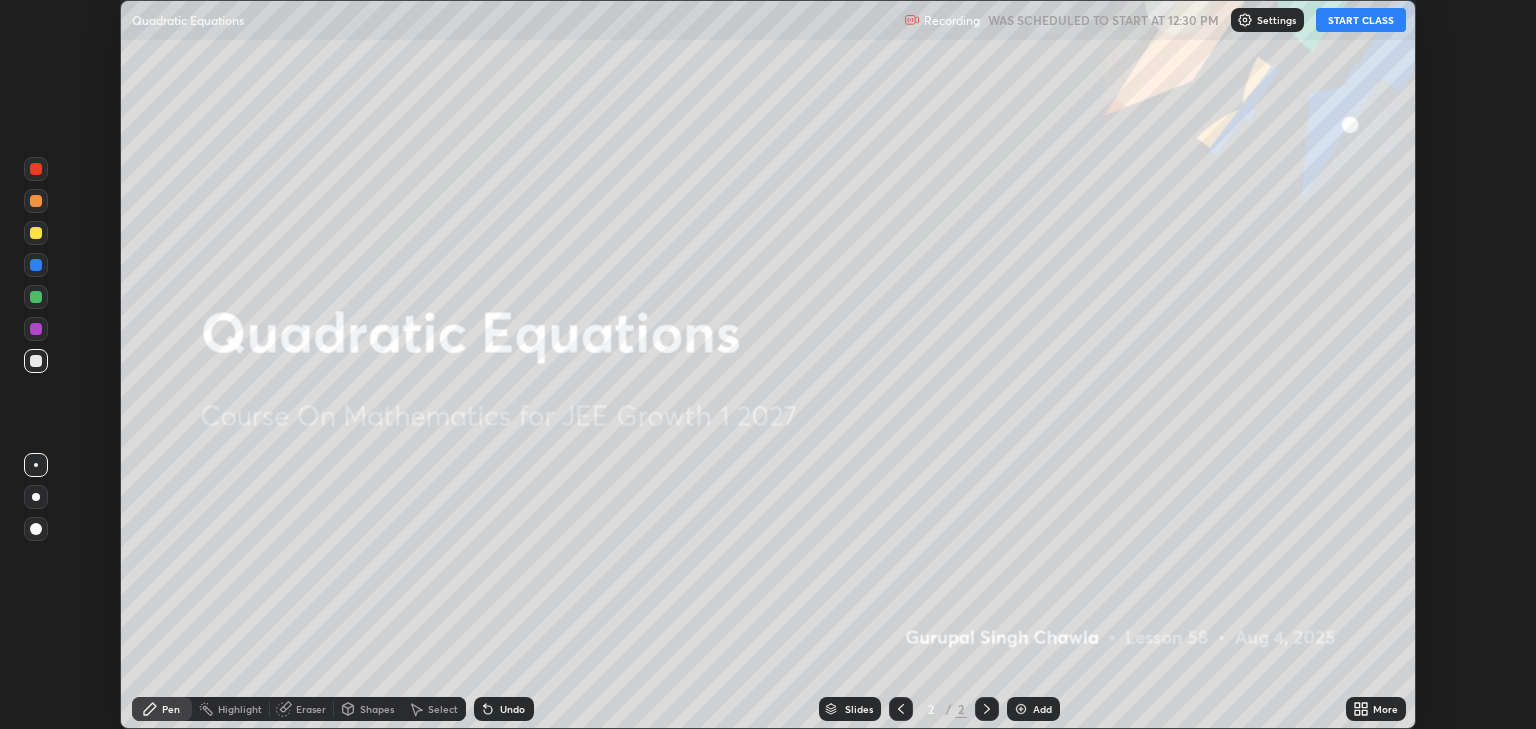 scroll, scrollTop: 0, scrollLeft: 0, axis: both 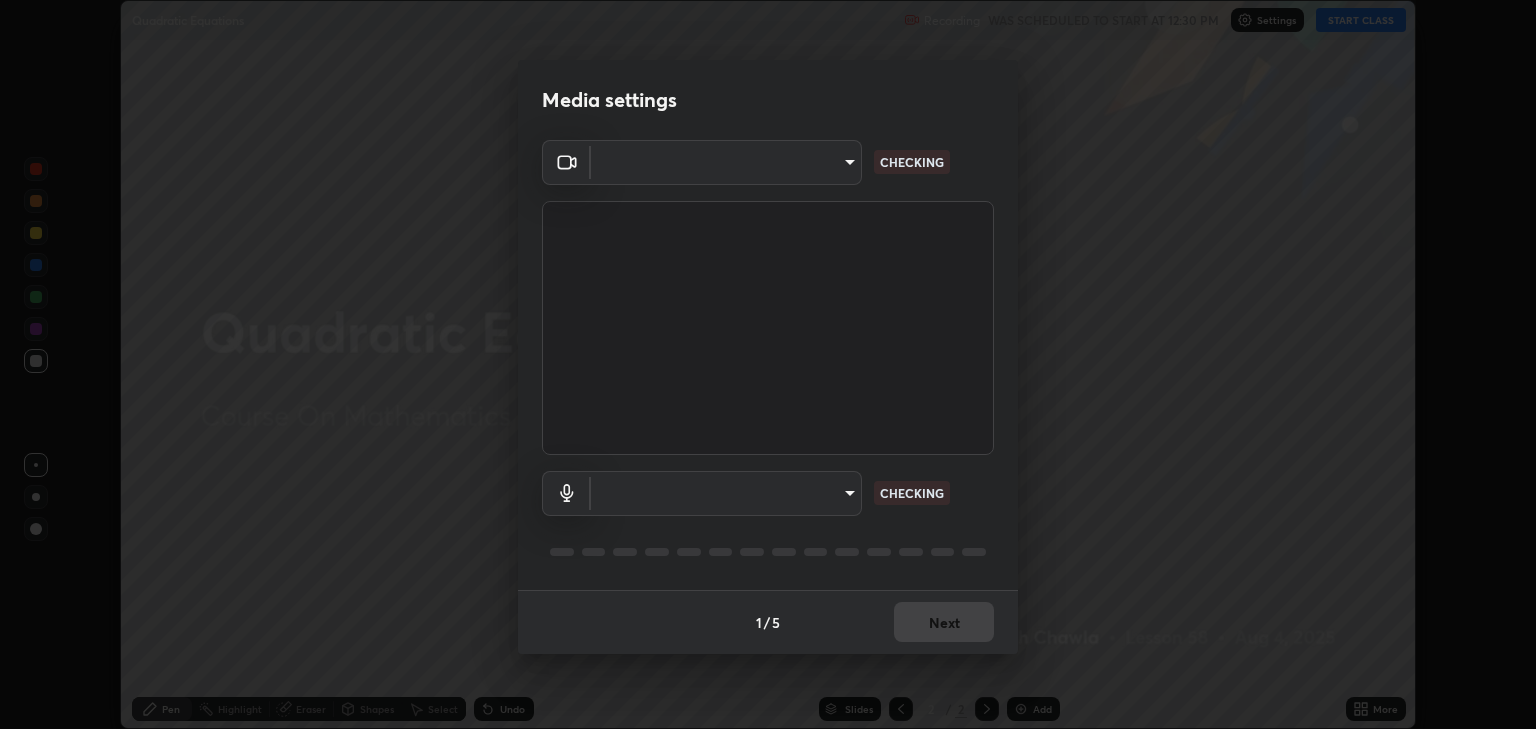type on "a5fd4db2a2ff04be9e75800ceec395402009cfa99126b0c31c67d7c87717ec82" 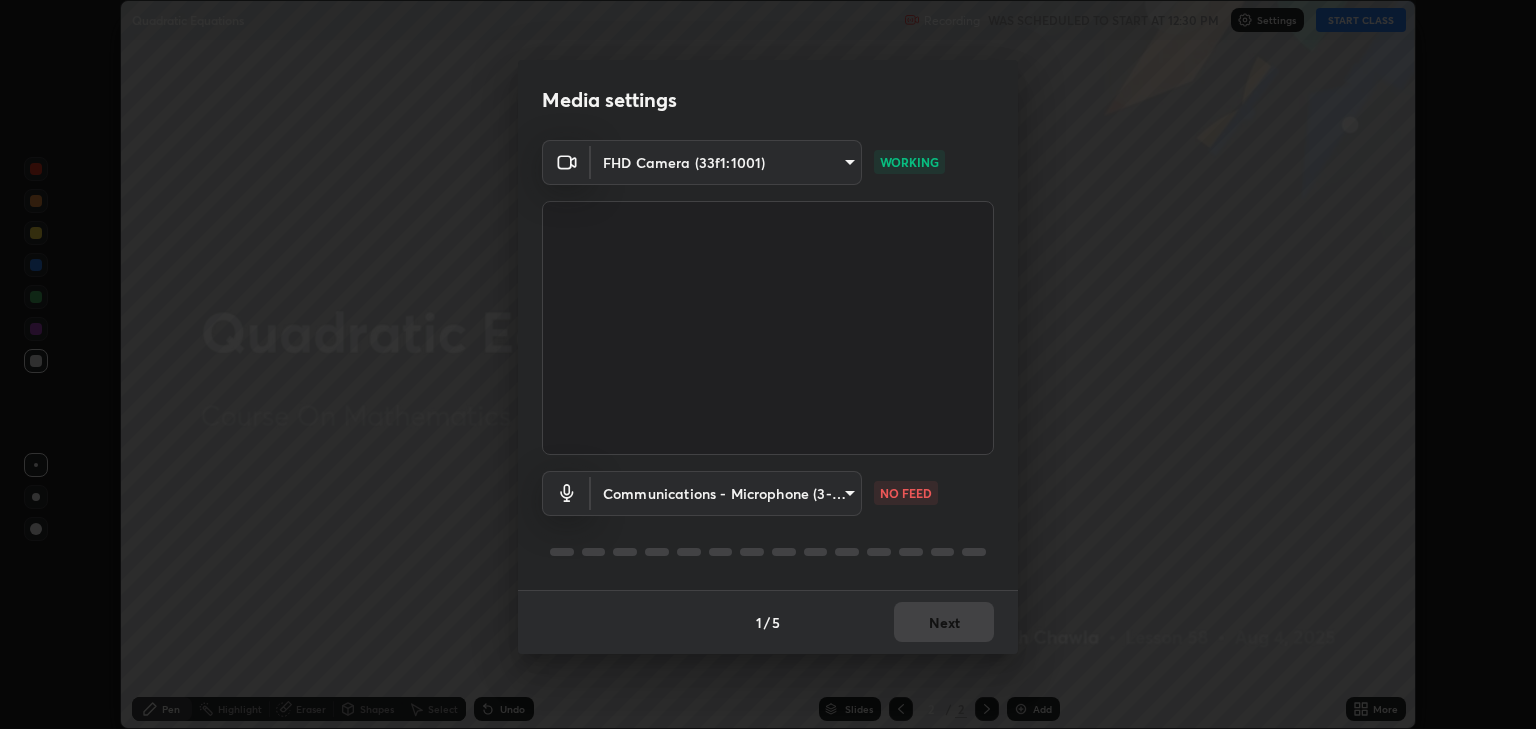 click on "Erase all Quadratic Equations Recording WAS SCHEDULED TO START AT  12:30 PM Settings START CLASS Setting up your live class Quadratic Equations • L58 of Course On Mathematics for JEE Growth 1 2027 [FULL NAME] Pen Highlight Eraser Shapes Select Undo Slides 2 / 2 Add More No doubts shared Encourage your learners to ask a doubt for better clarity Report an issue Reason for reporting Buffering Chat not working Audio - Video sync issue Educator video quality low ​ Attach an image Report Media settings FHD Camera (33f1:1001) a5fd4db2a2ff04be9e75800ceec395402009cfa99126b0c31c67d7c87717ec82 WORKING Communications - Microphone (3- USB Audio Device) communications NO FEED 1 / 5 Next" at bounding box center (768, 364) 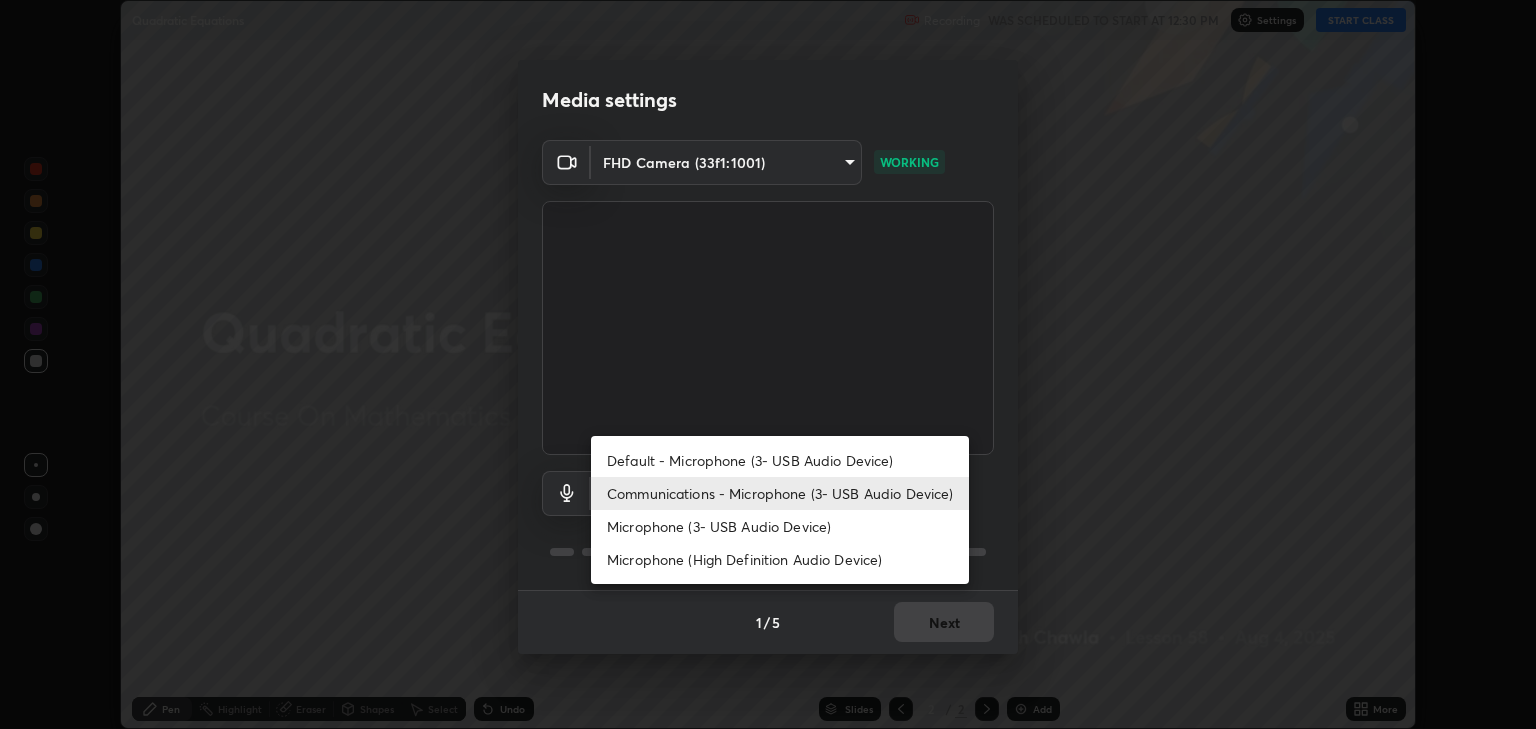 click on "Microphone (3- USB Audio Device)" at bounding box center [780, 526] 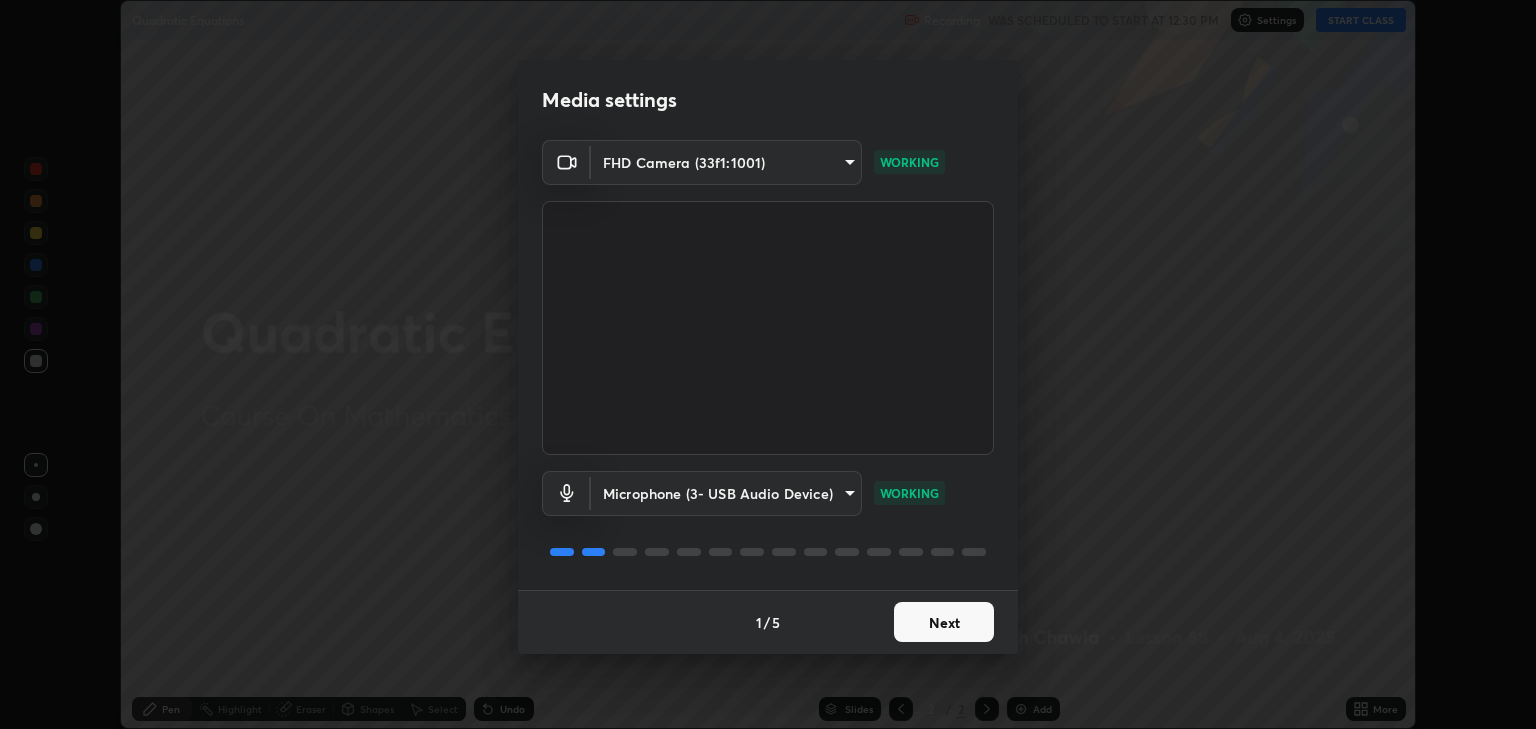 click on "Next" at bounding box center [944, 622] 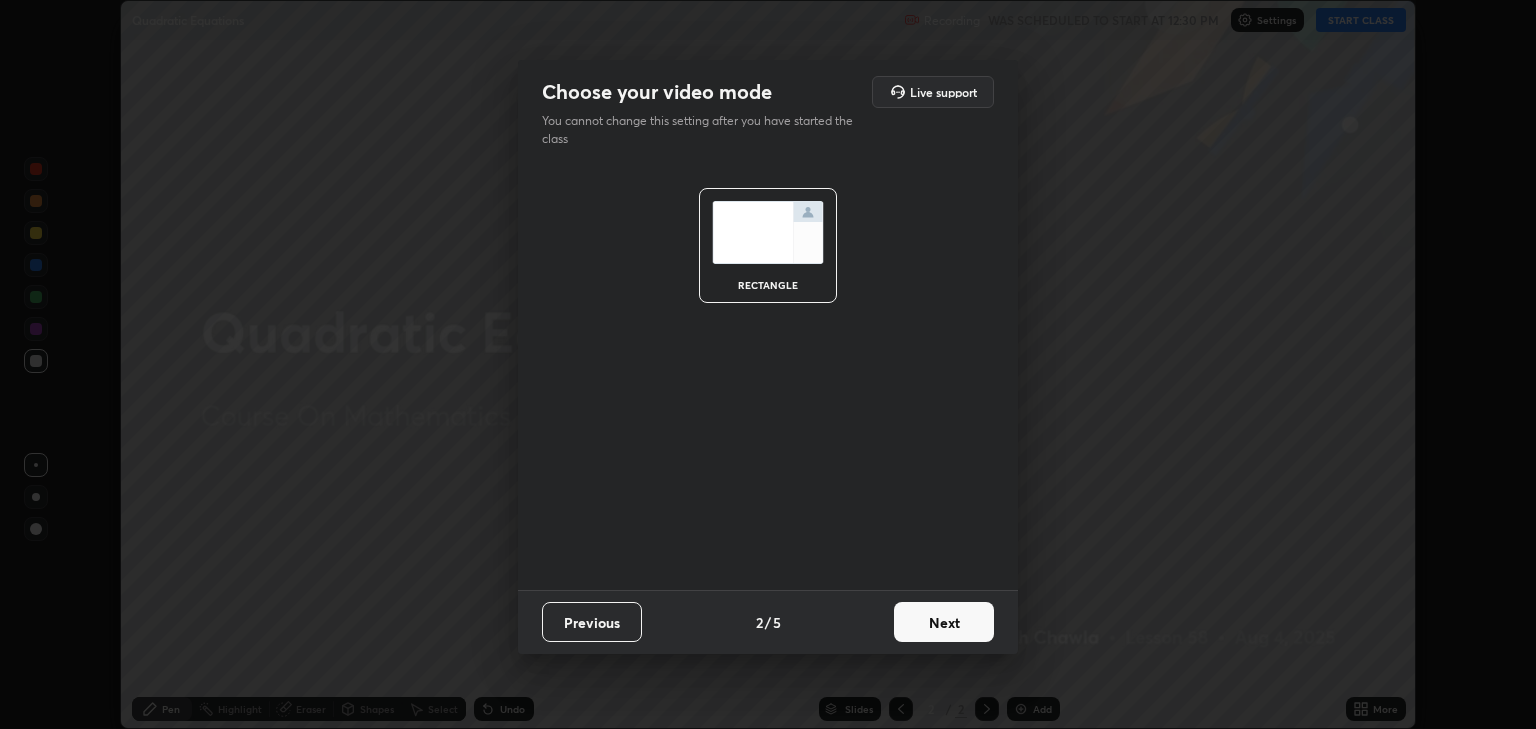 click on "Next" at bounding box center [944, 622] 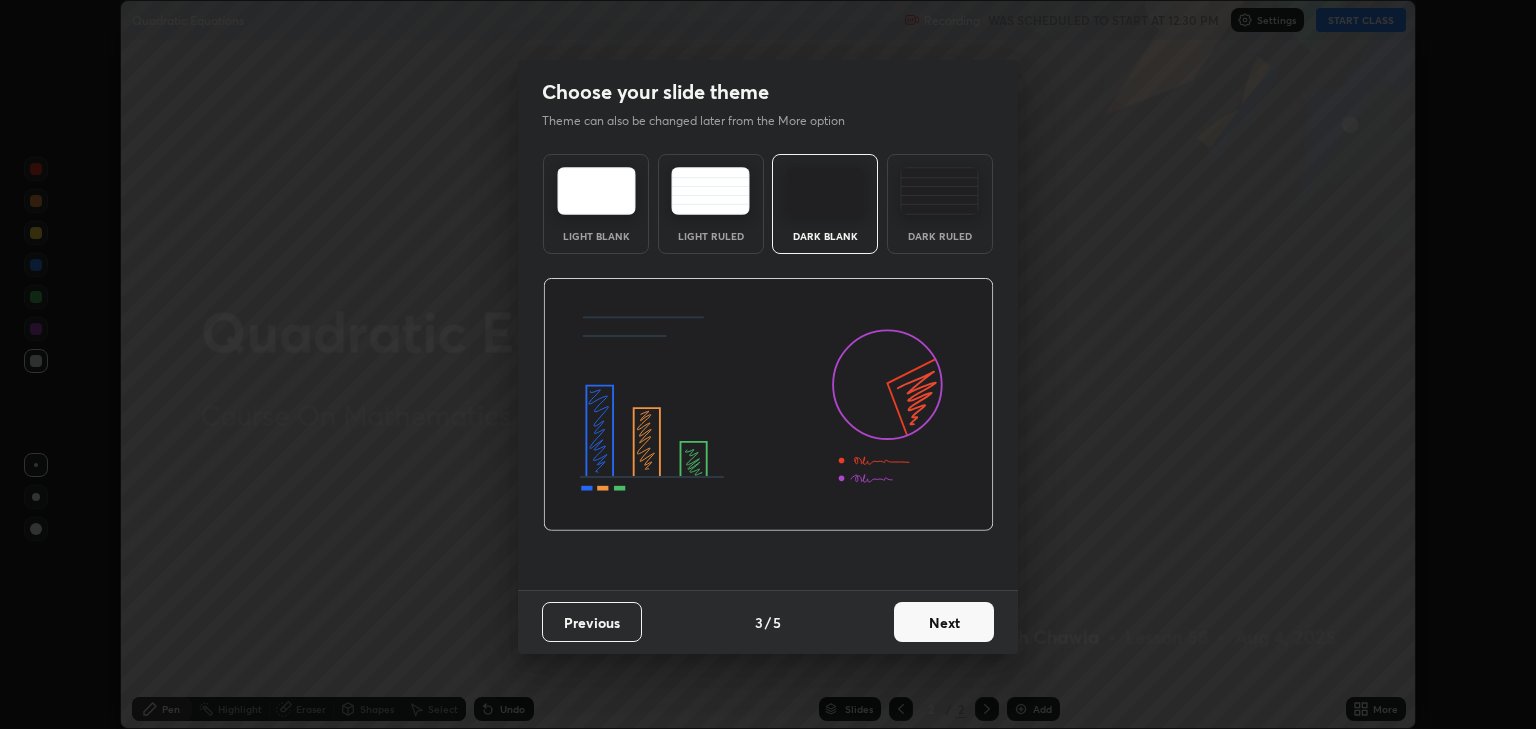 click on "Next" at bounding box center [944, 622] 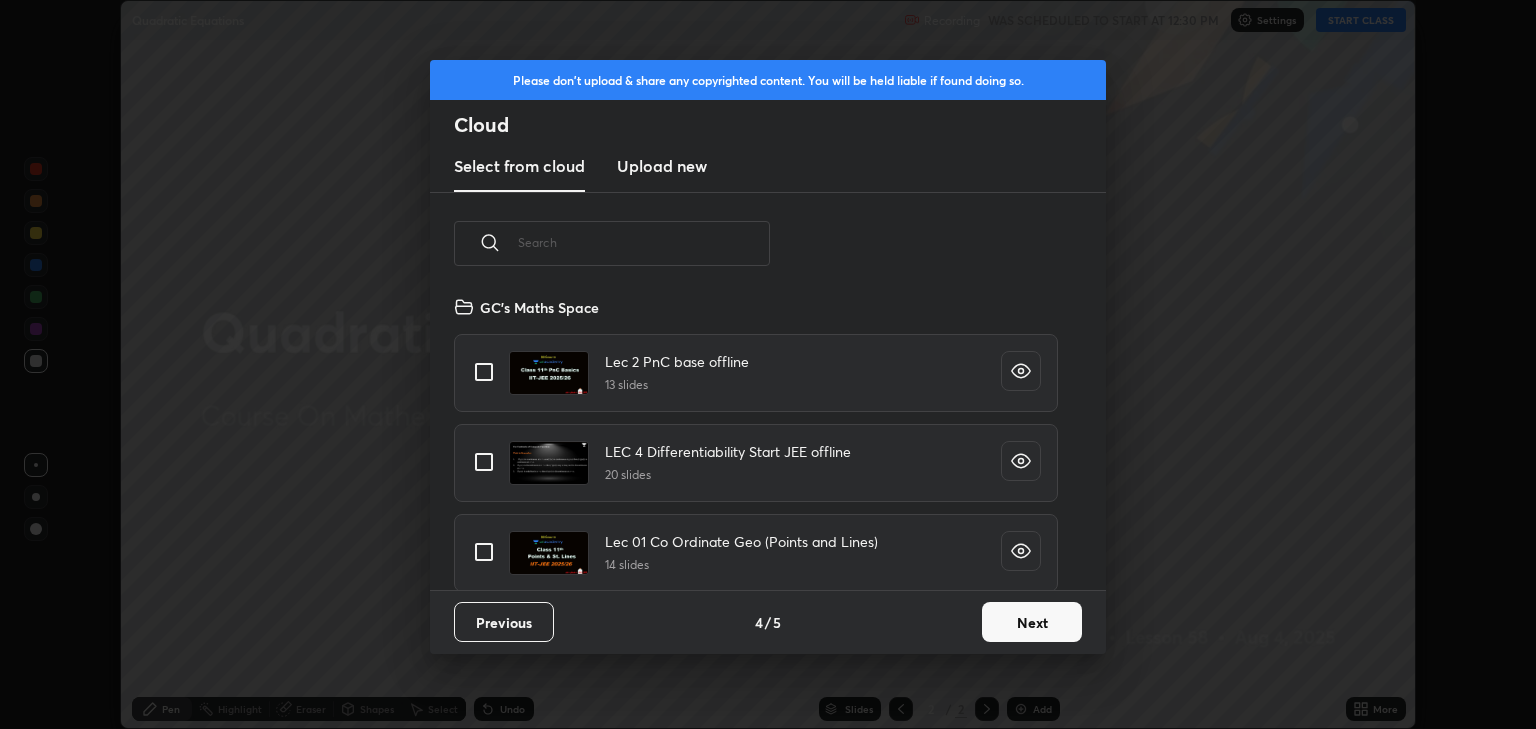 scroll, scrollTop: 6, scrollLeft: 11, axis: both 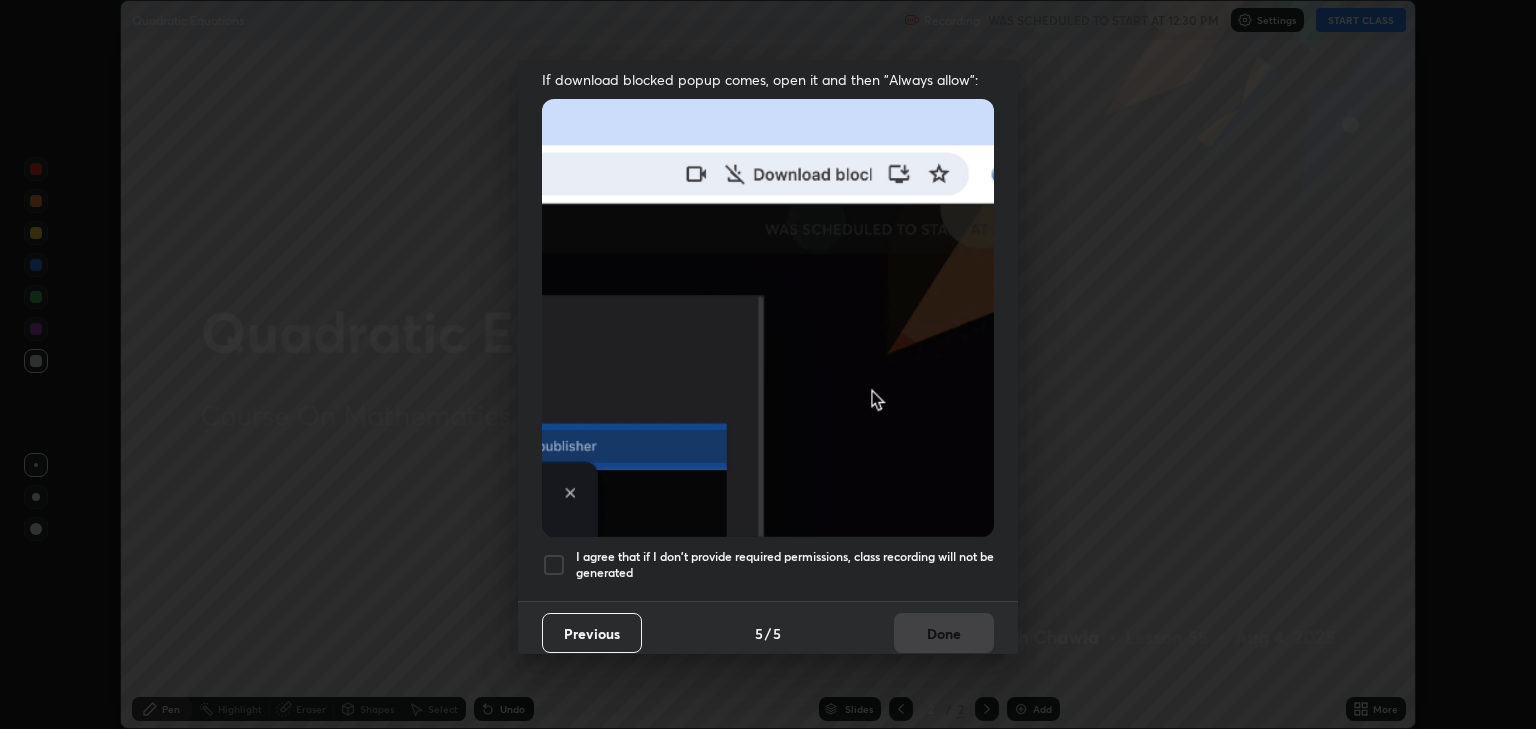 click at bounding box center [554, 565] 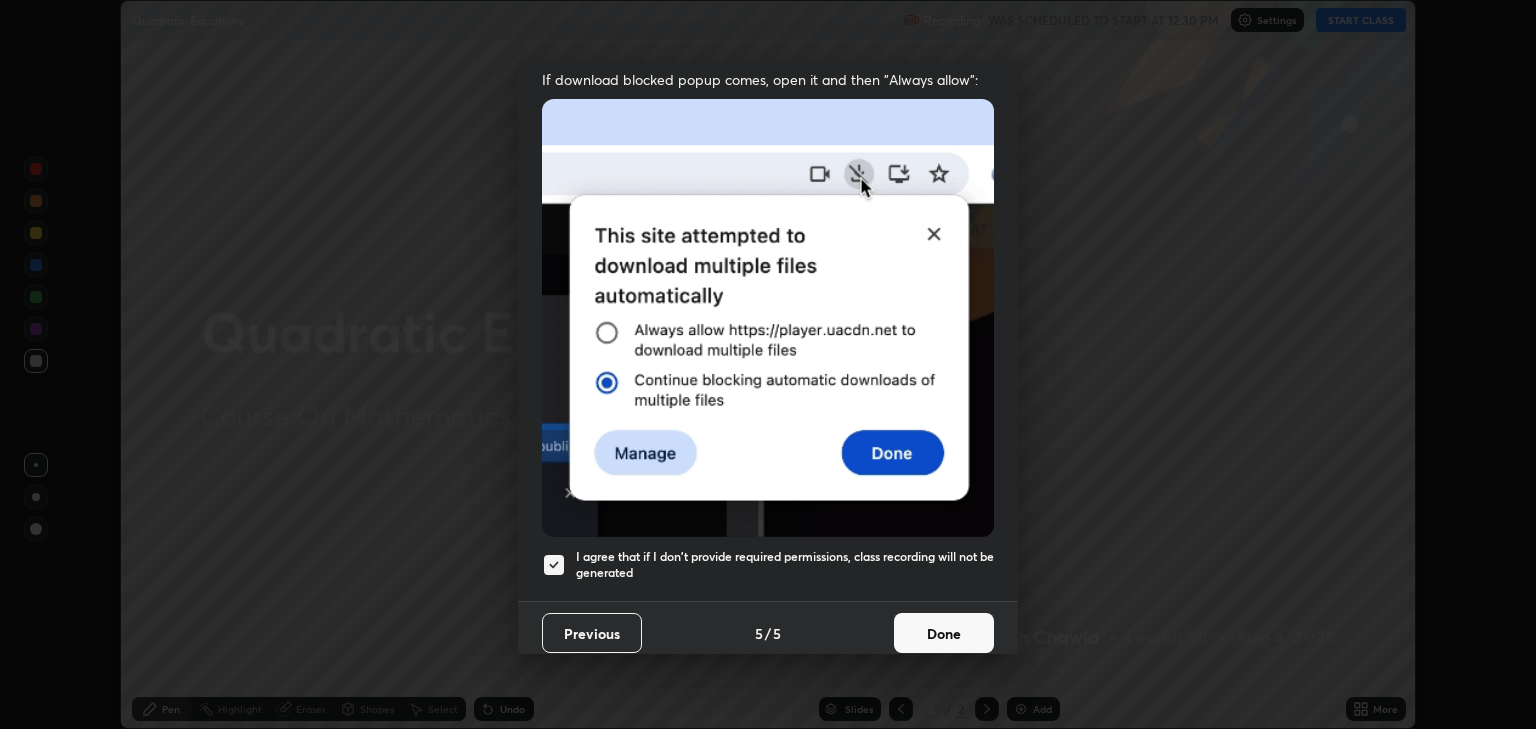 click on "Done" at bounding box center (944, 633) 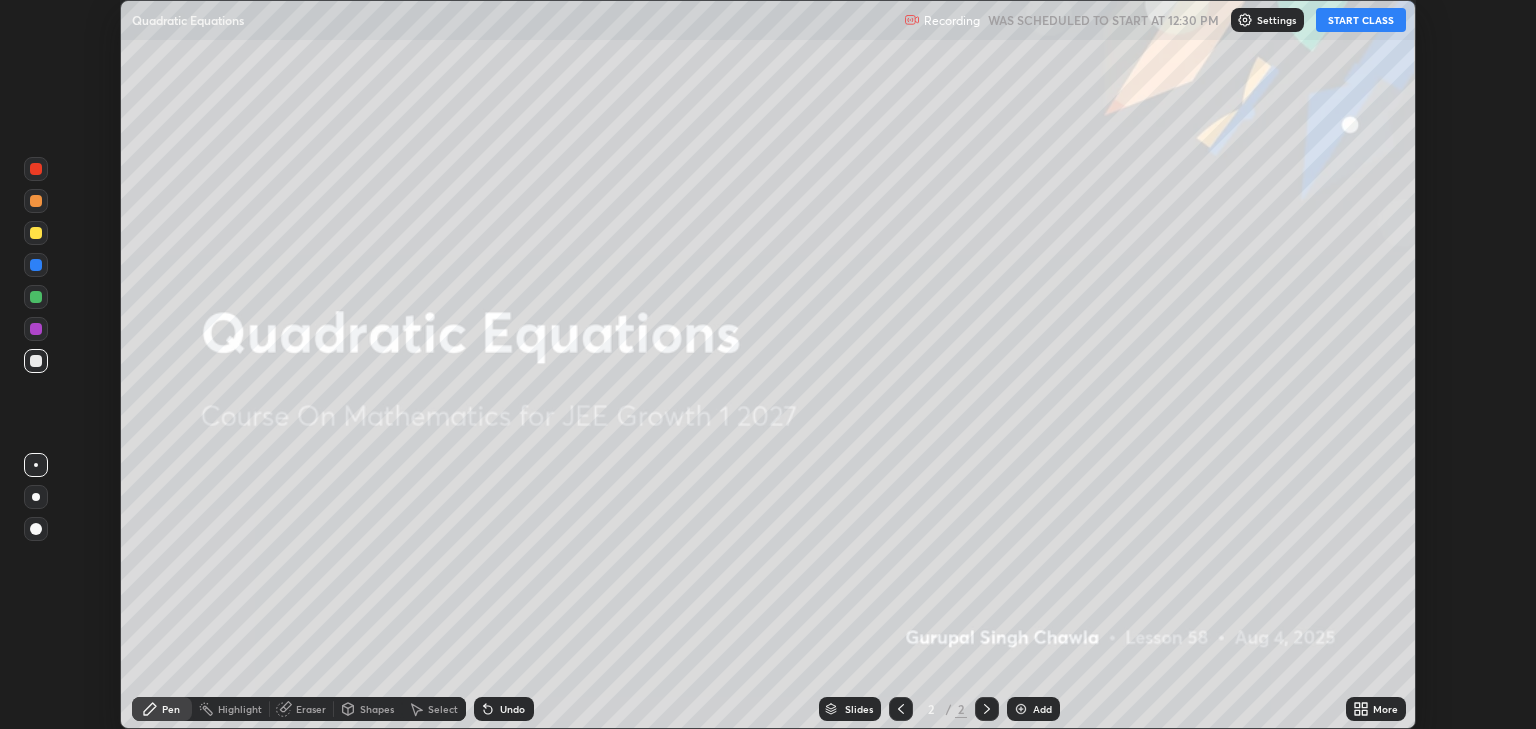 click 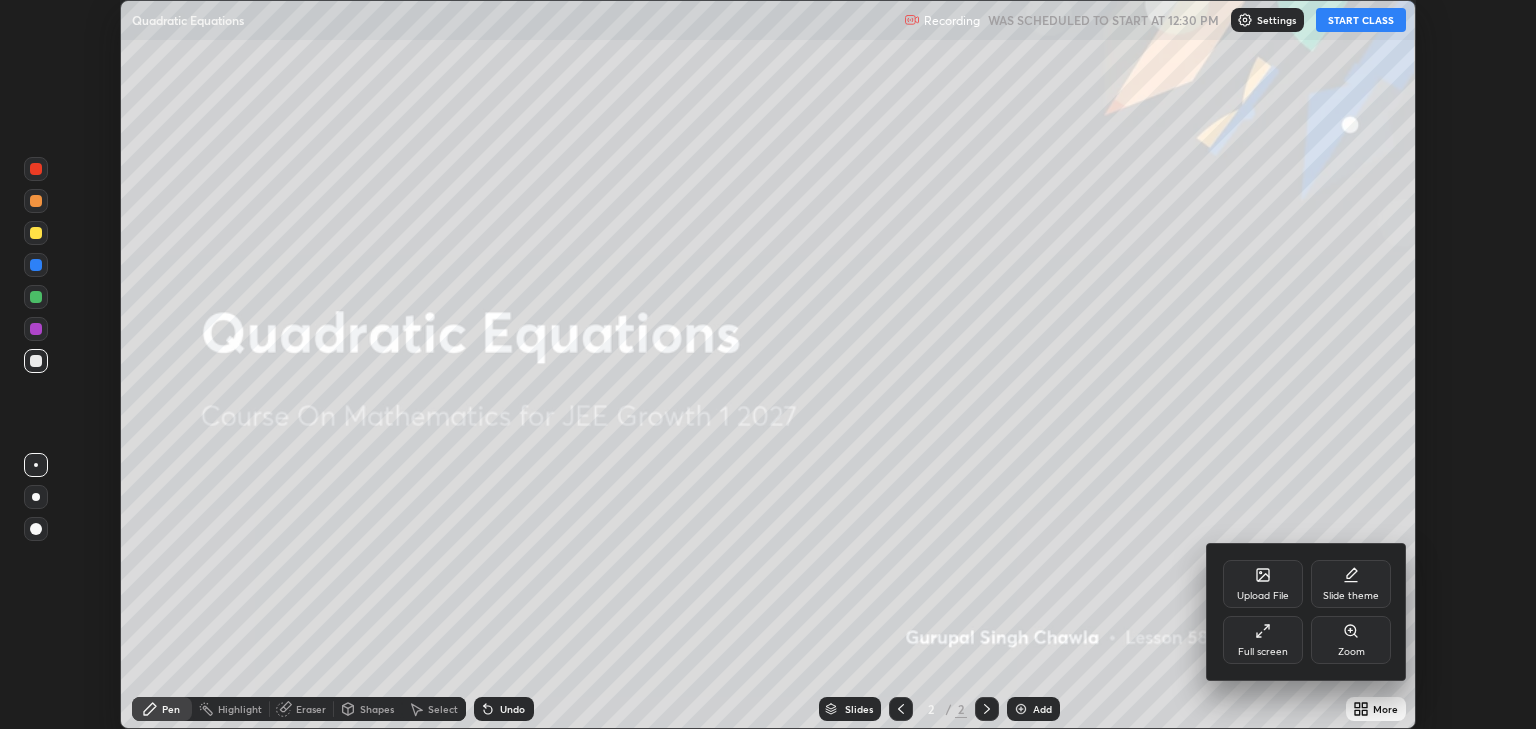 click on "Full screen" at bounding box center (1263, 640) 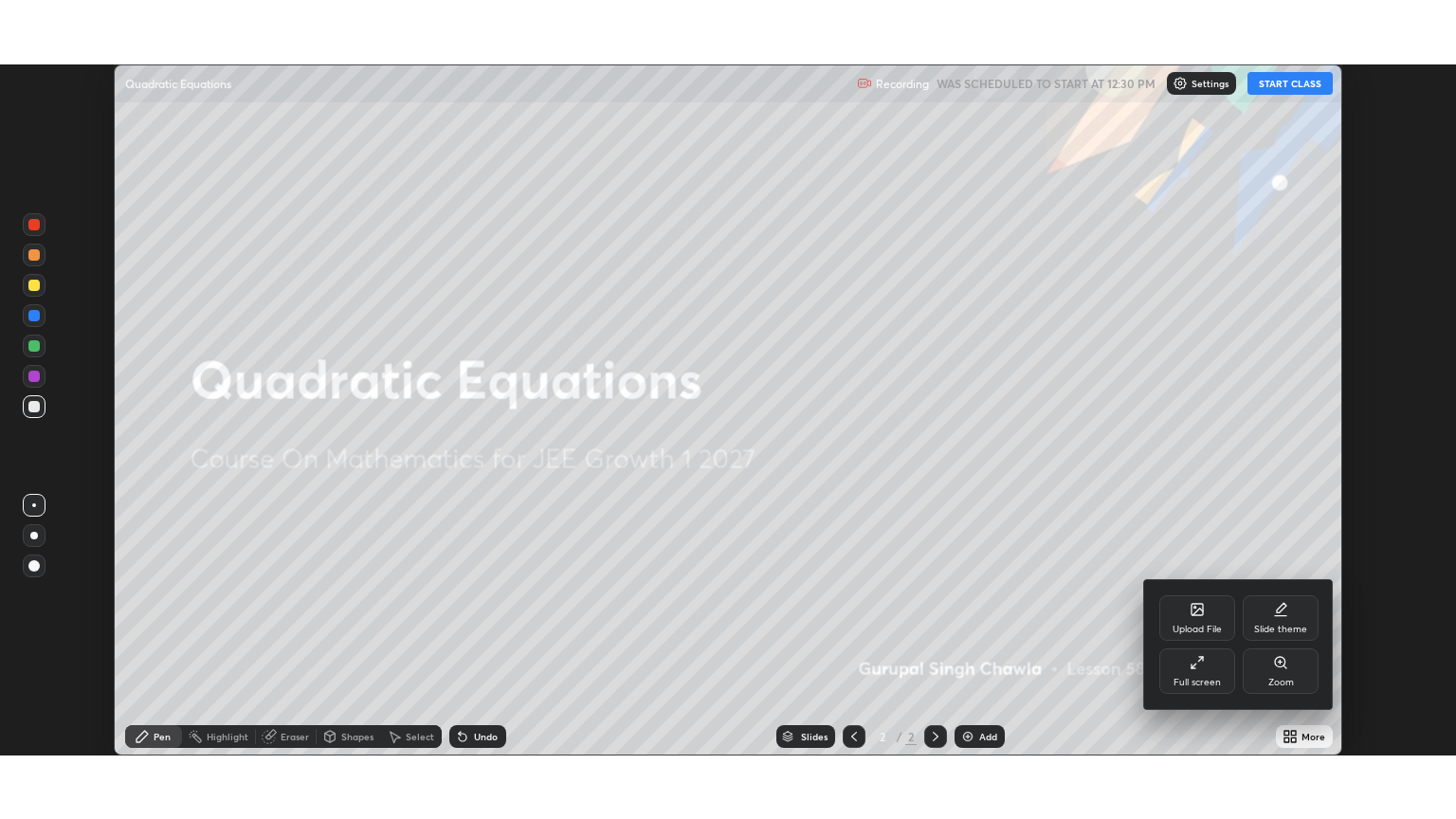 scroll, scrollTop: 93973, scrollLeft: 93336, axis: both 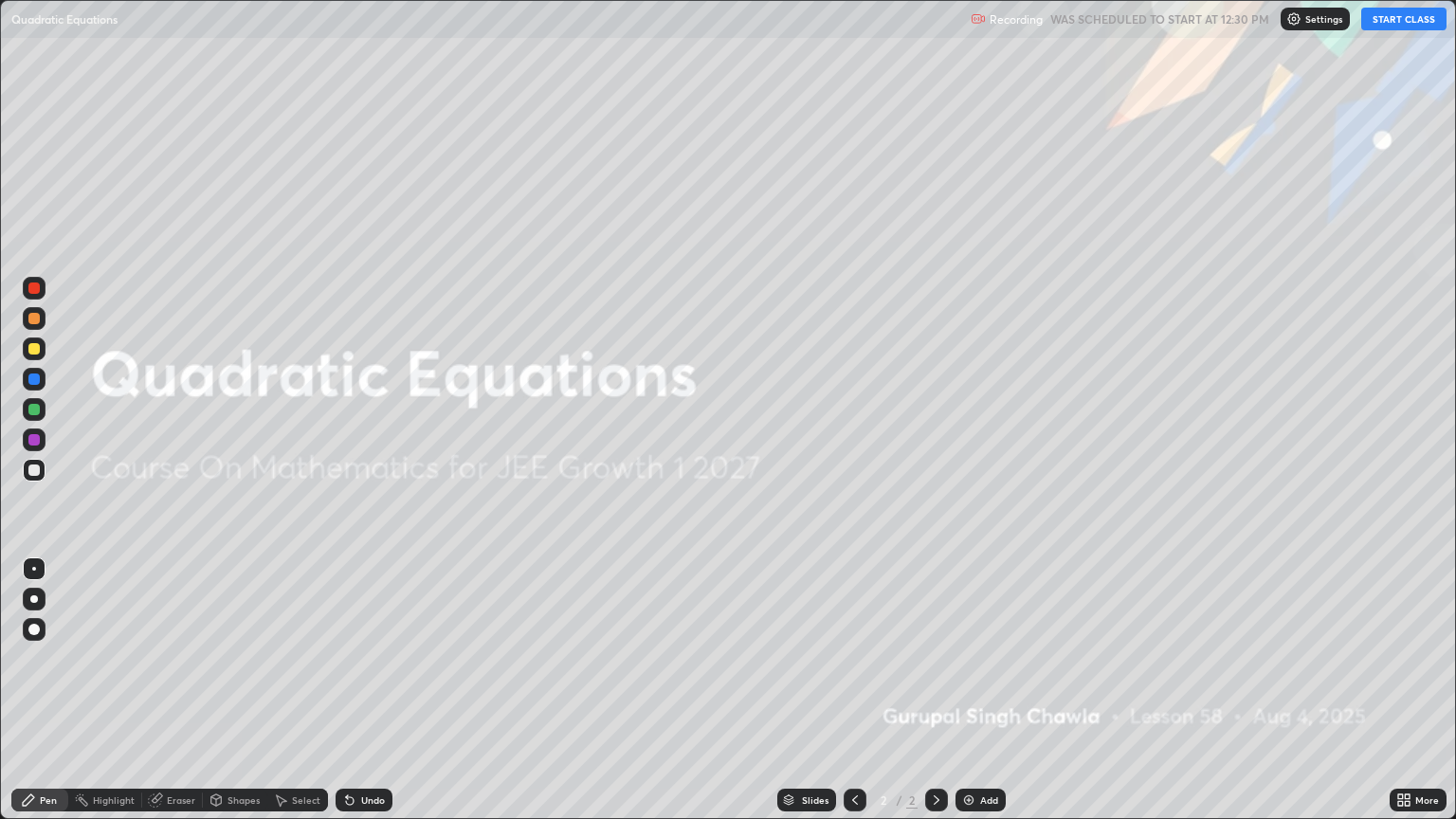 click on "START CLASS" at bounding box center (1404, 19) 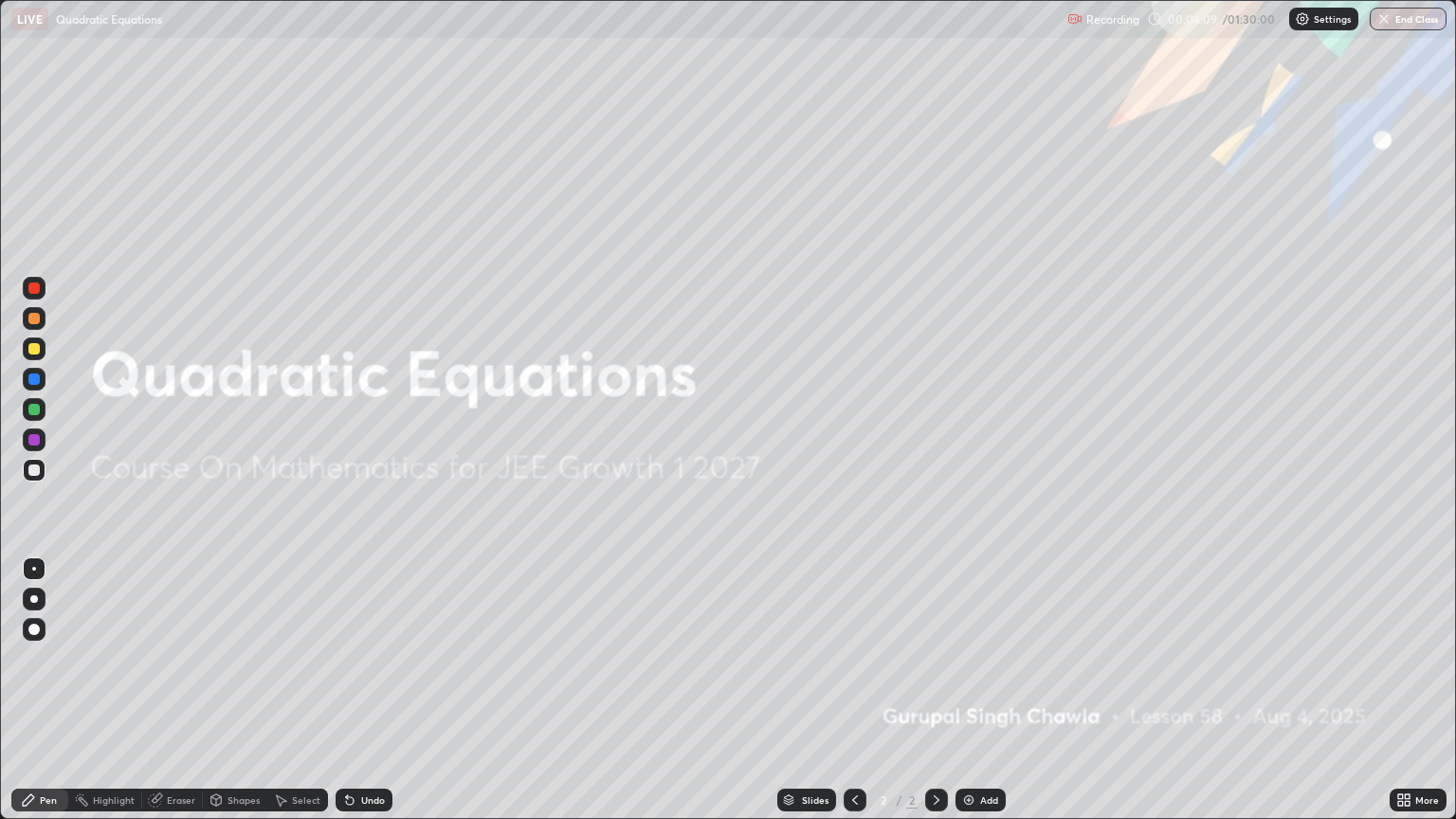 click on "Undo" at bounding box center (364, 800) 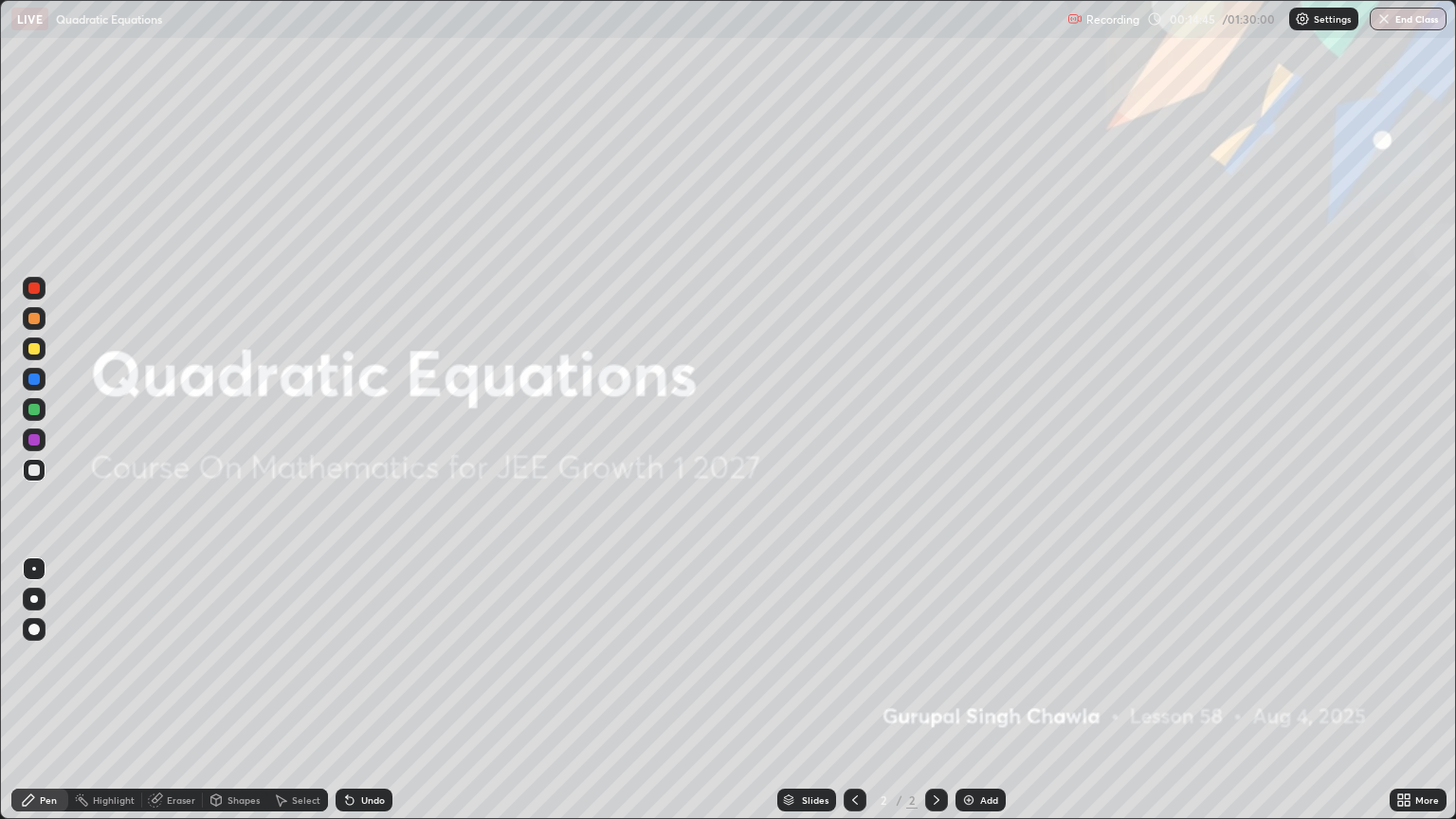 click on "Add" at bounding box center [980, 800] 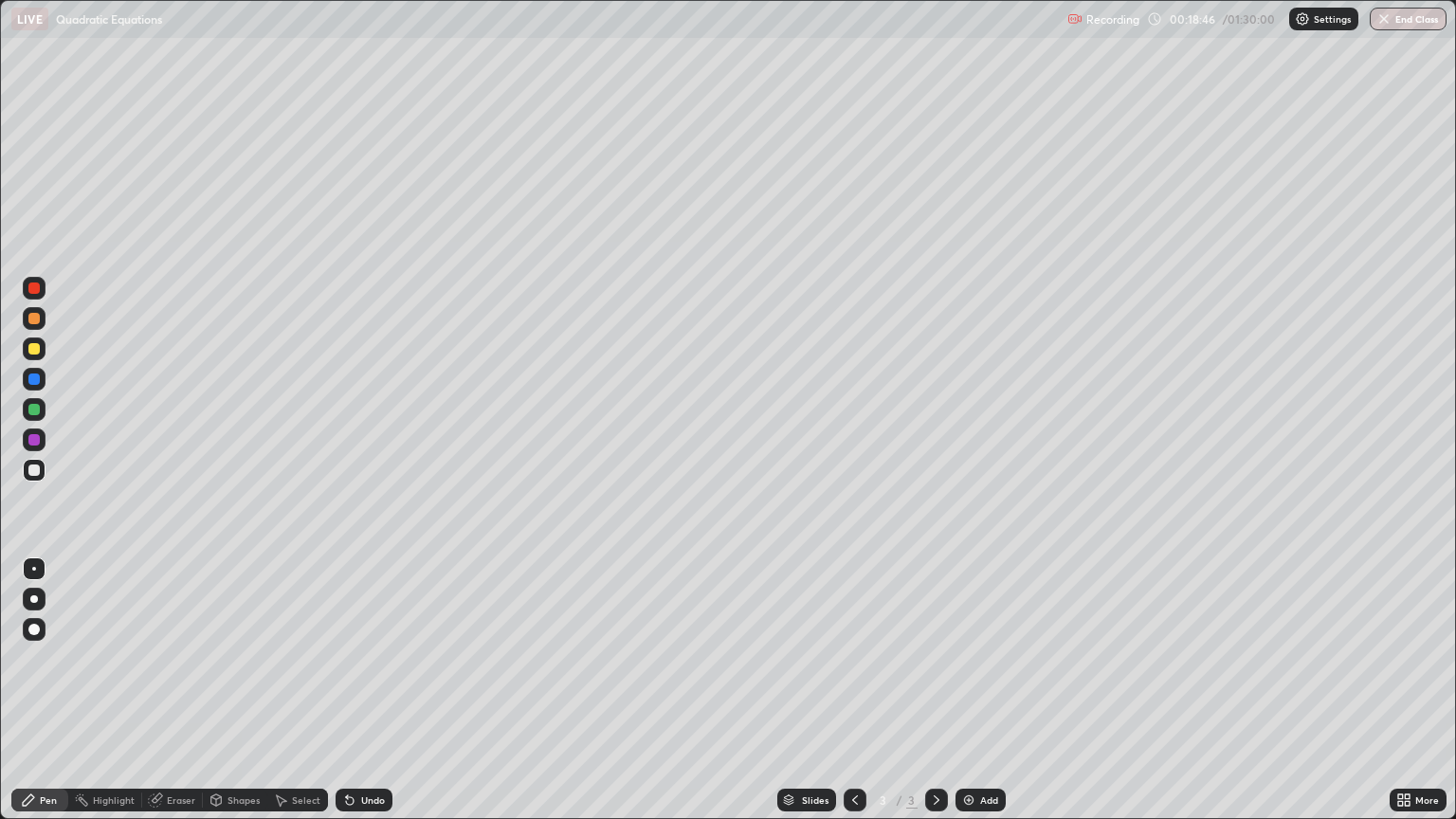 click at bounding box center (34, 599) 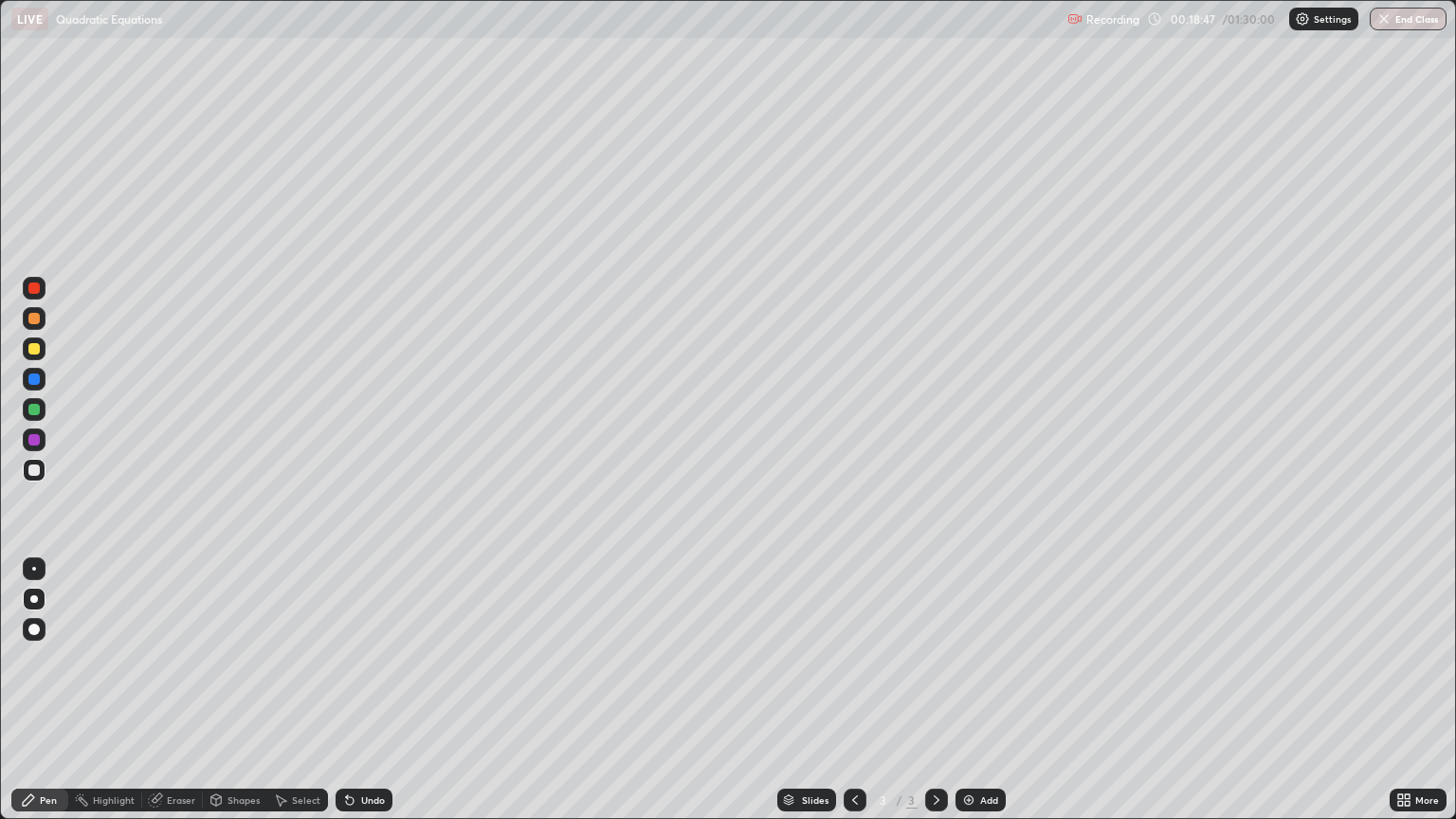 click at bounding box center [34, 349] 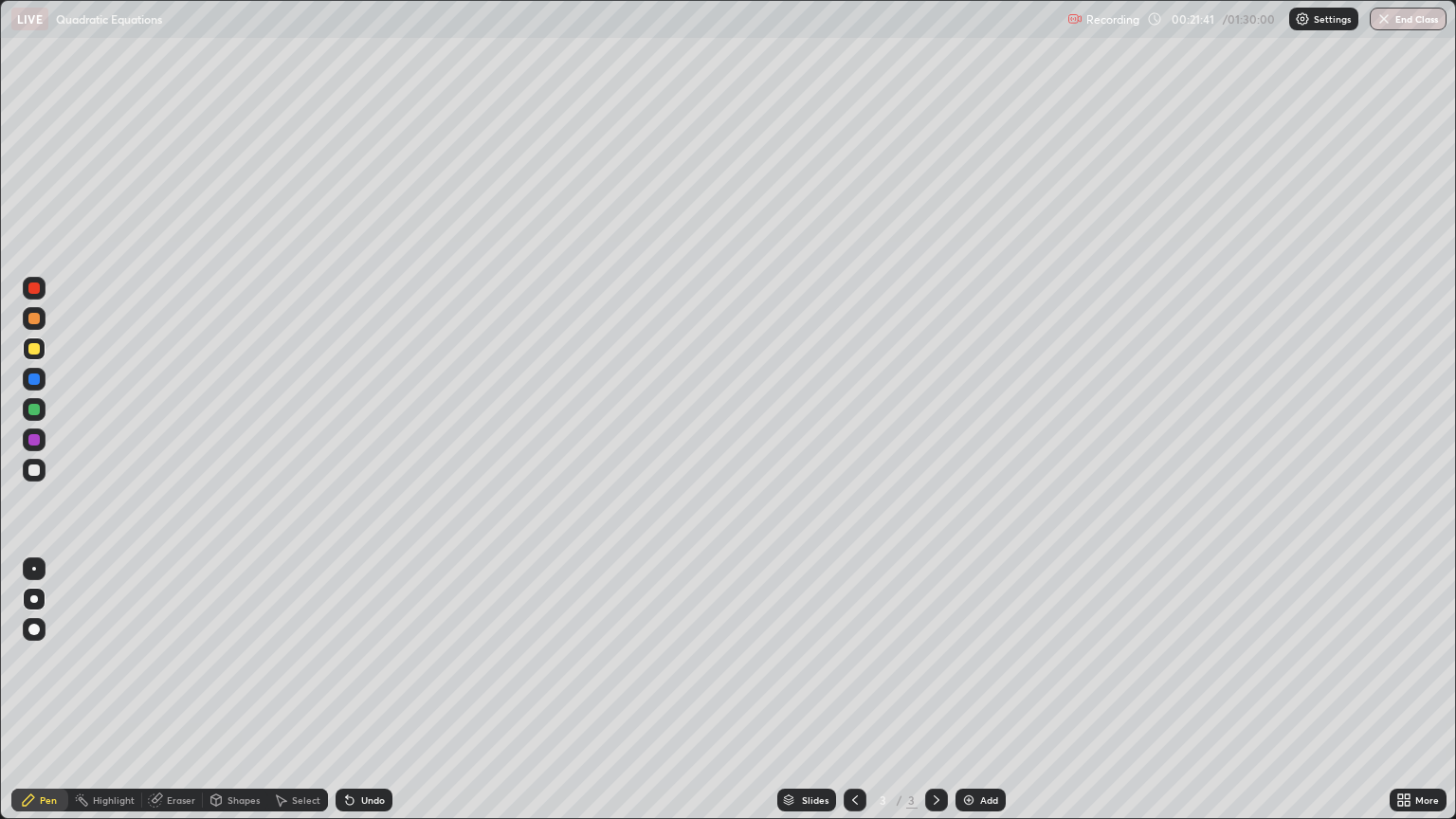 click on "Eraser" at bounding box center (181, 800) 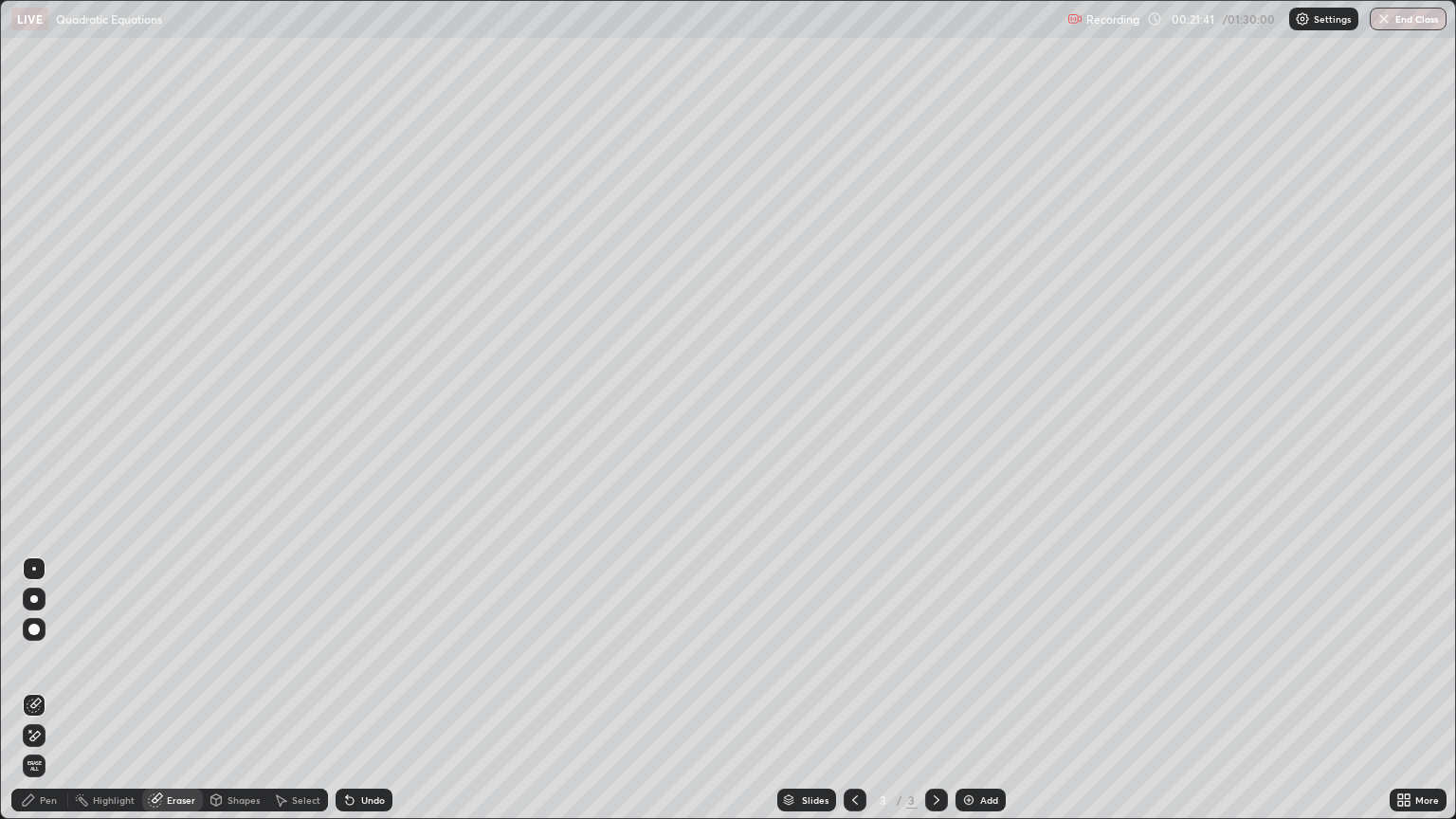 click on "Erase all" at bounding box center [34, 766] 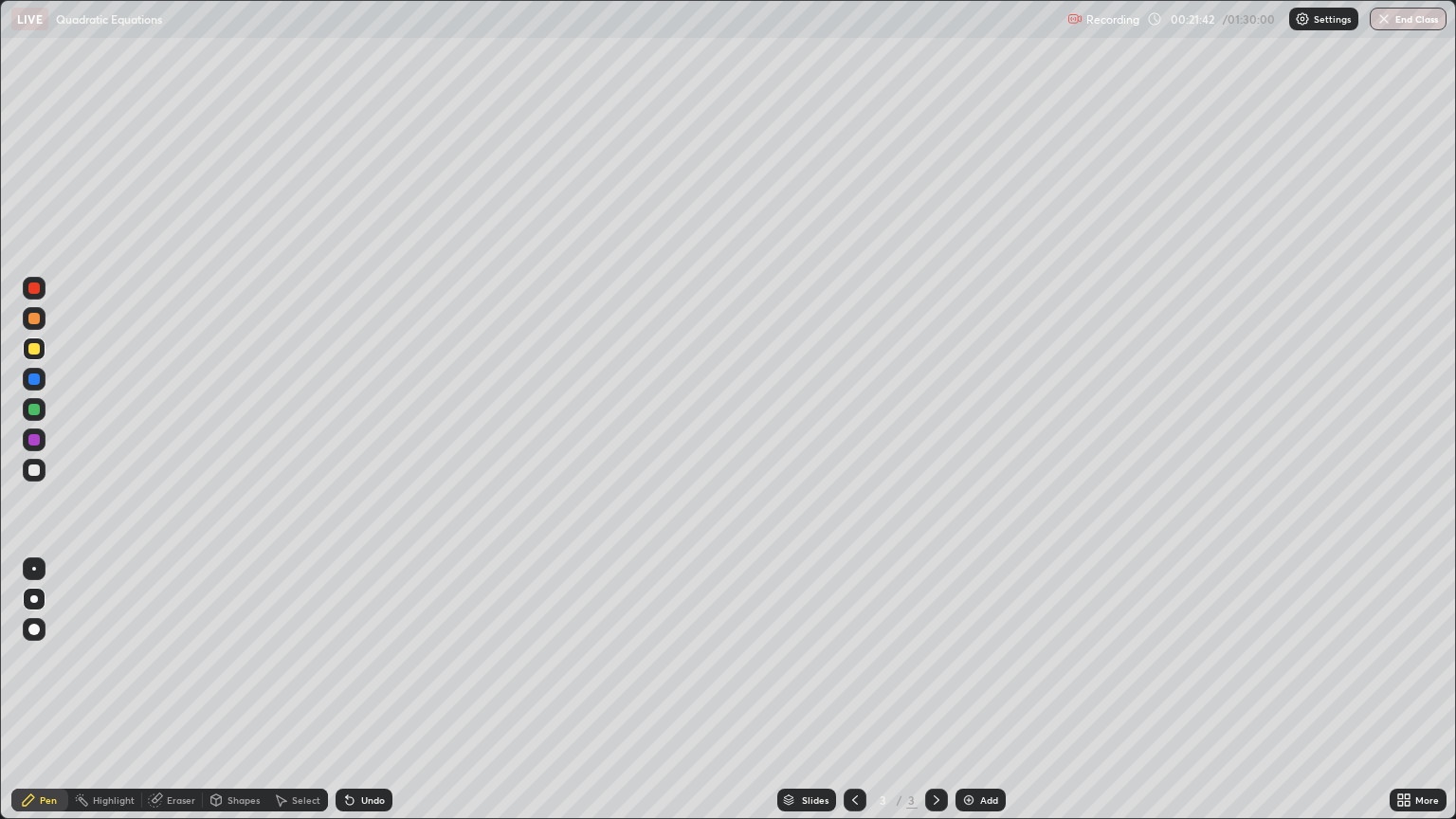 click on "Pen" at bounding box center [40, 800] 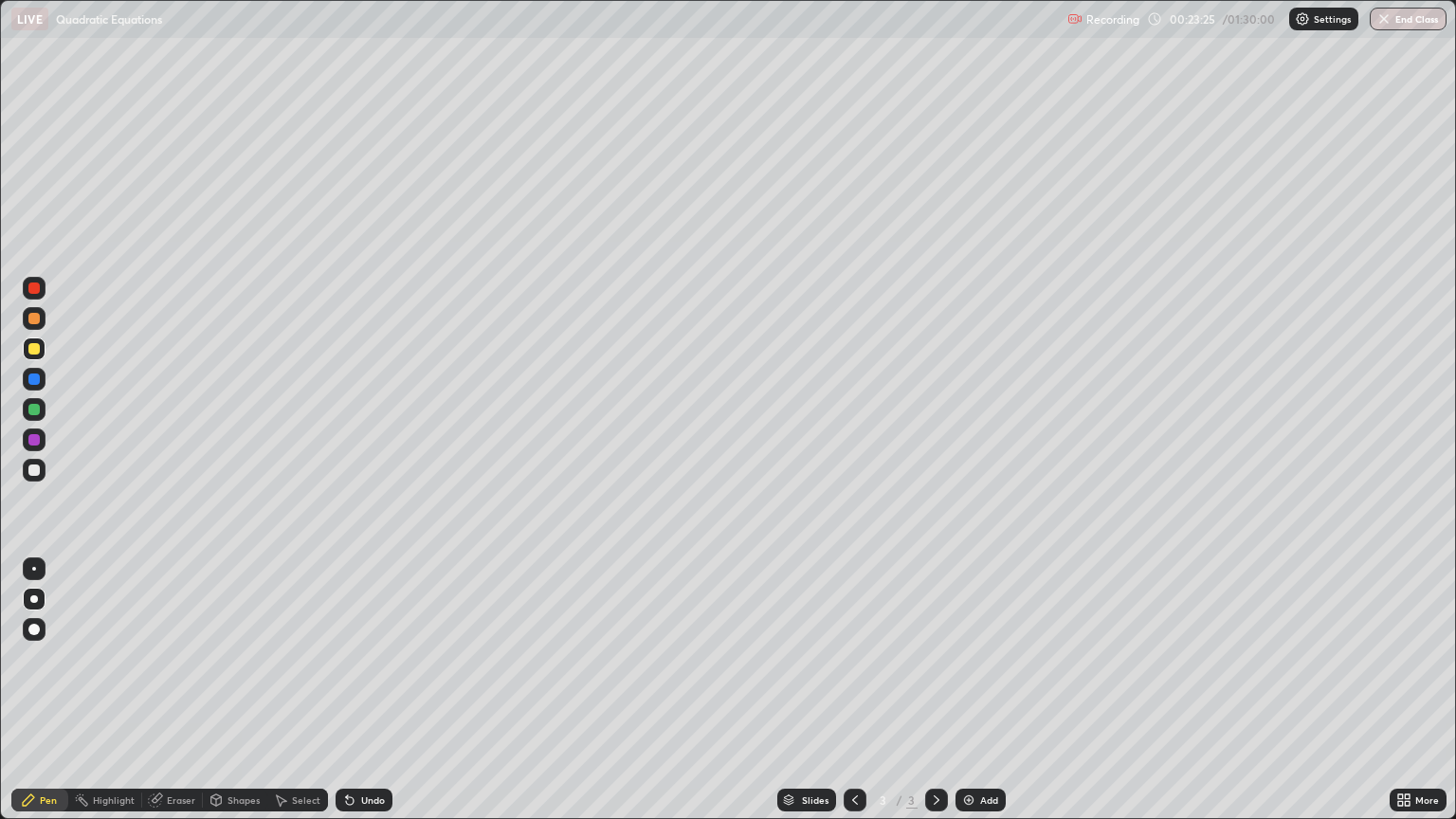 click on "Eraser" at bounding box center (181, 800) 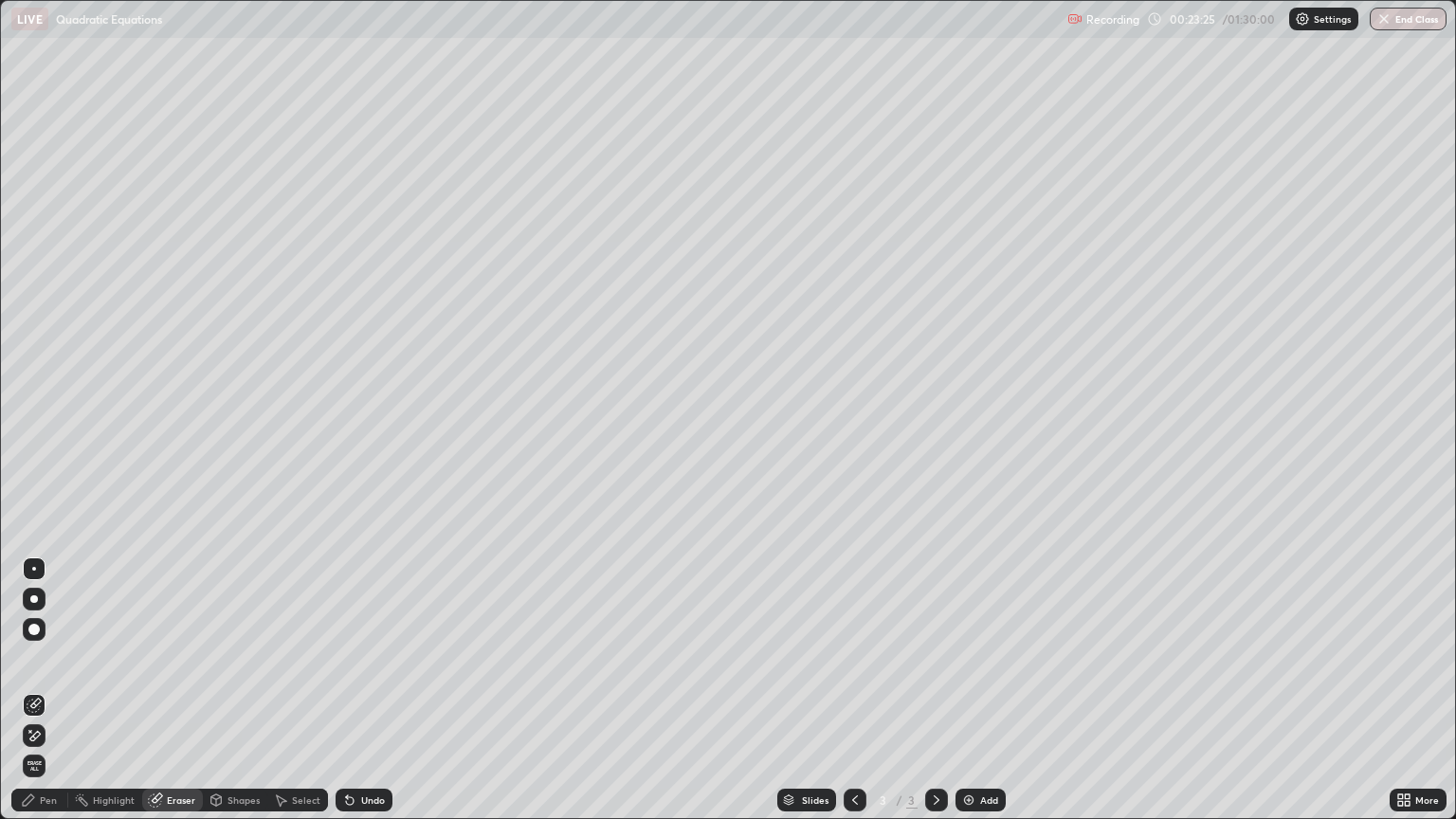 click on "Erase all" at bounding box center [34, 766] 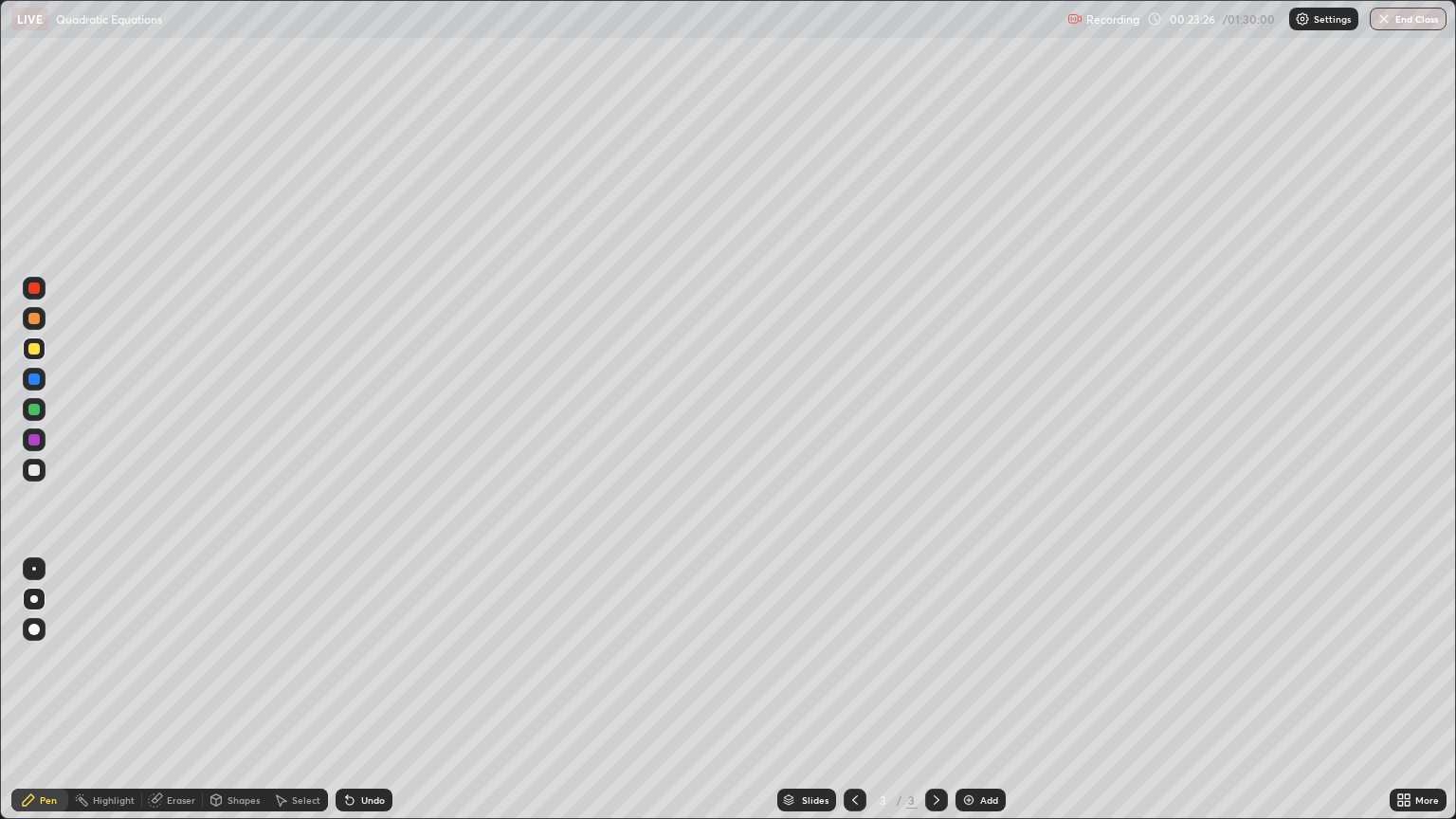 click on "Pen" at bounding box center [40, 800] 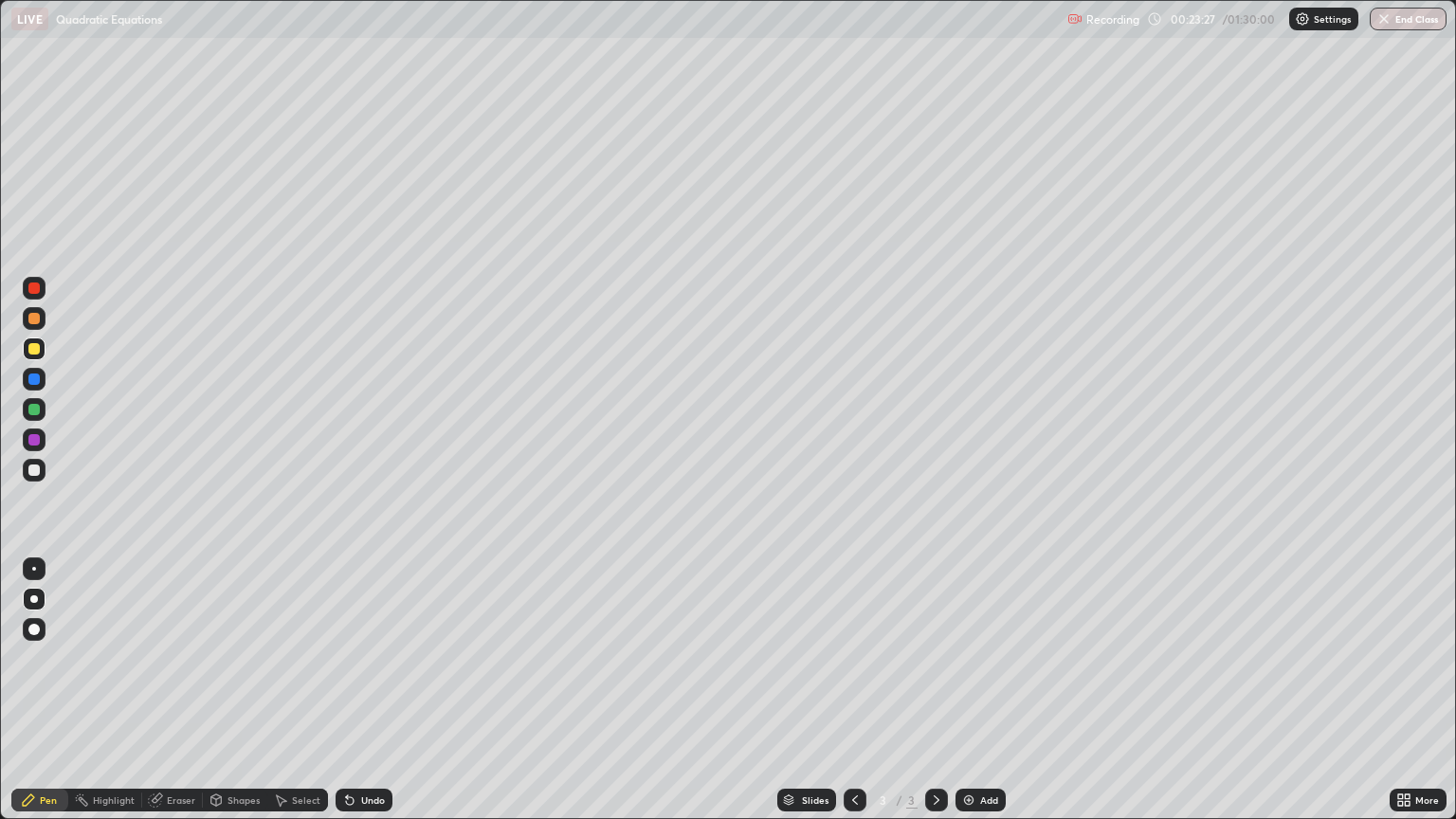 click at bounding box center [34, 470] 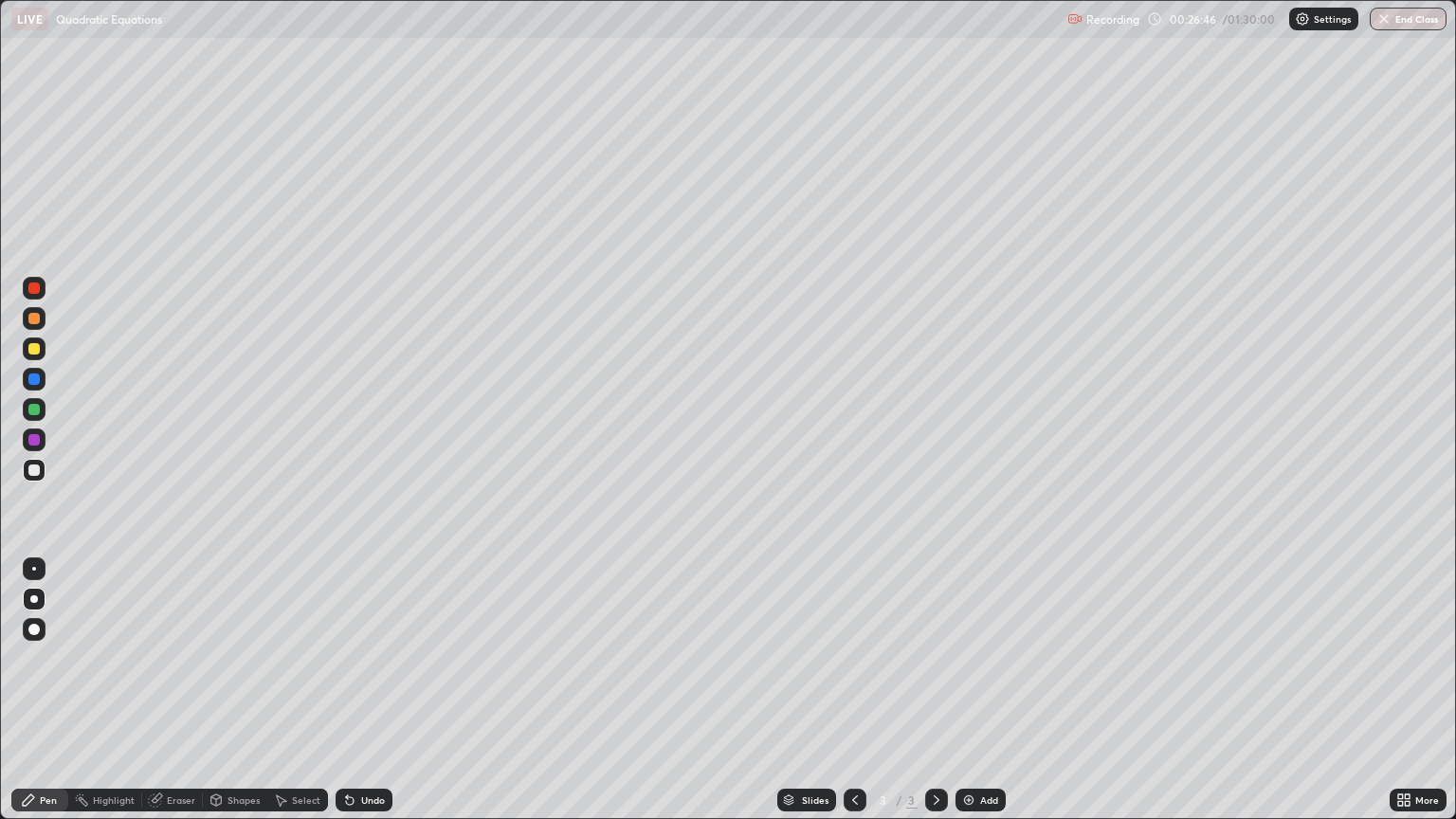click at bounding box center [34, 410] 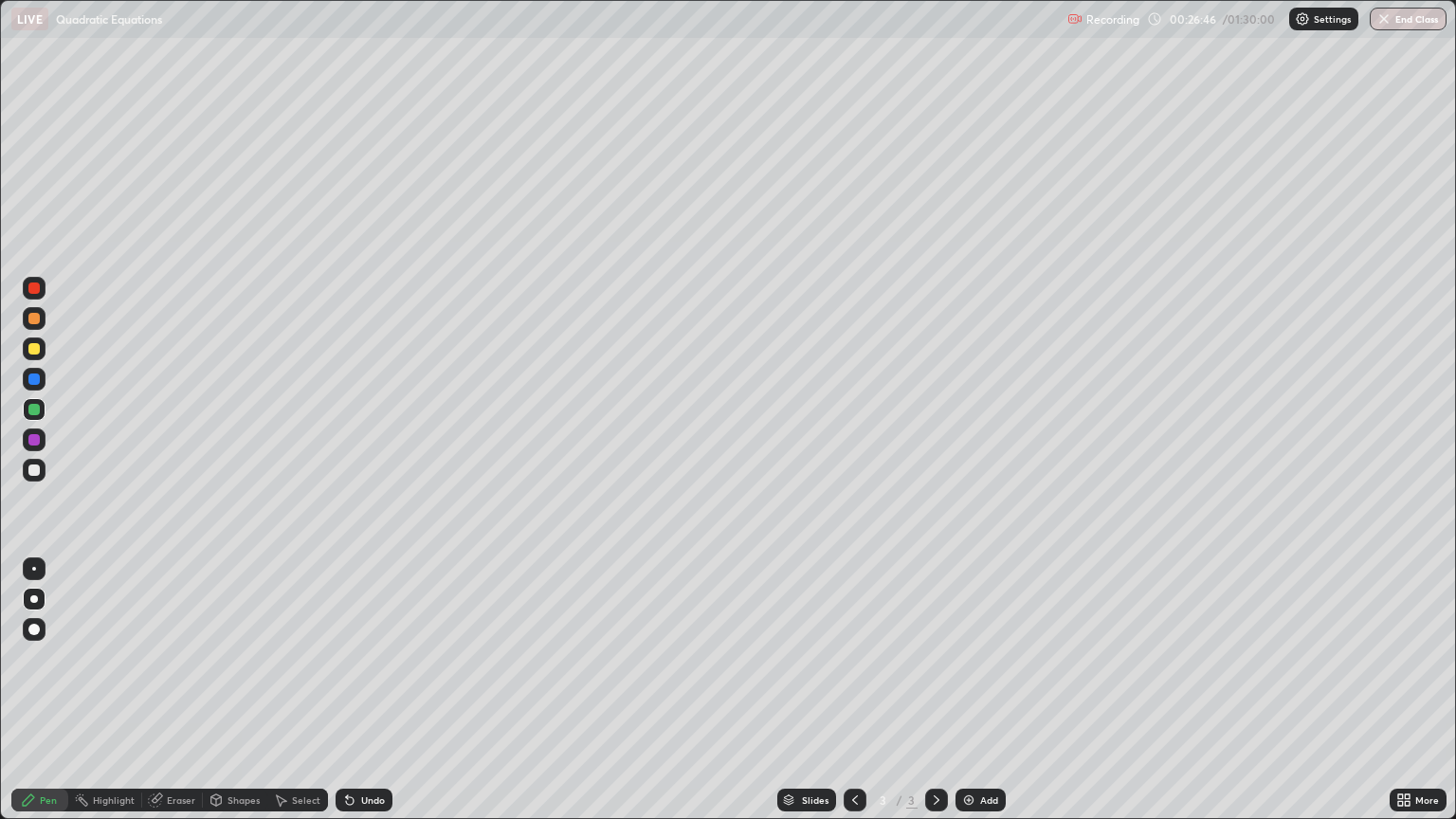 click 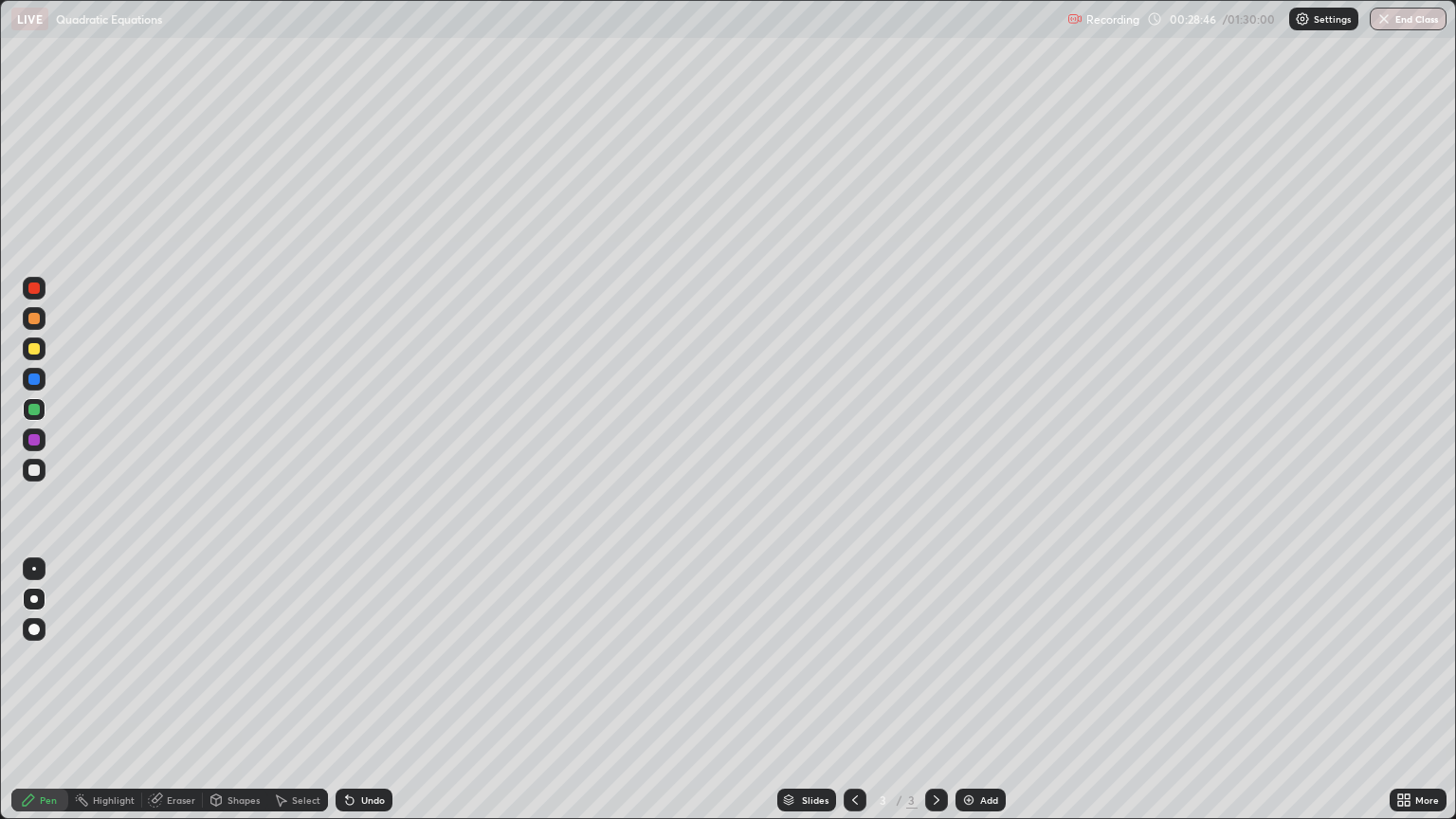 click at bounding box center [34, 349] 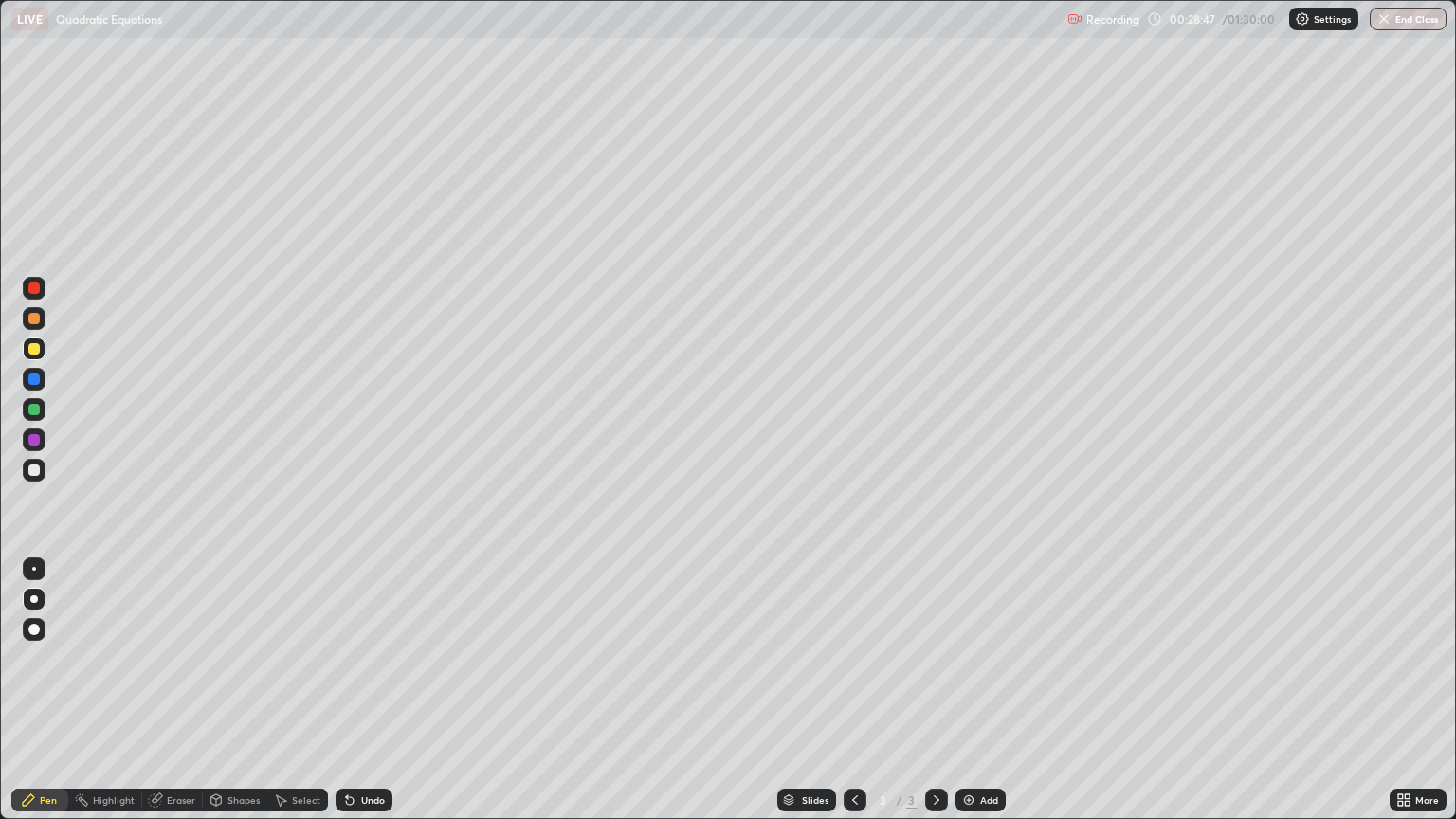 click at bounding box center [34, 599] 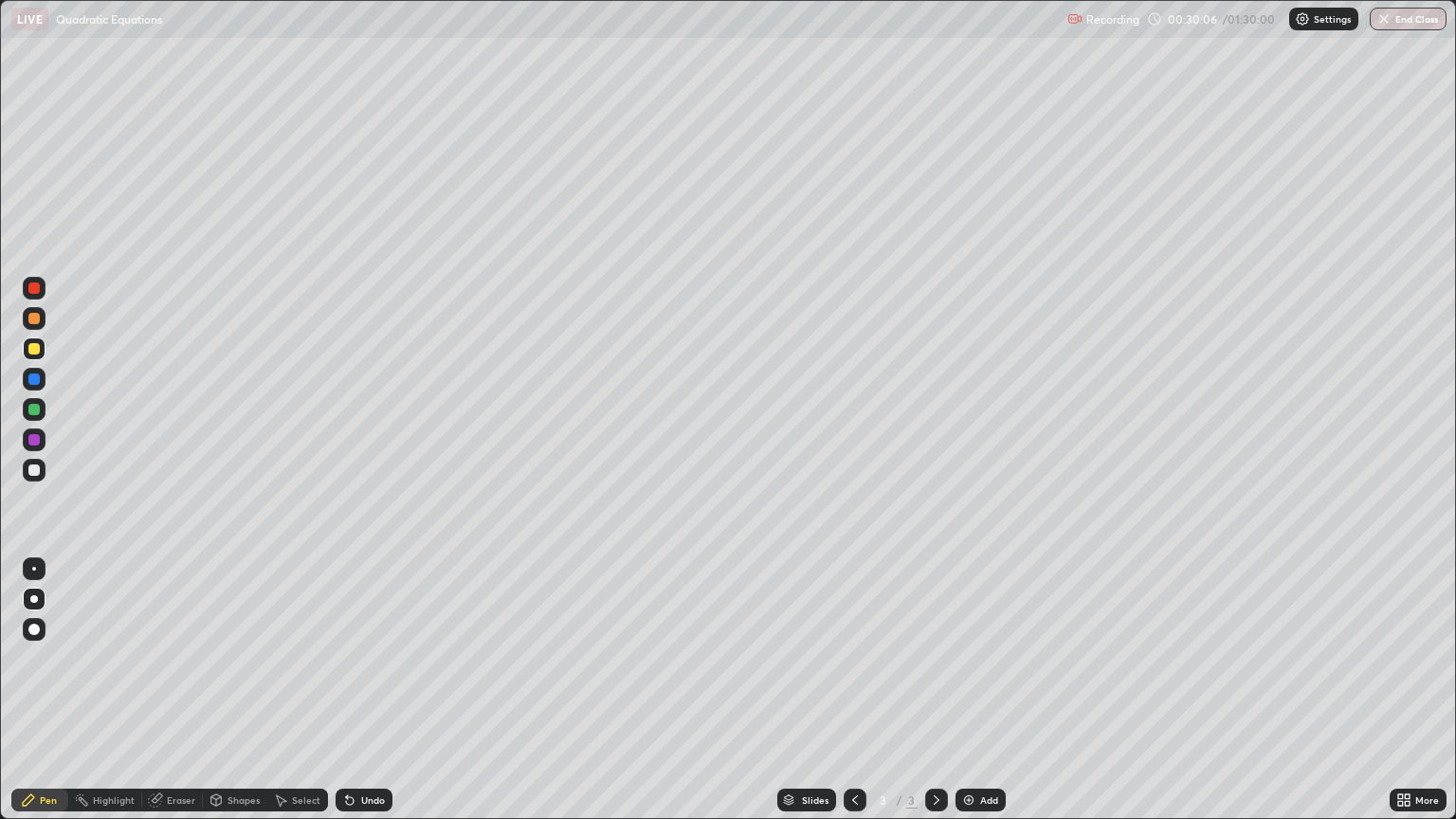 click at bounding box center (34, 318) 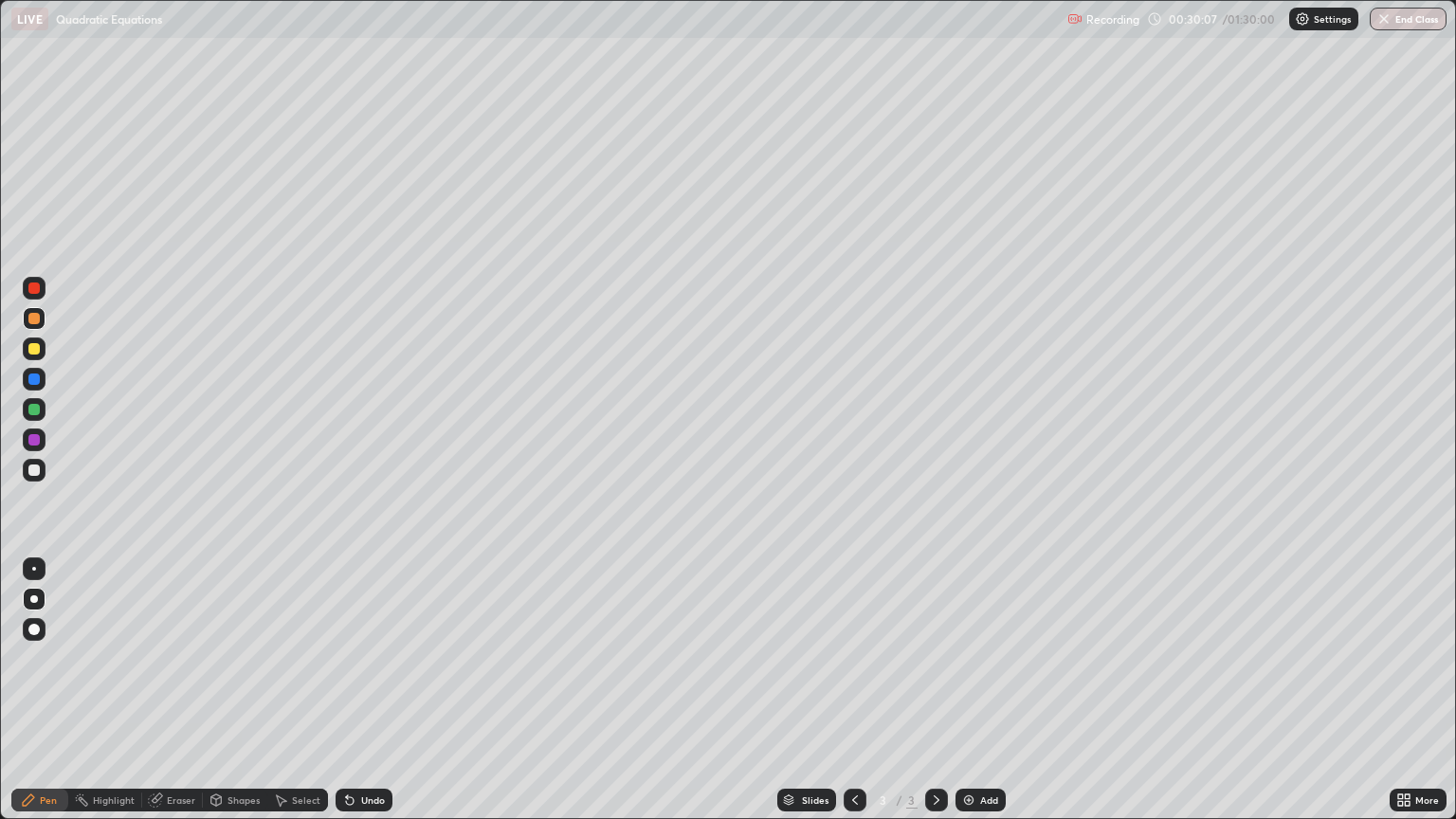 click at bounding box center [34, 349] 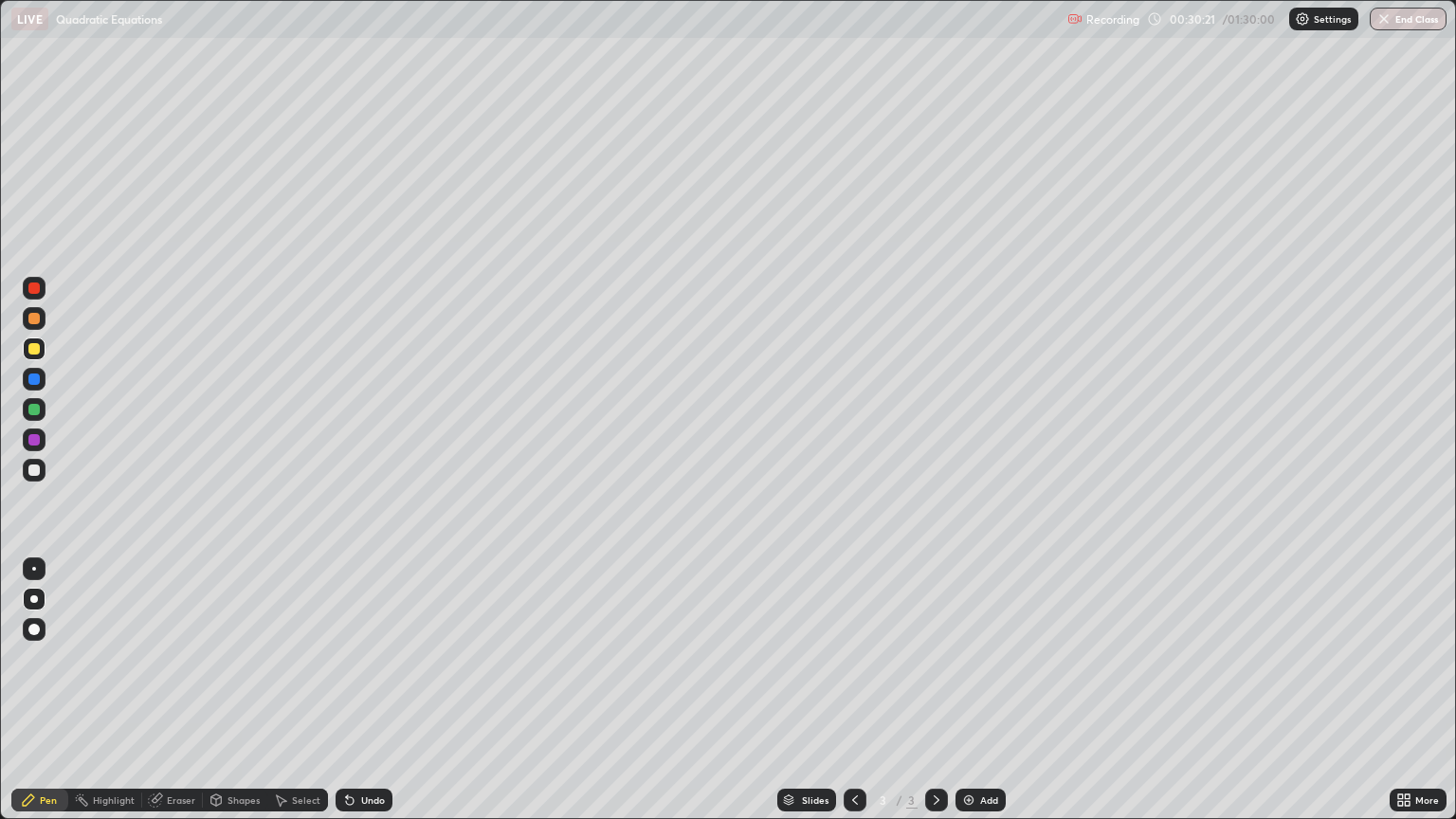 click at bounding box center (34, 349) 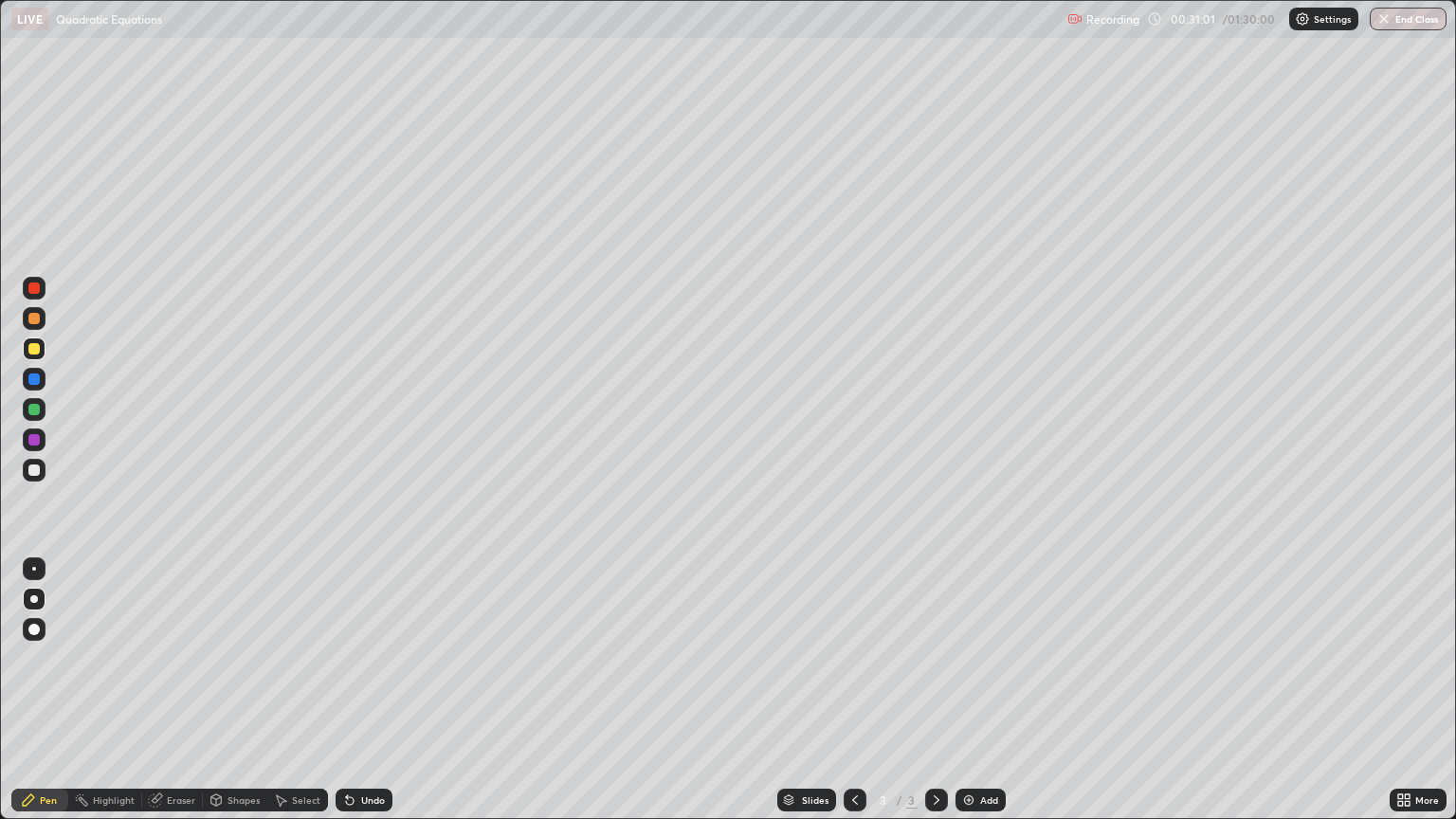 click at bounding box center (34, 470) 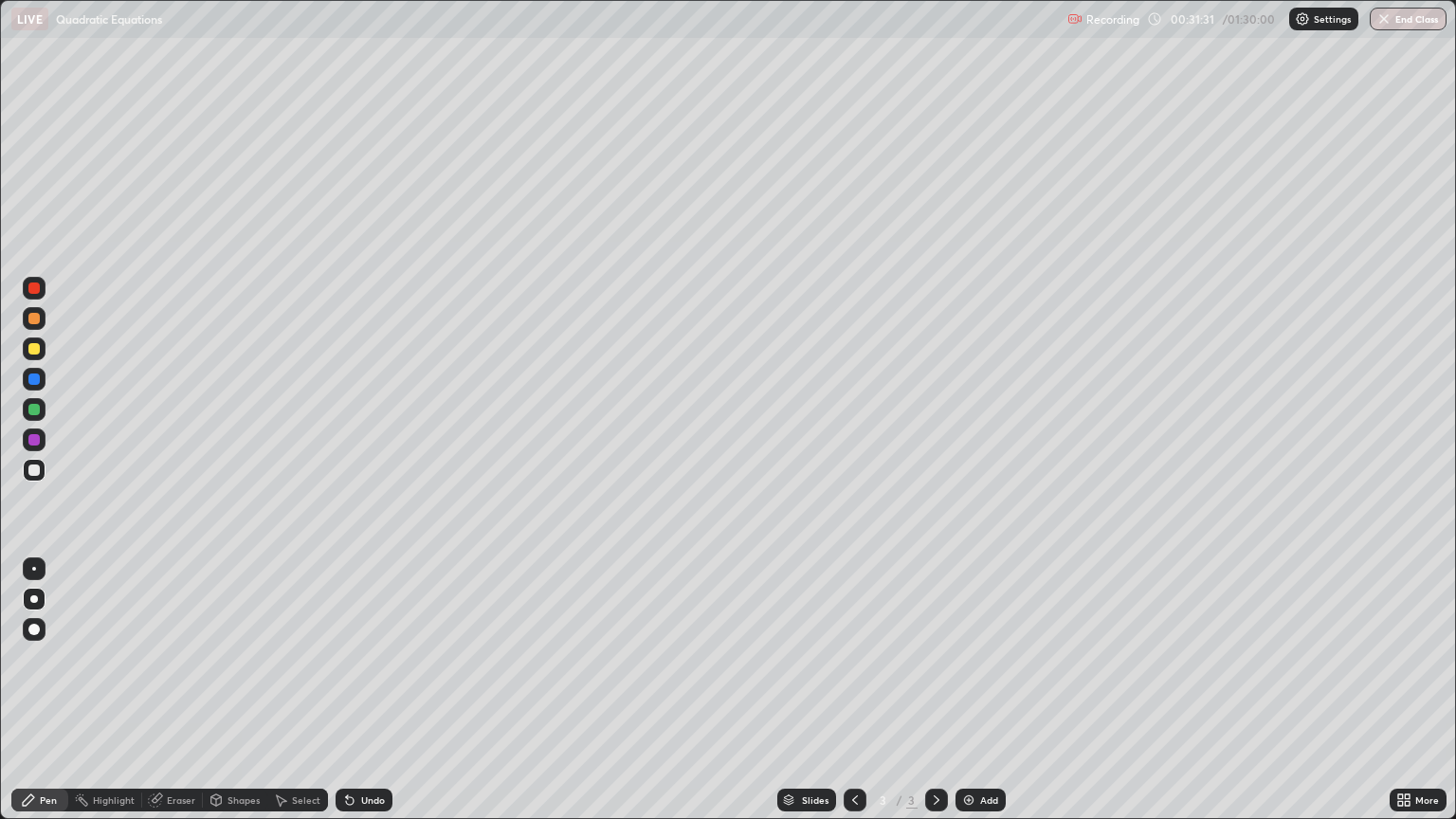 click at bounding box center [34, 470] 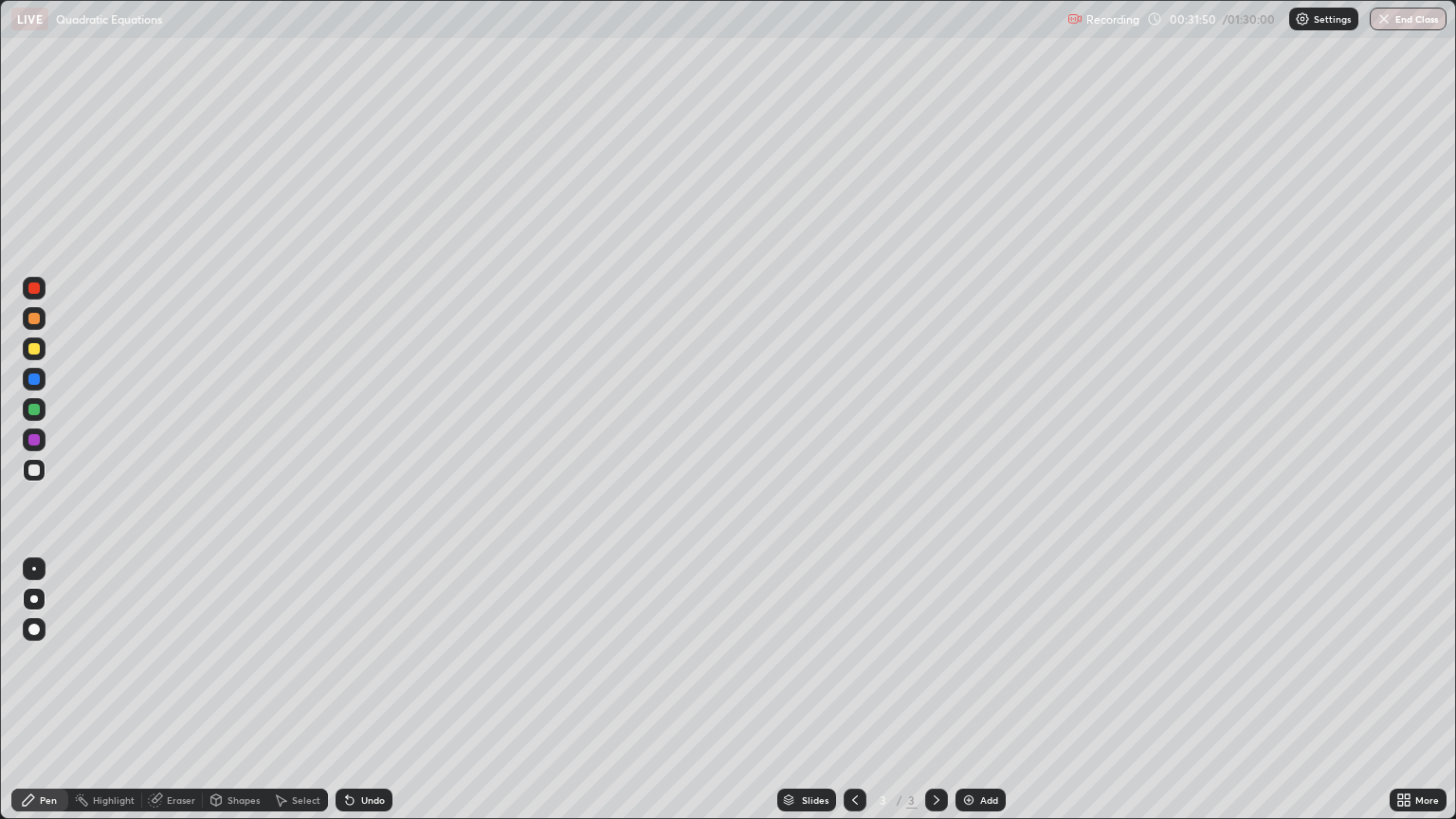 click at bounding box center [34, 318] 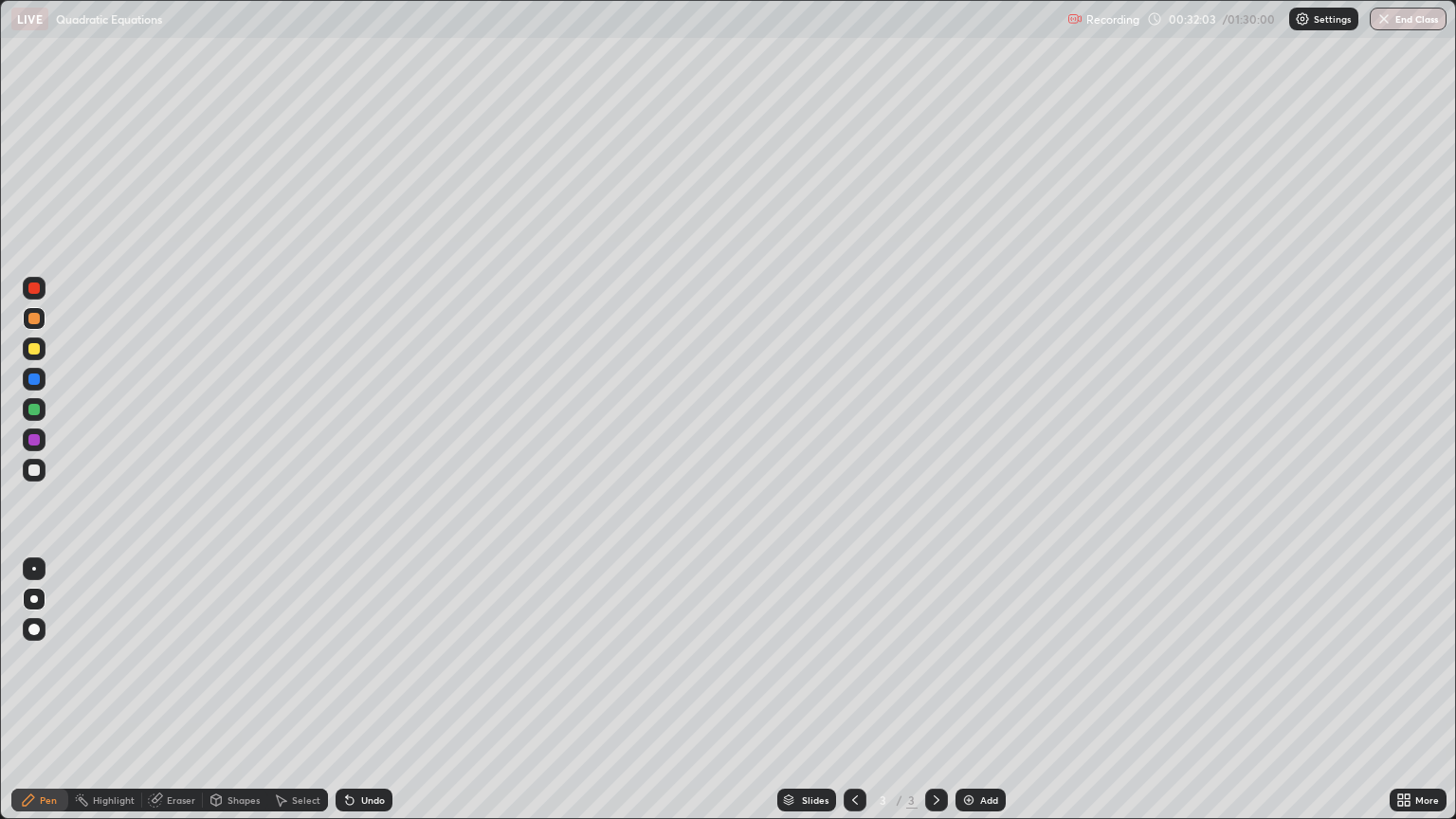 click at bounding box center [34, 379] 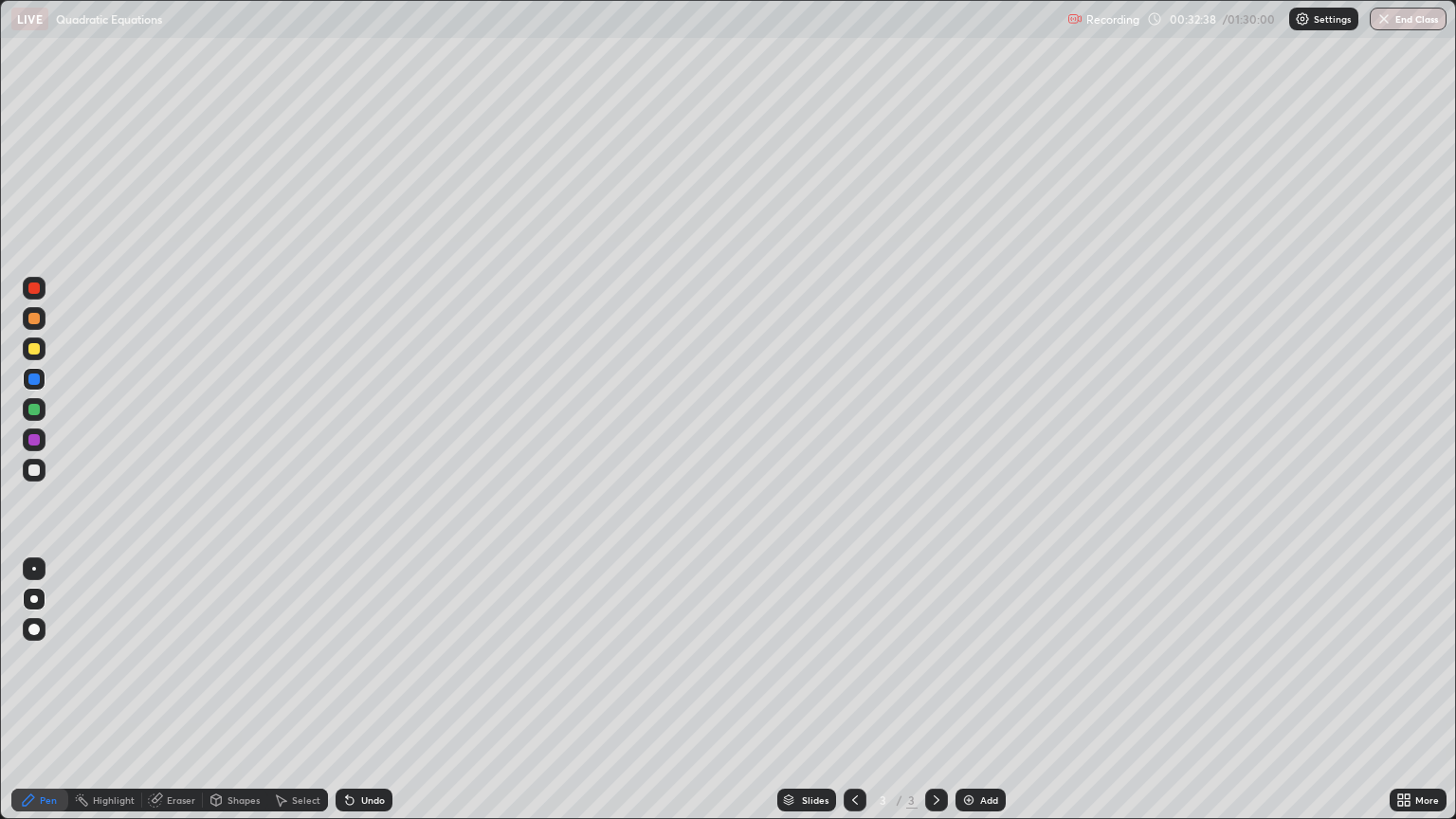 click at bounding box center (34, 288) 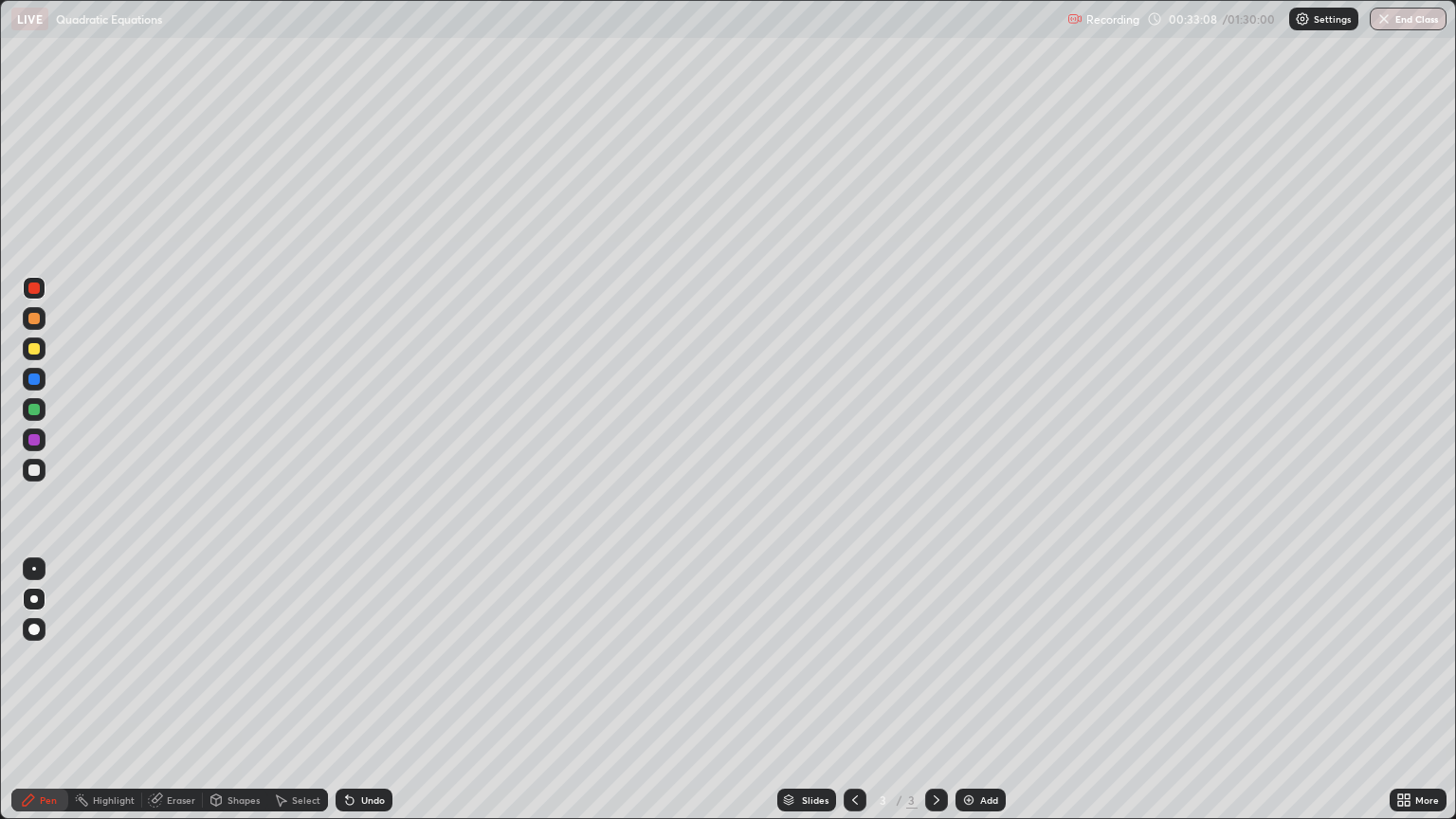 click at bounding box center (34, 349) 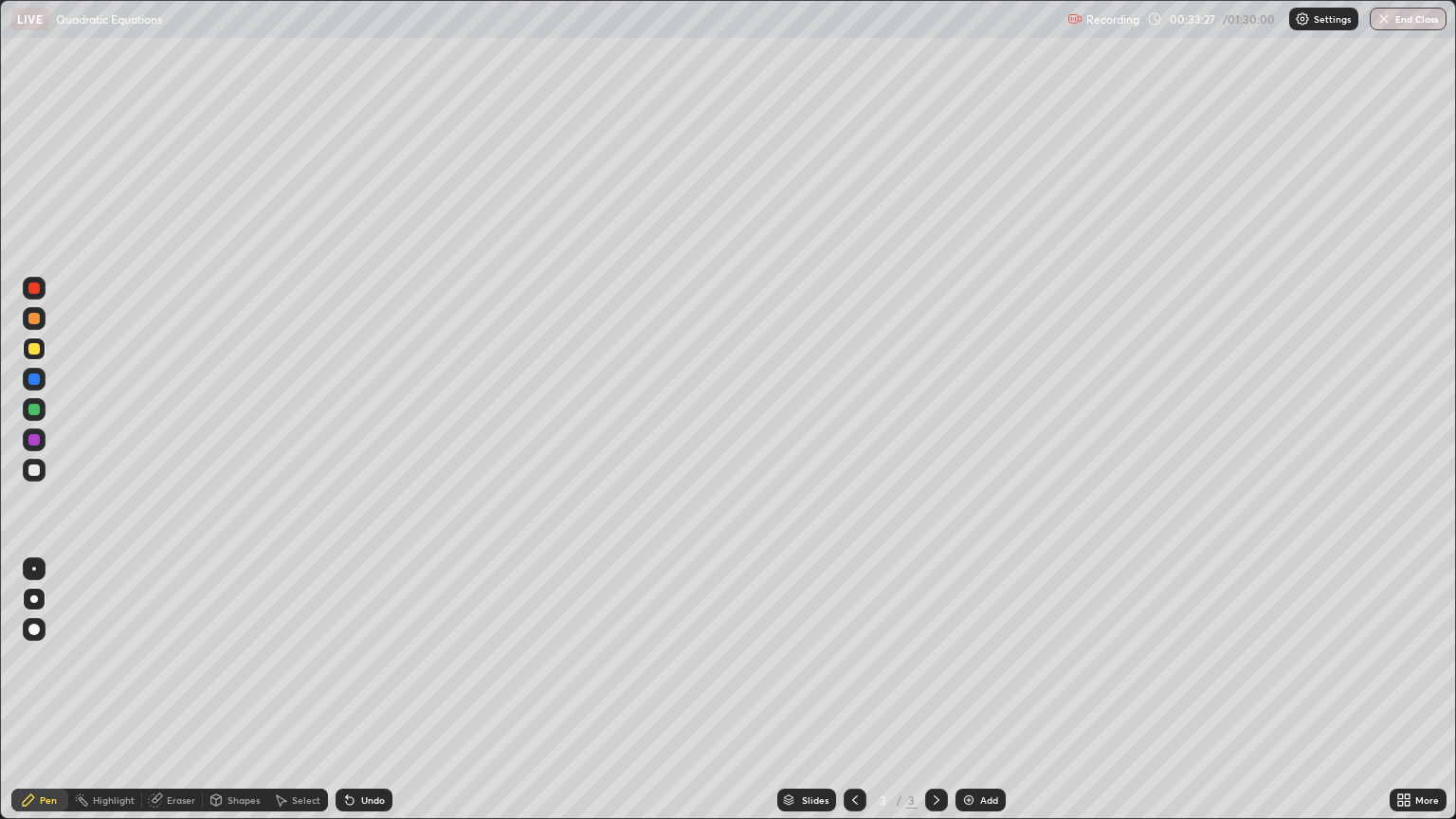 click at bounding box center [34, 410] 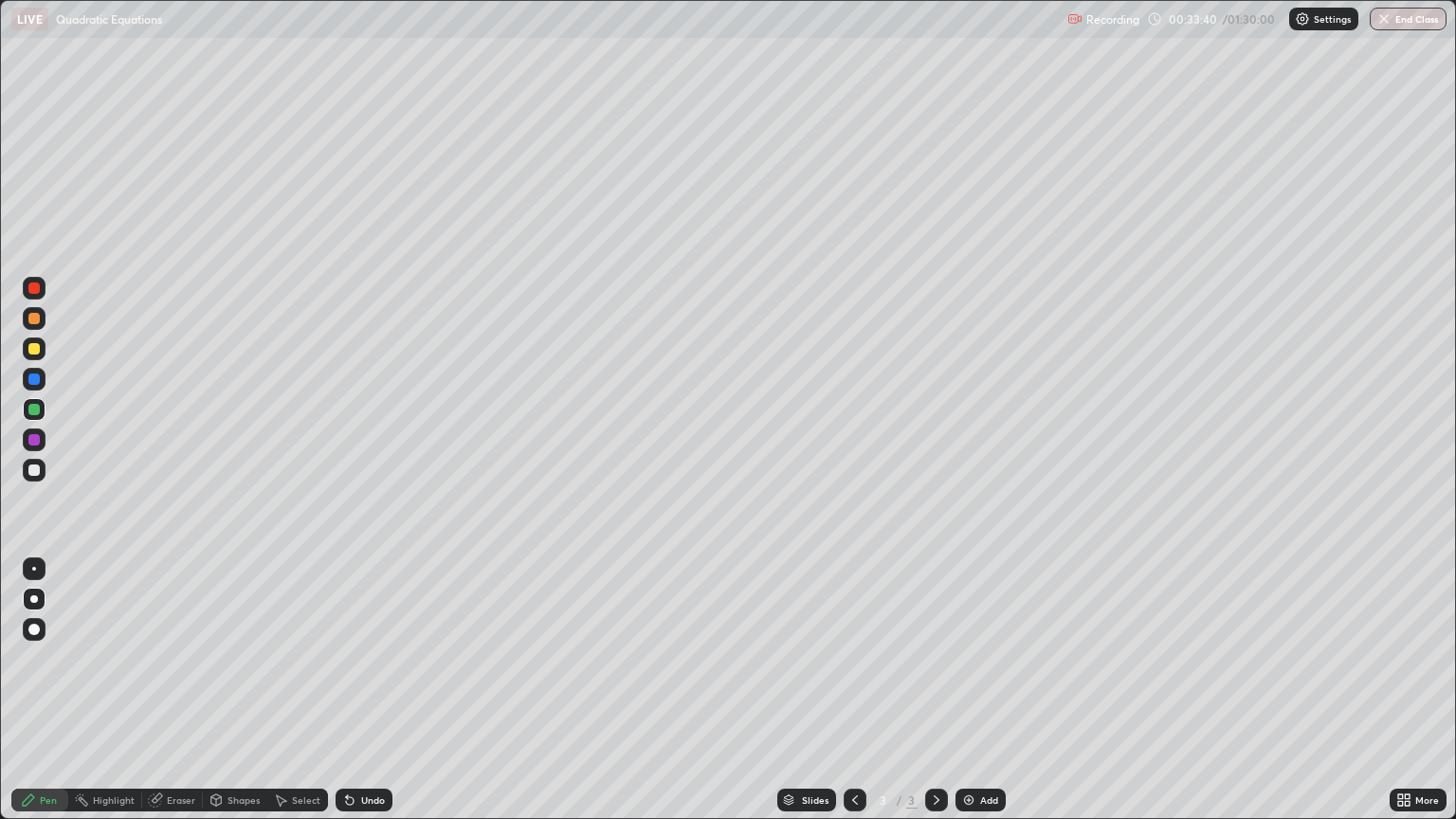 click at bounding box center (34, 410) 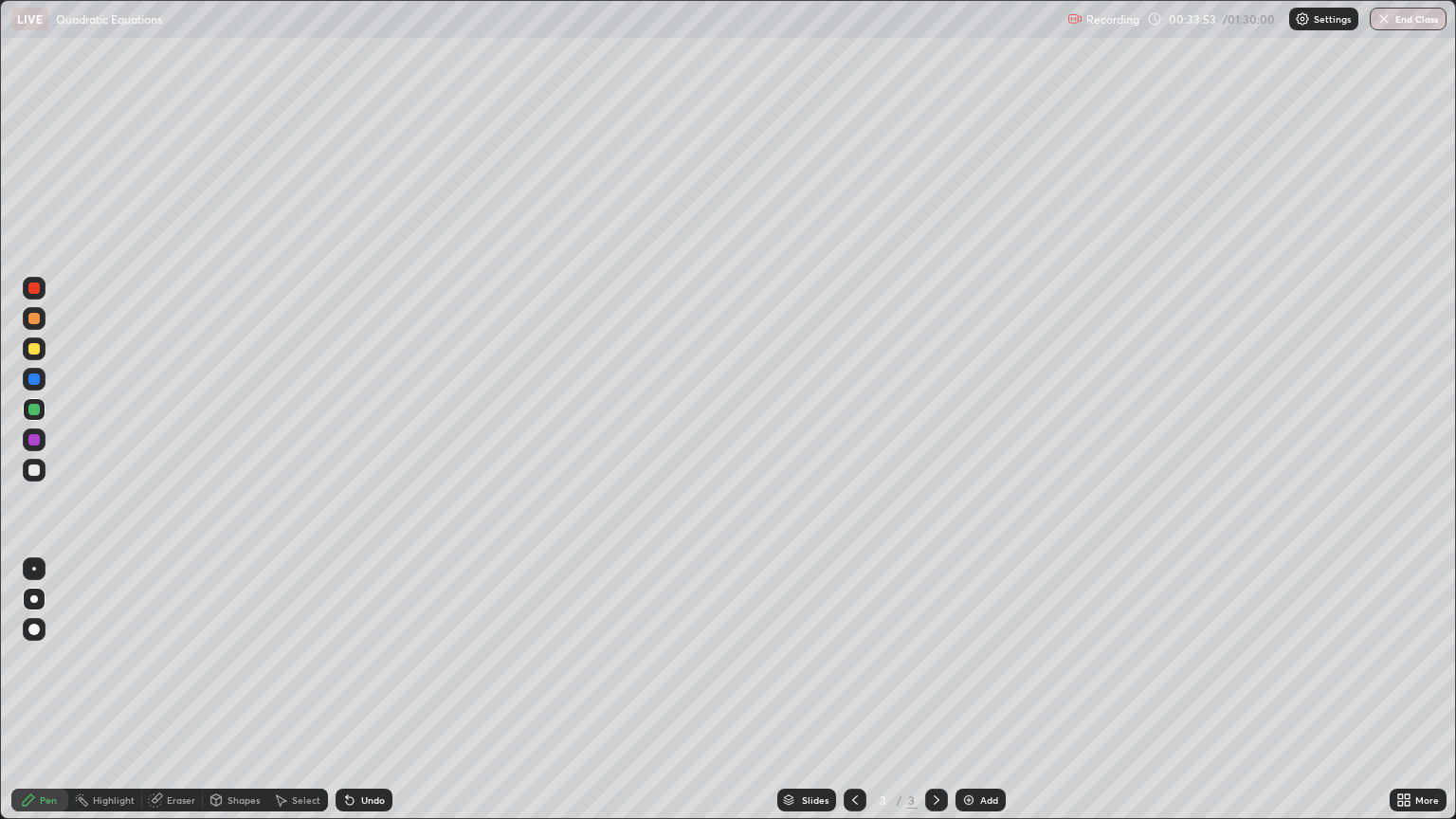 click on "Undo" at bounding box center (373, 800) 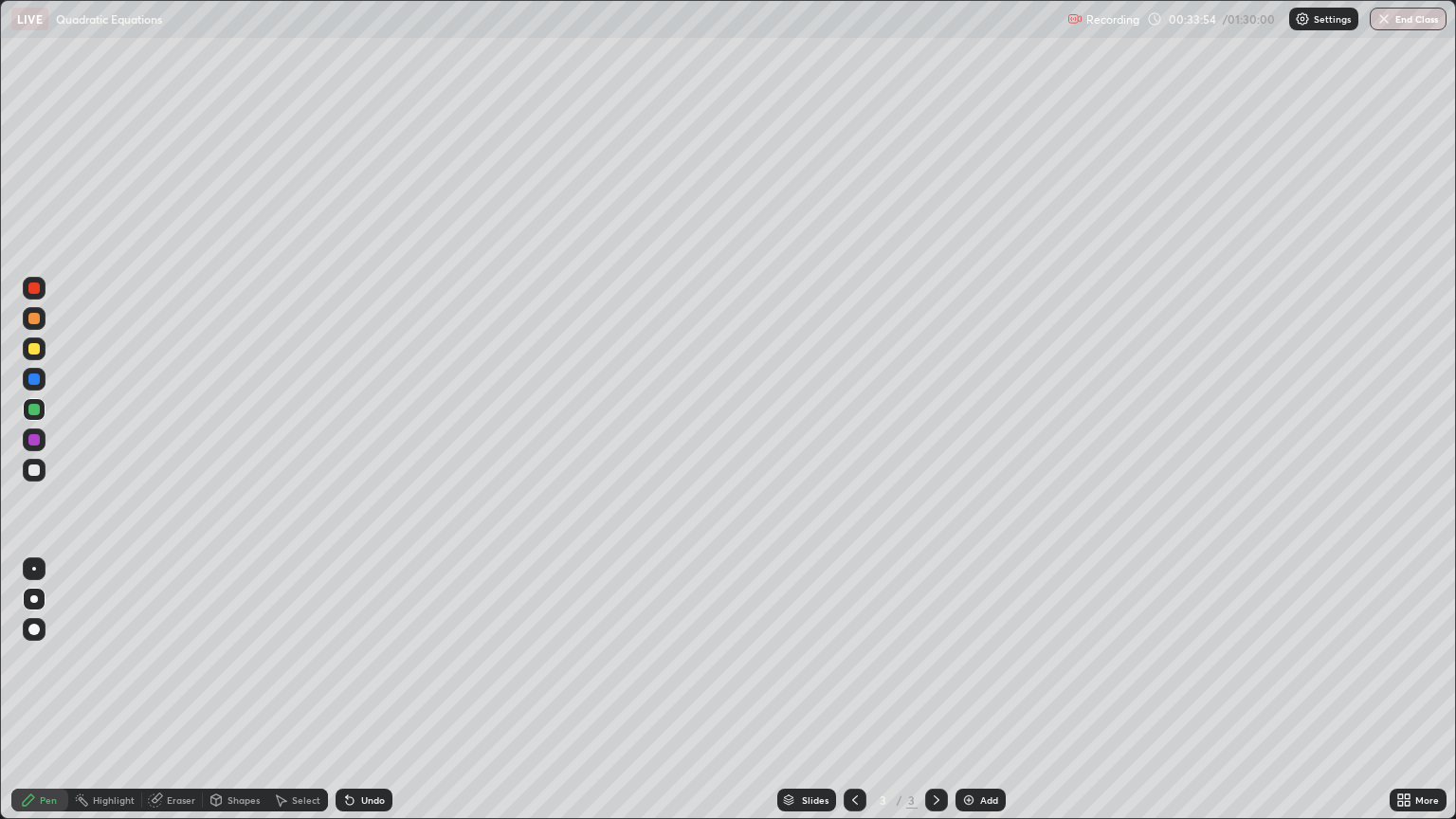 click on "Undo" at bounding box center (373, 800) 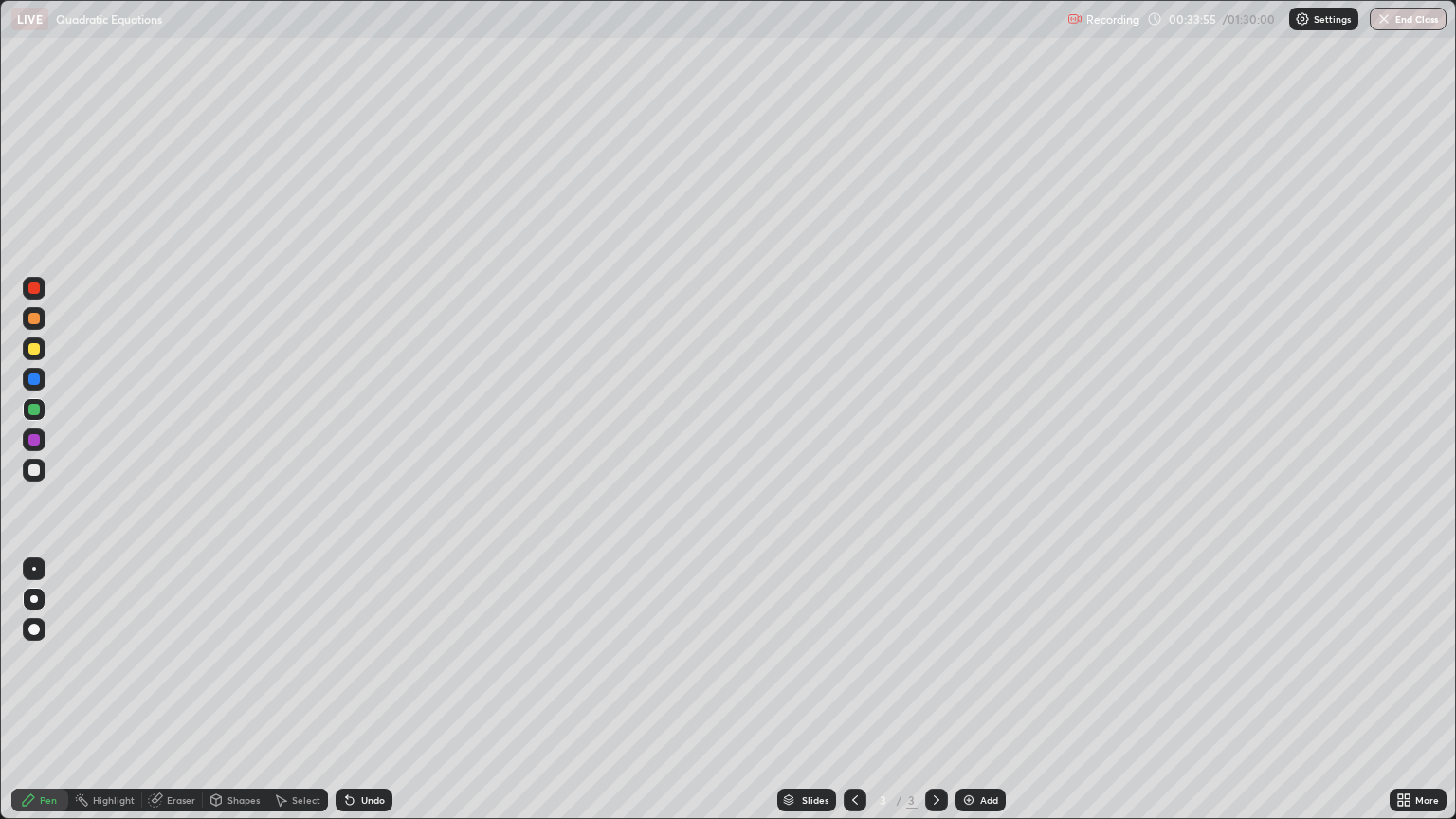 click on "Undo" at bounding box center (373, 800) 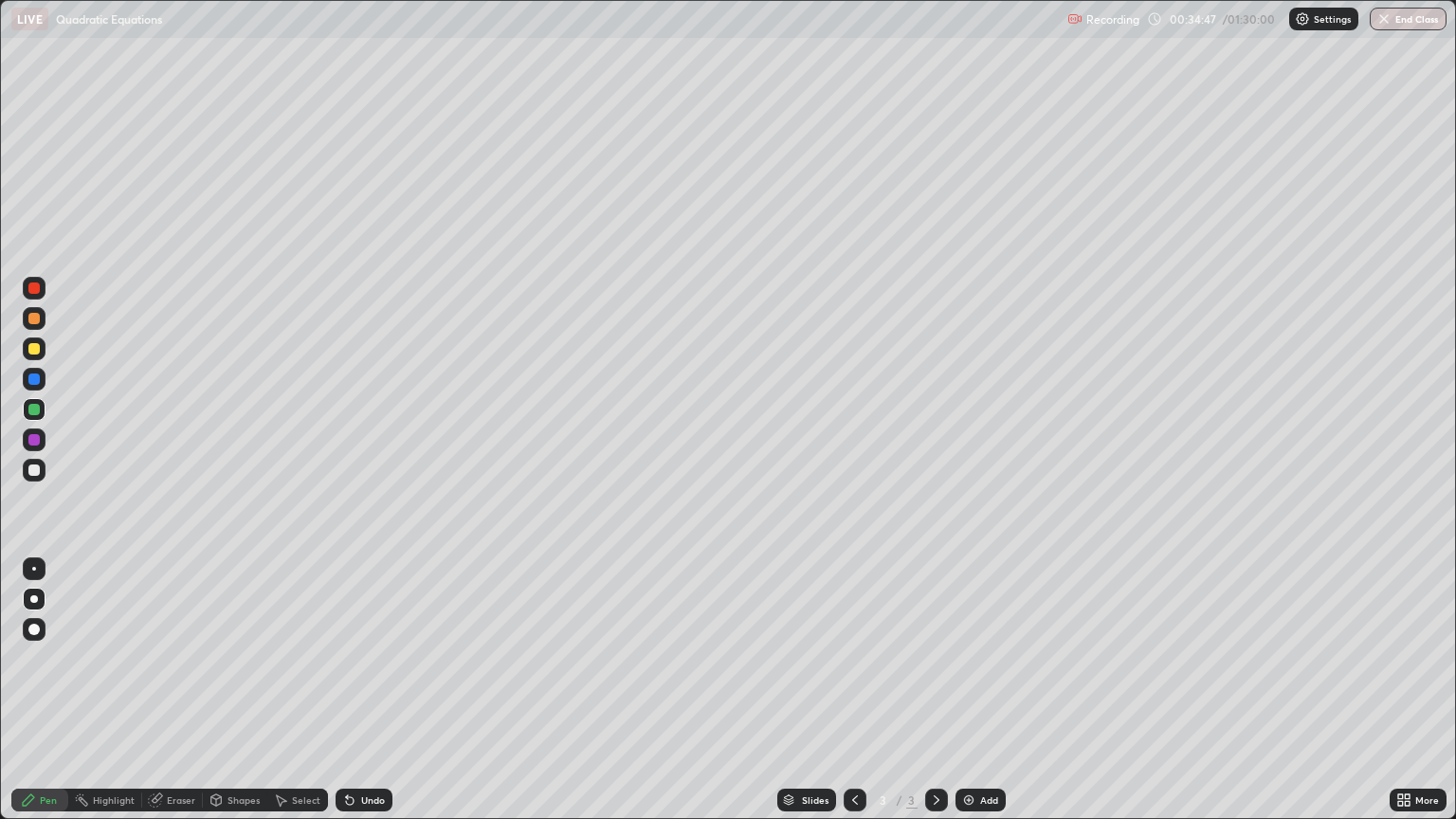 click 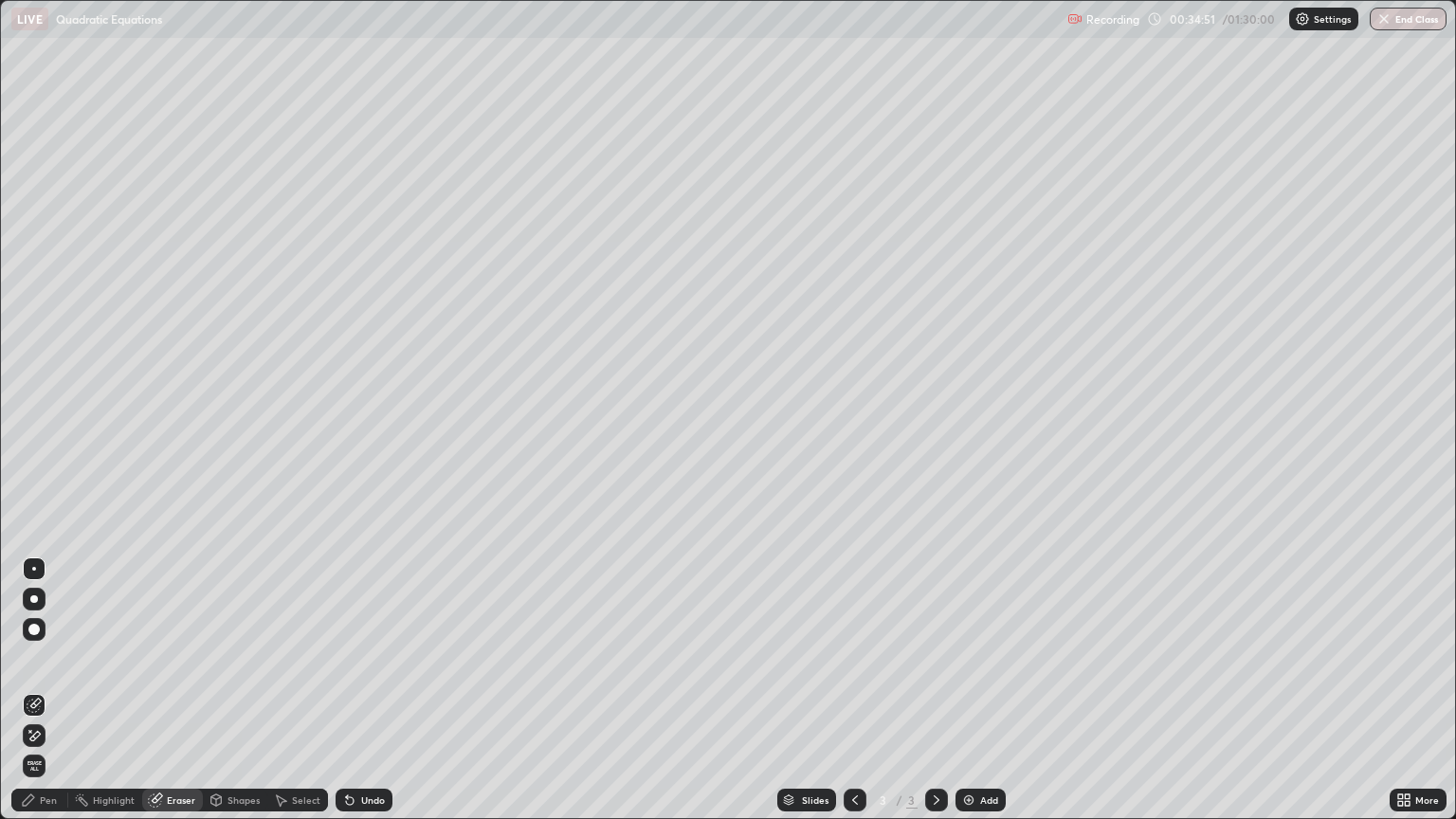 click 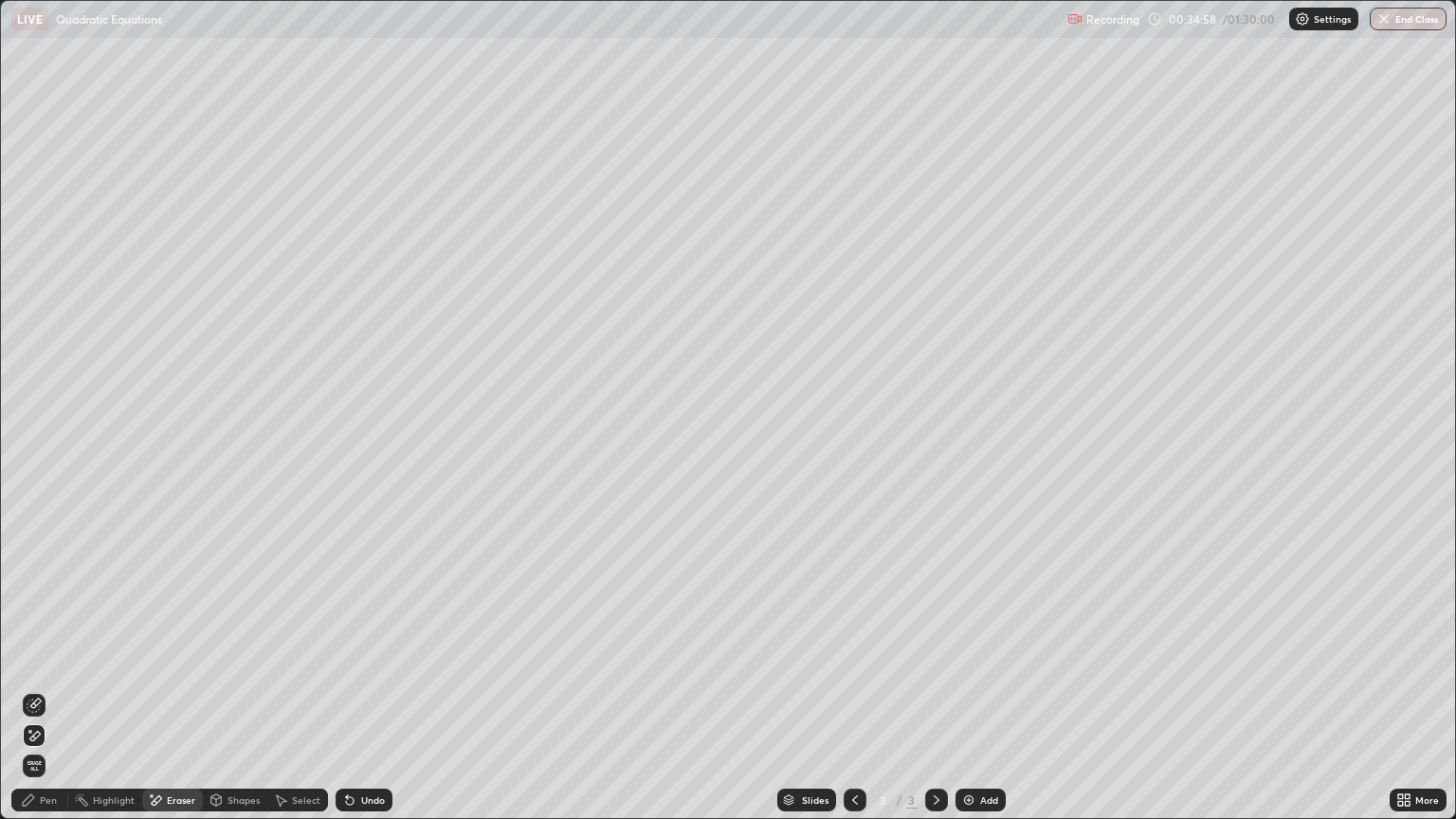 click on "Pen" at bounding box center (48, 800) 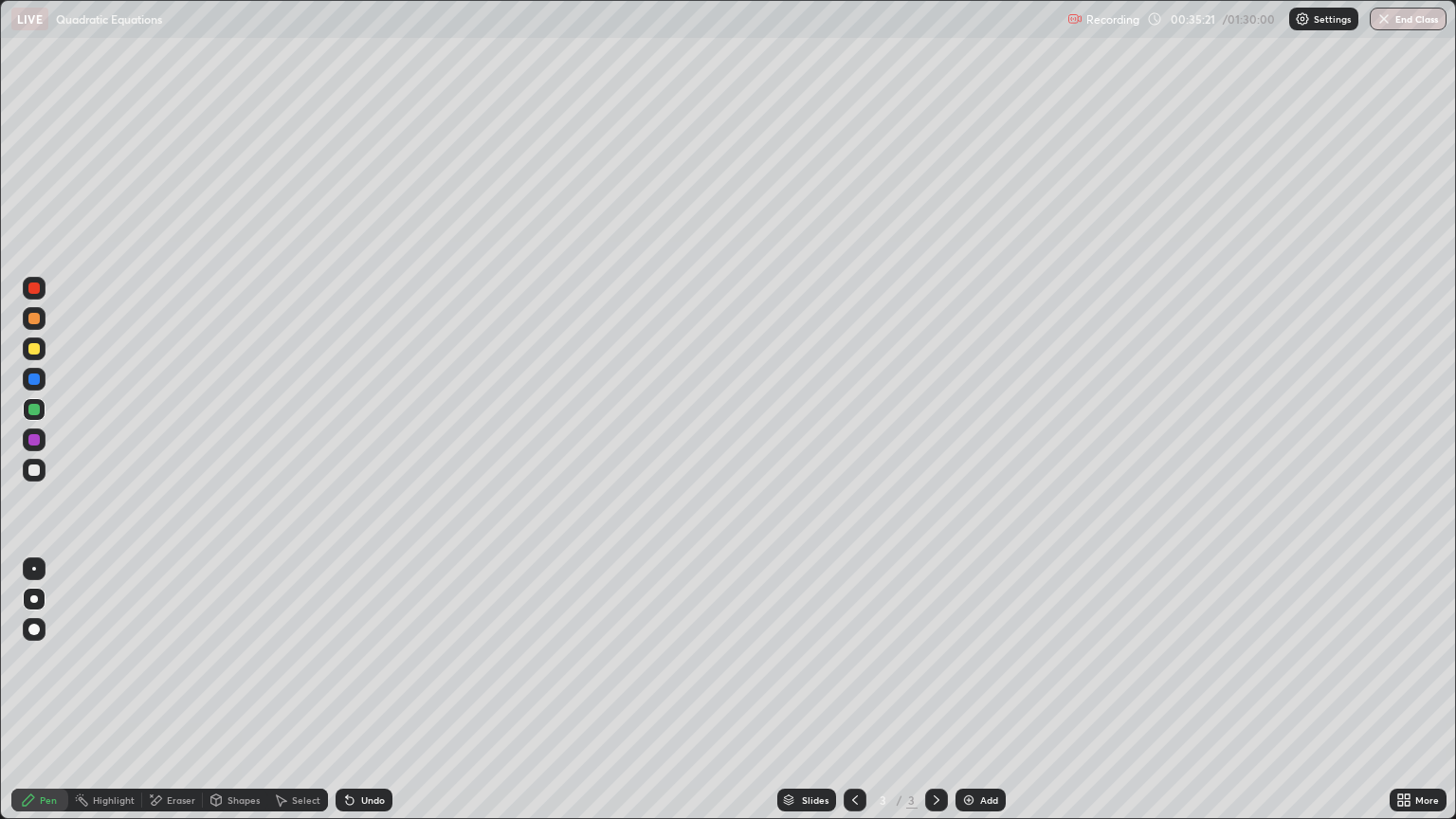 click at bounding box center (34, 470) 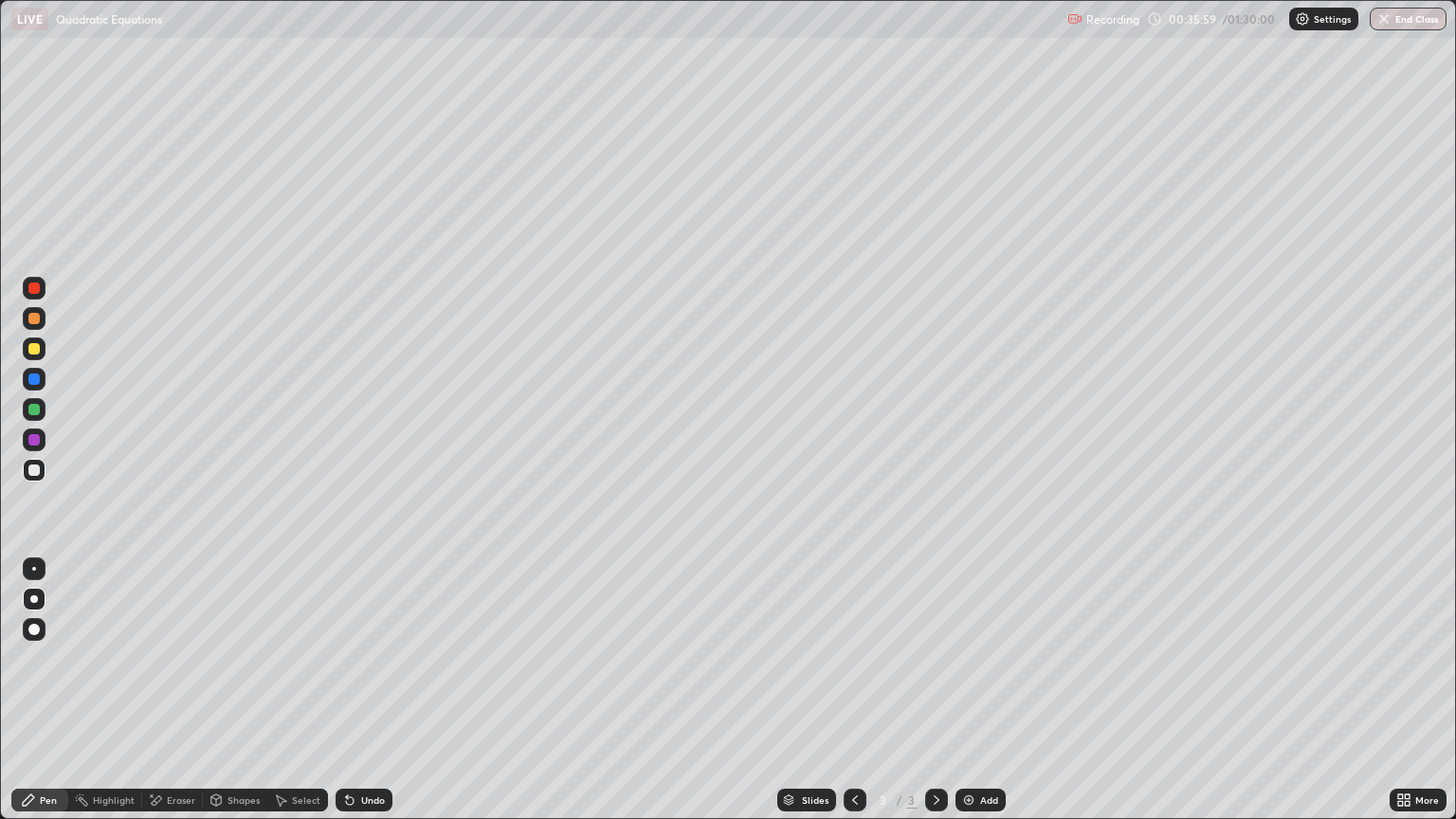 click at bounding box center [34, 349] 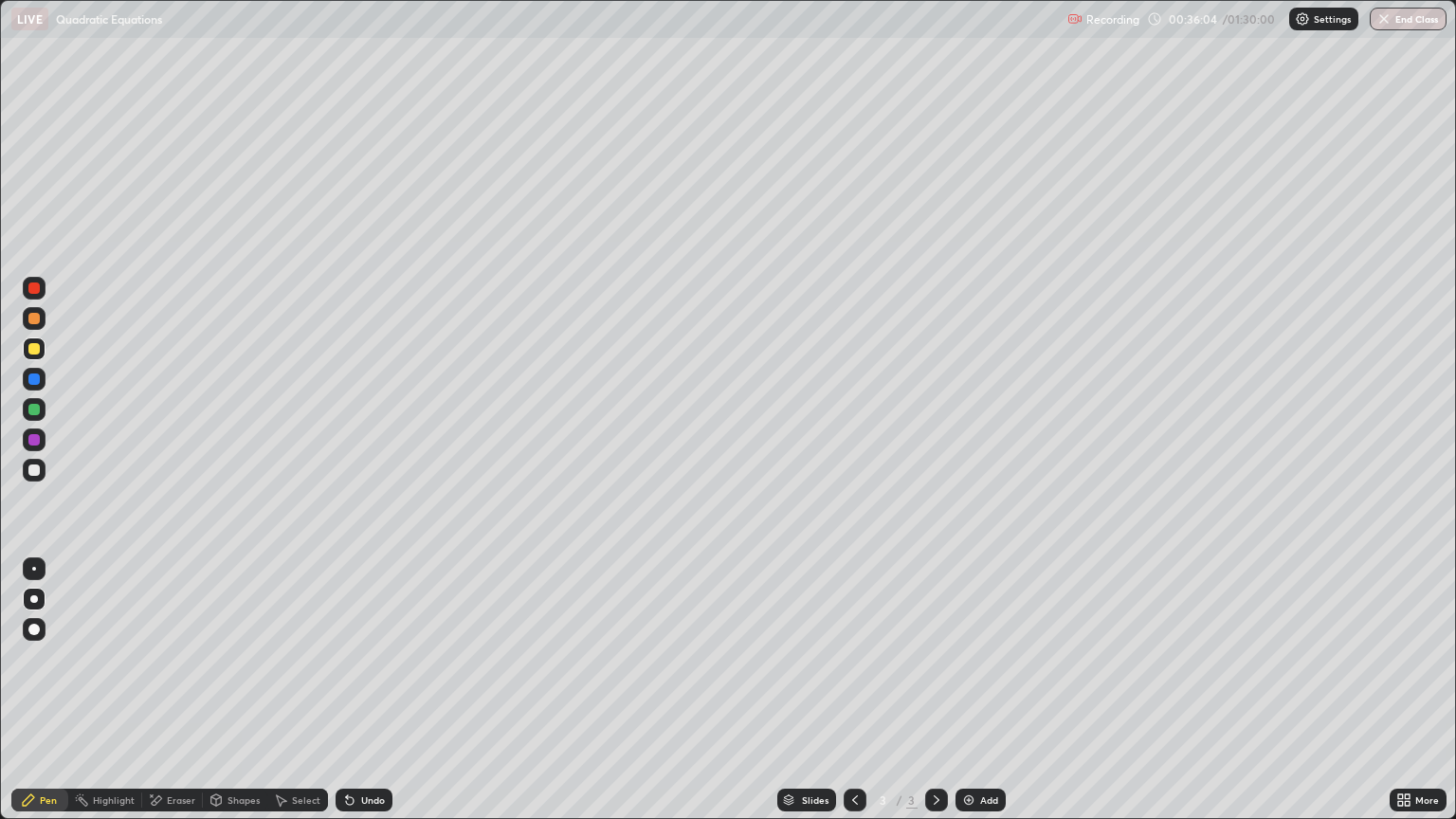 click 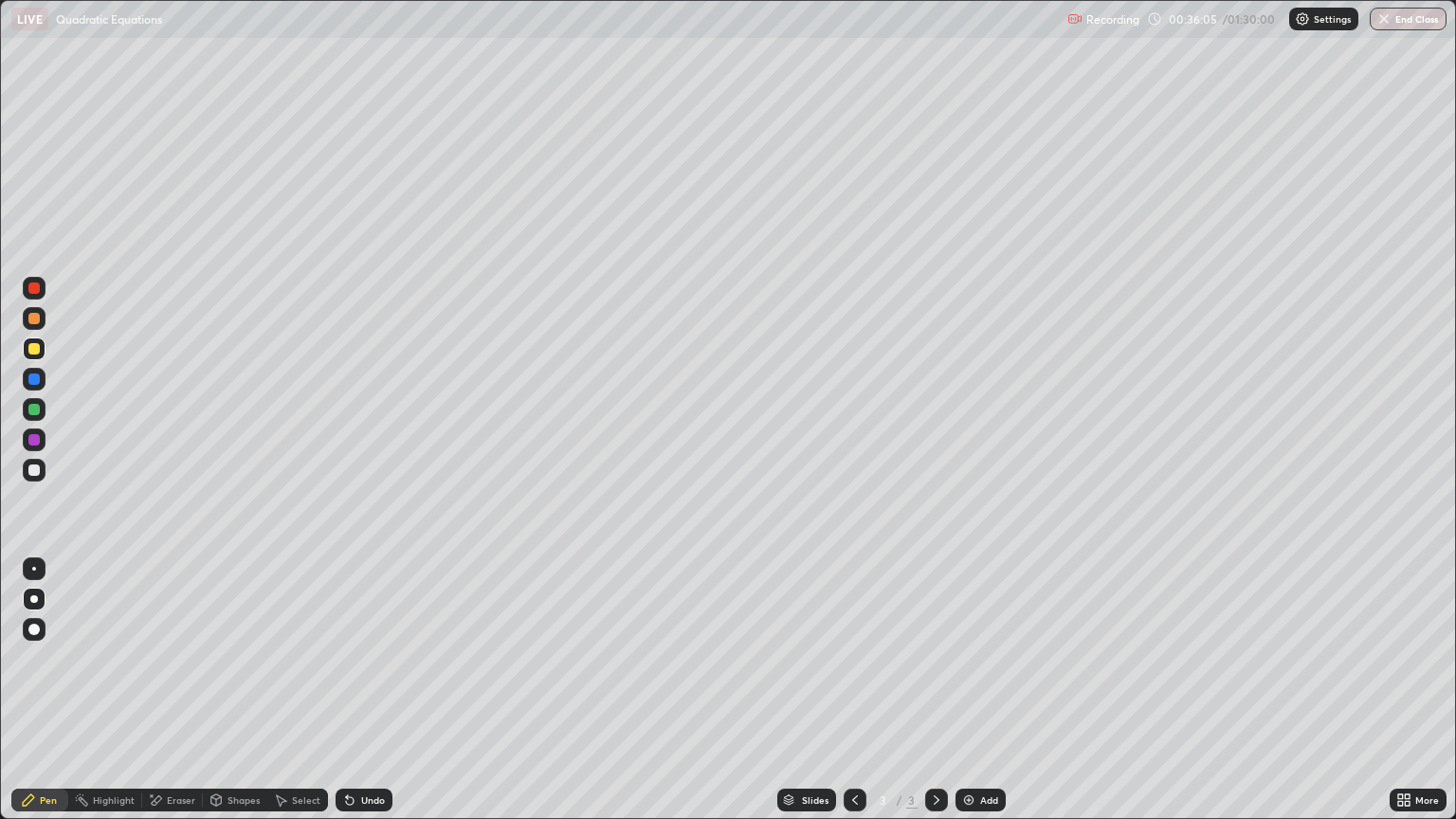 click on "Undo" at bounding box center [364, 800] 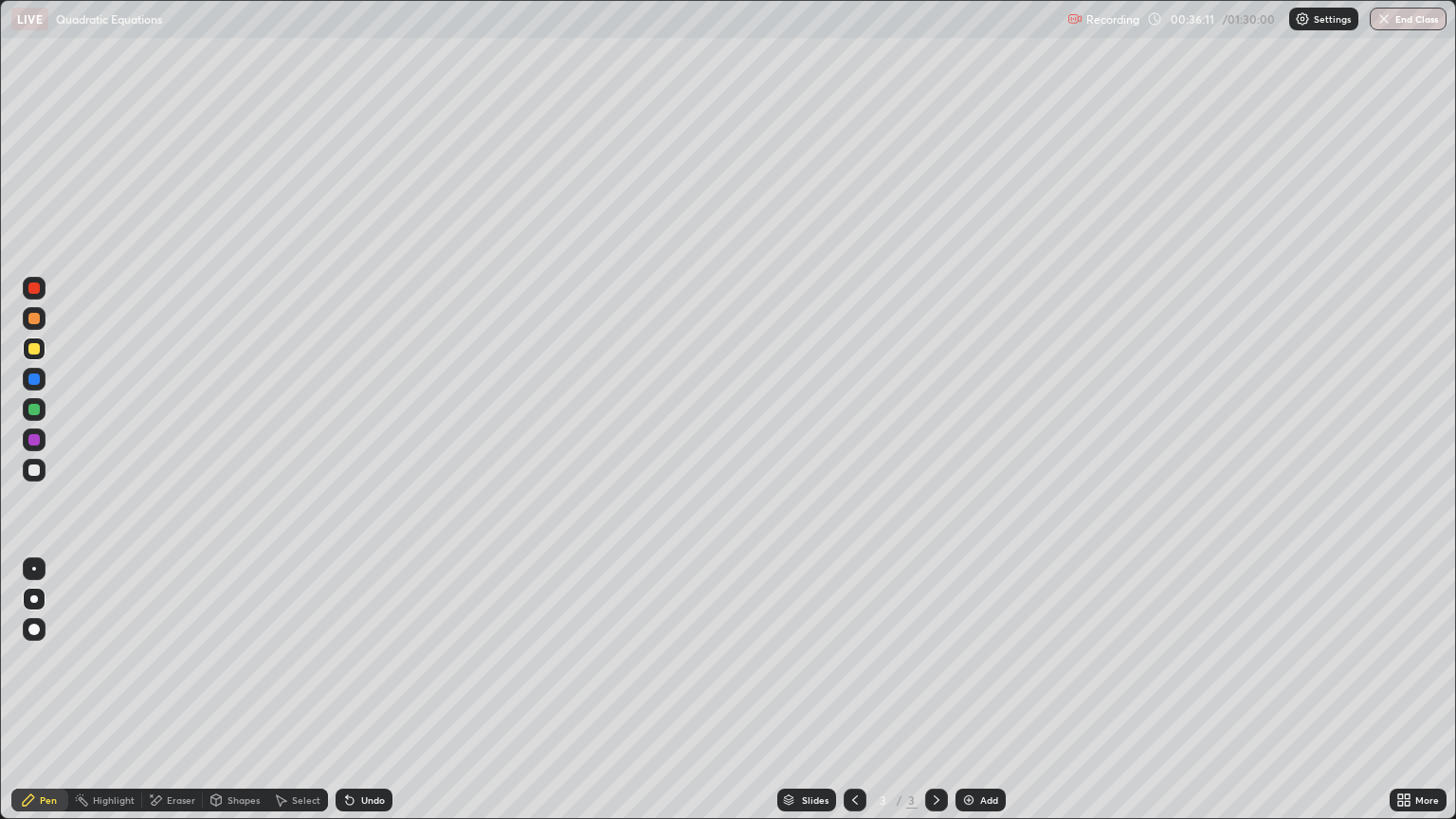 click on "Undo" at bounding box center [364, 800] 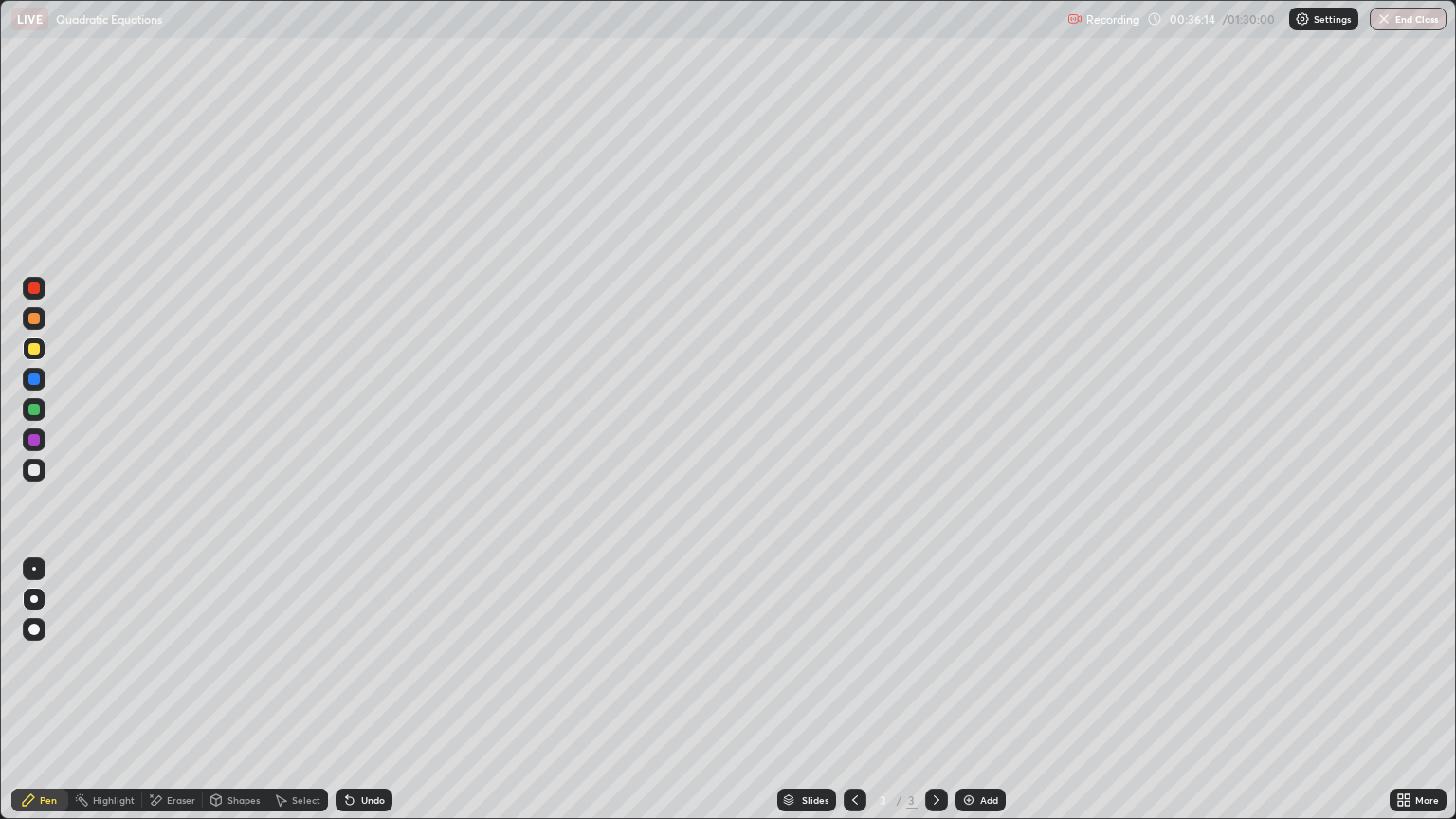 click at bounding box center (34, 379) 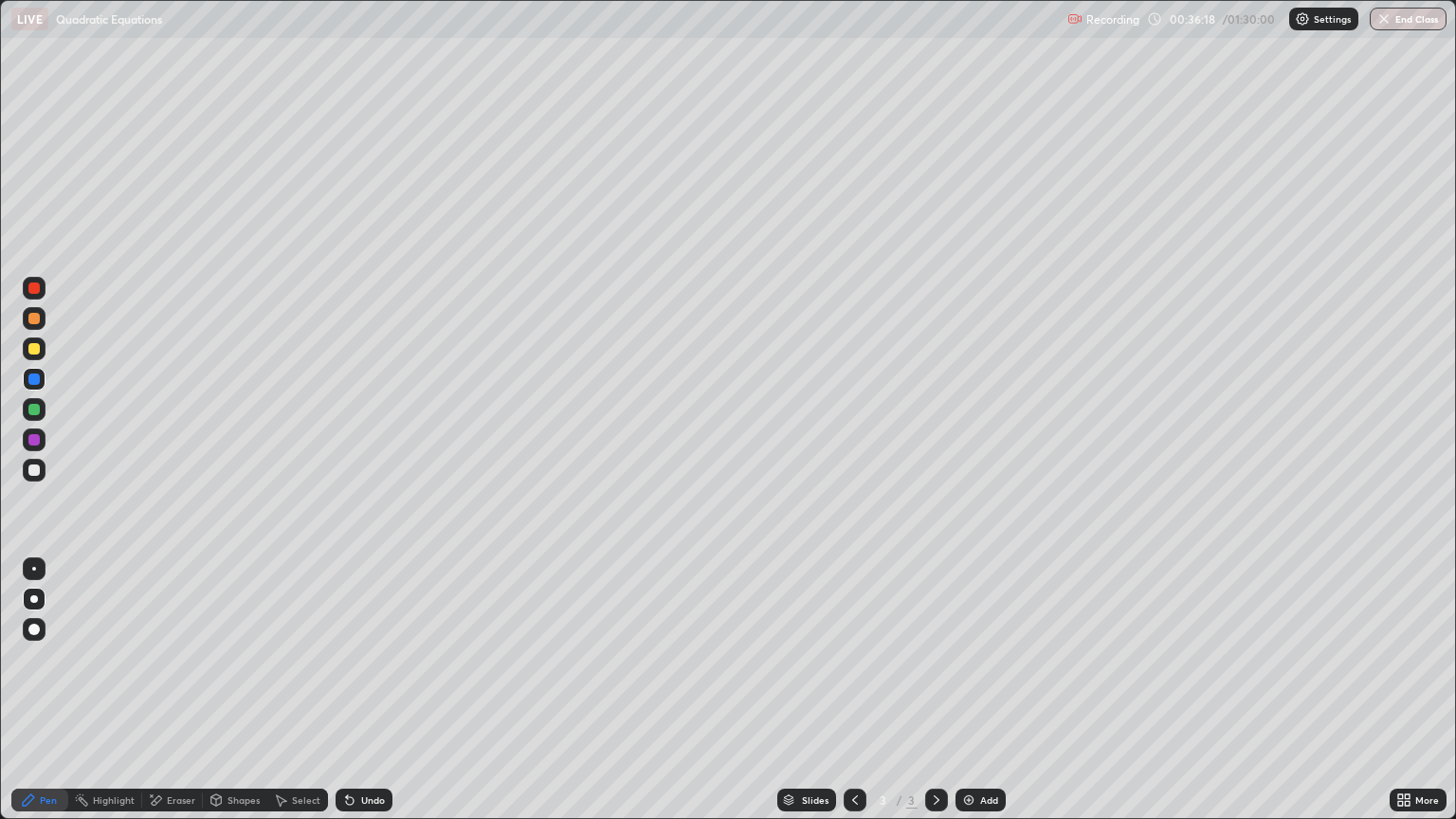 click at bounding box center [34, 410] 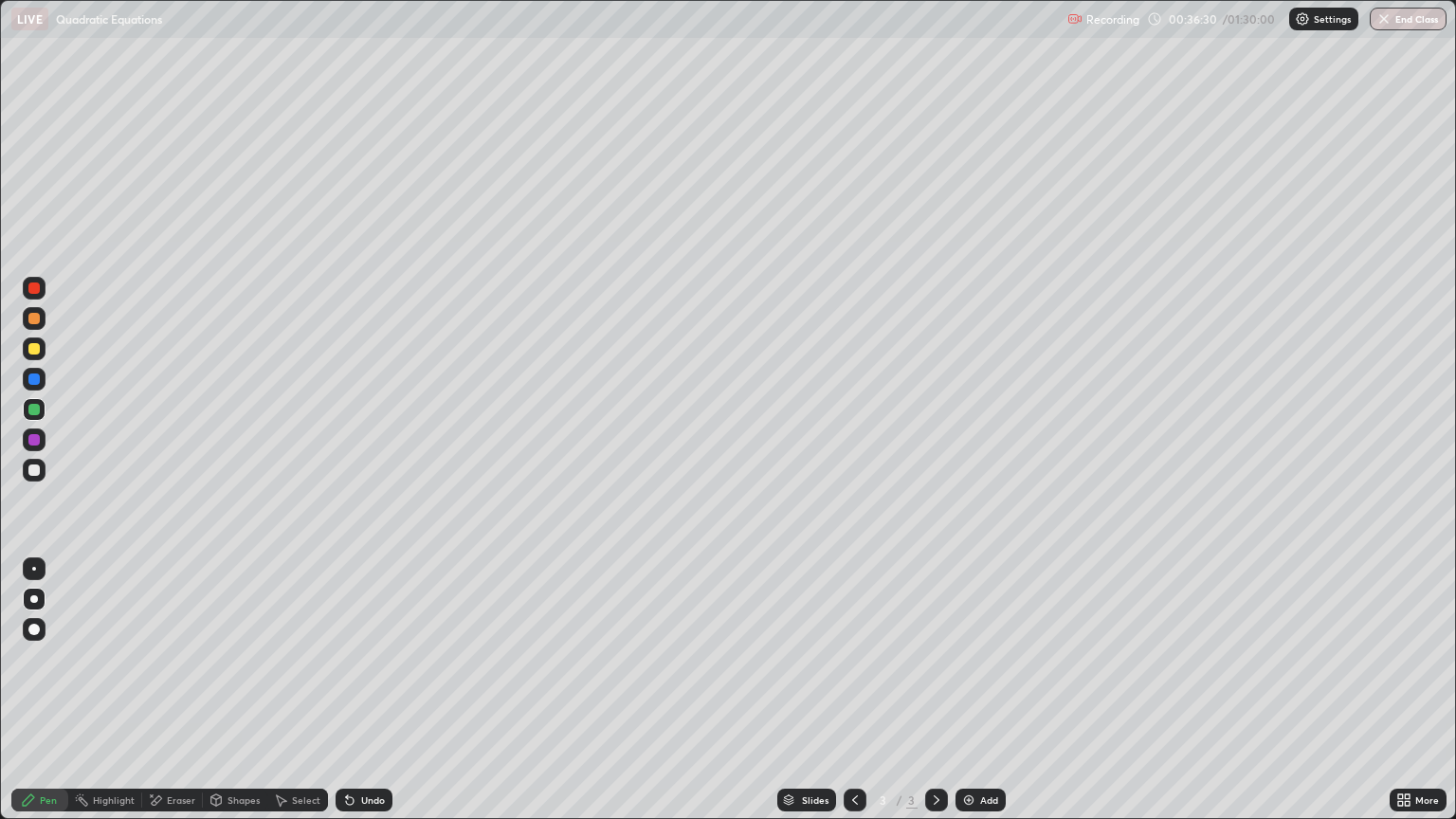 click at bounding box center [34, 349] 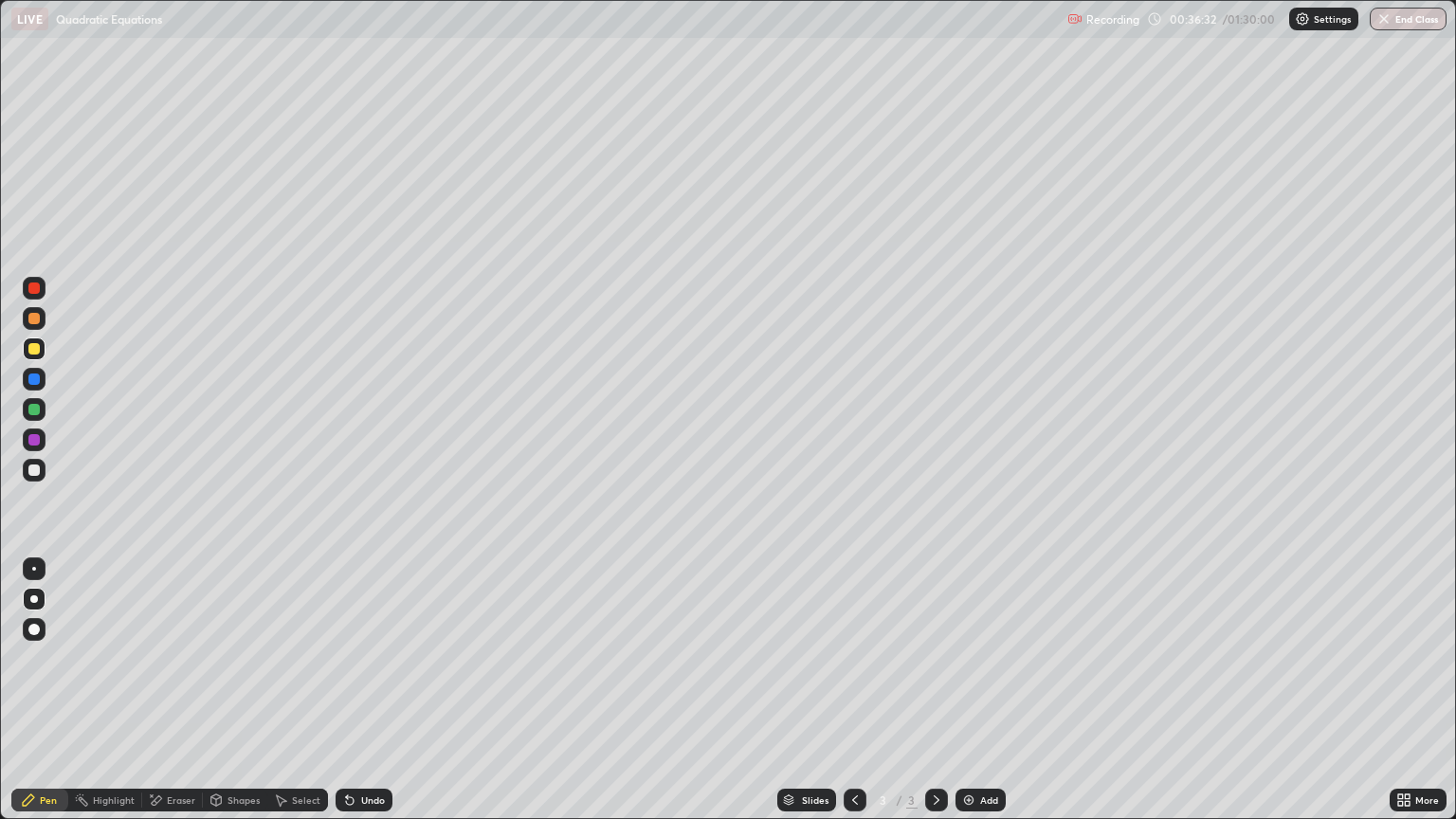 click at bounding box center [34, 470] 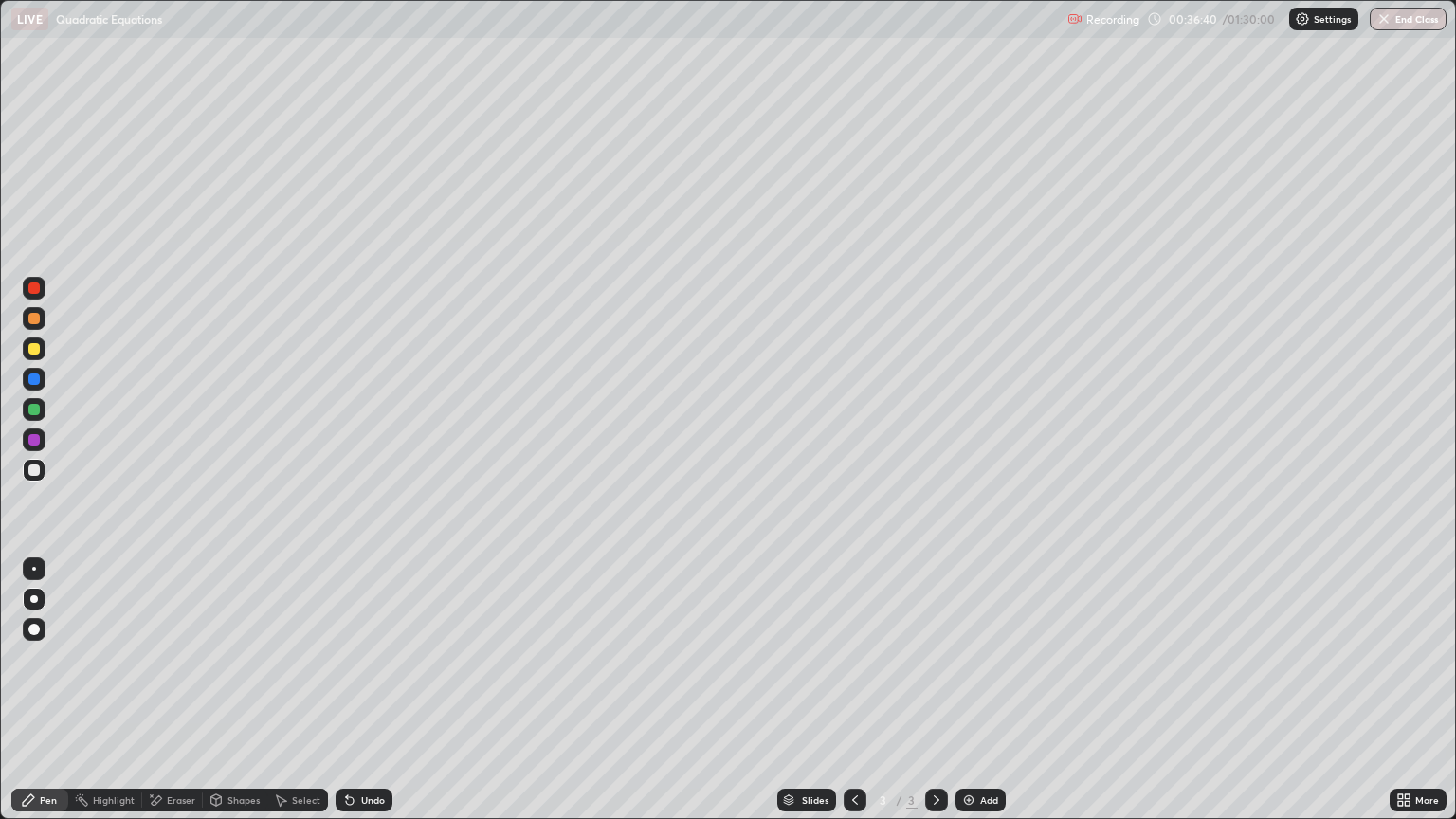 click on "Slides 3 / 3 Add" at bounding box center [891, 800] 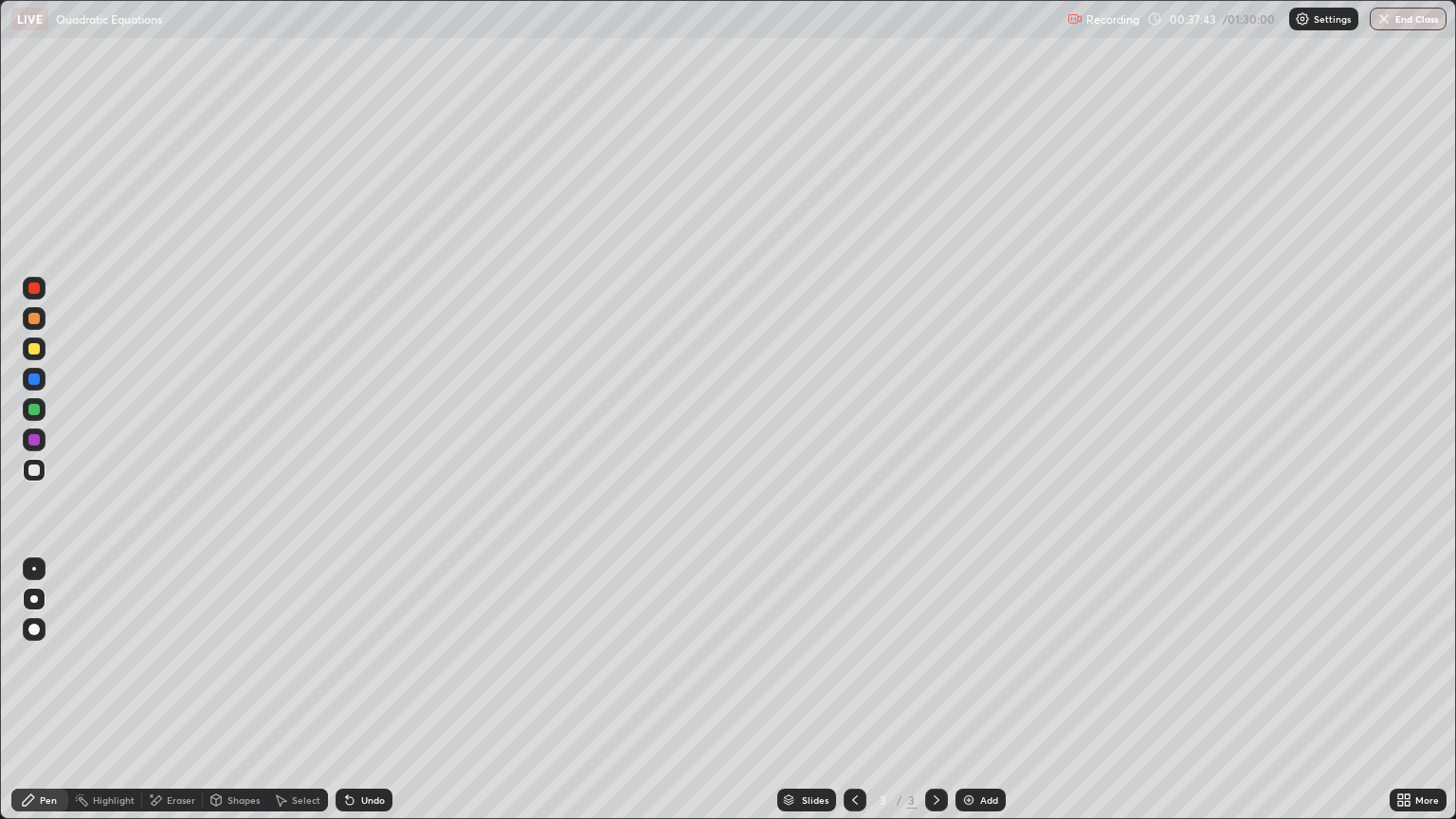 click at bounding box center [34, 599] 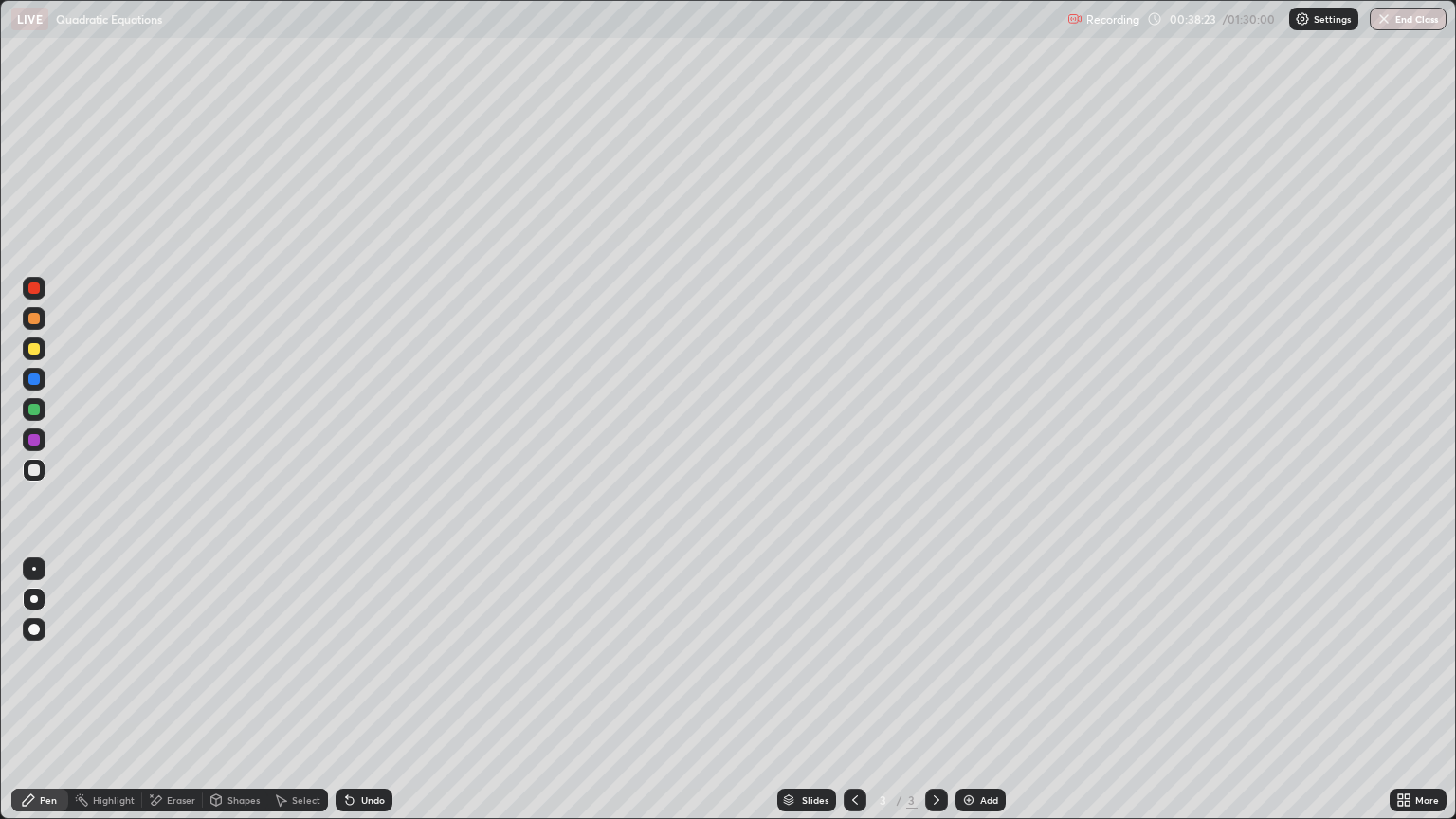 click at bounding box center [34, 379] 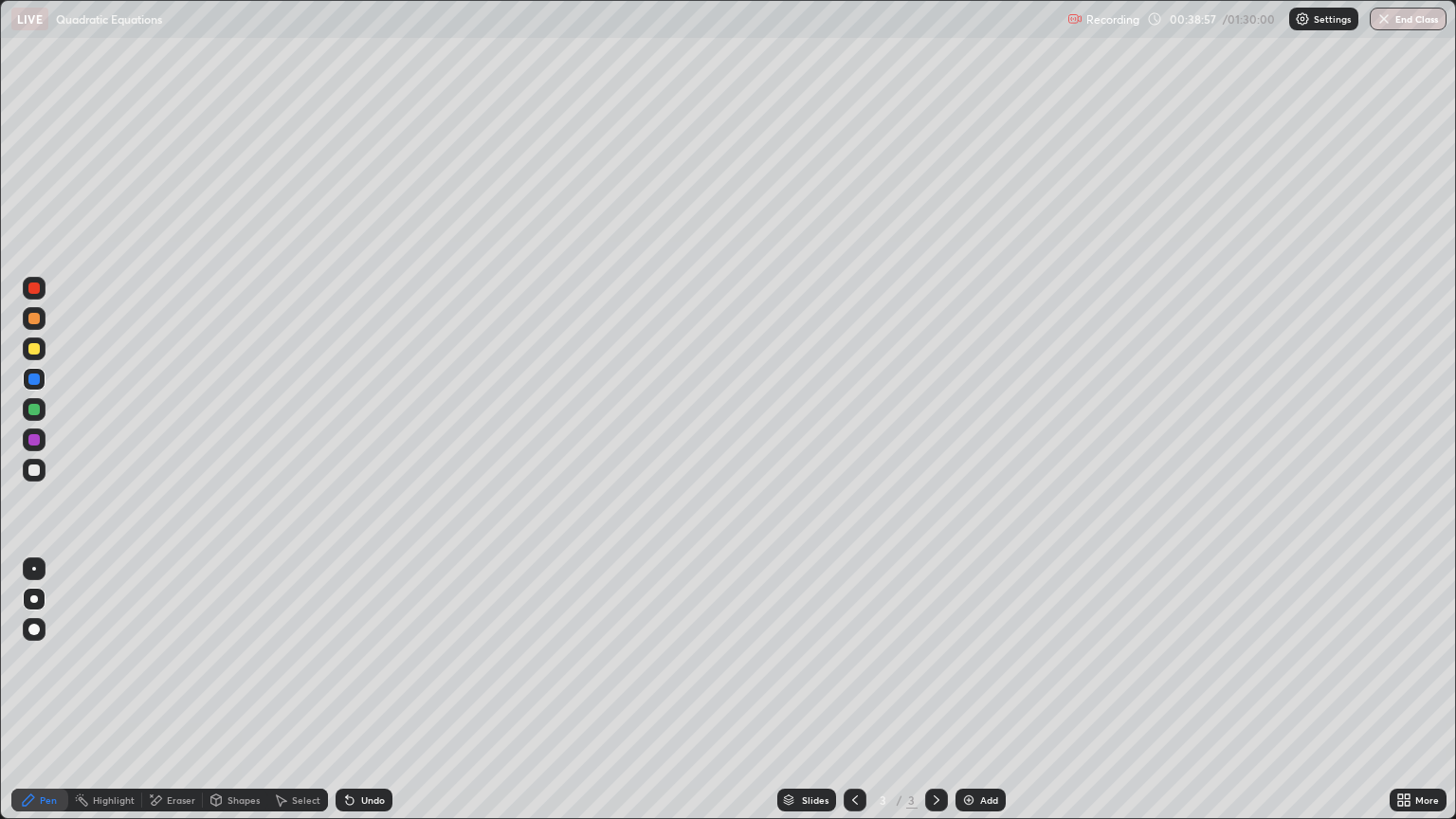 click at bounding box center (34, 349) 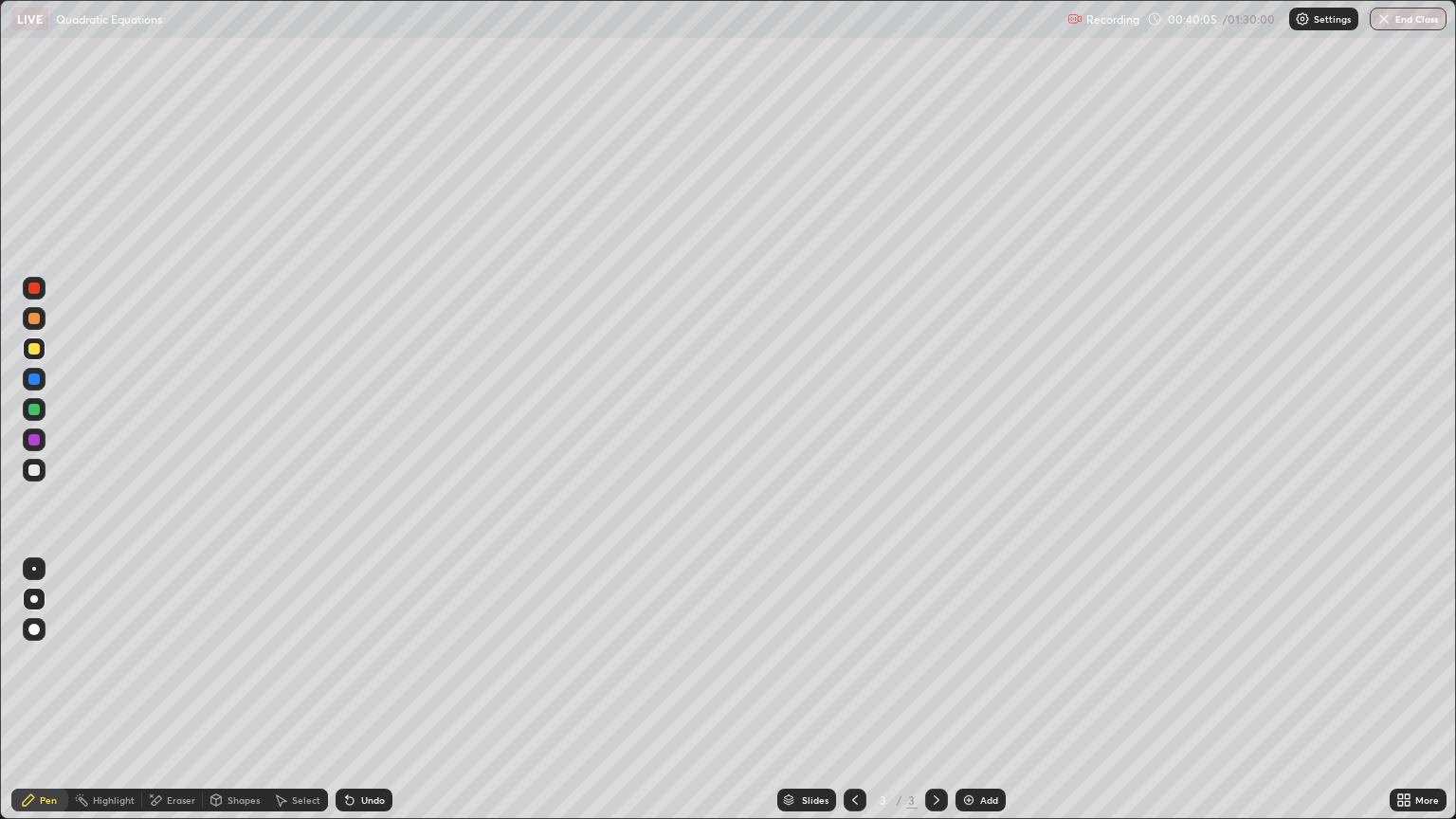 click on "Undo" at bounding box center [364, 800] 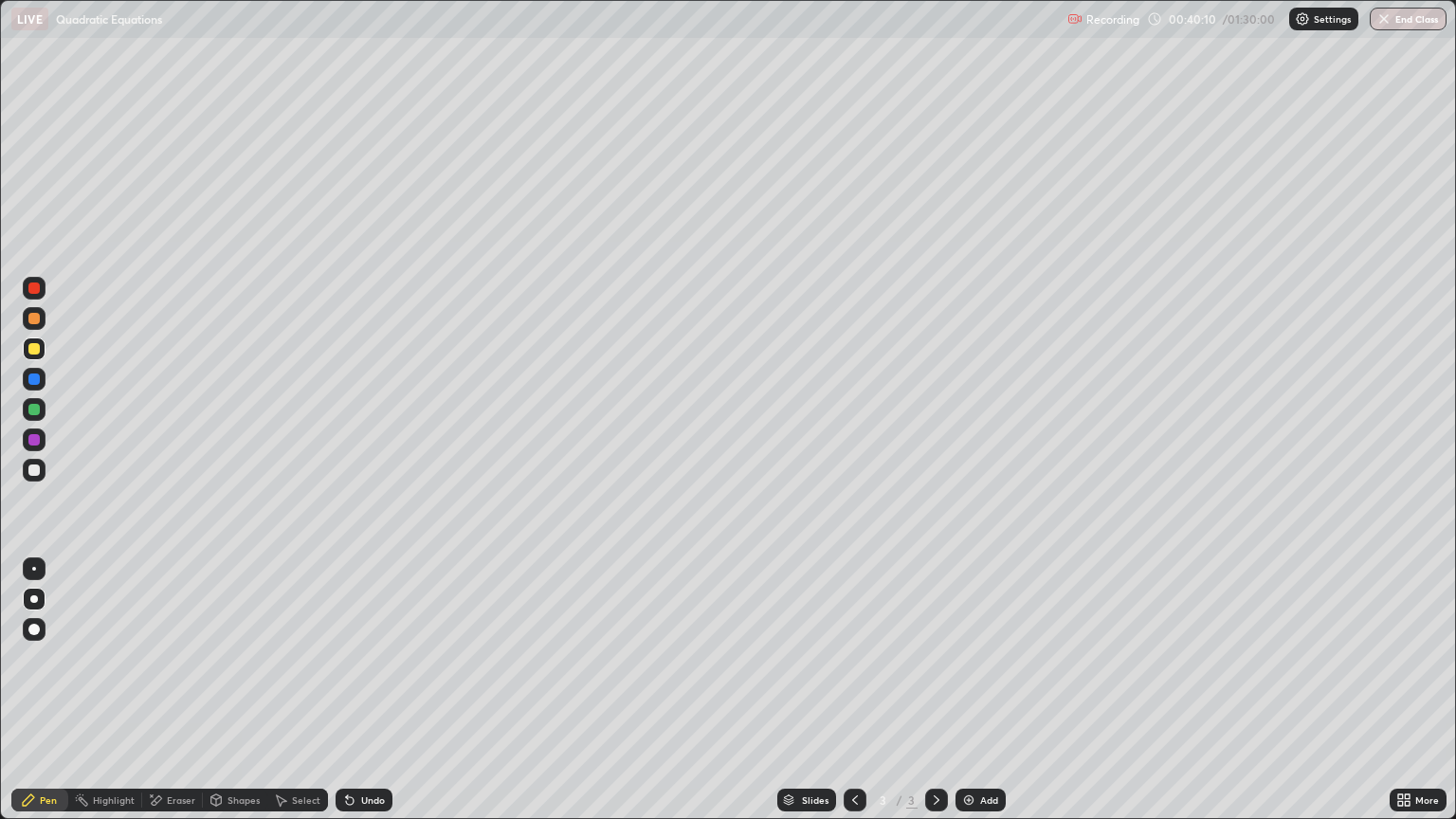 click 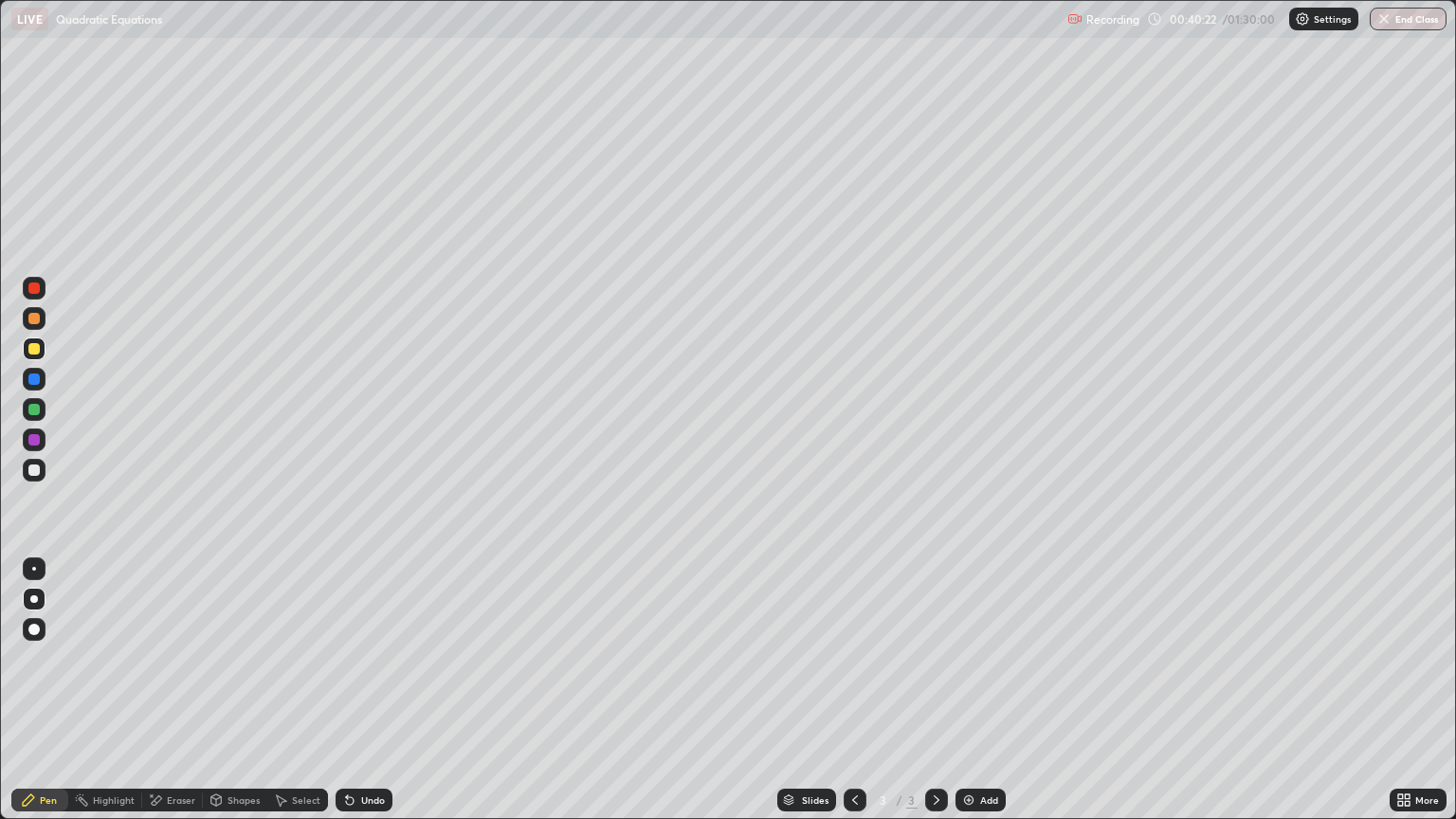 click at bounding box center (34, 470) 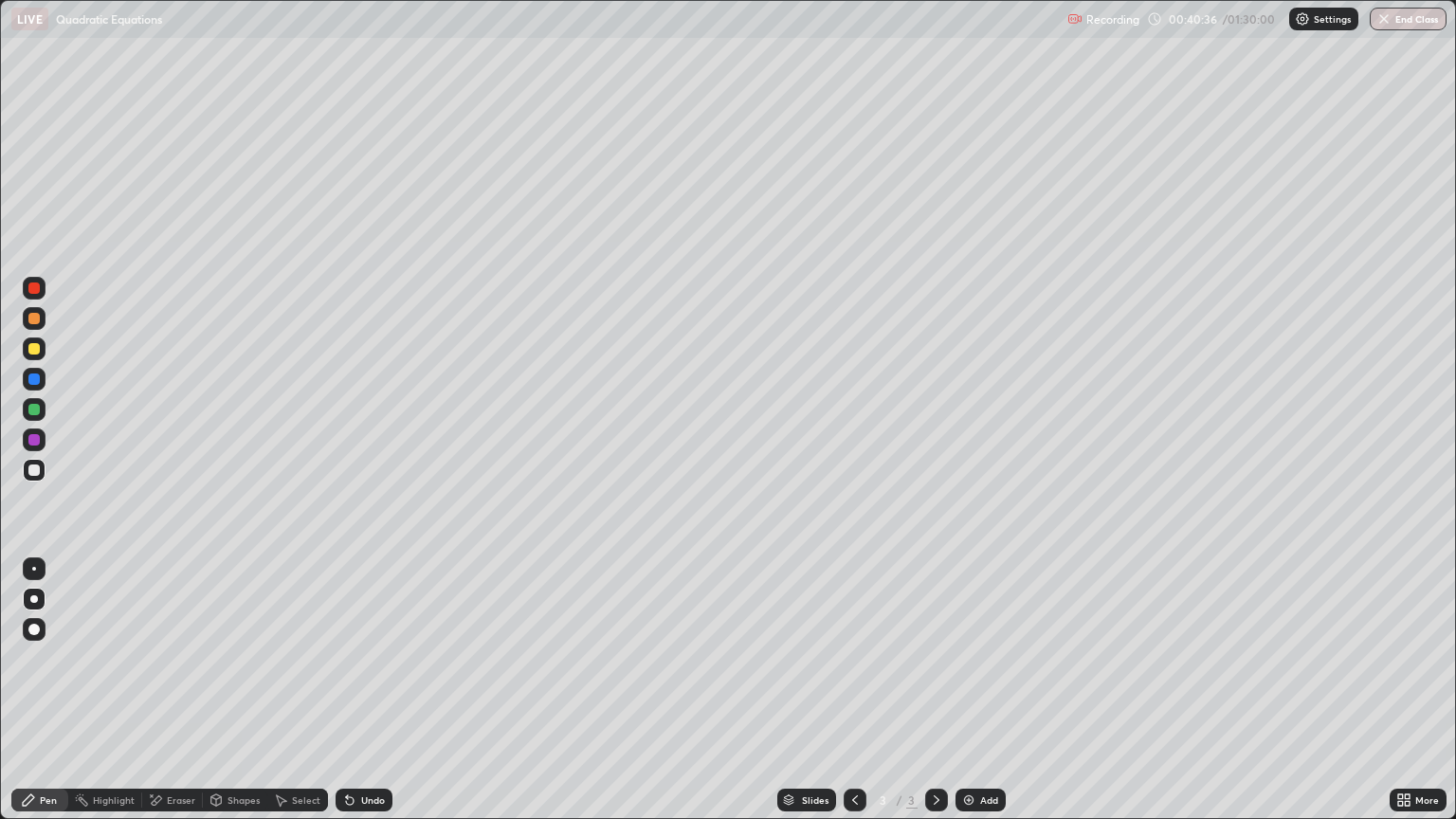 click at bounding box center [34, 379] 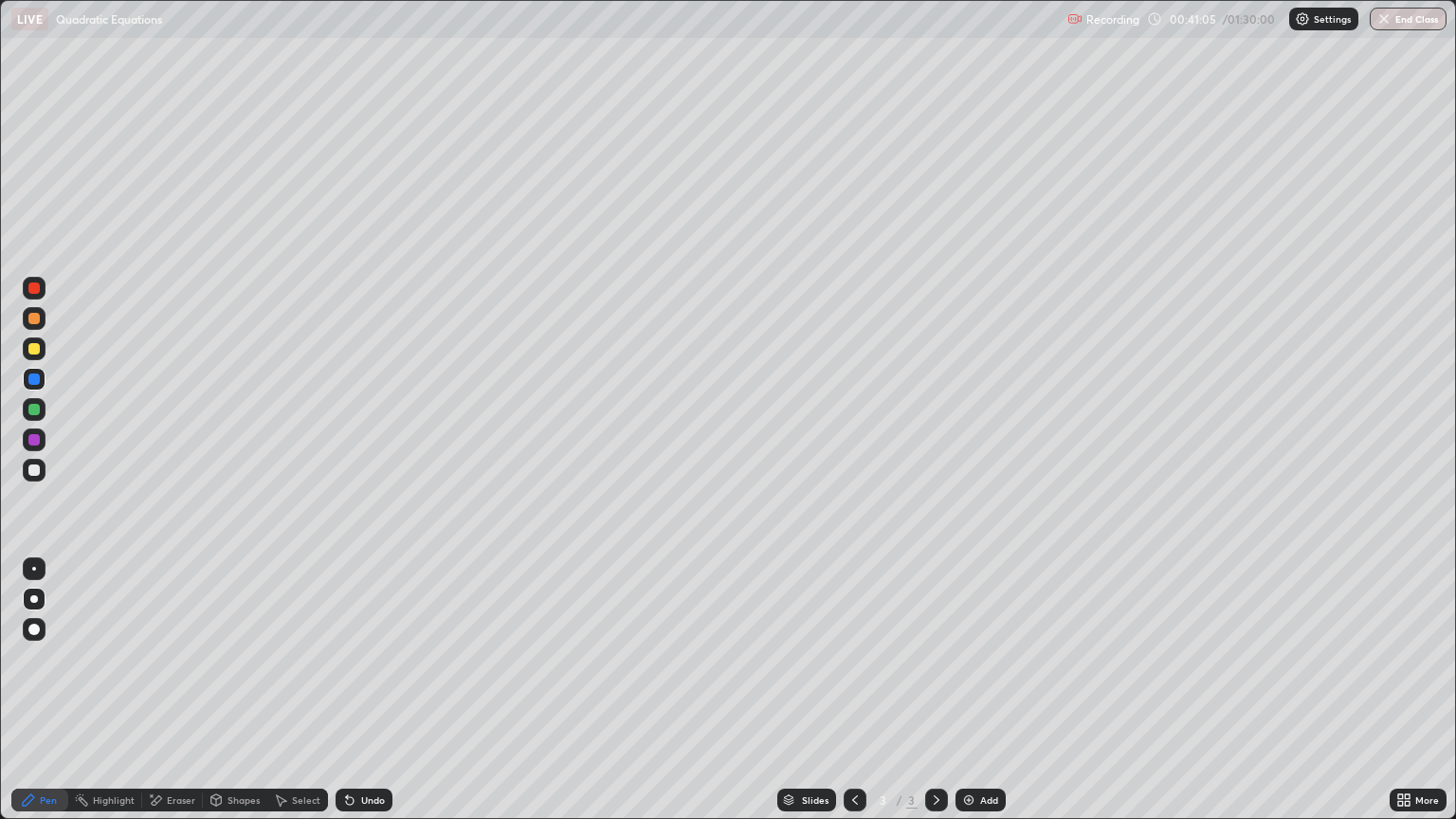 click on "Undo" at bounding box center (373, 800) 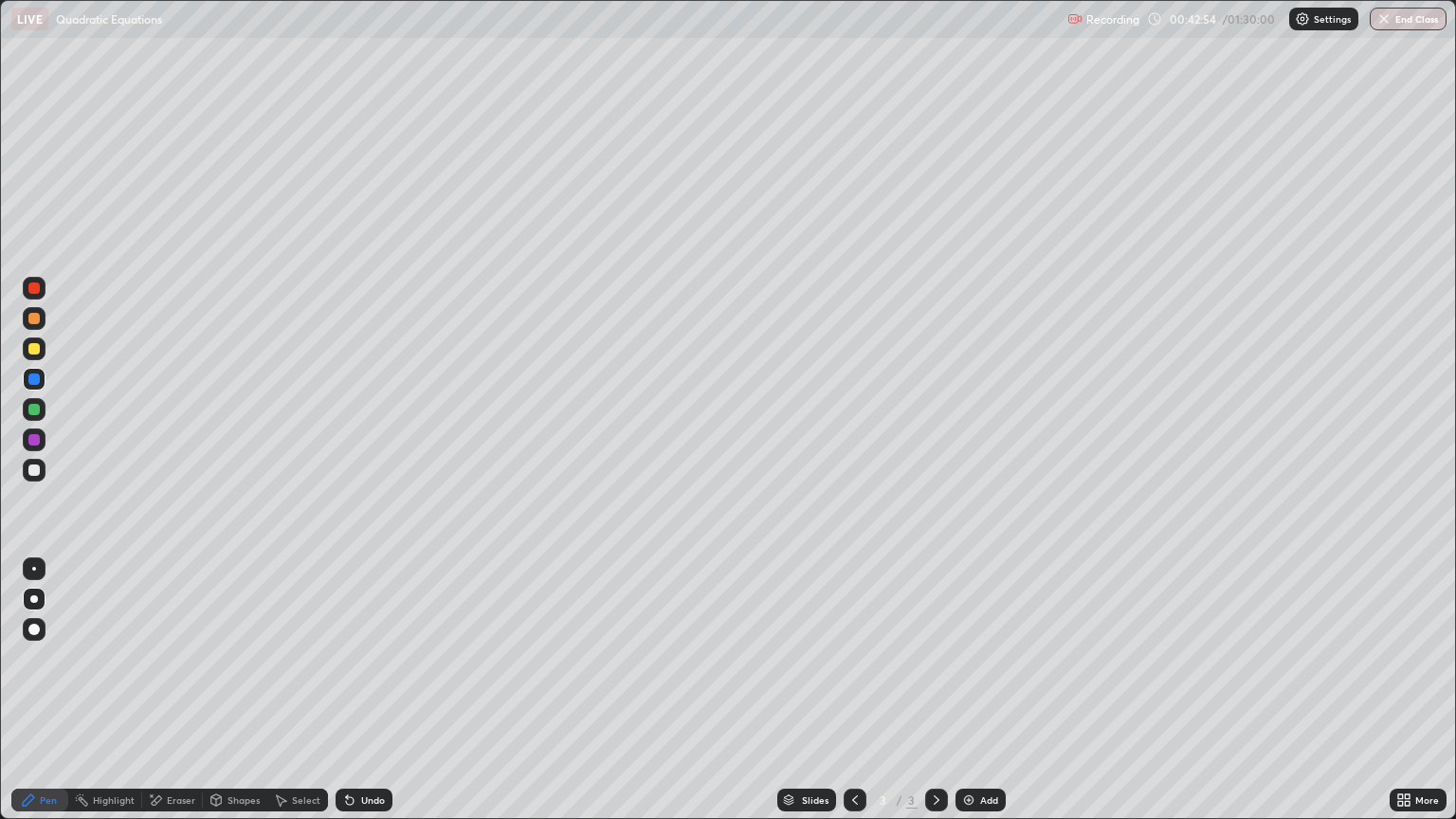 click at bounding box center (34, 288) 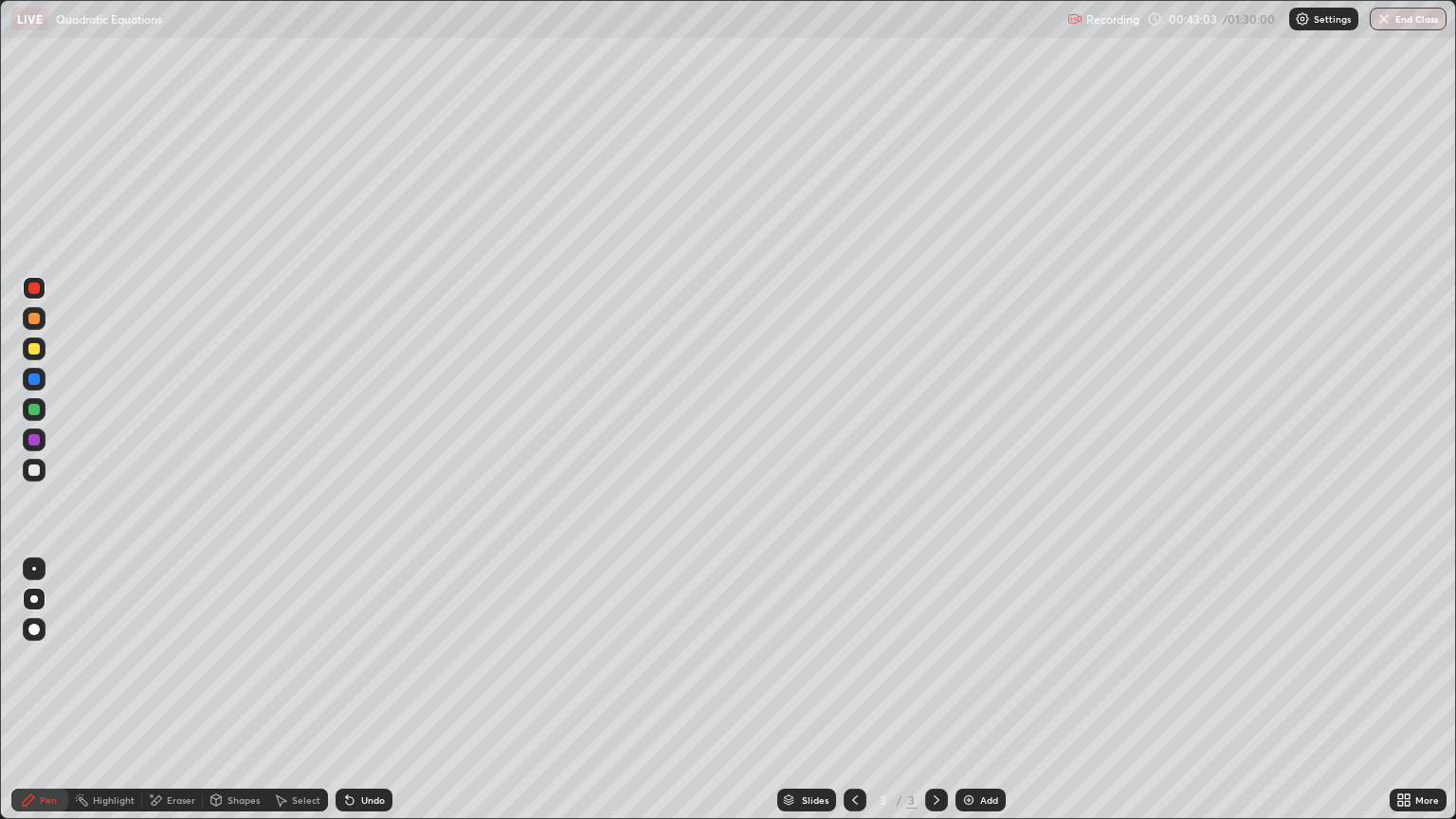 click 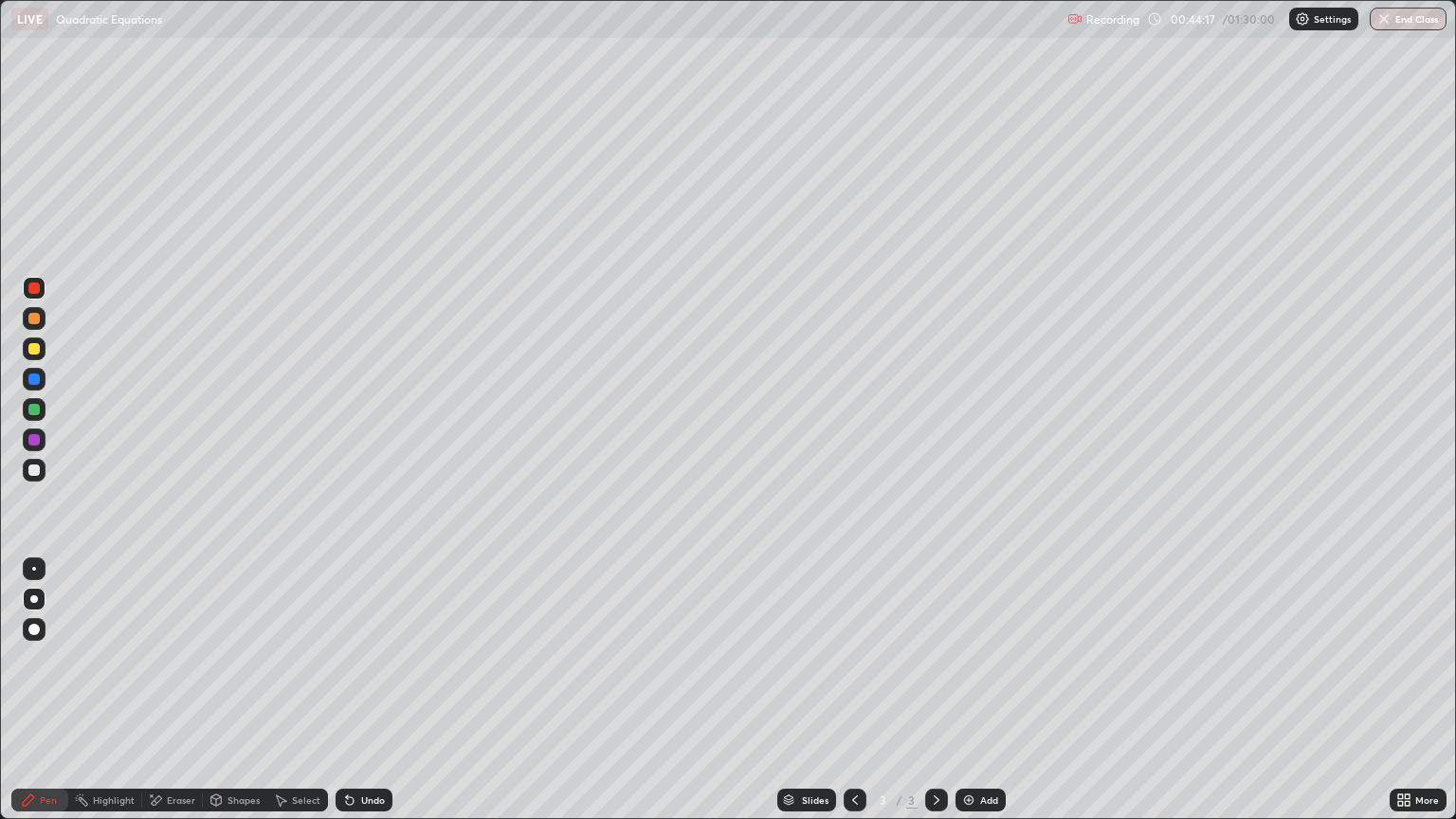 click on "Undo" at bounding box center [373, 800] 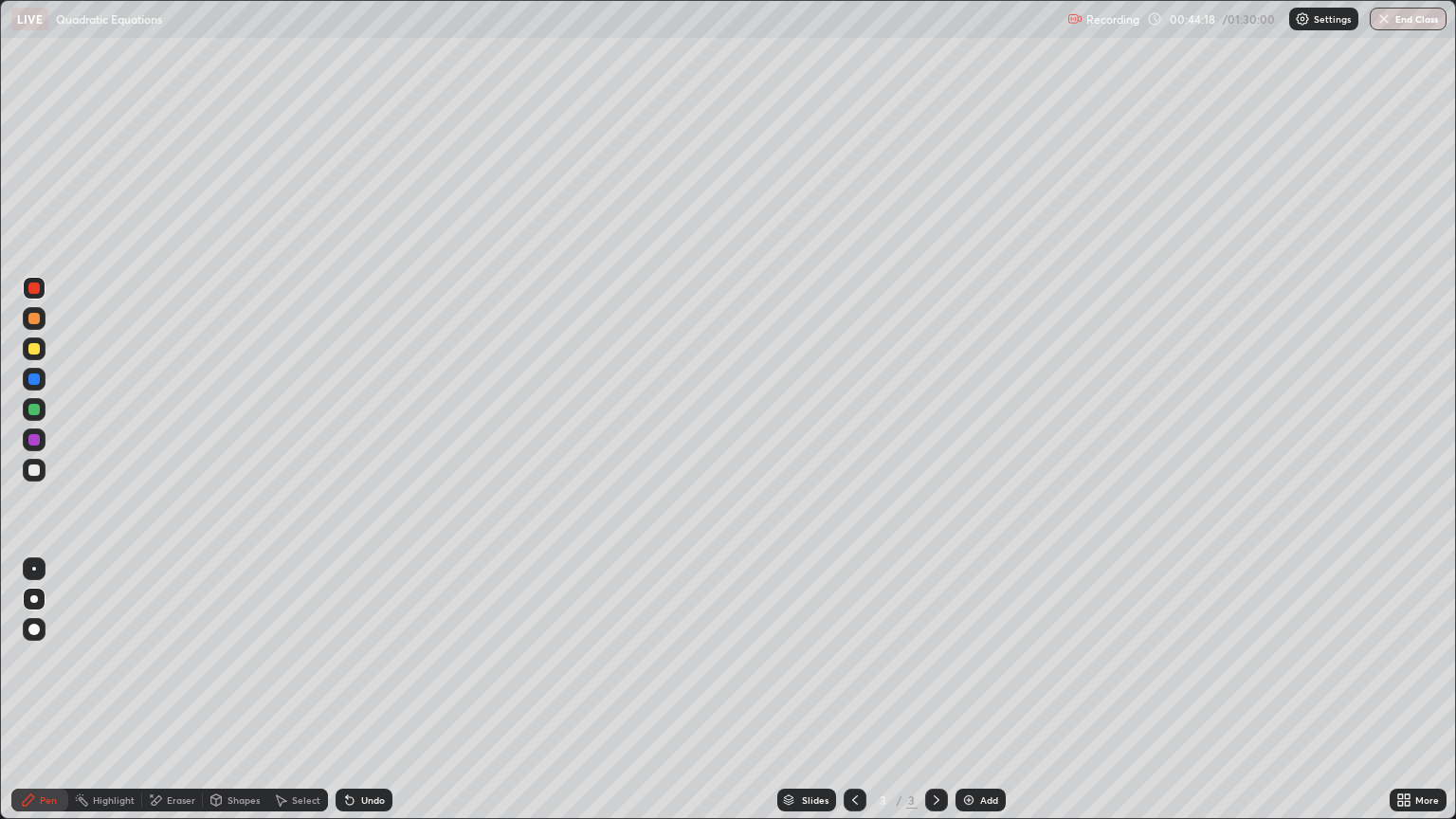 click on "Undo" at bounding box center (364, 800) 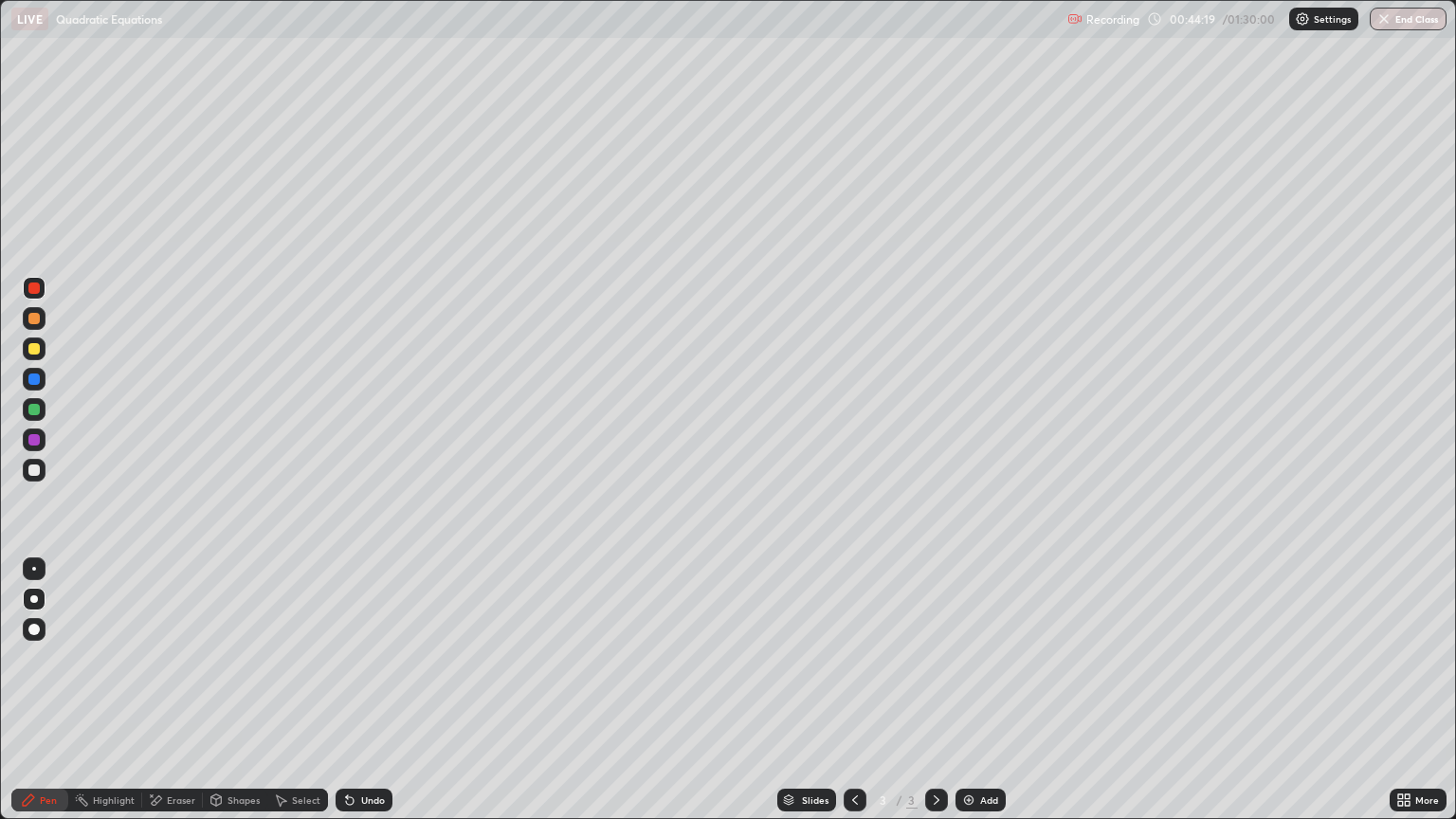 click on "Undo" at bounding box center [364, 800] 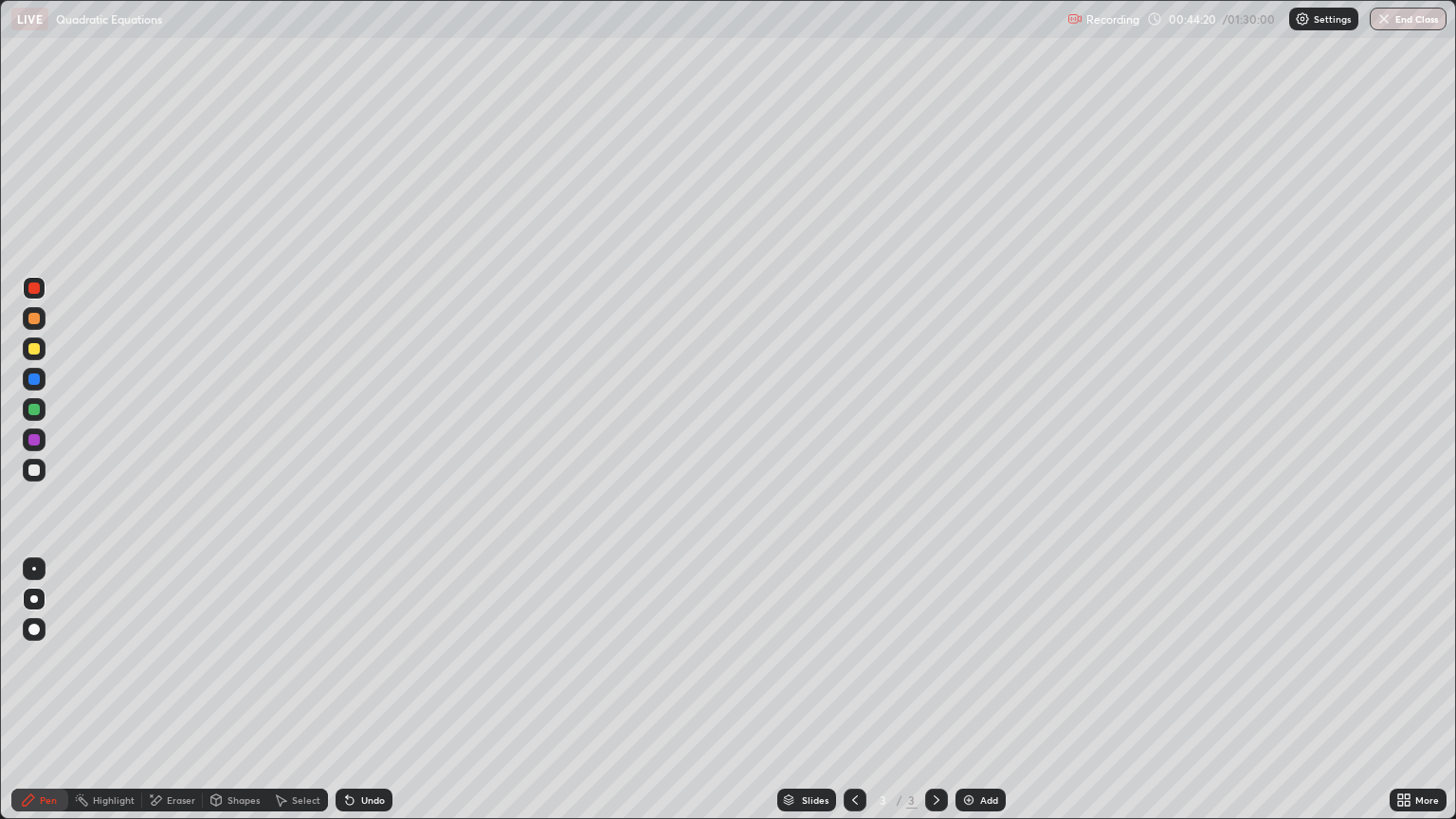 click on "Undo" at bounding box center [364, 800] 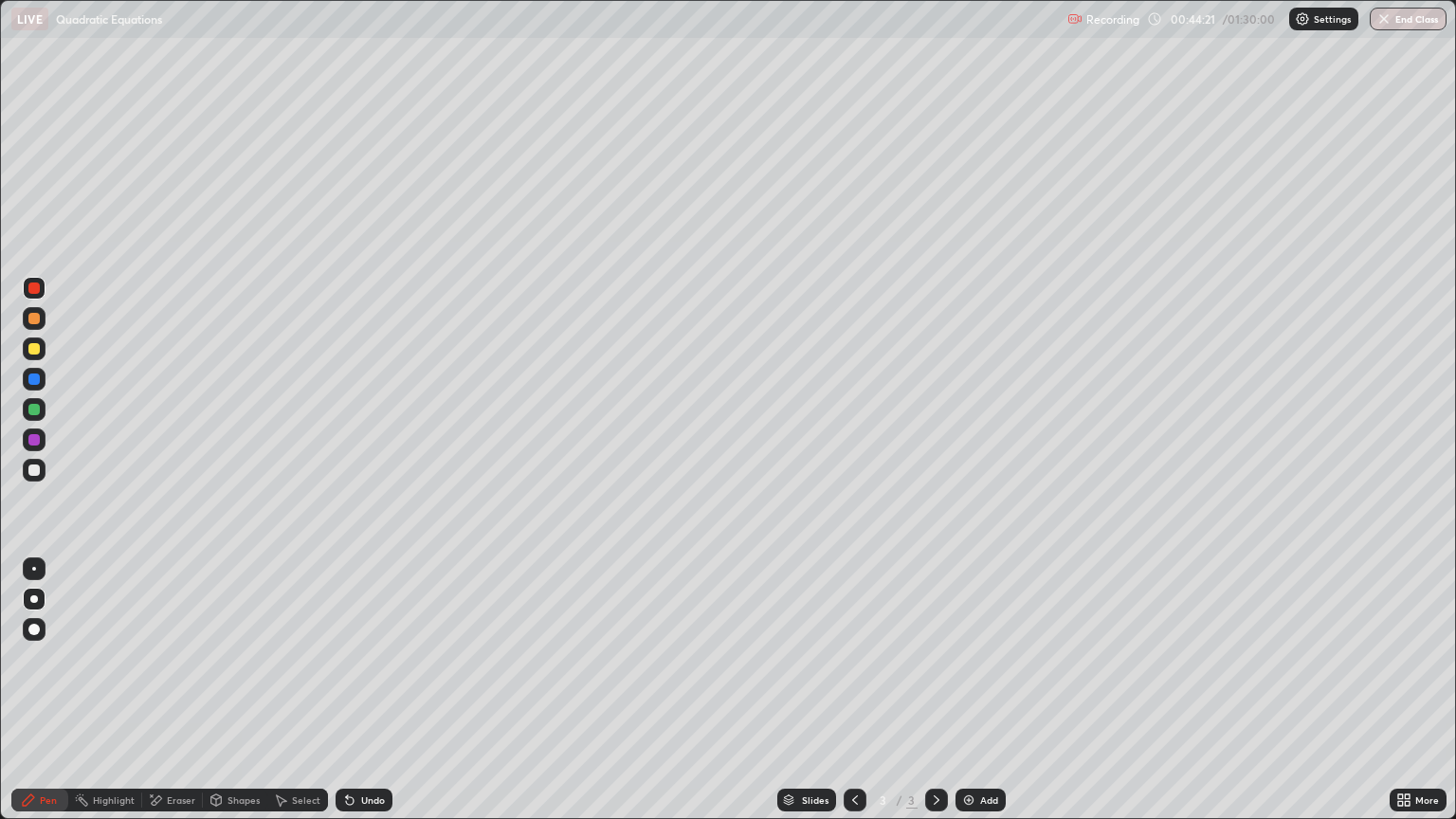 click 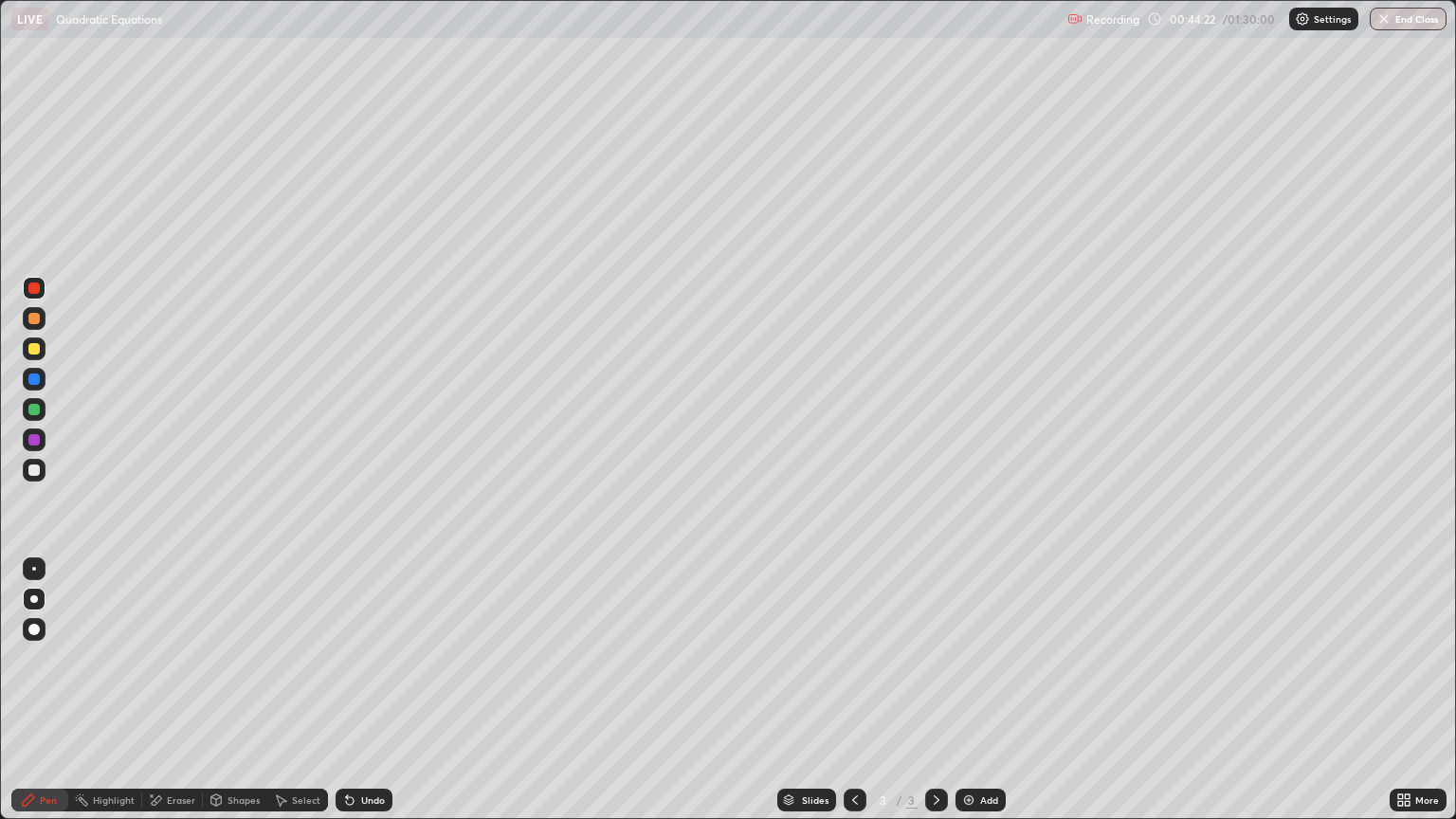 click 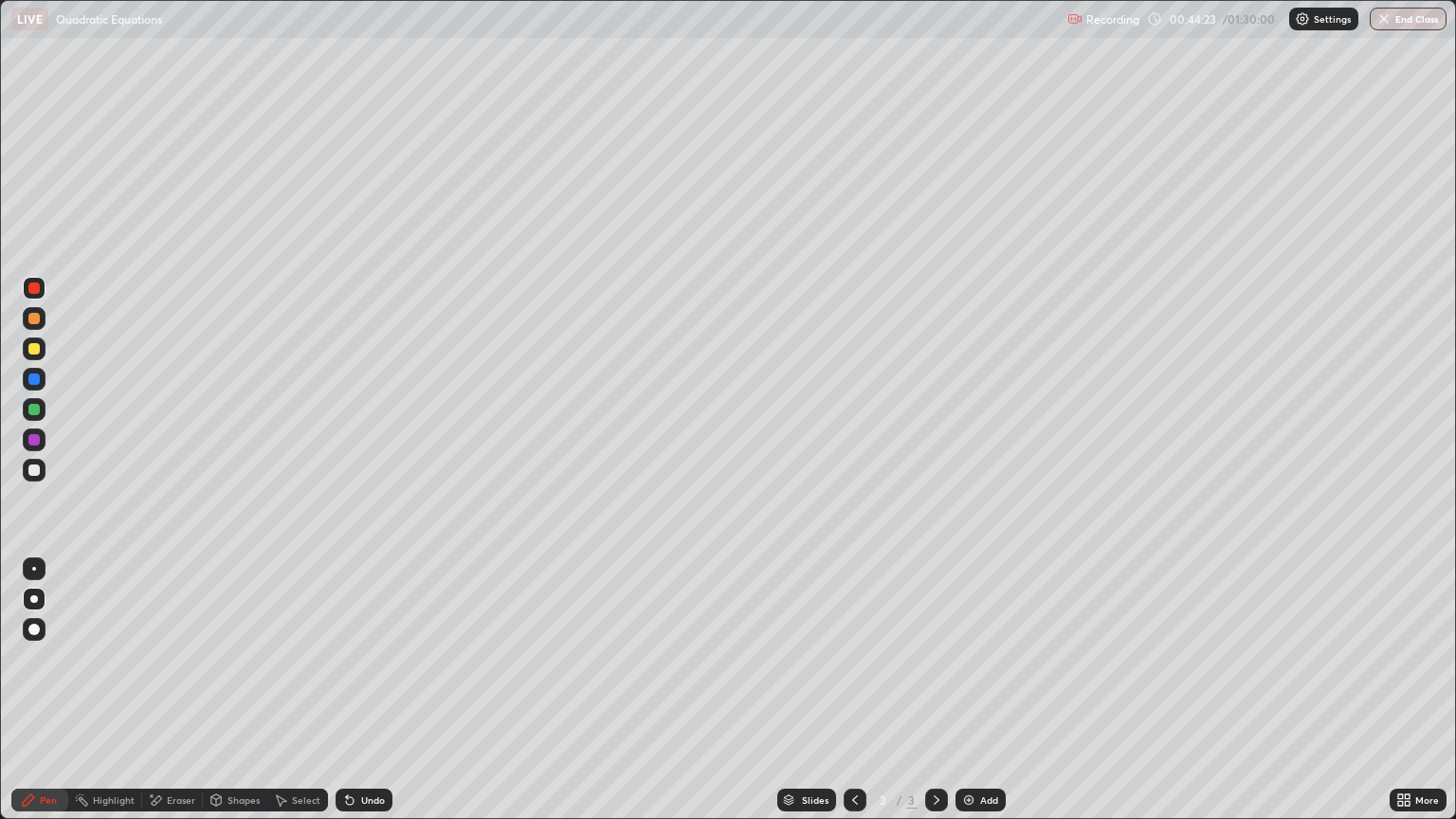 click on "Undo" at bounding box center [364, 800] 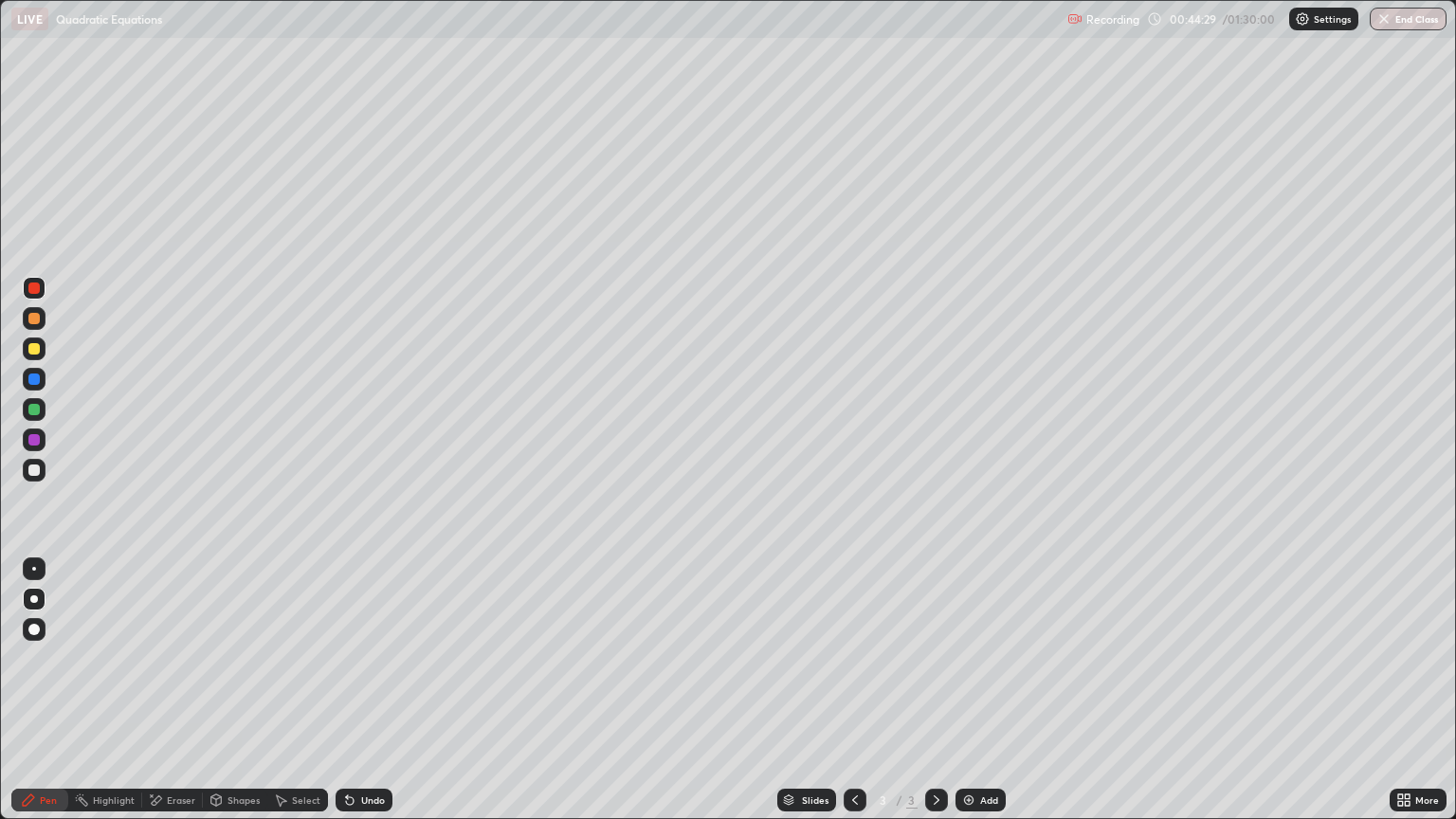 click on "Slides 3 / 3 Add" at bounding box center [891, 800] 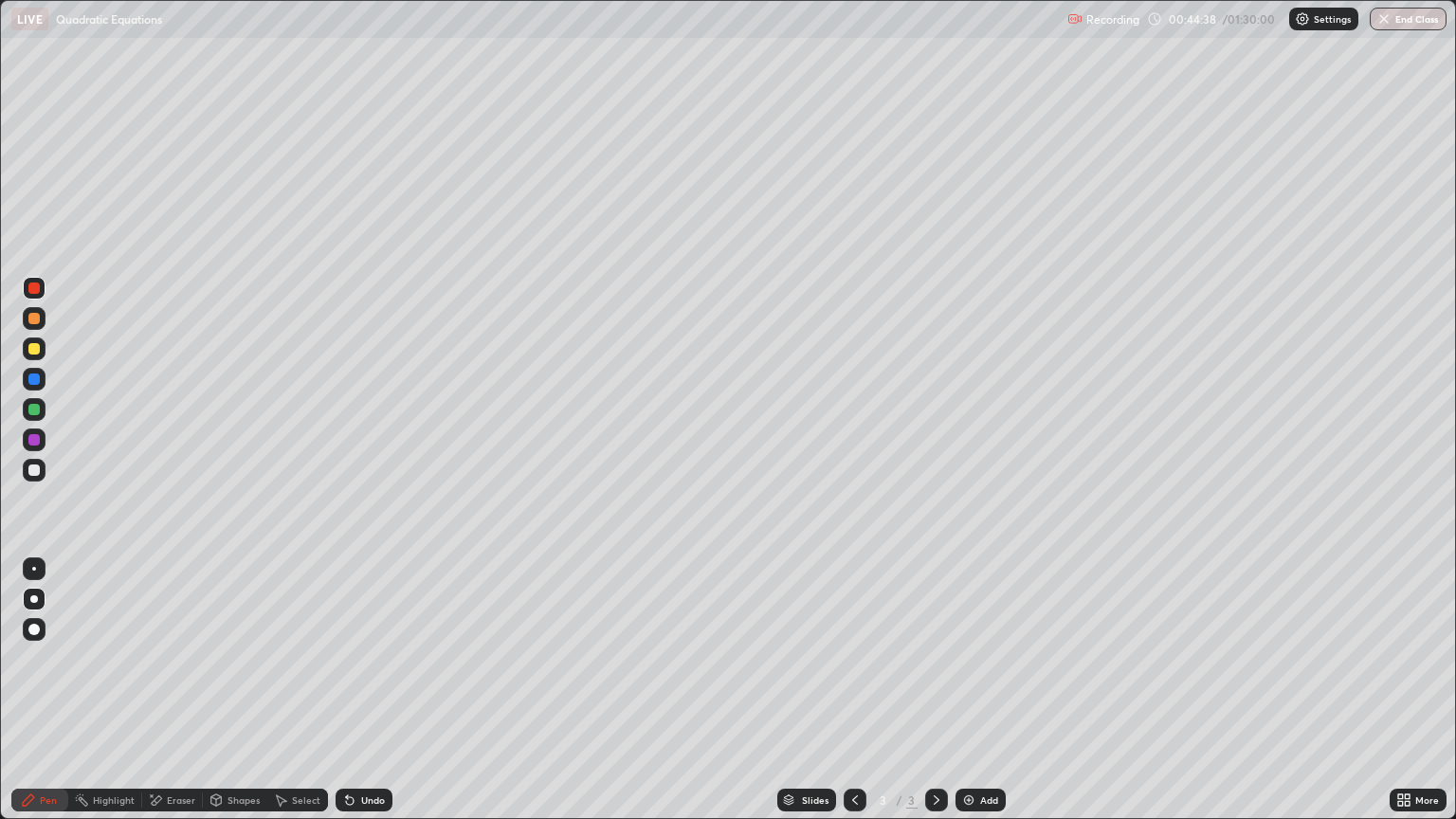 click on "Add" at bounding box center (980, 800) 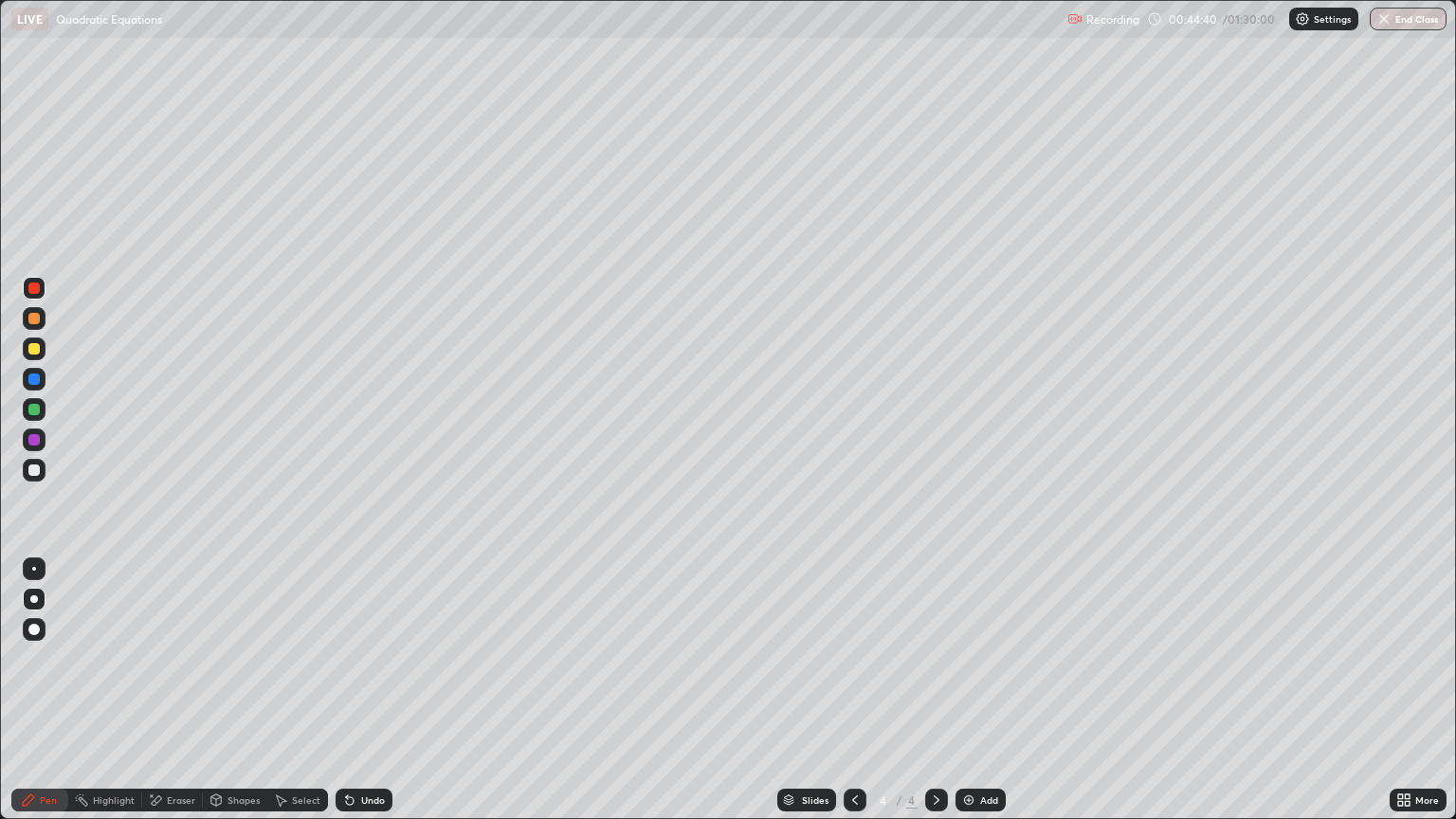 click at bounding box center [34, 349] 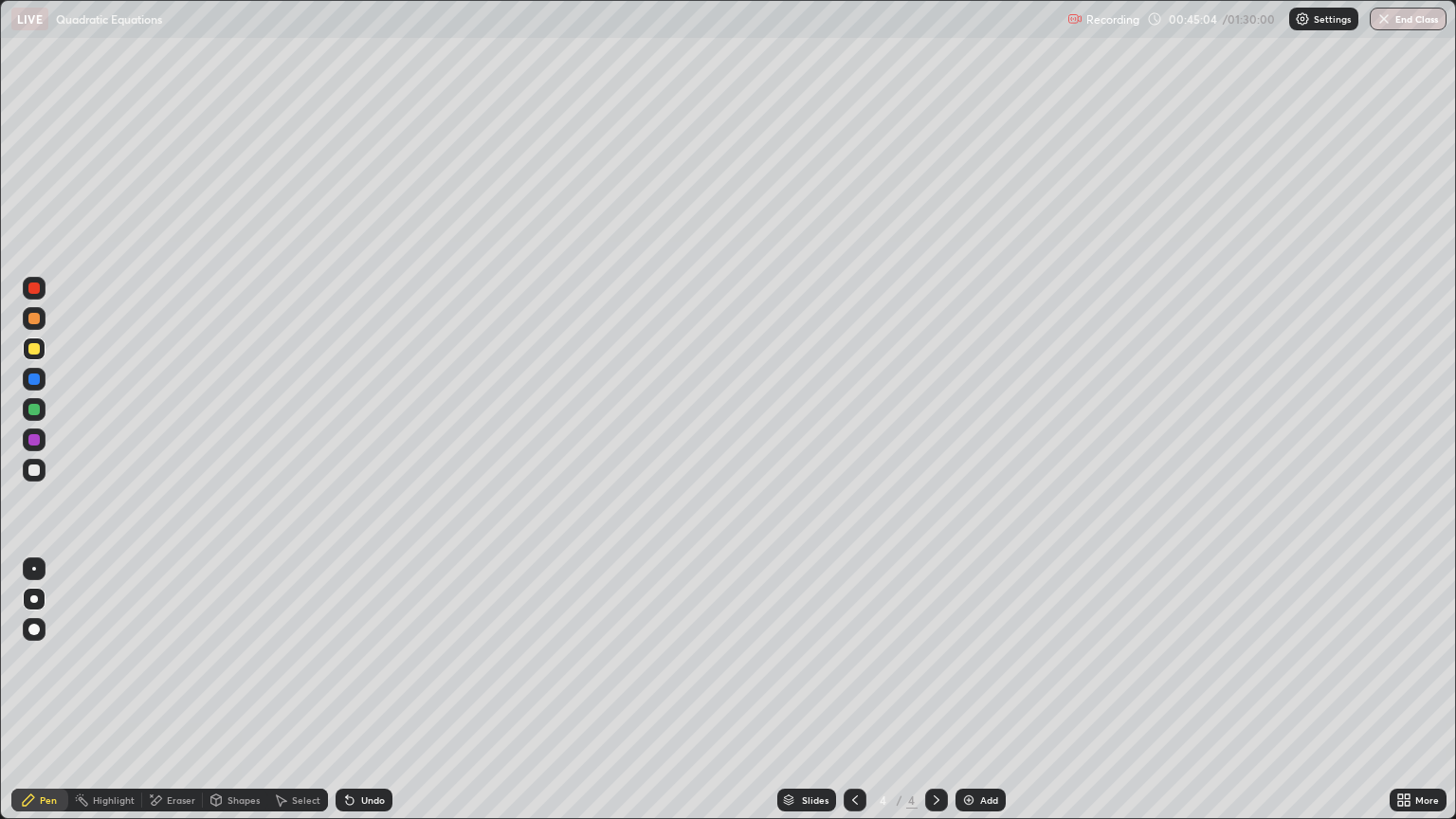 click at bounding box center (34, 318) 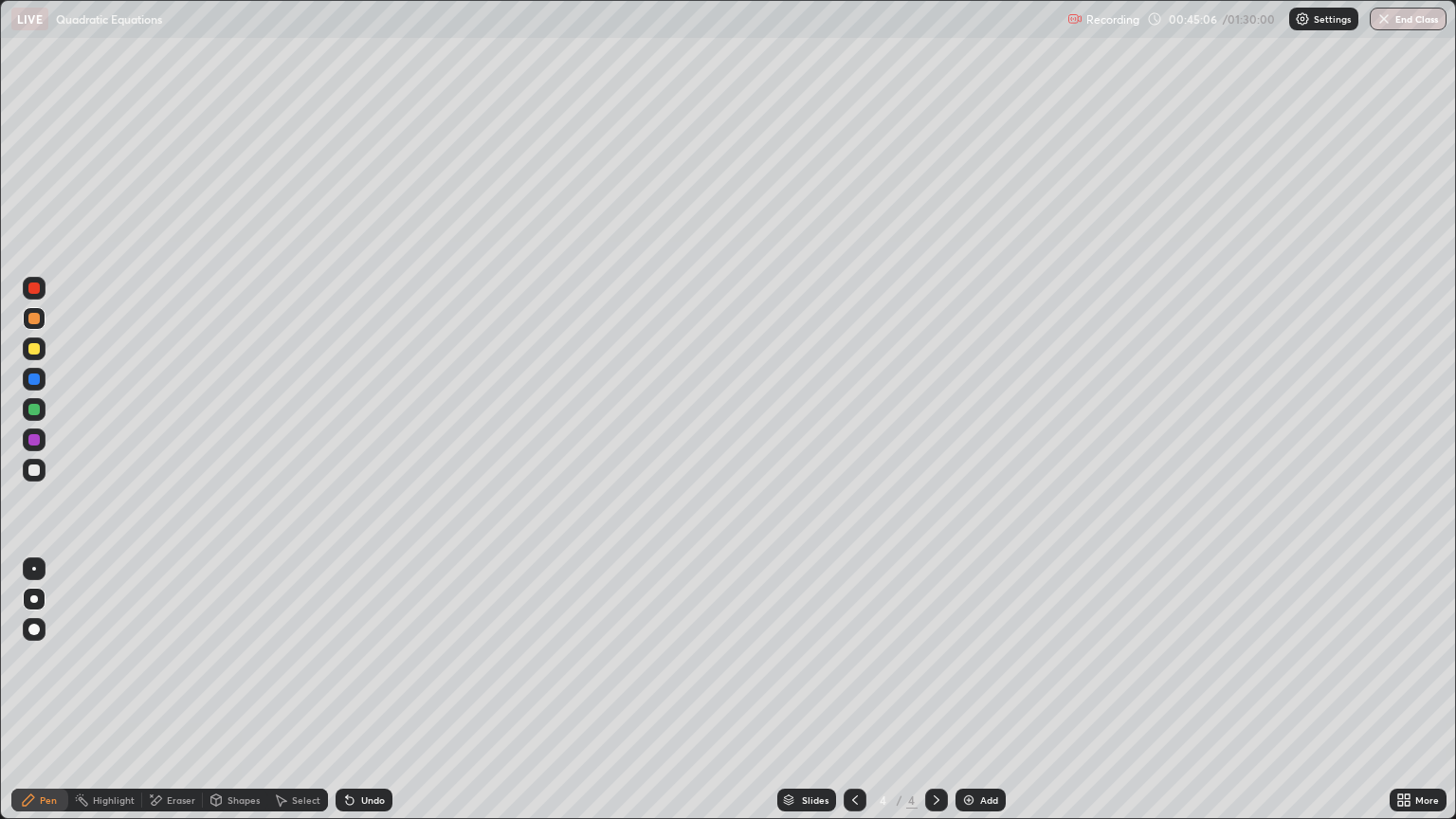 click 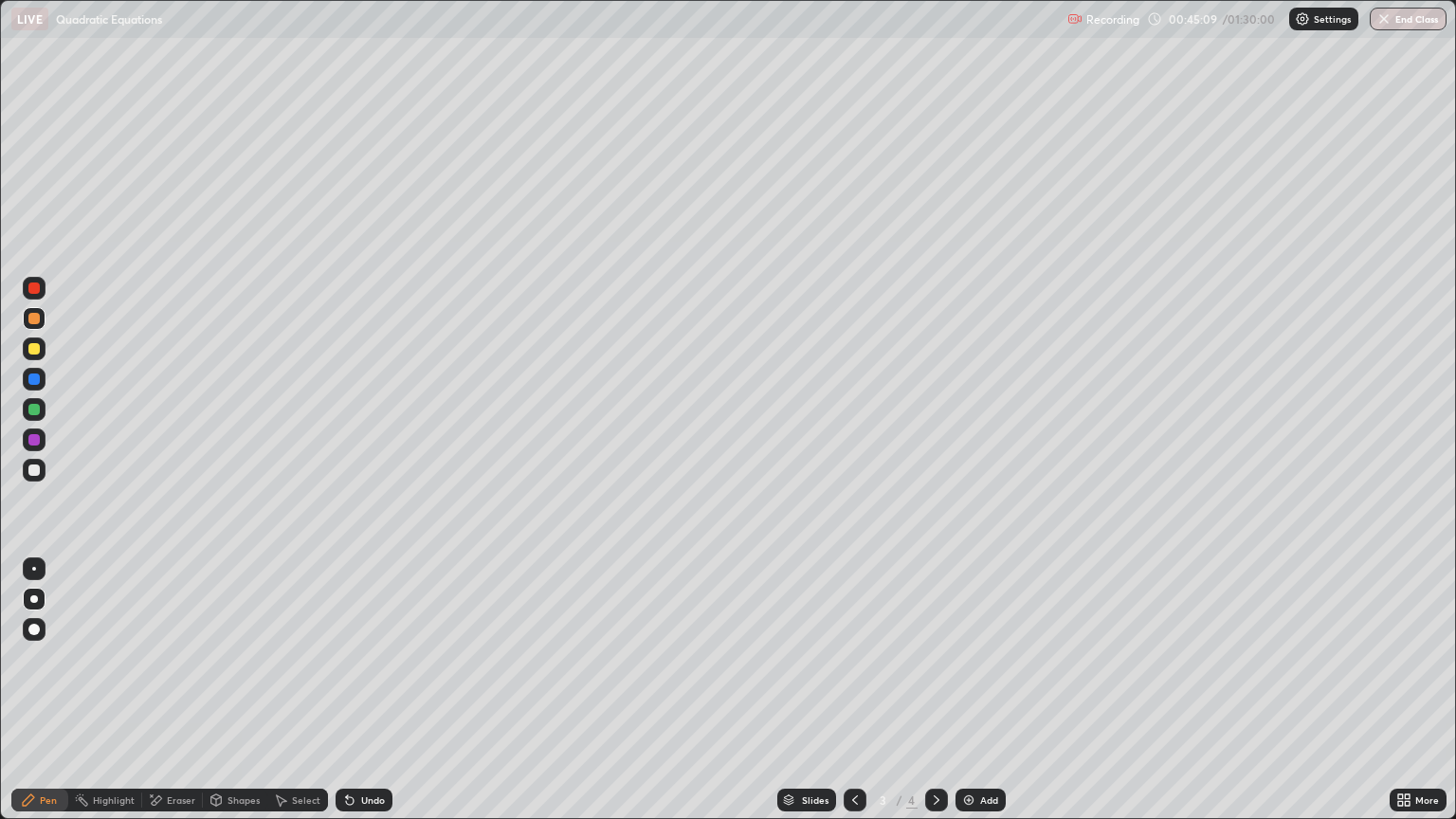 click 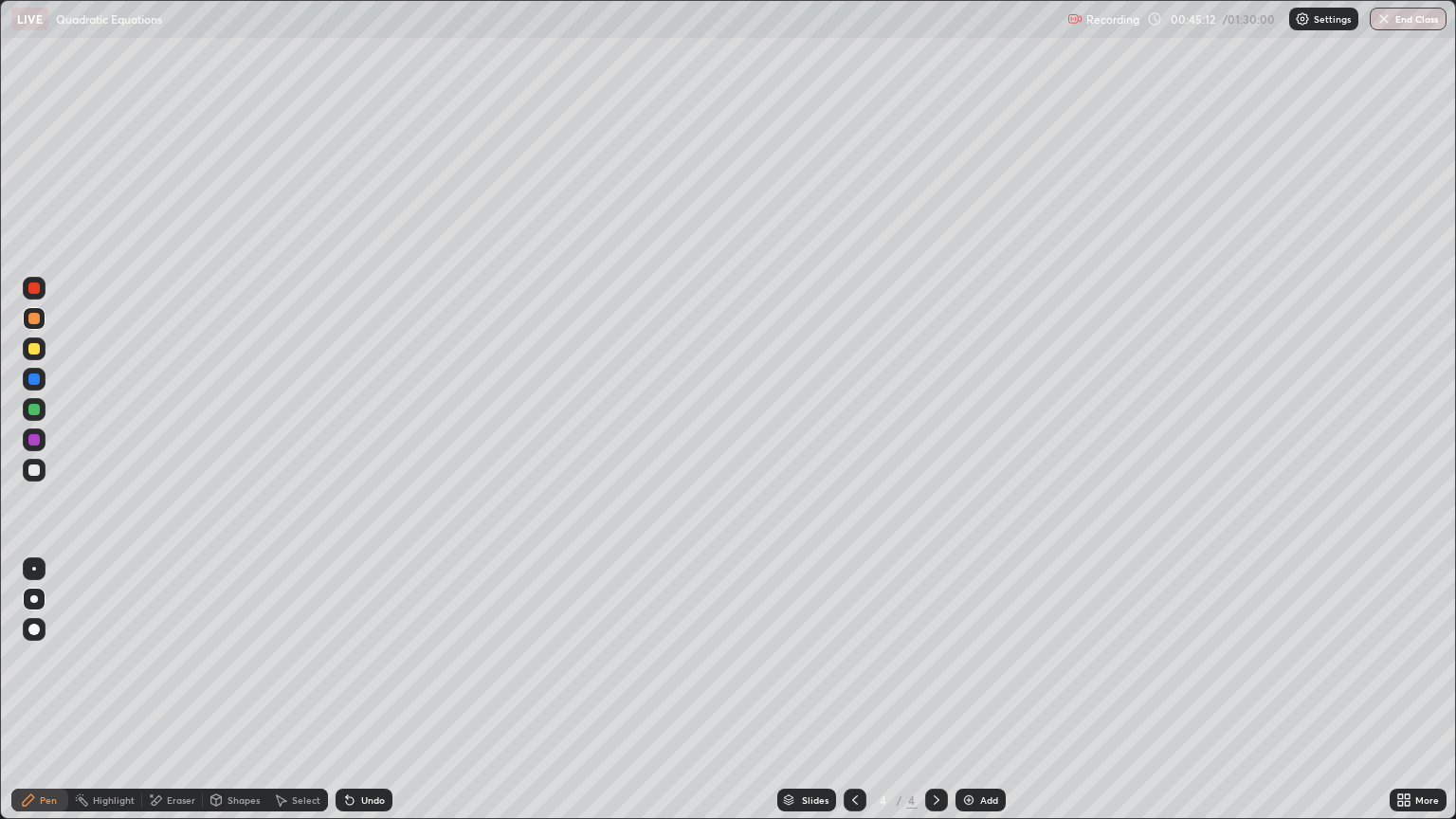 click at bounding box center [34, 318] 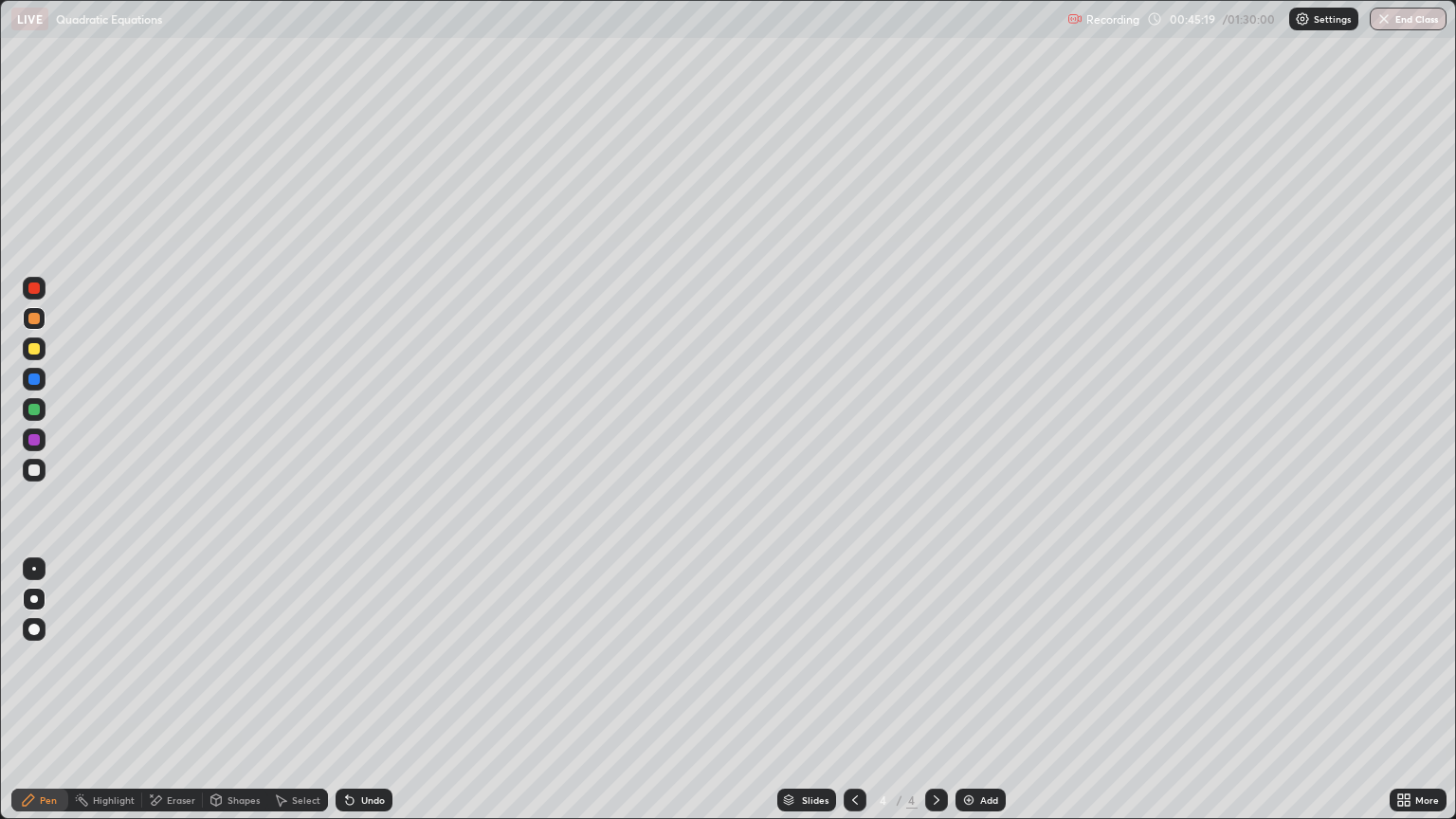 click at bounding box center (34, 288) 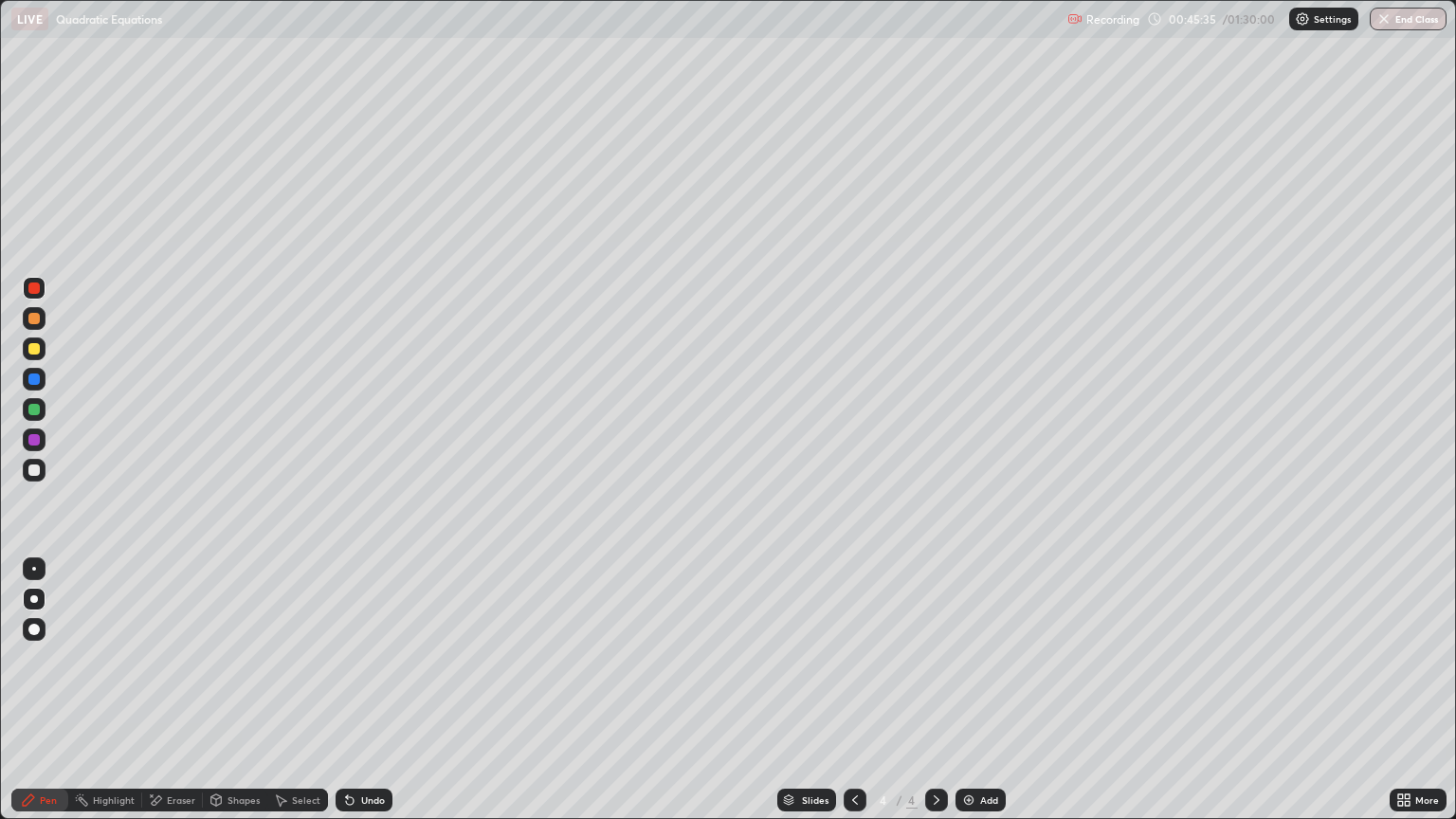 click 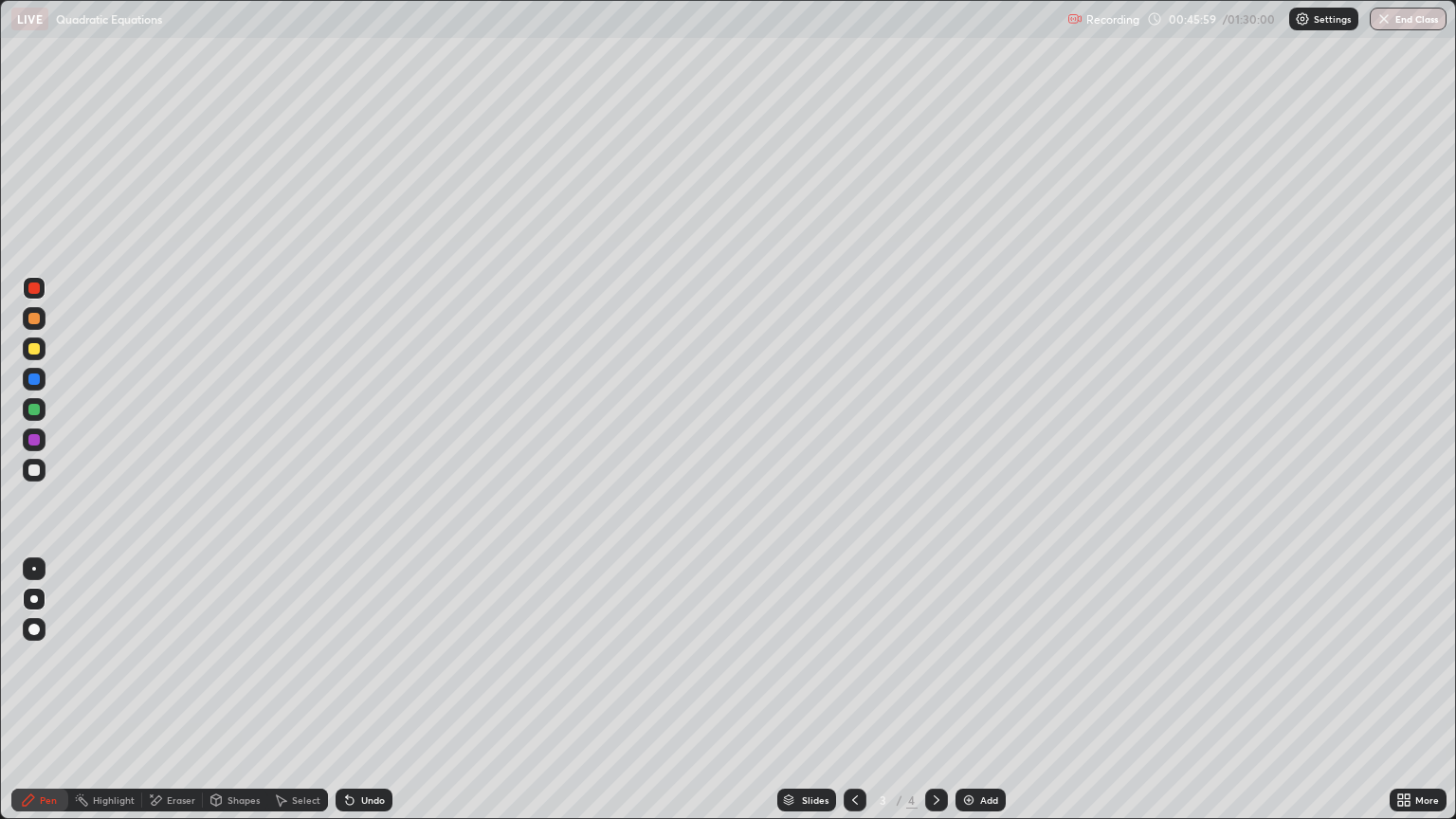 click on "Eraser" at bounding box center (173, 800) 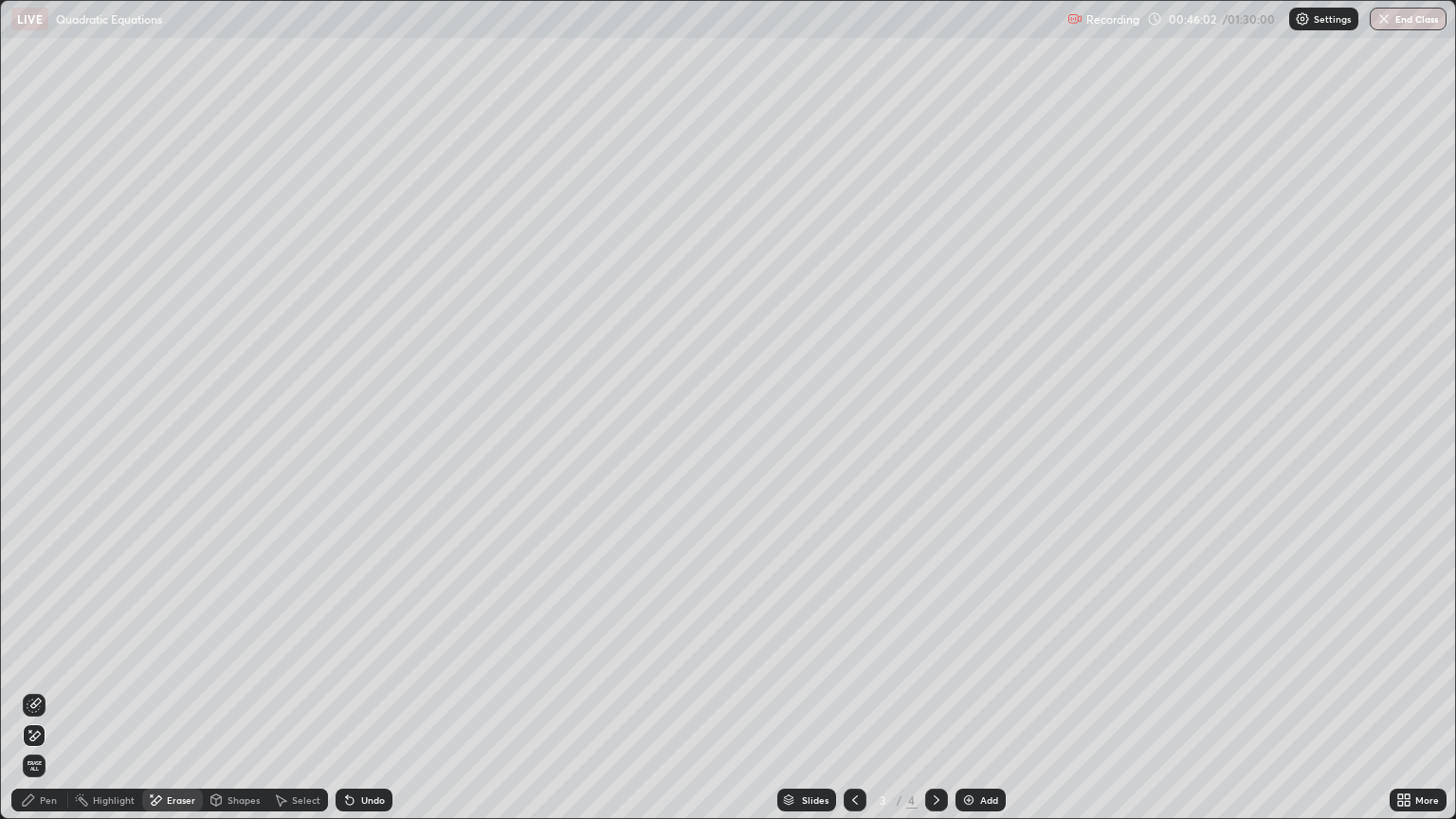 click on "Pen" at bounding box center [48, 800] 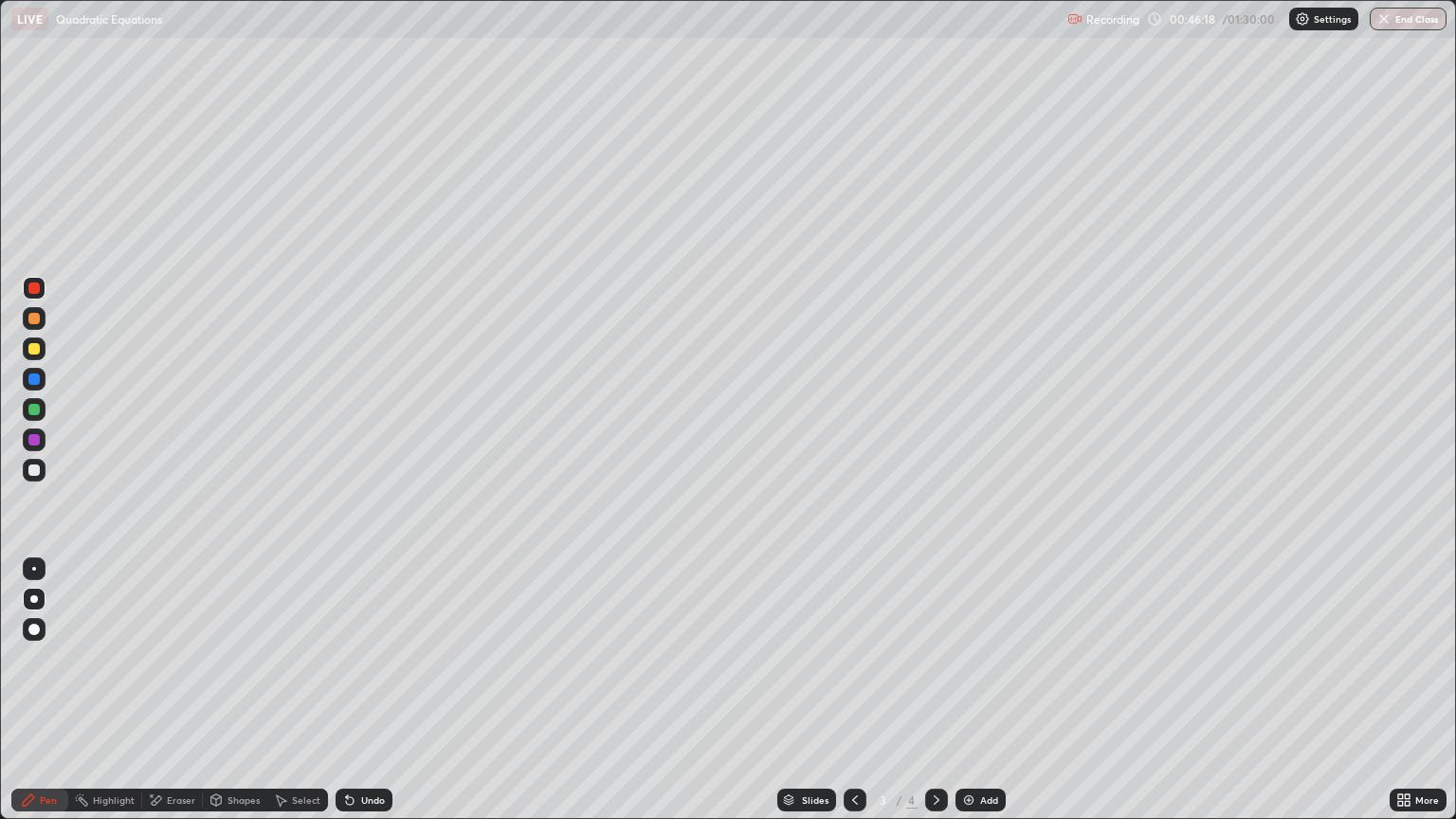 click at bounding box center (937, 800) 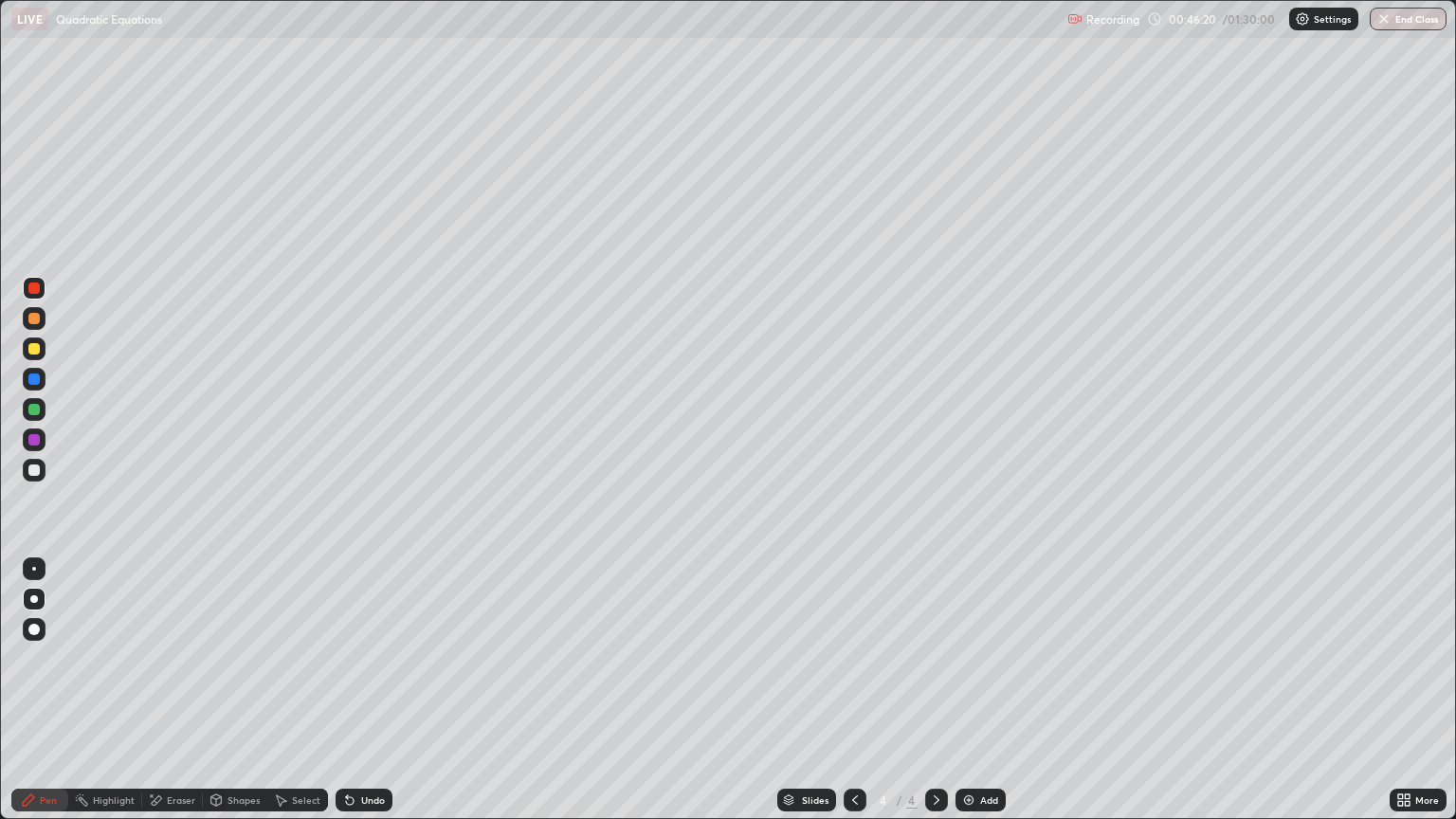 click at bounding box center [34, 349] 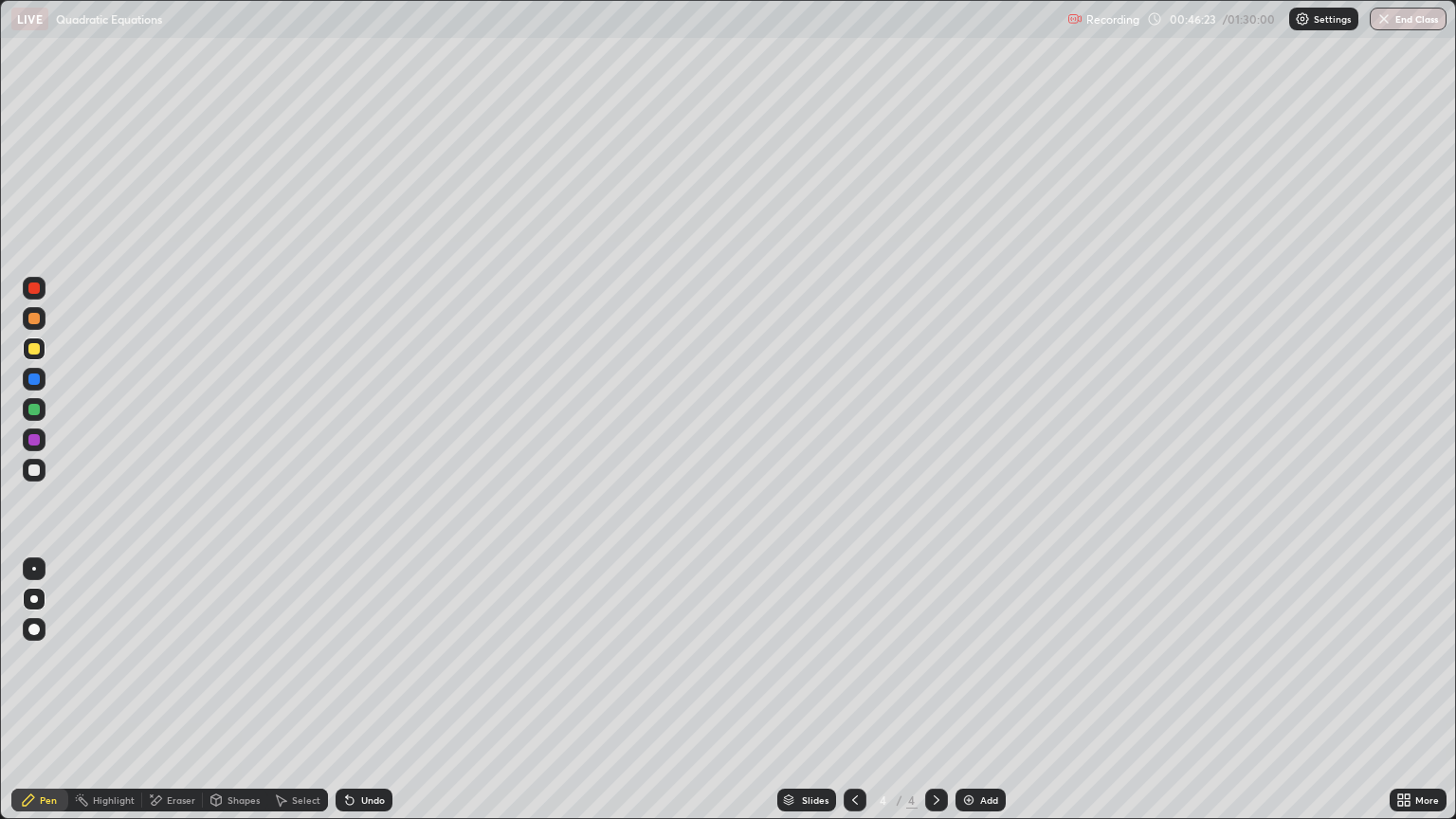 click at bounding box center [34, 318] 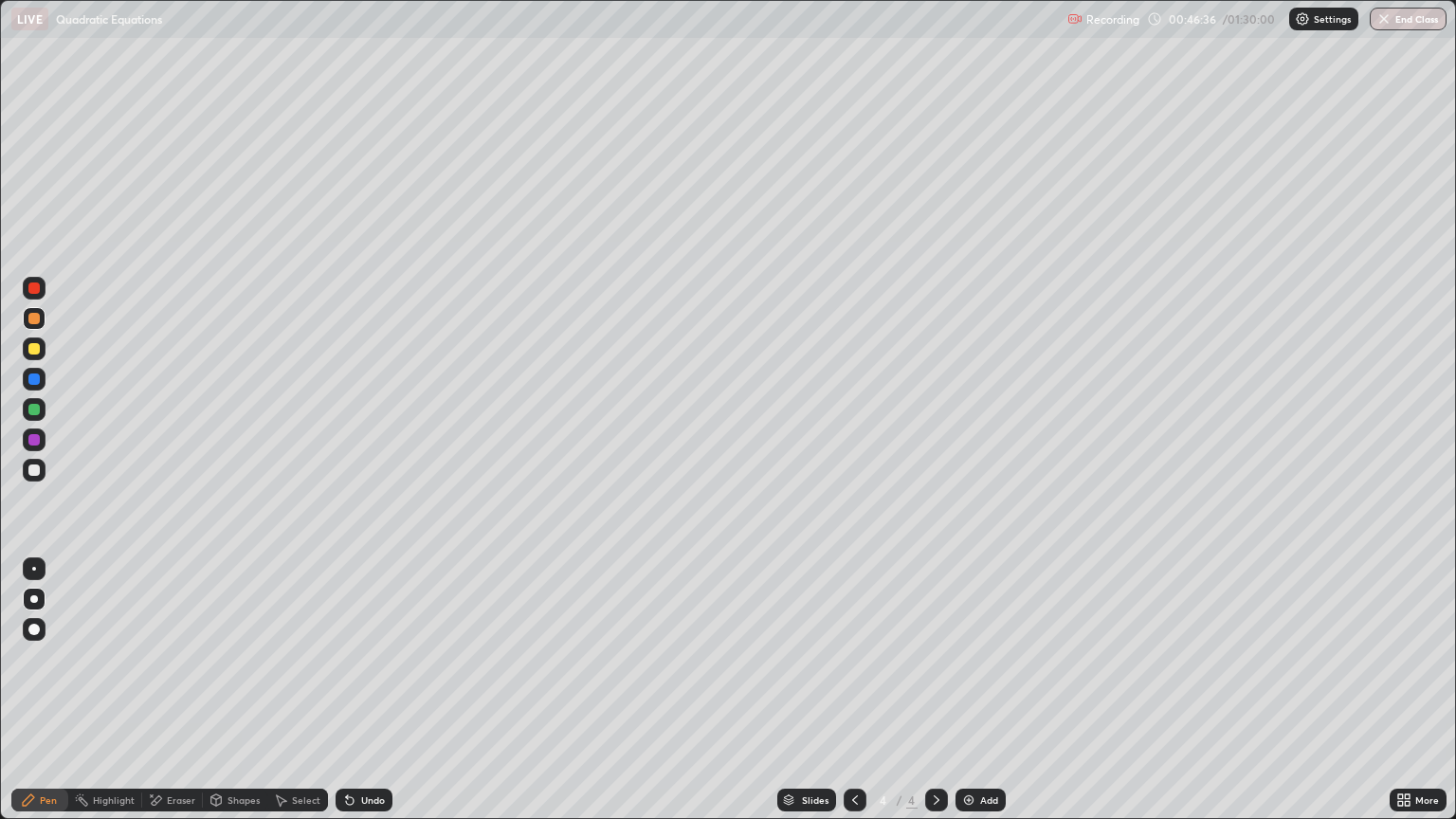 click on "Shapes" at bounding box center [235, 800] 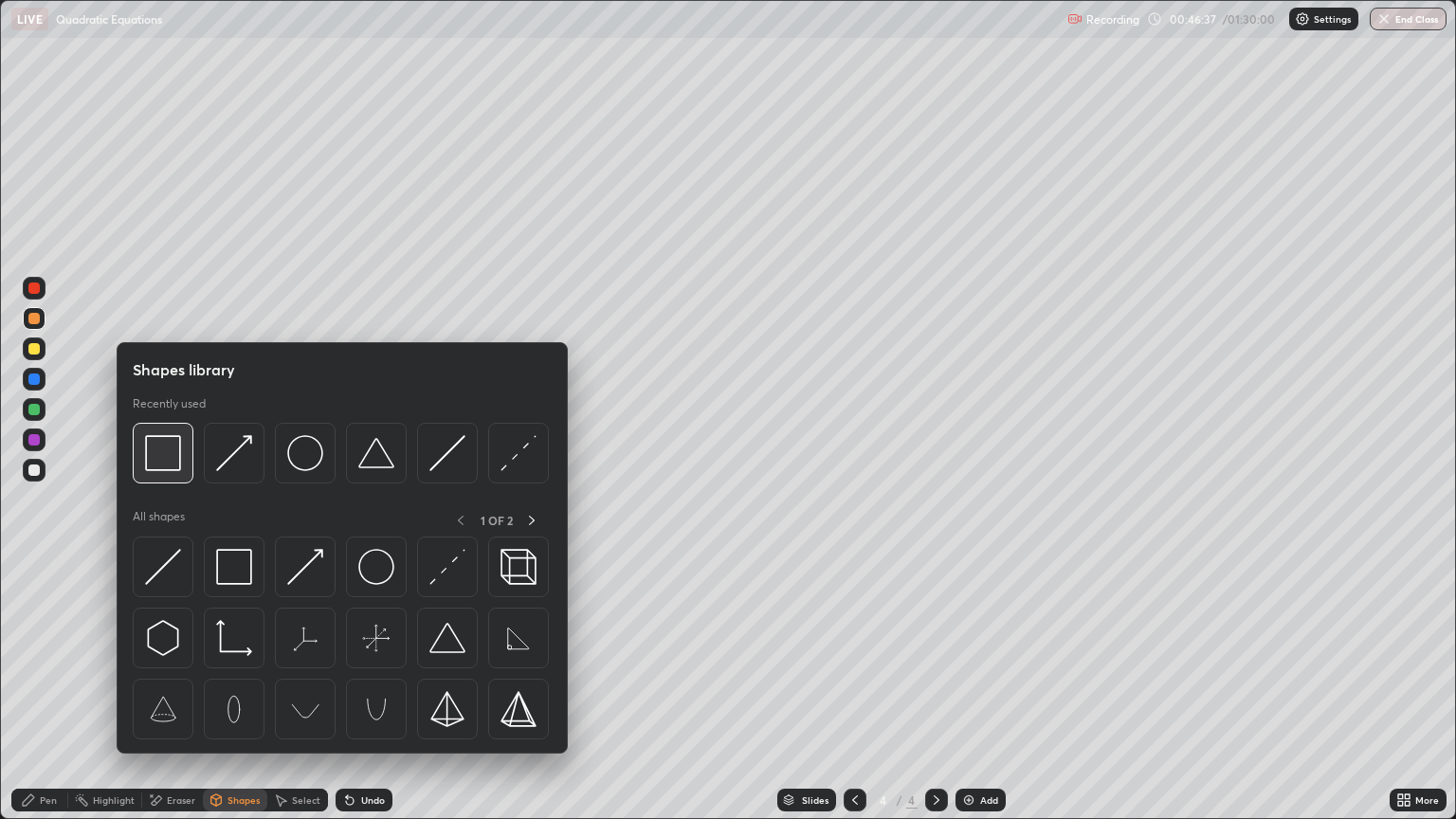 click at bounding box center [163, 453] 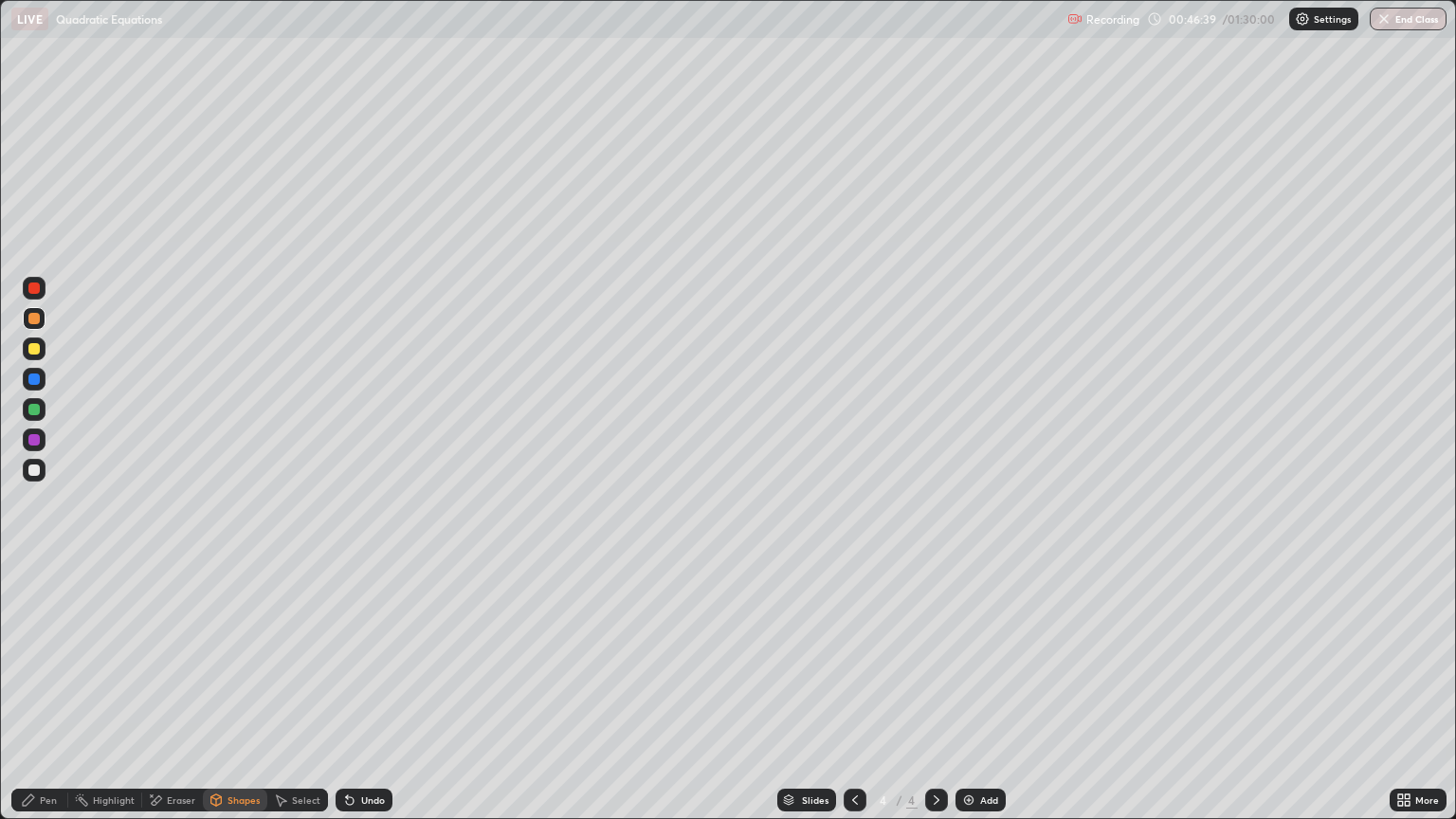 click on "Pen" at bounding box center [40, 800] 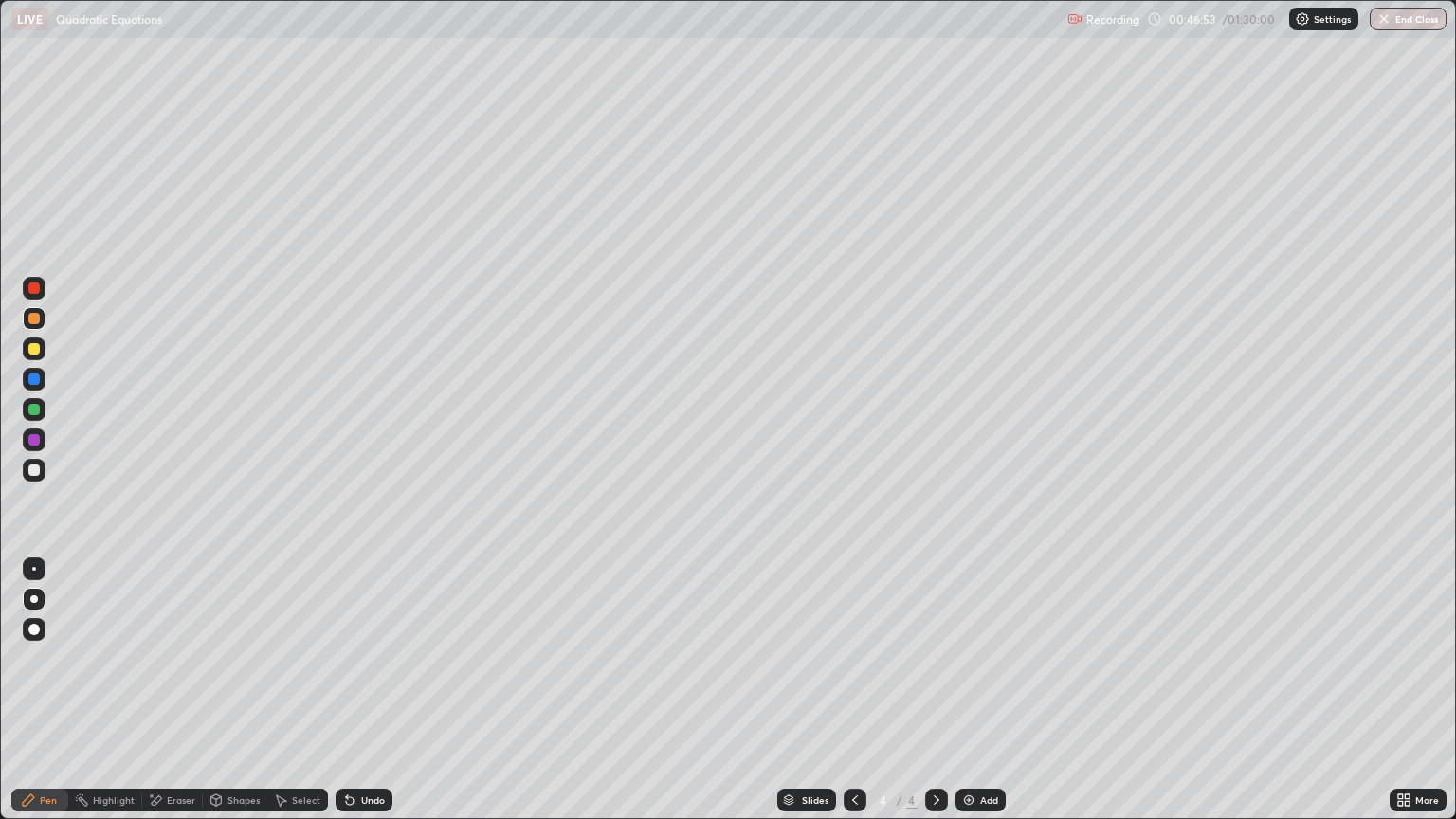 click at bounding box center (34, 410) 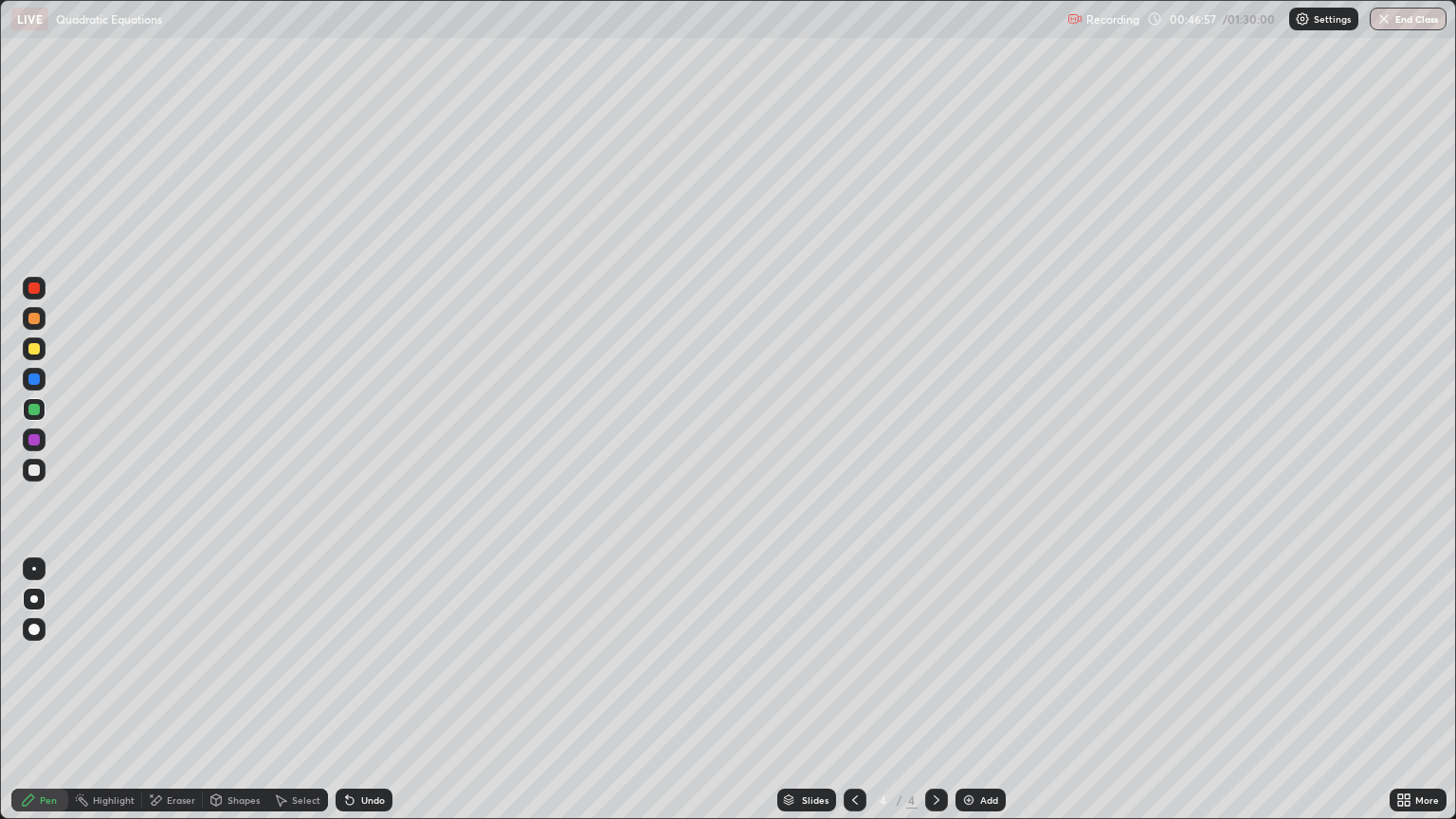 click on "Undo" at bounding box center (364, 800) 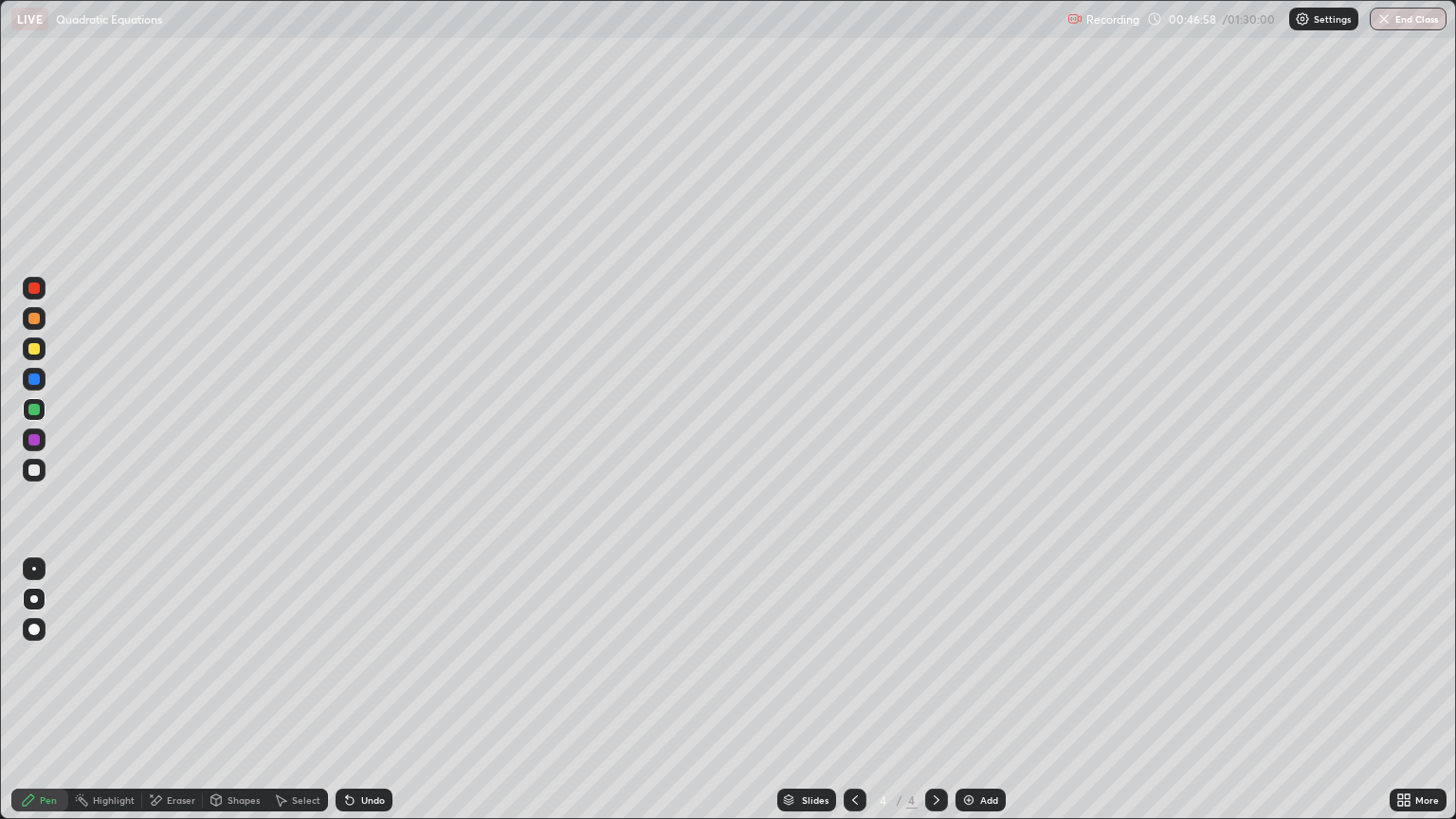 click on "Shapes" at bounding box center (235, 800) 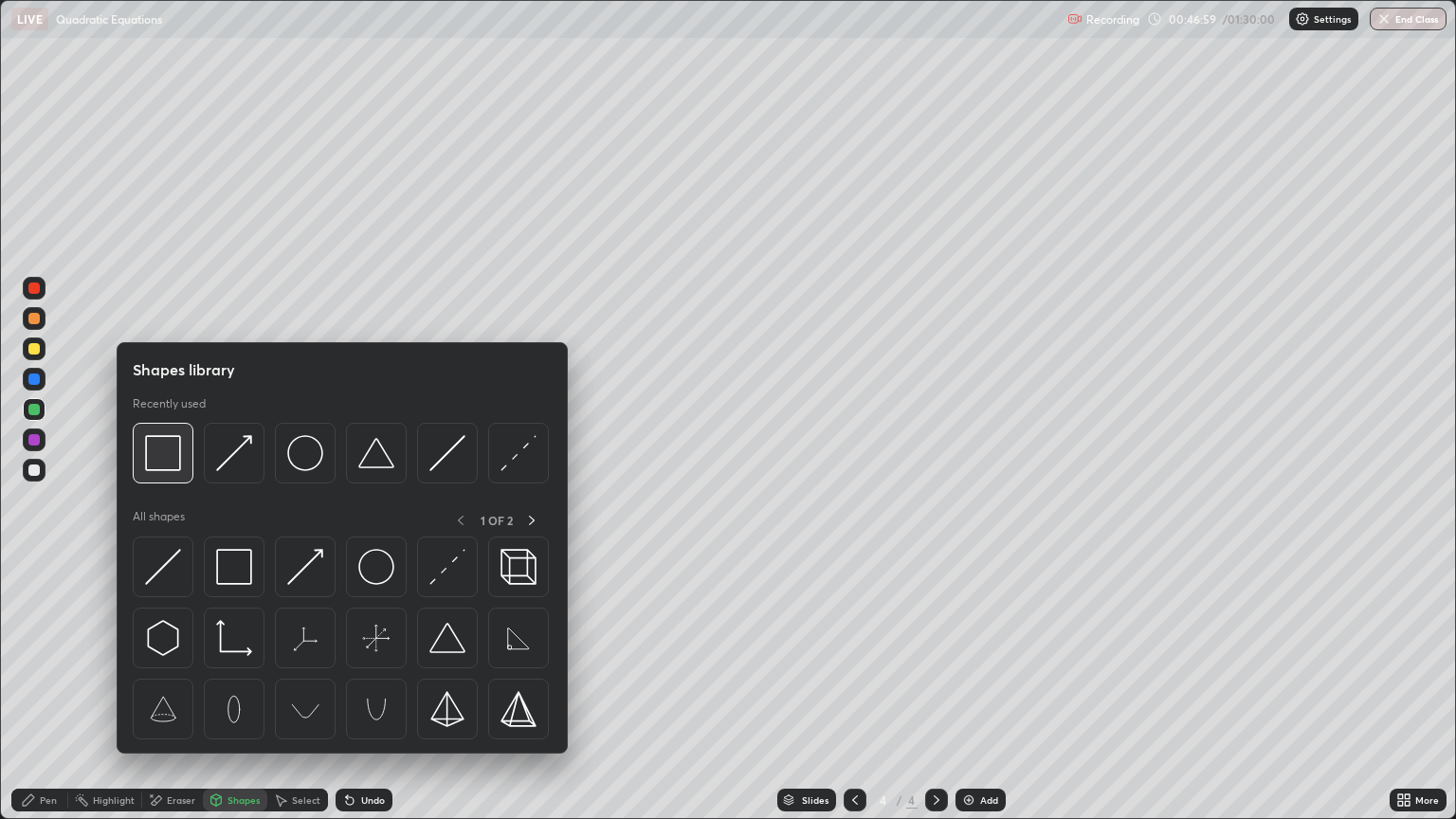 click at bounding box center [163, 453] 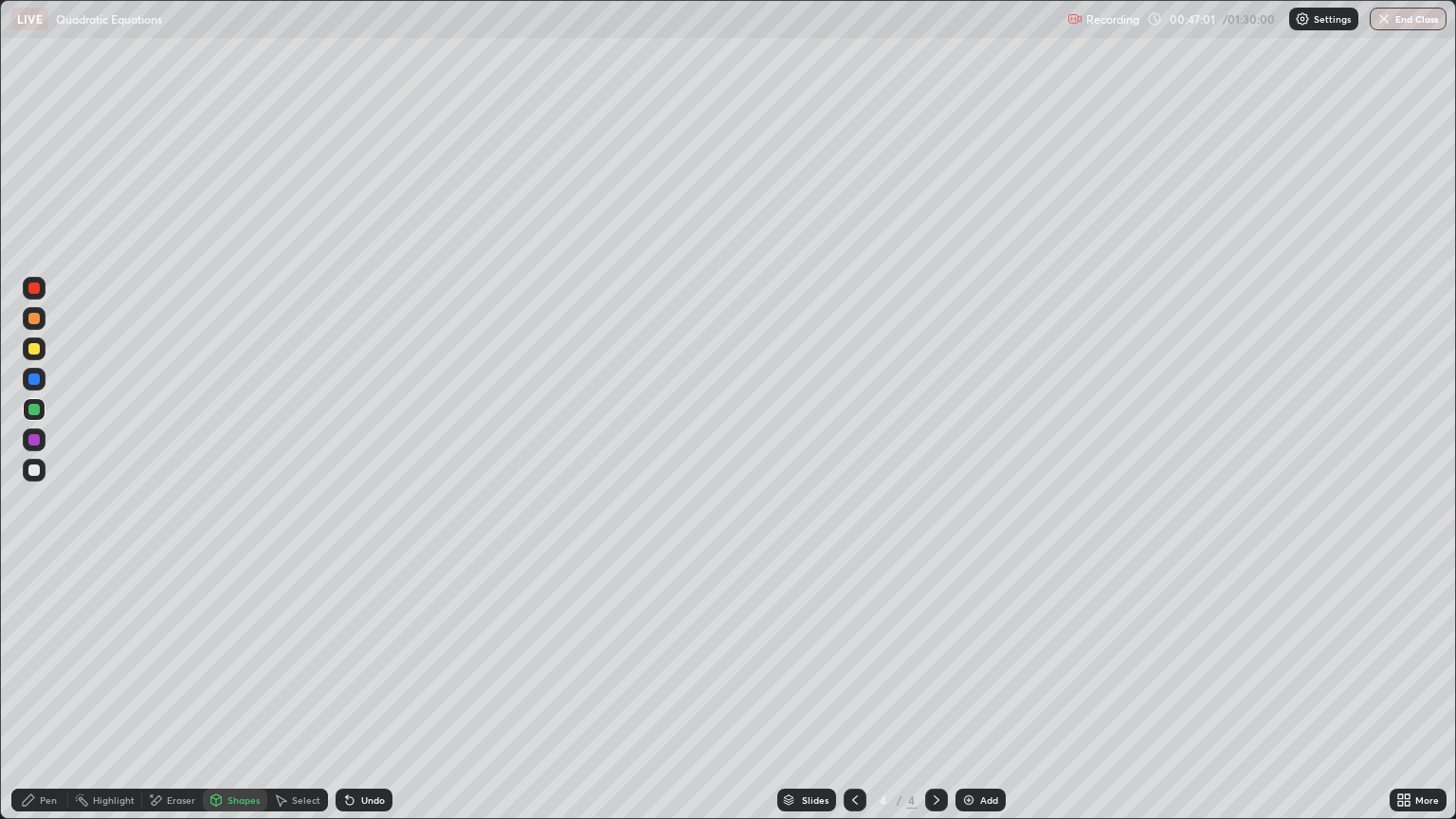 click on "Pen" at bounding box center (48, 800) 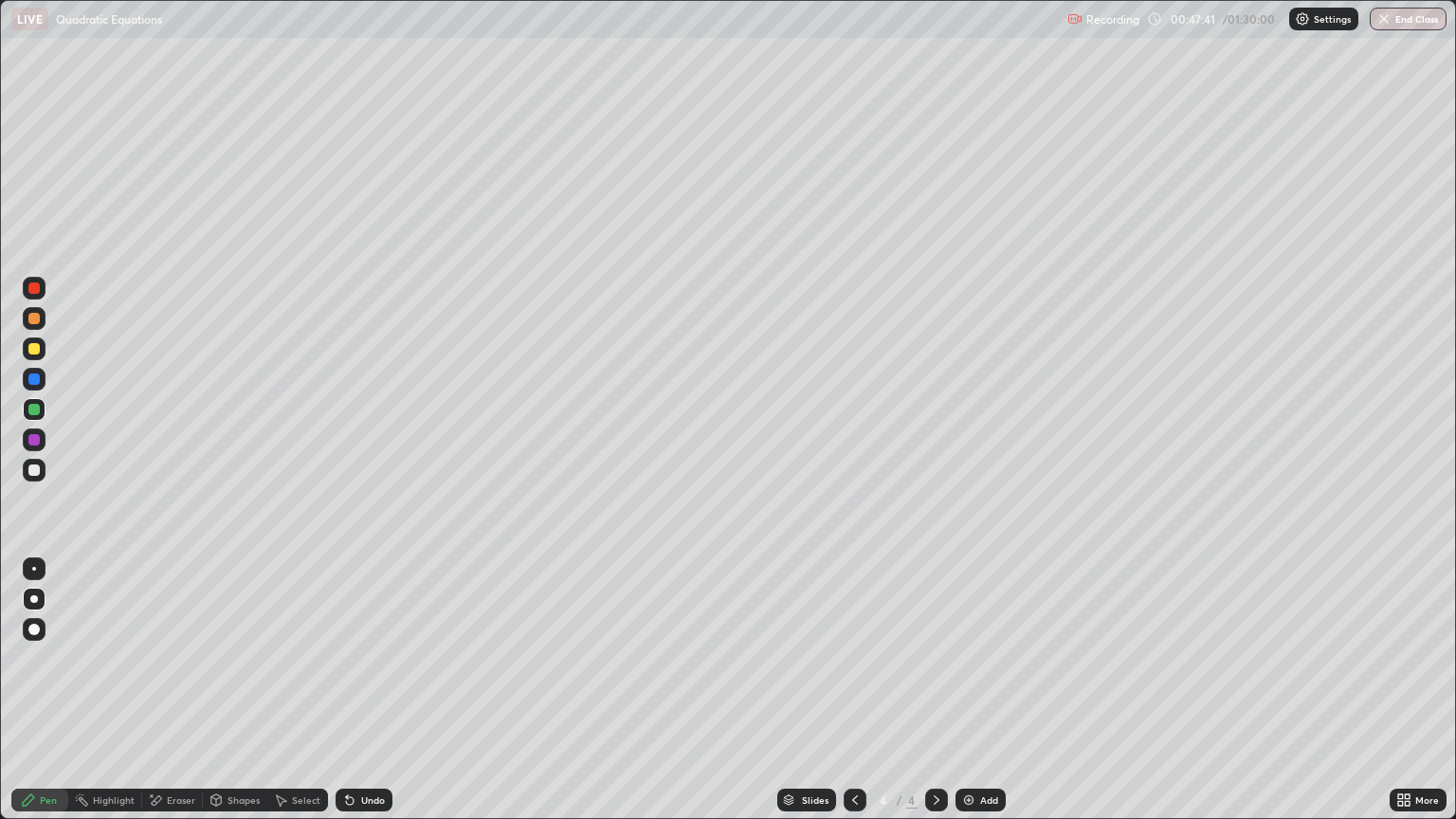 click on "Undo" at bounding box center [373, 800] 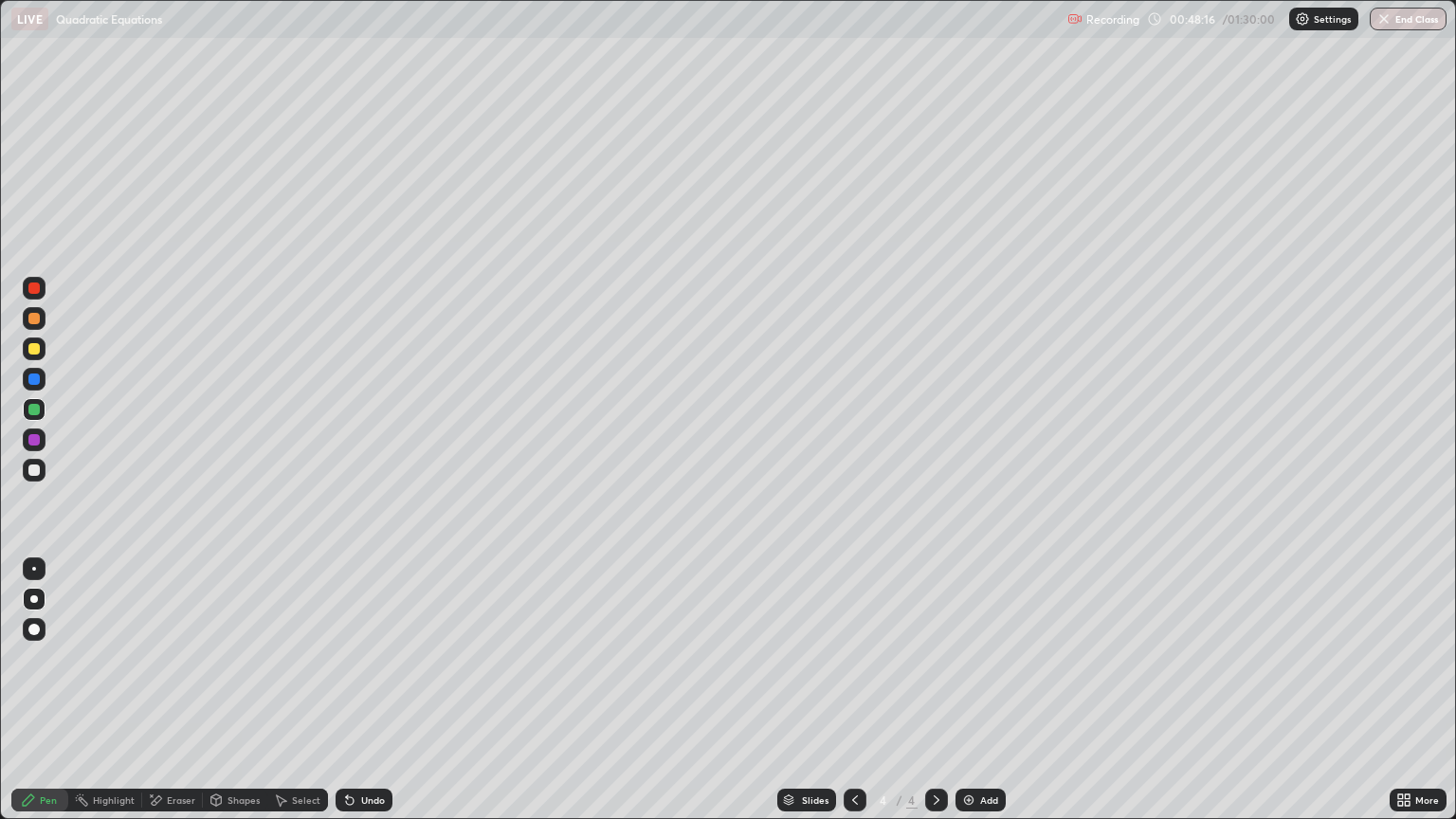 click on "Undo" at bounding box center (364, 800) 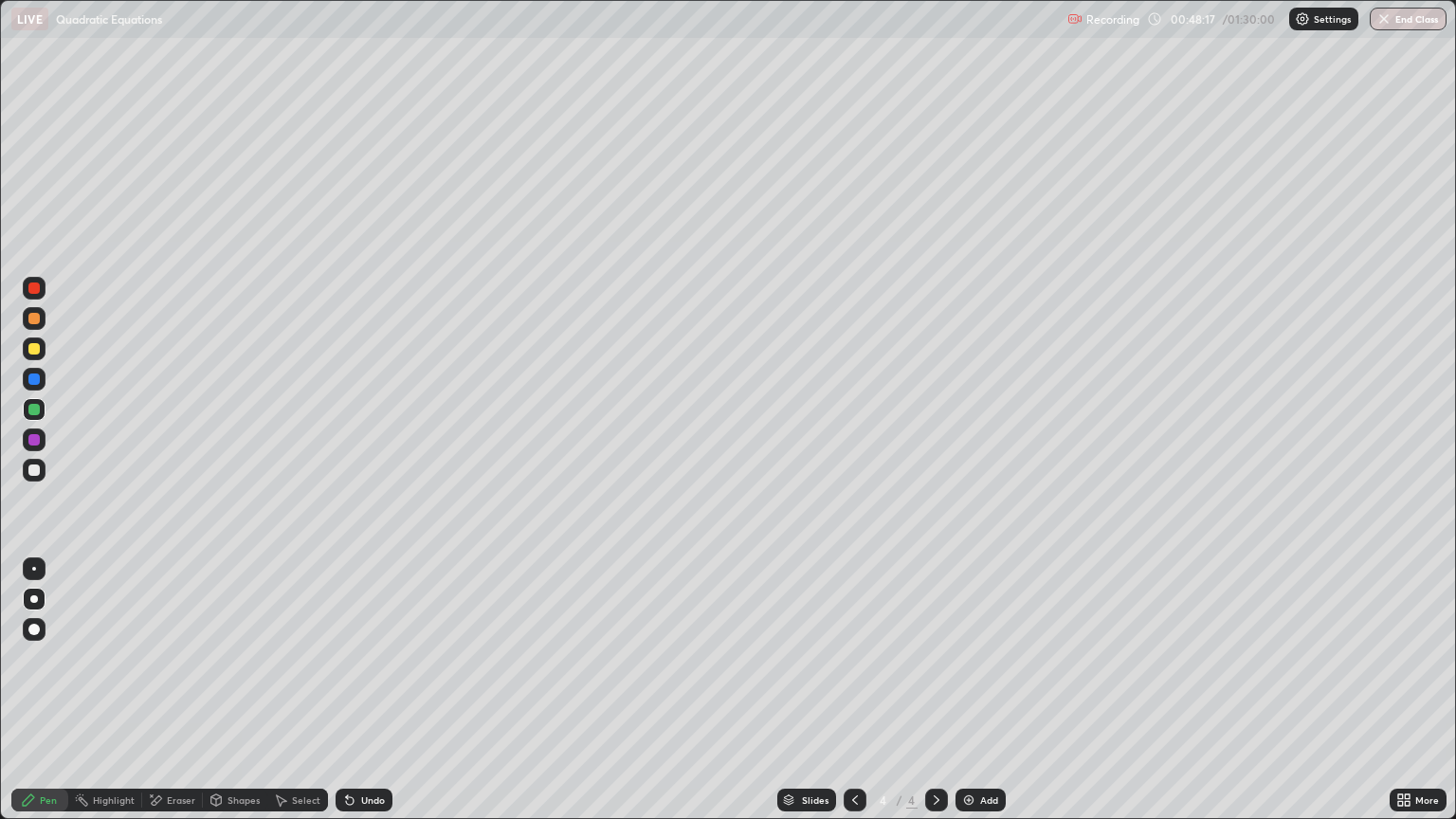 click on "Undo" at bounding box center [364, 800] 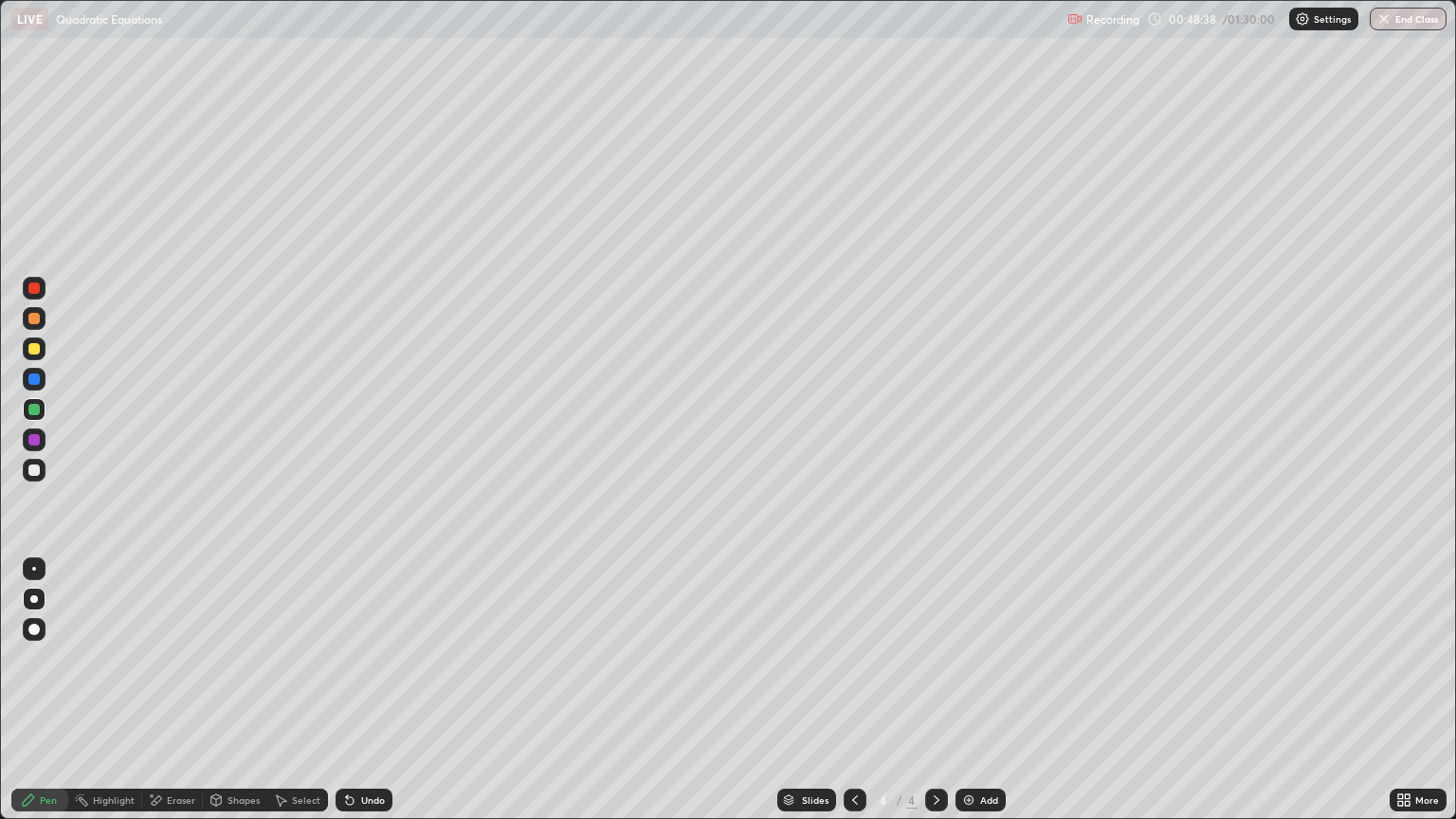click at bounding box center (34, 288) 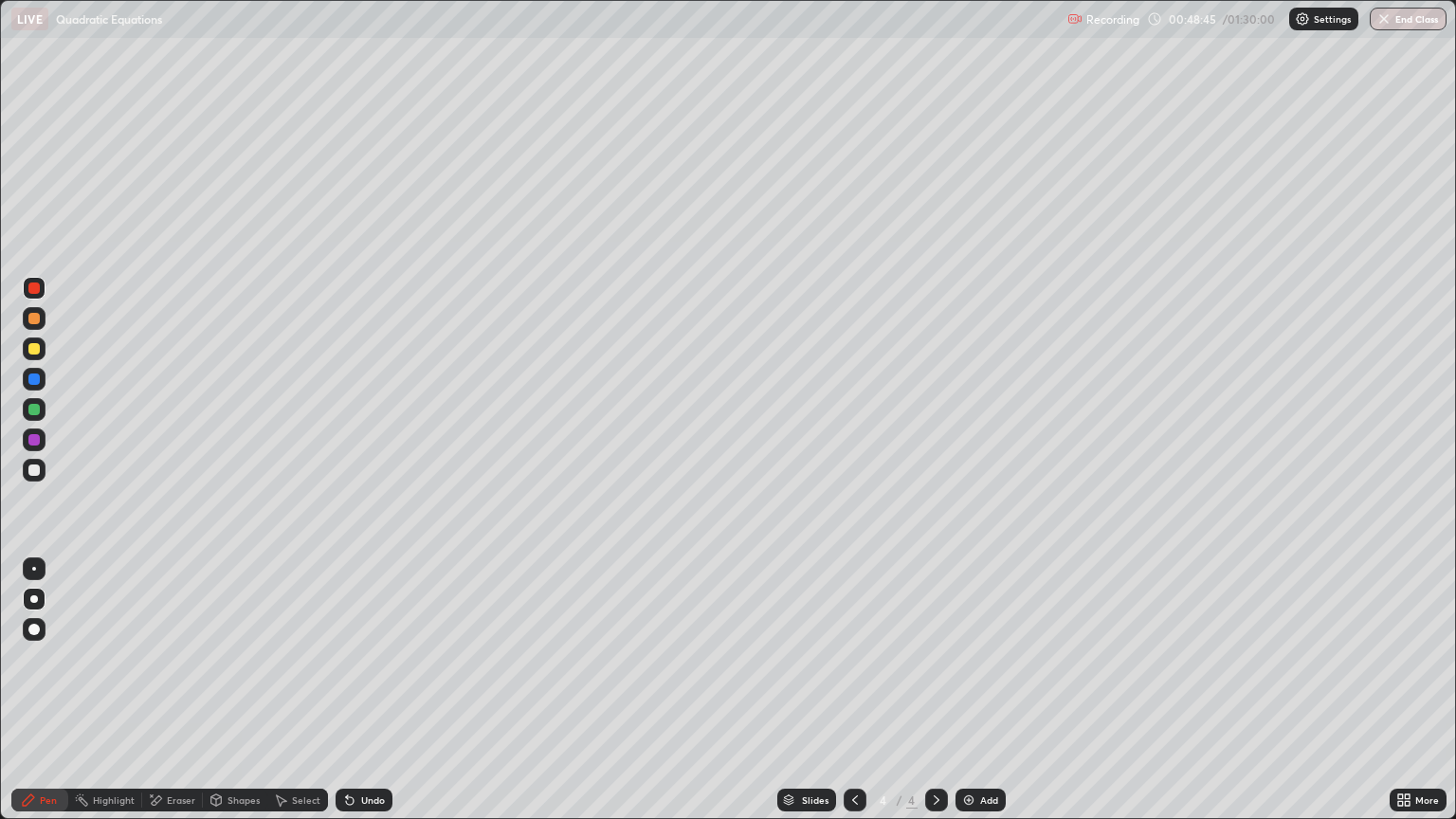 click at bounding box center (34, 470) 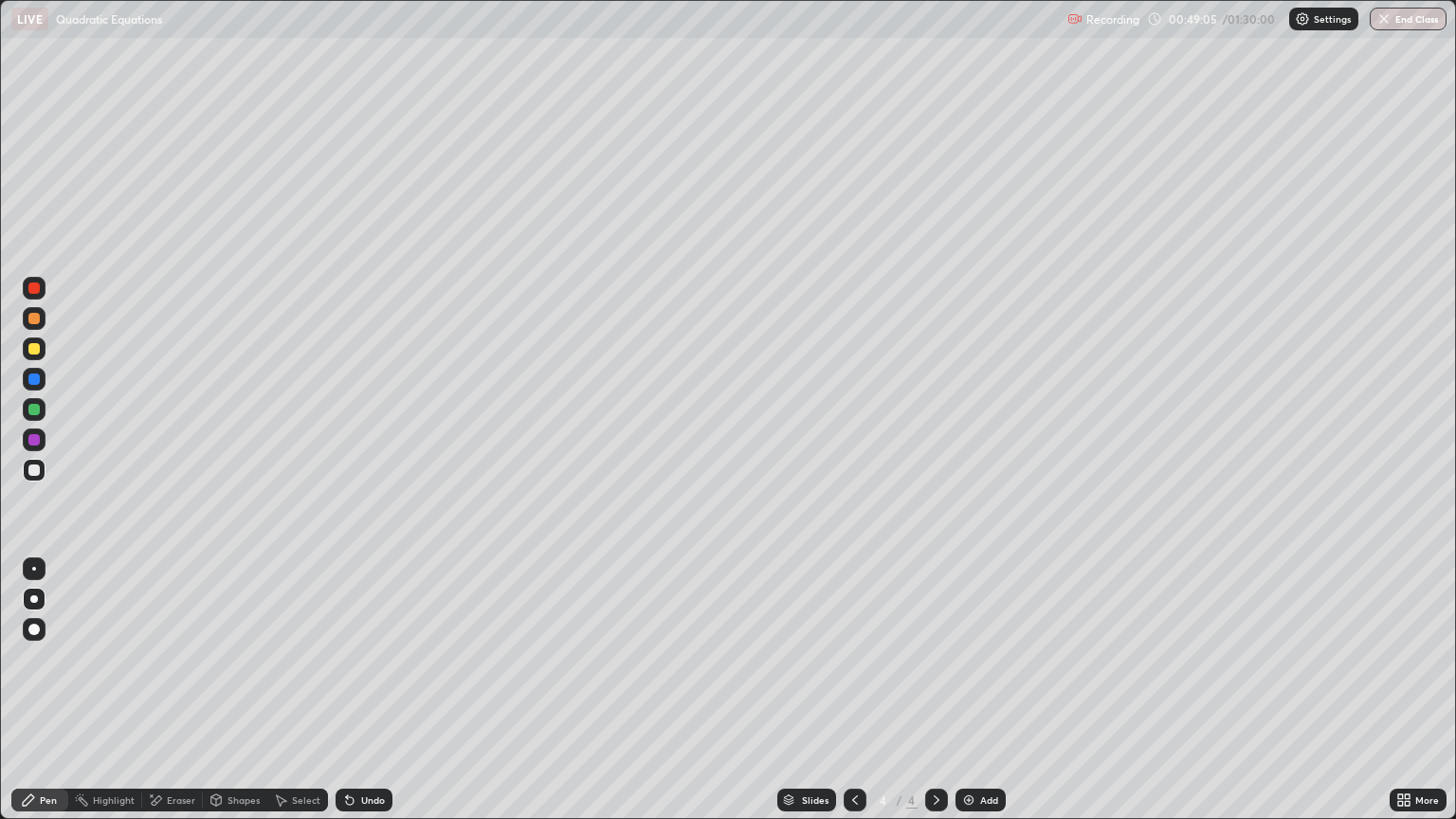click on "Undo" at bounding box center (373, 800) 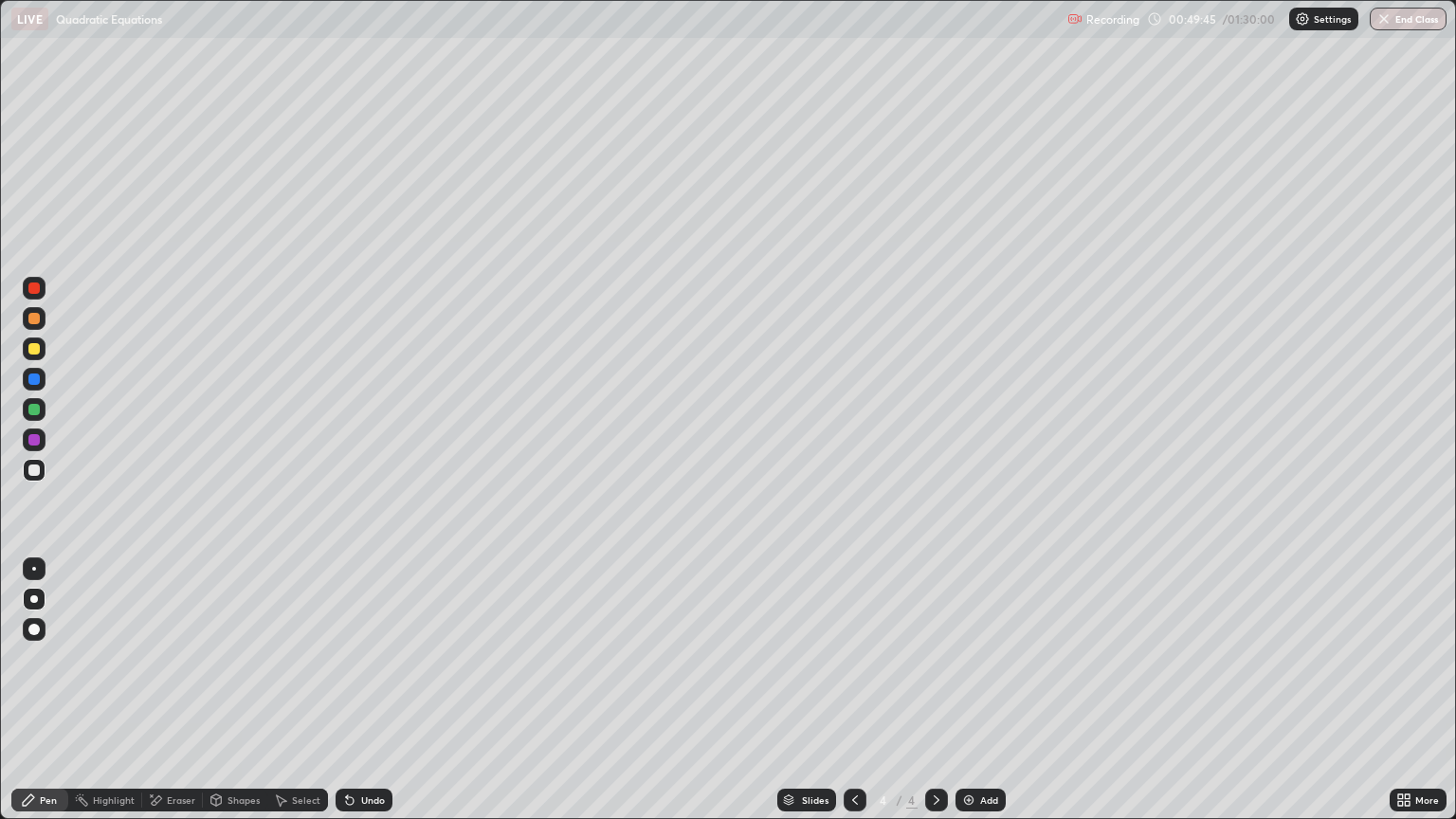 click on "Shapes" at bounding box center [244, 800] 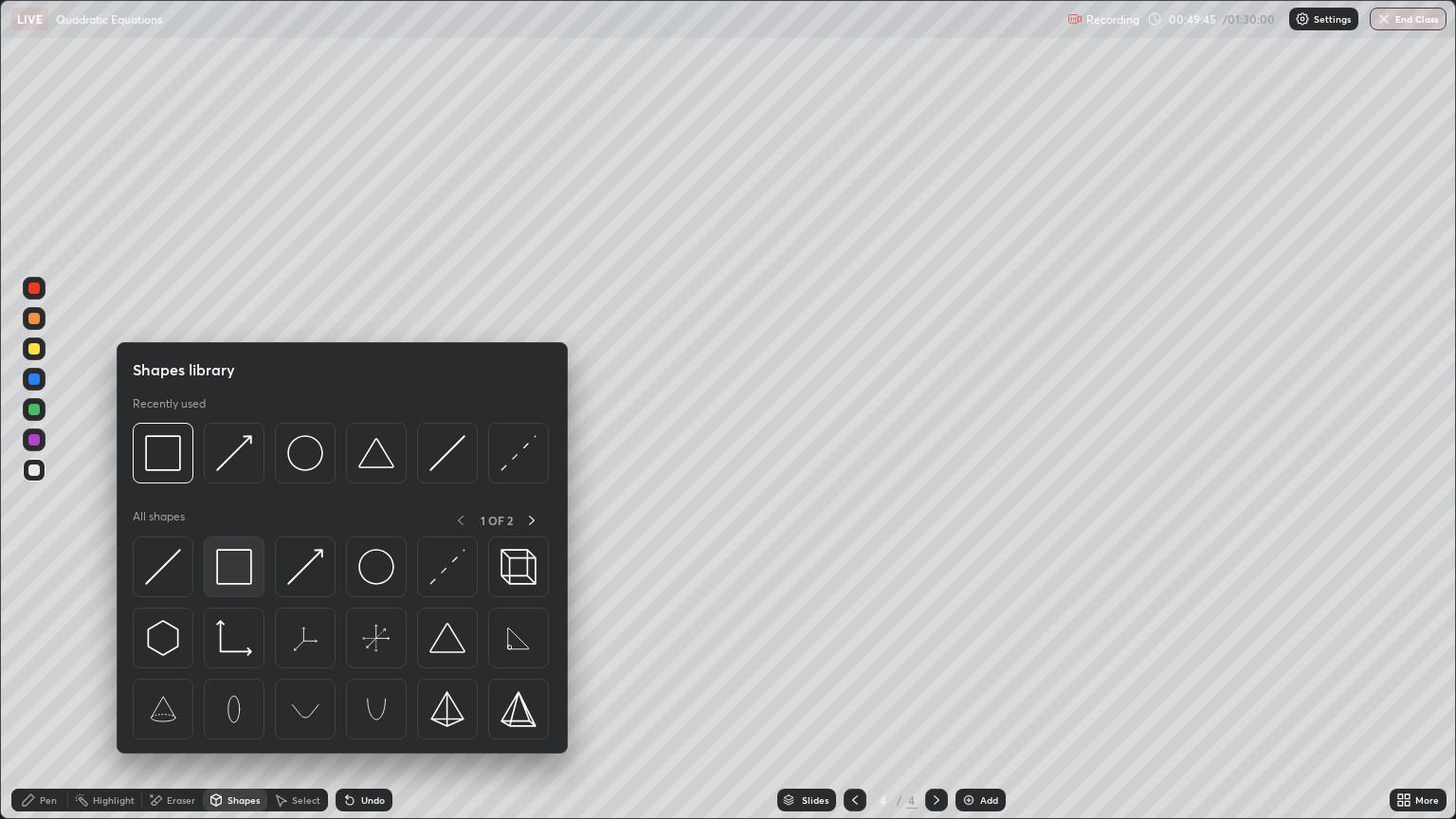 click at bounding box center [234, 567] 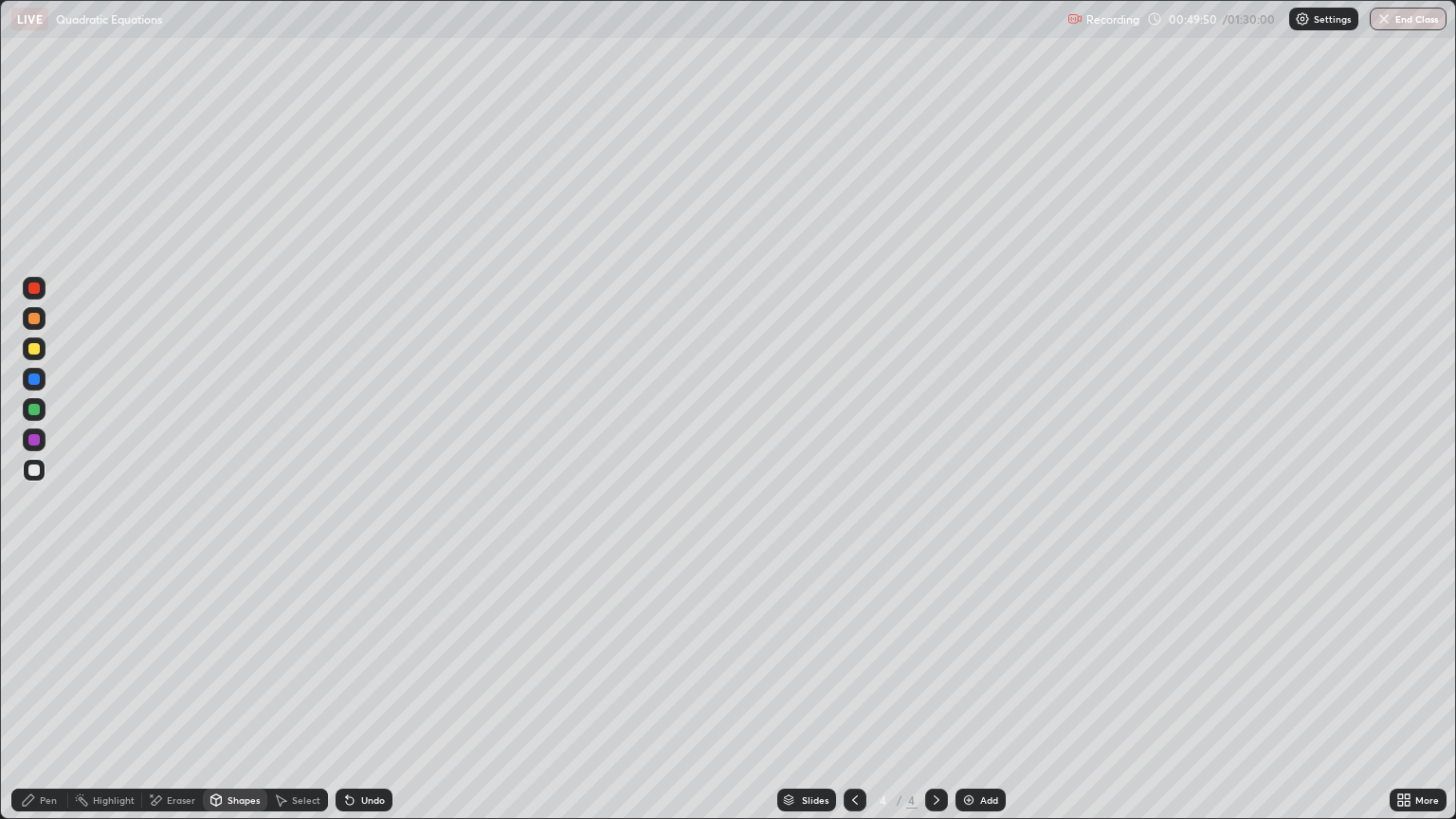 click 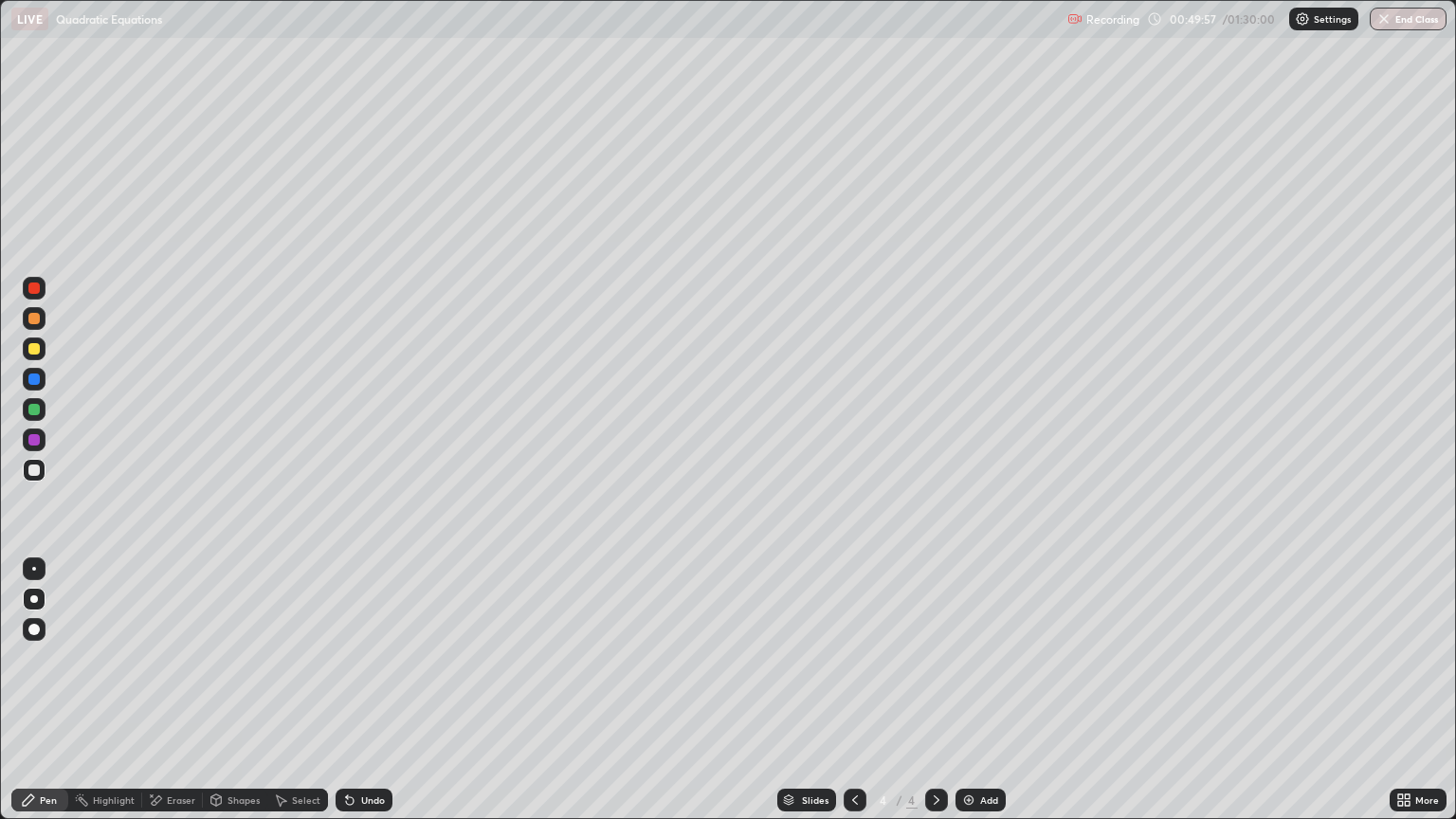 click 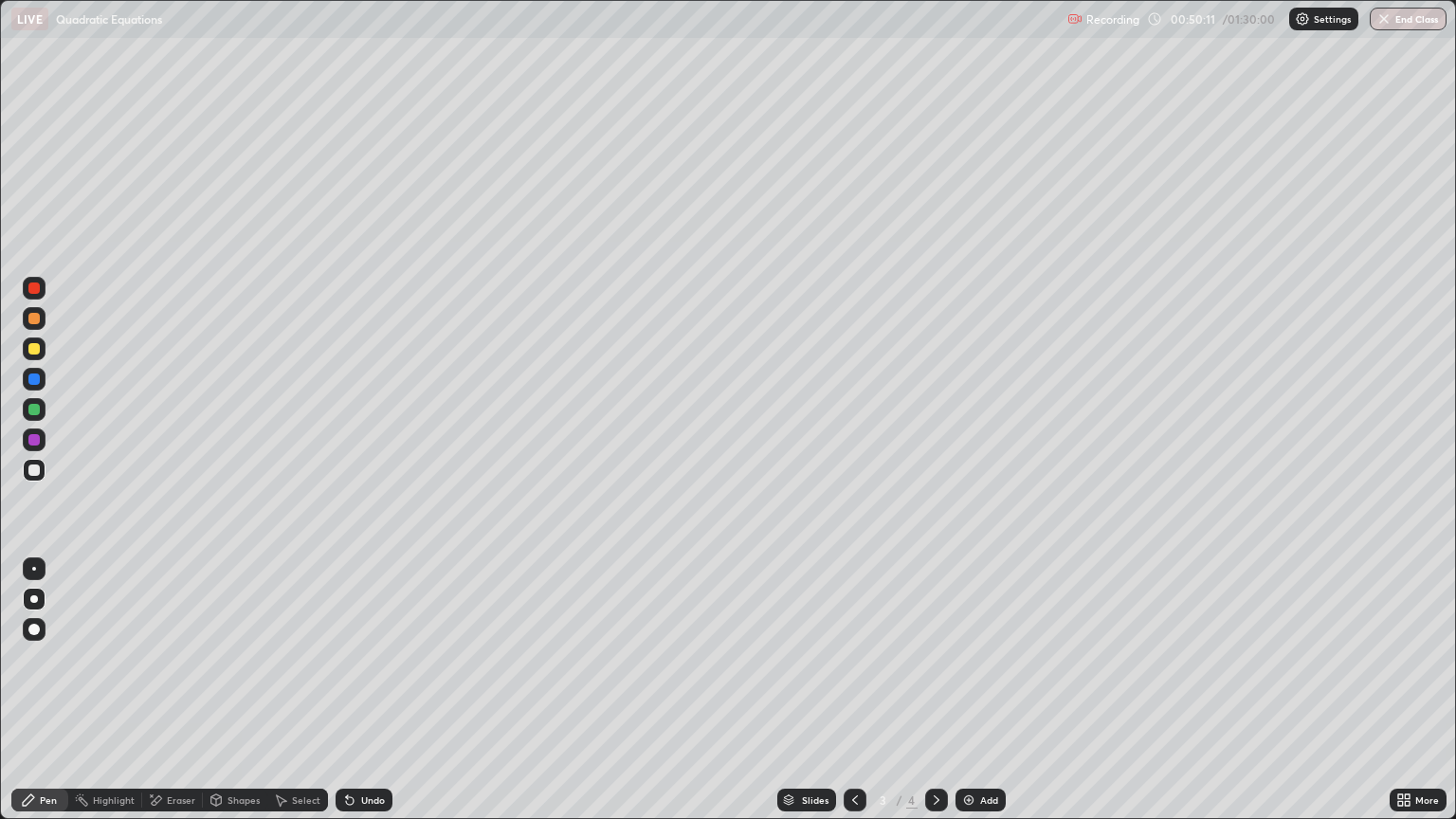 click 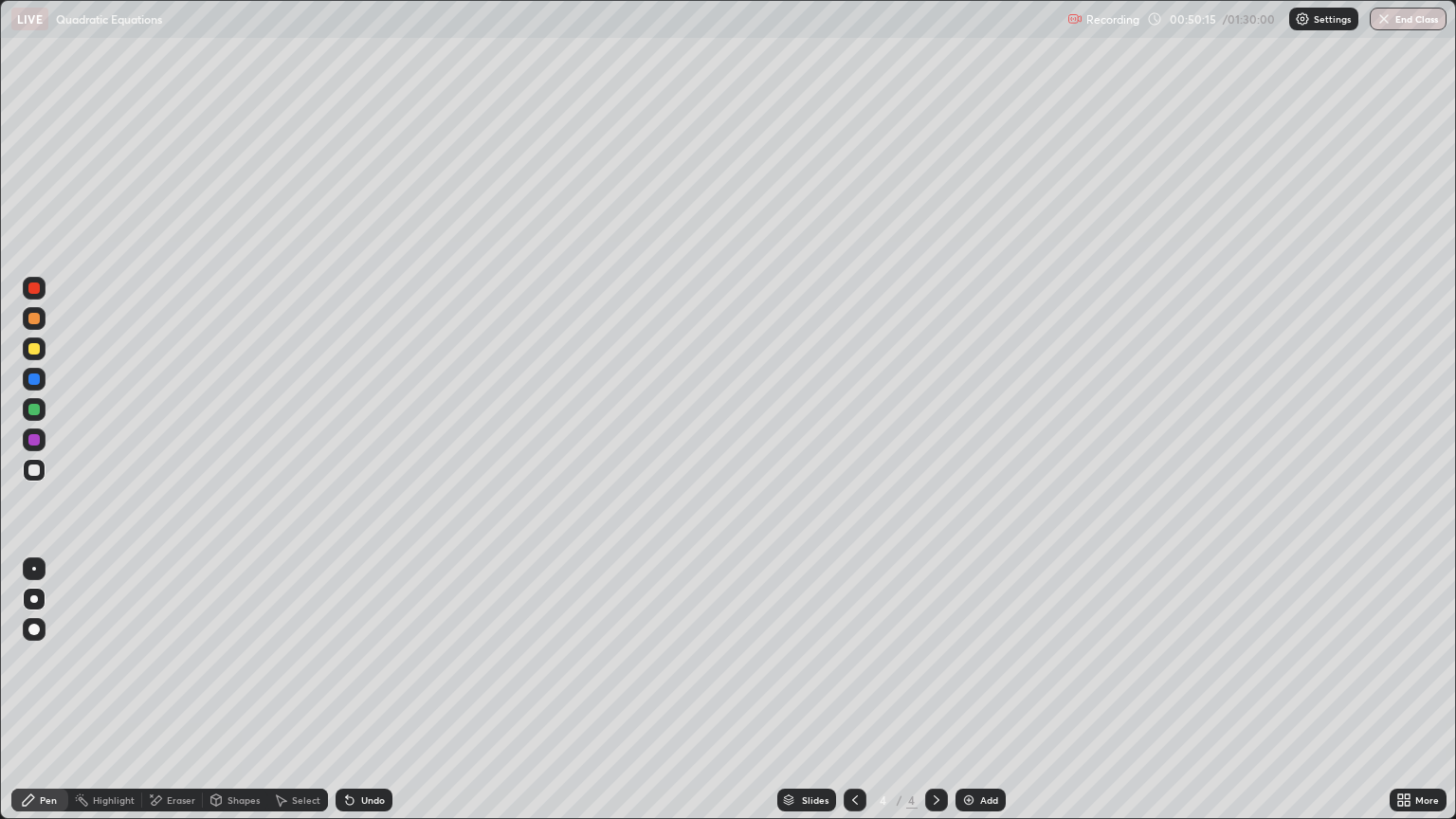 click 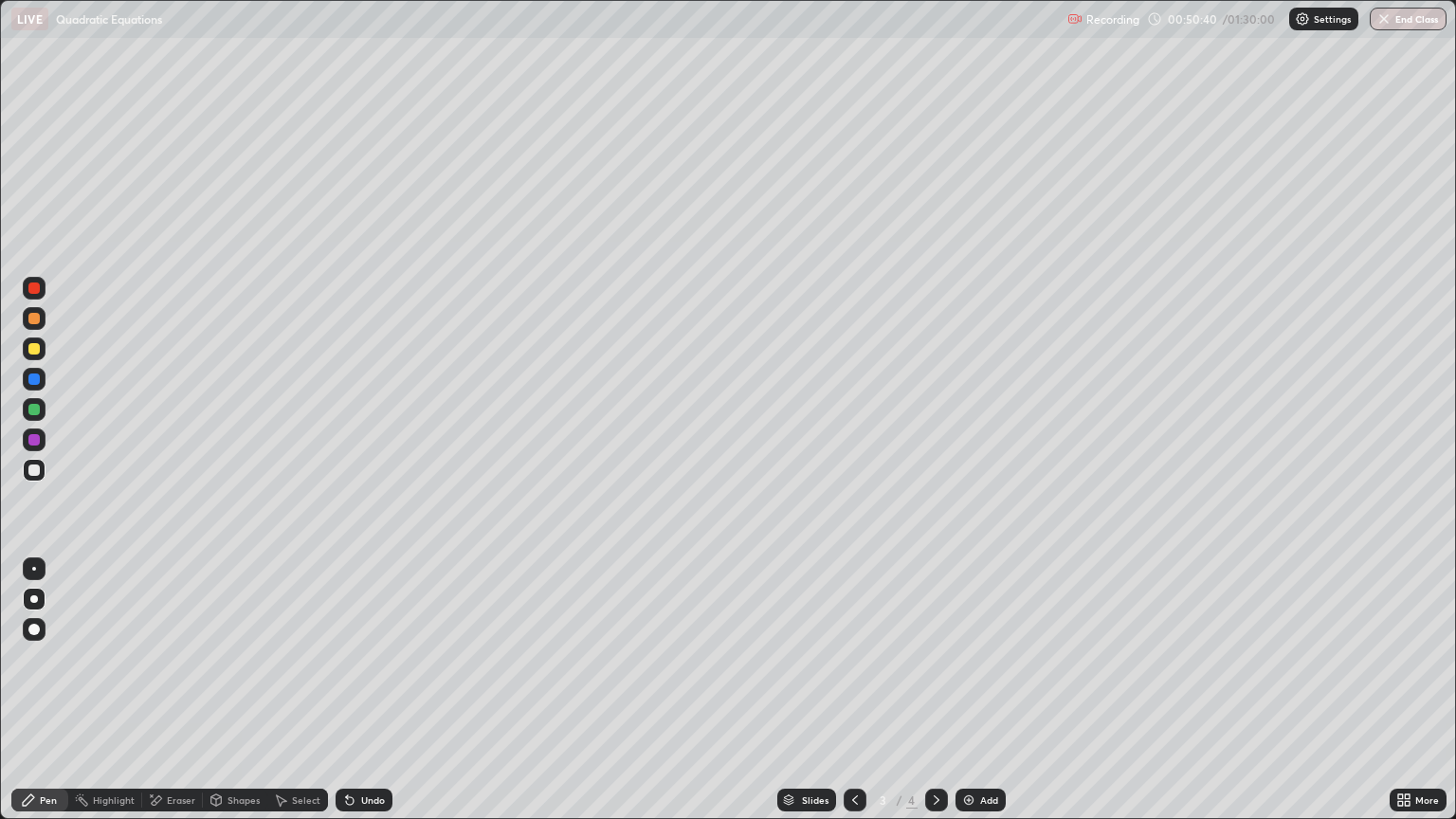 click 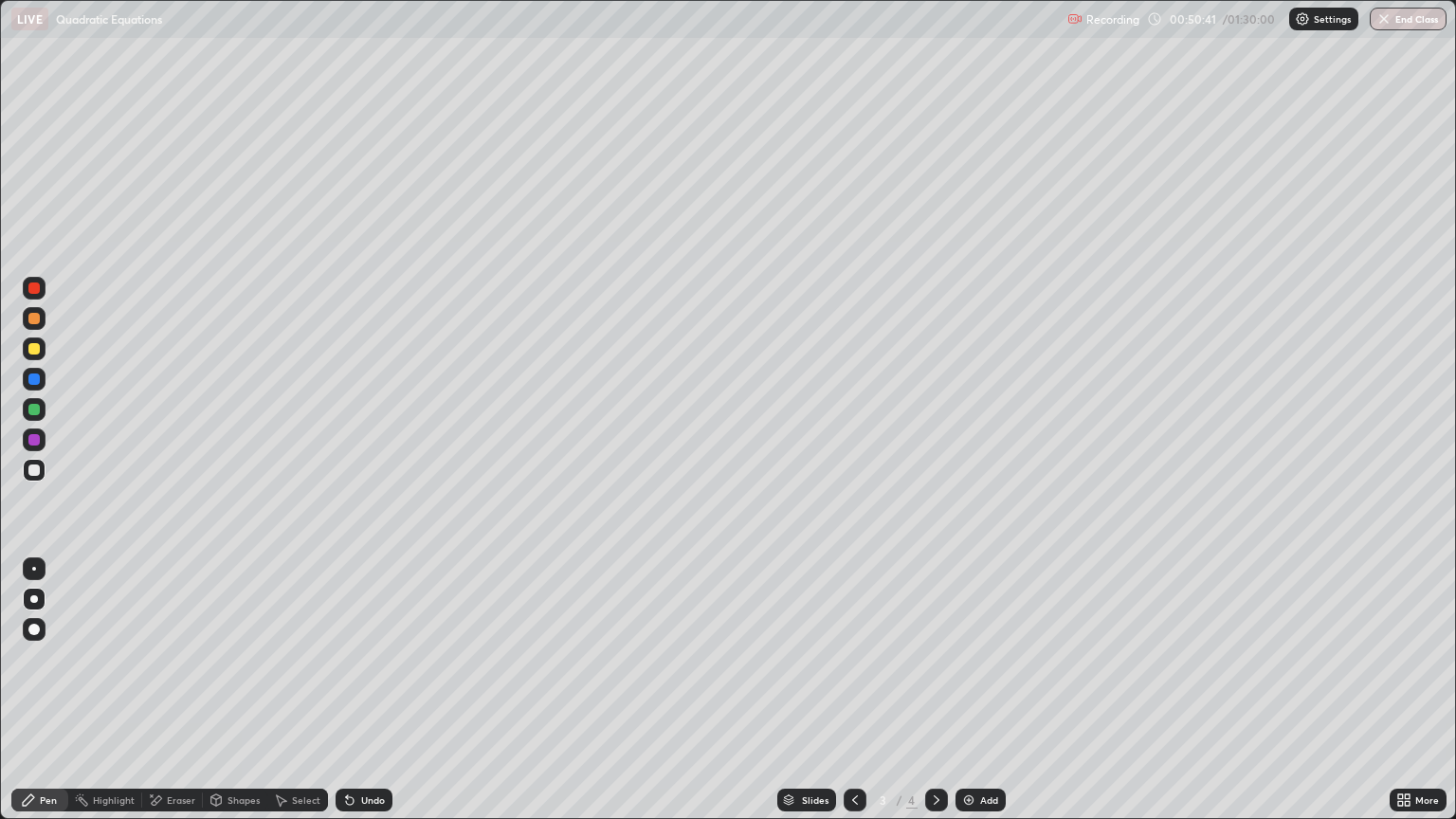 click on "Undo" at bounding box center (364, 800) 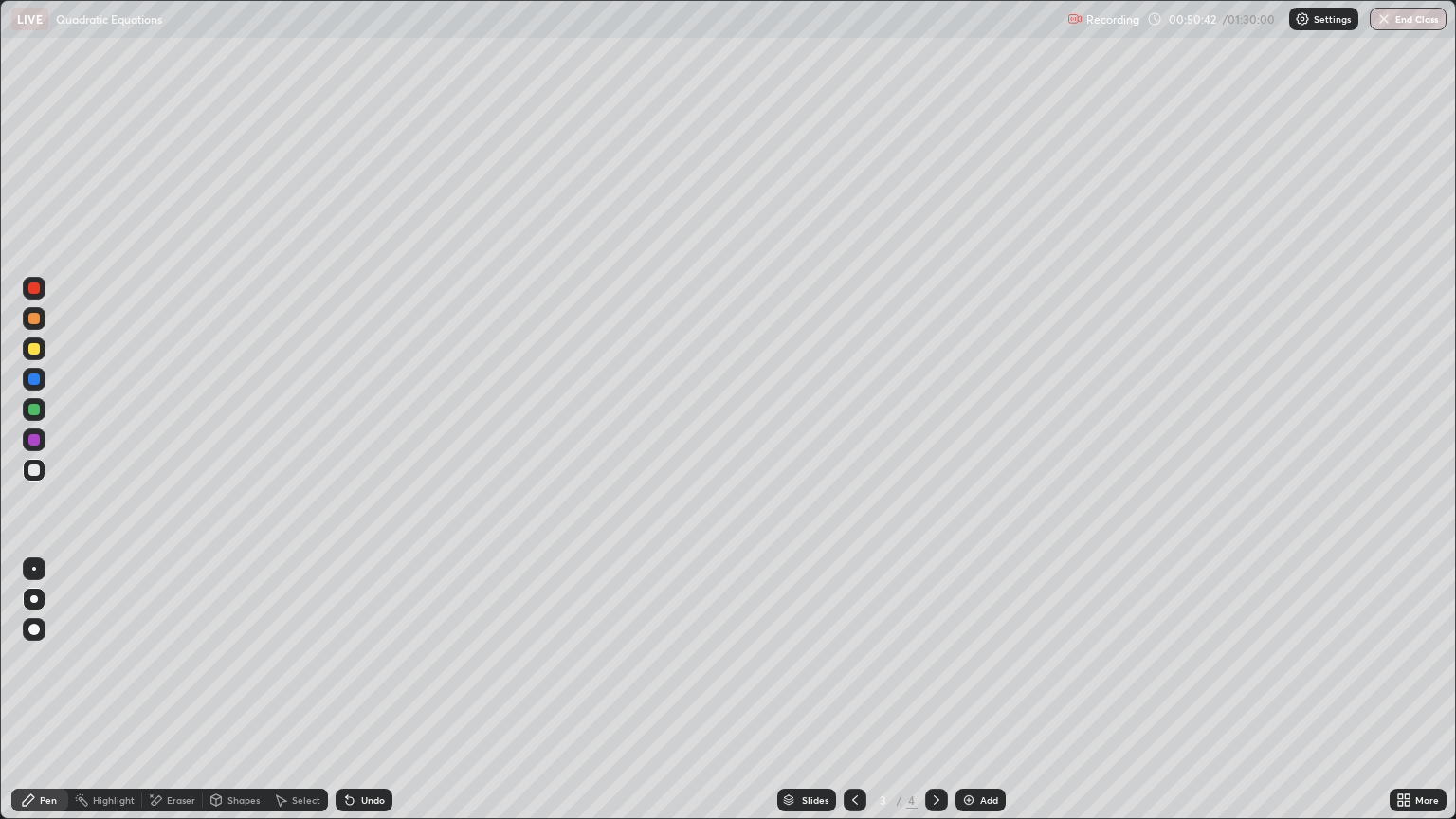 click on "Undo" at bounding box center (373, 800) 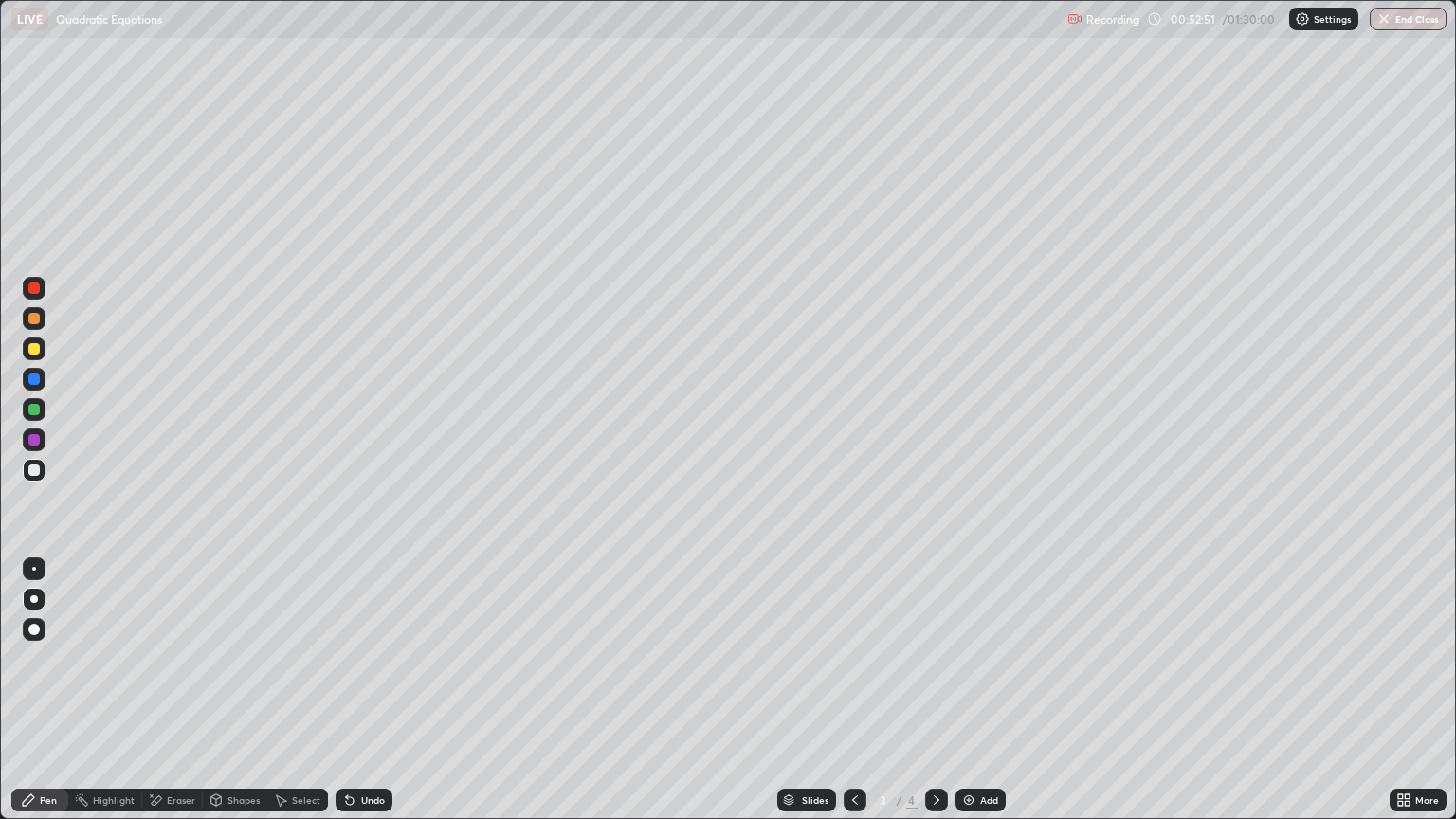 click at bounding box center [34, 599] 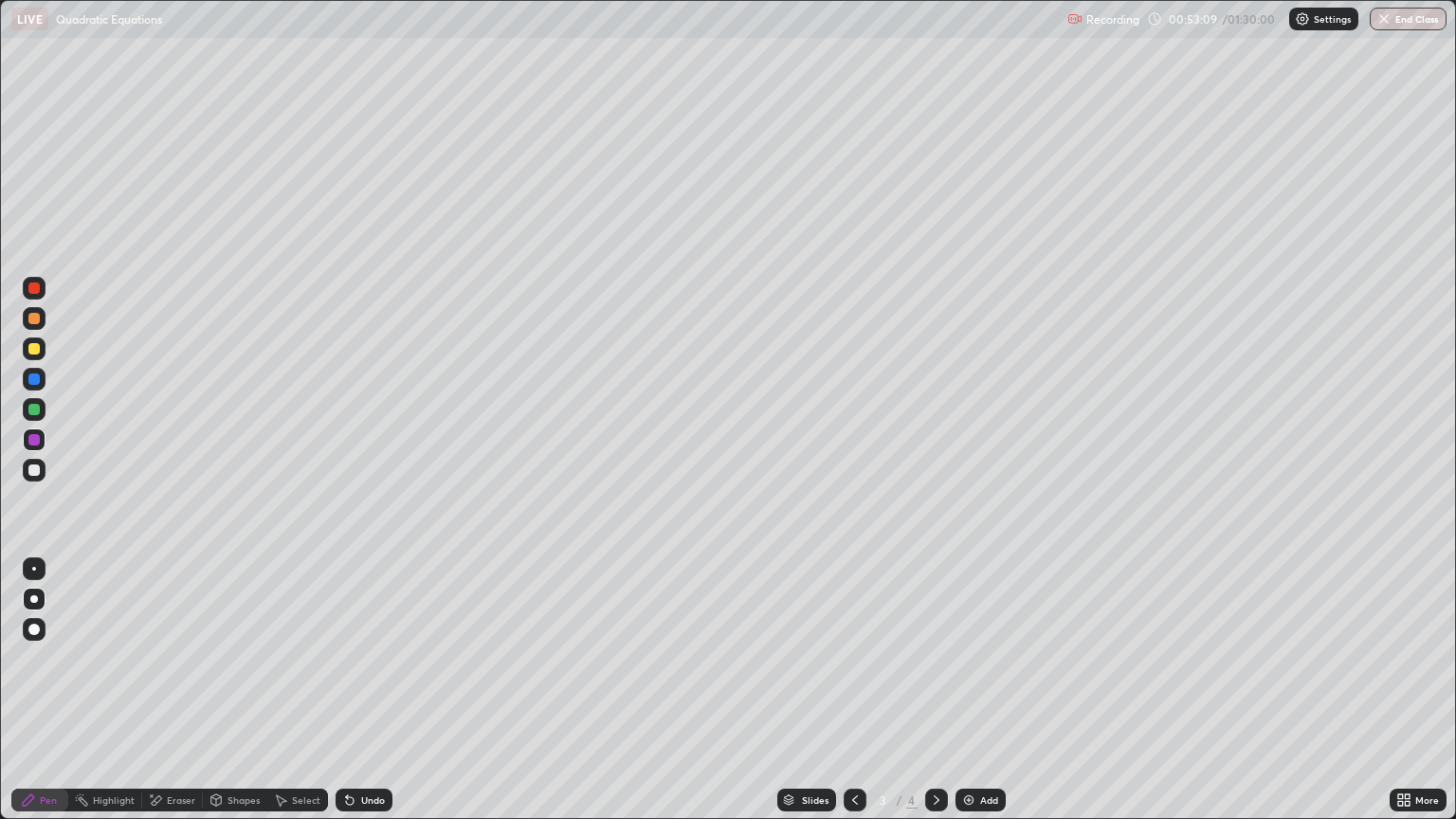 click at bounding box center (34, 349) 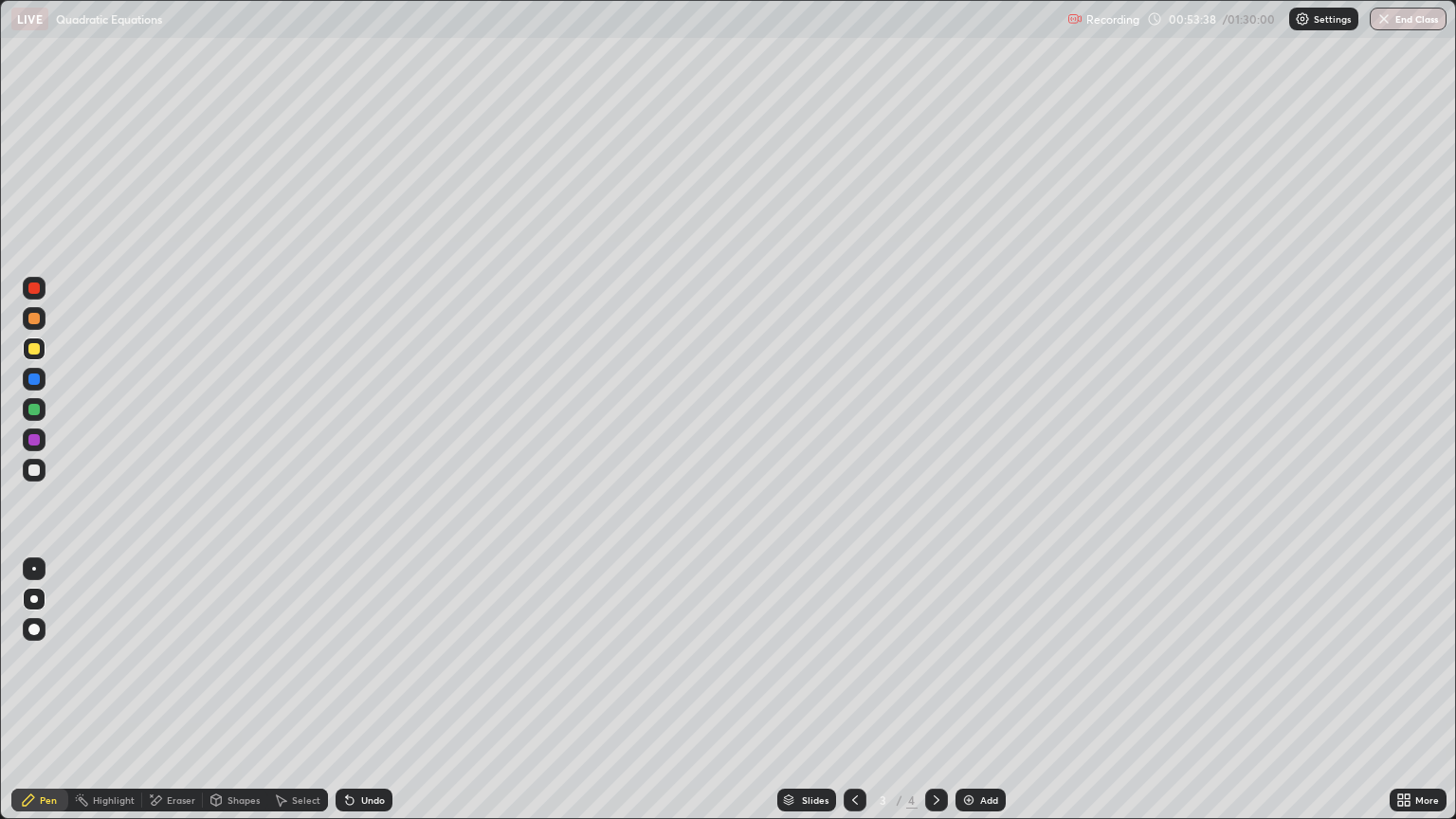 click 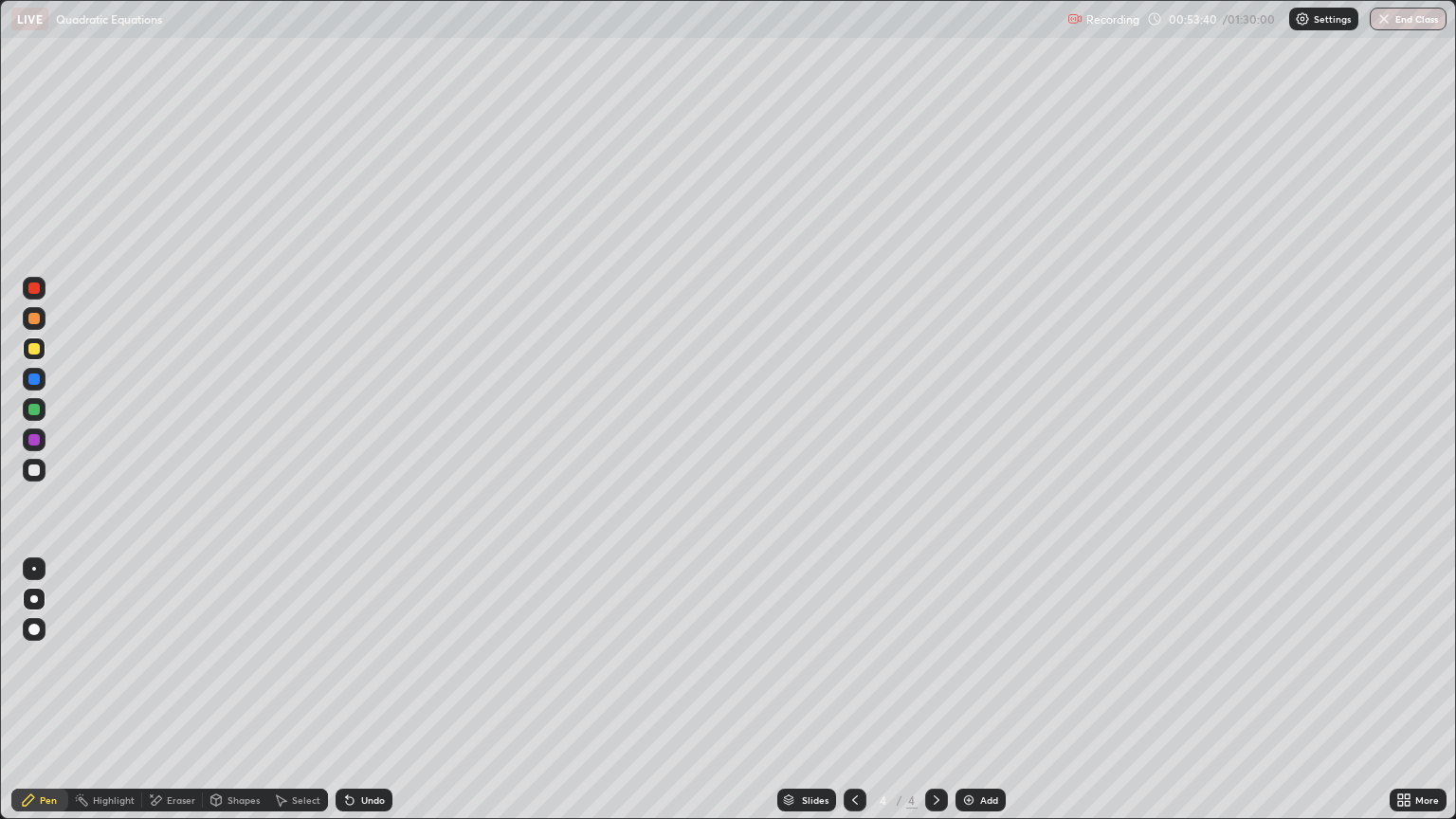 click 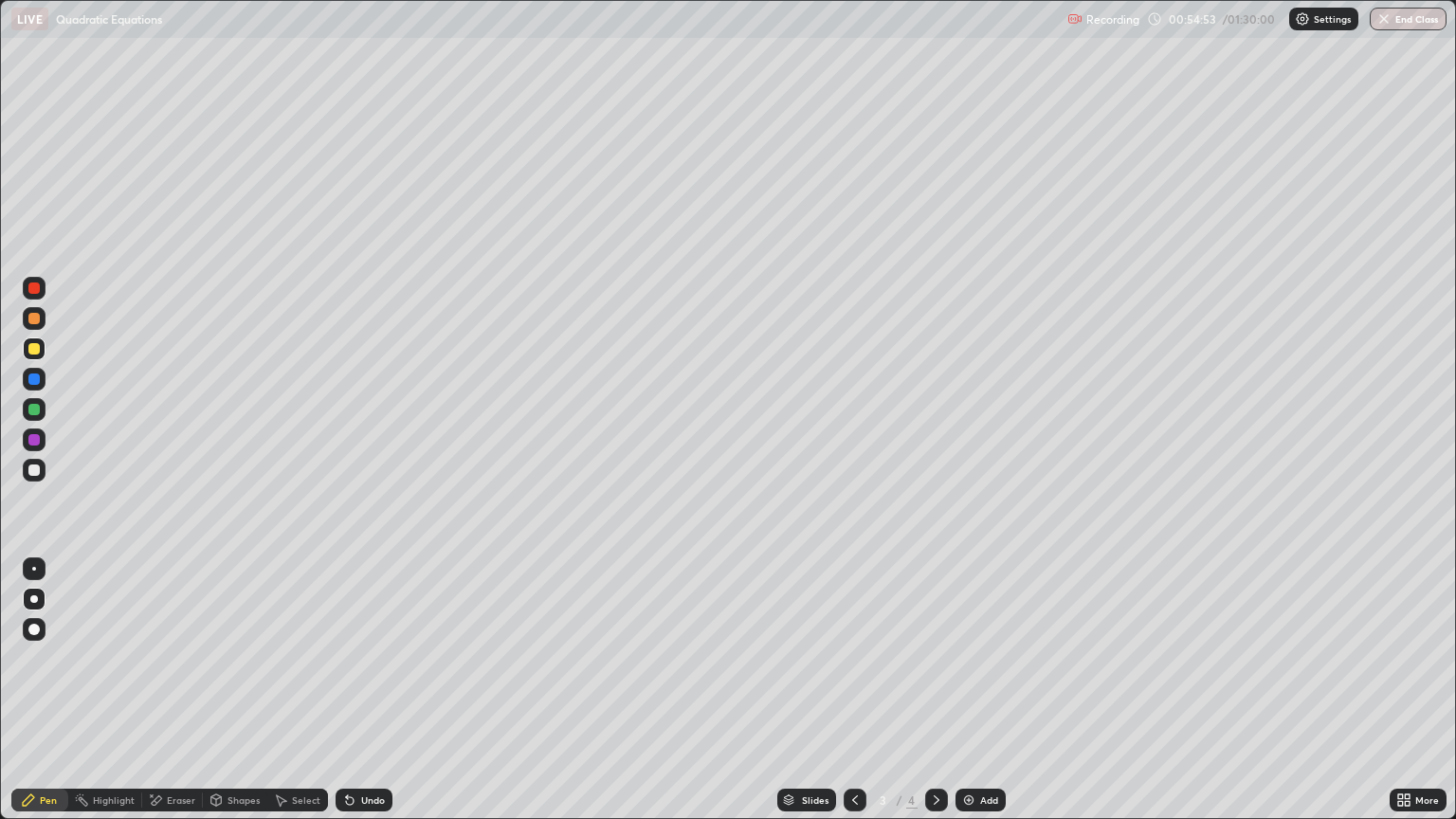 click at bounding box center [937, 800] 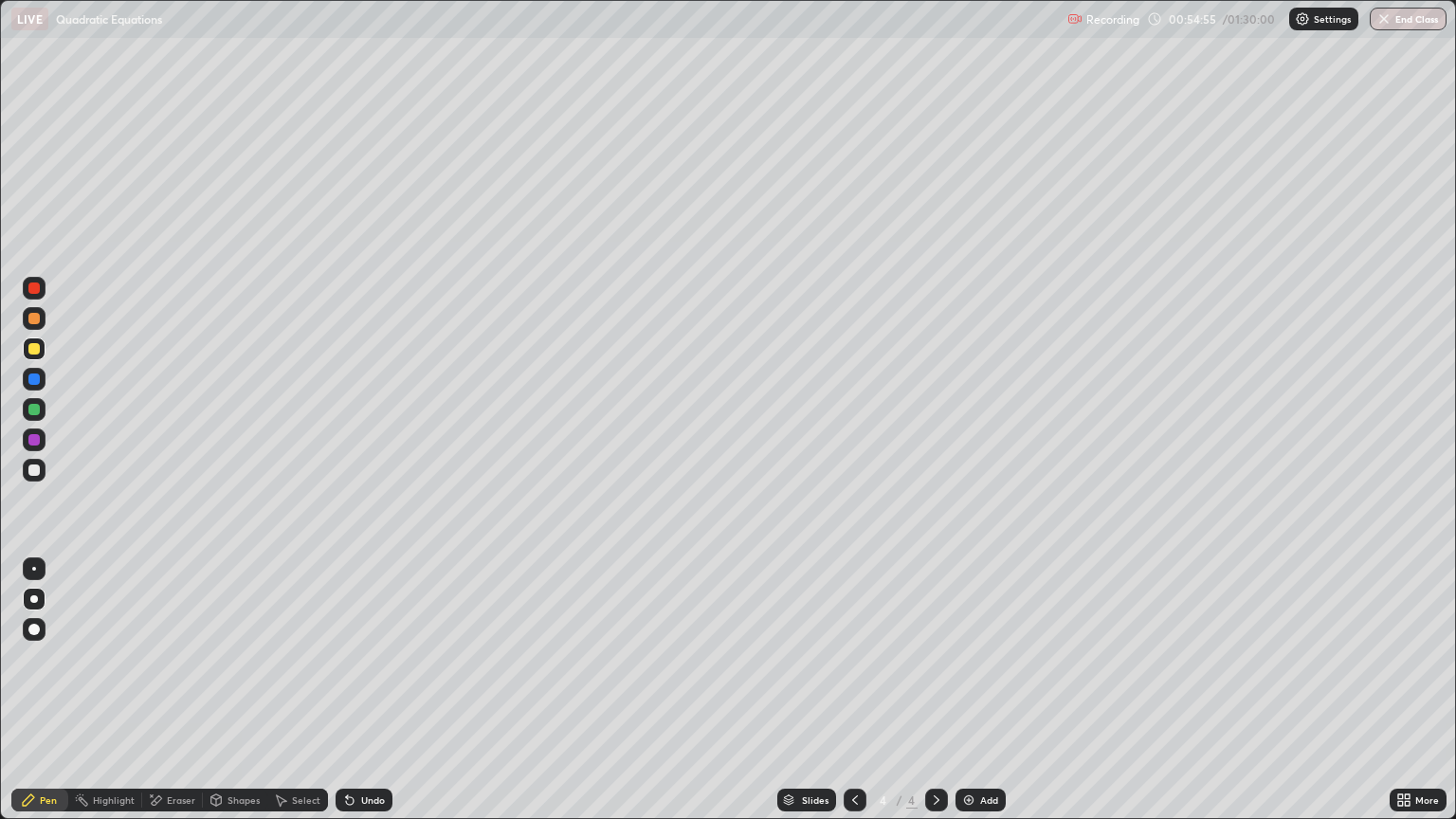 click at bounding box center (34, 470) 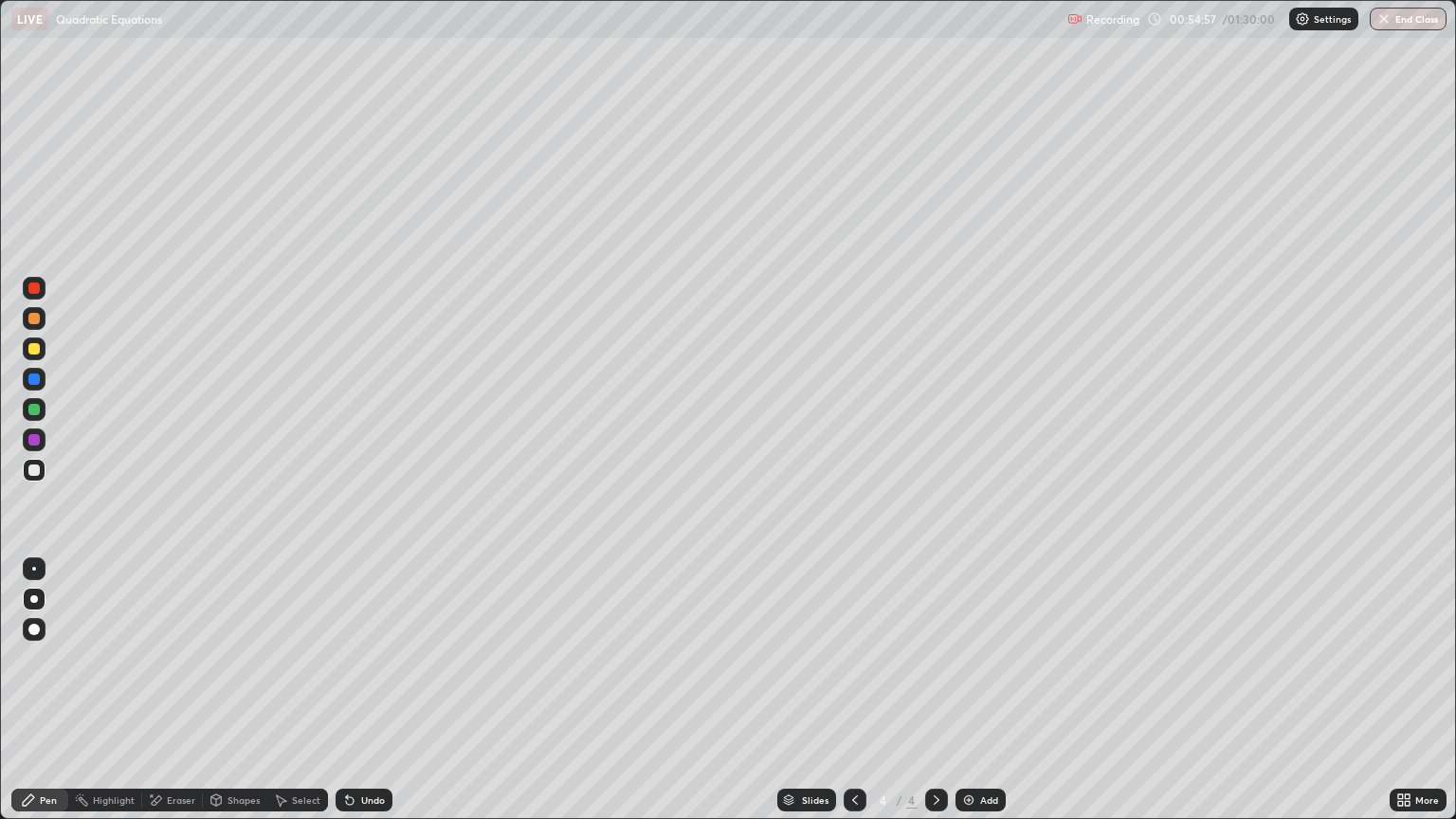click 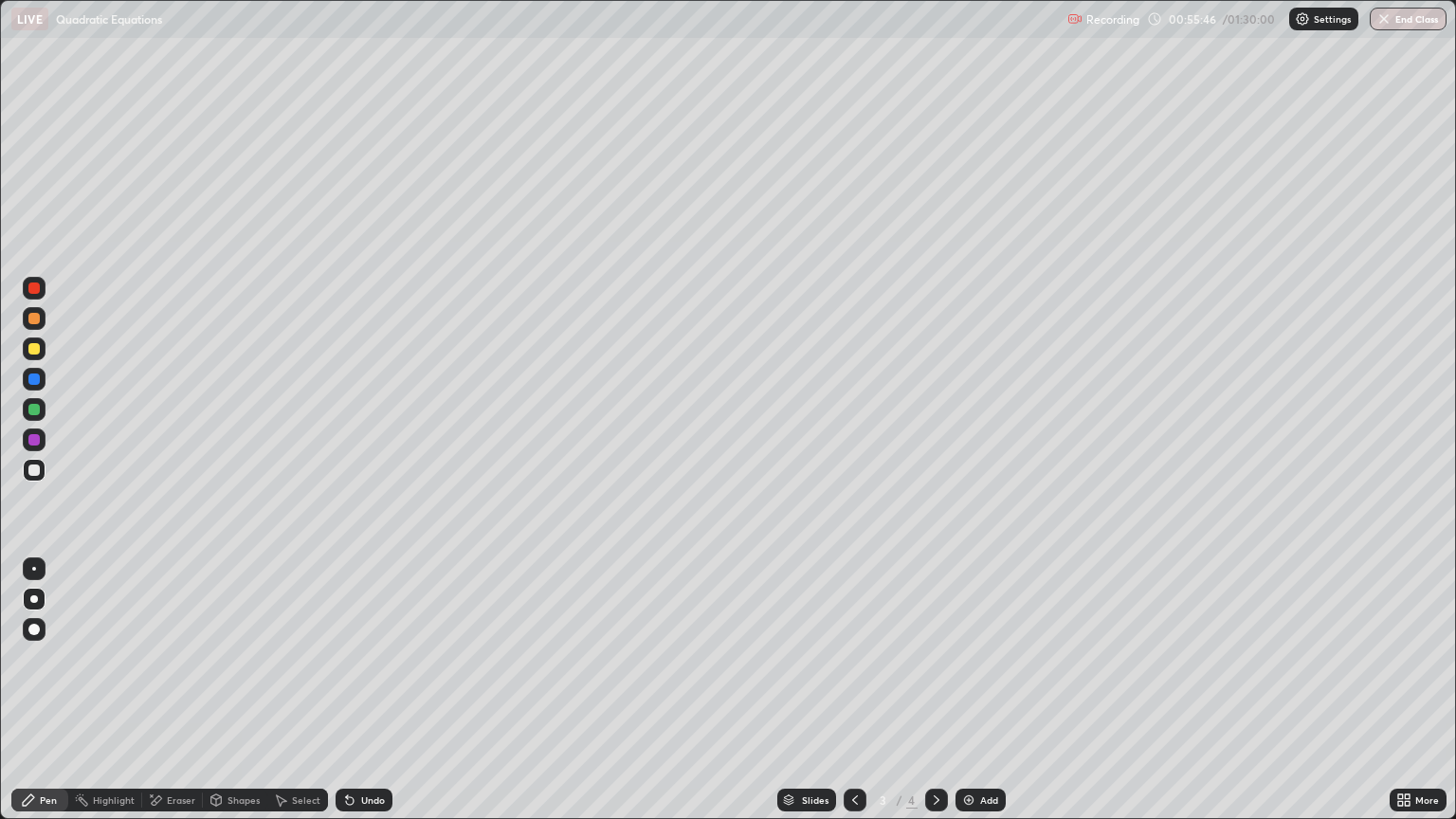 click 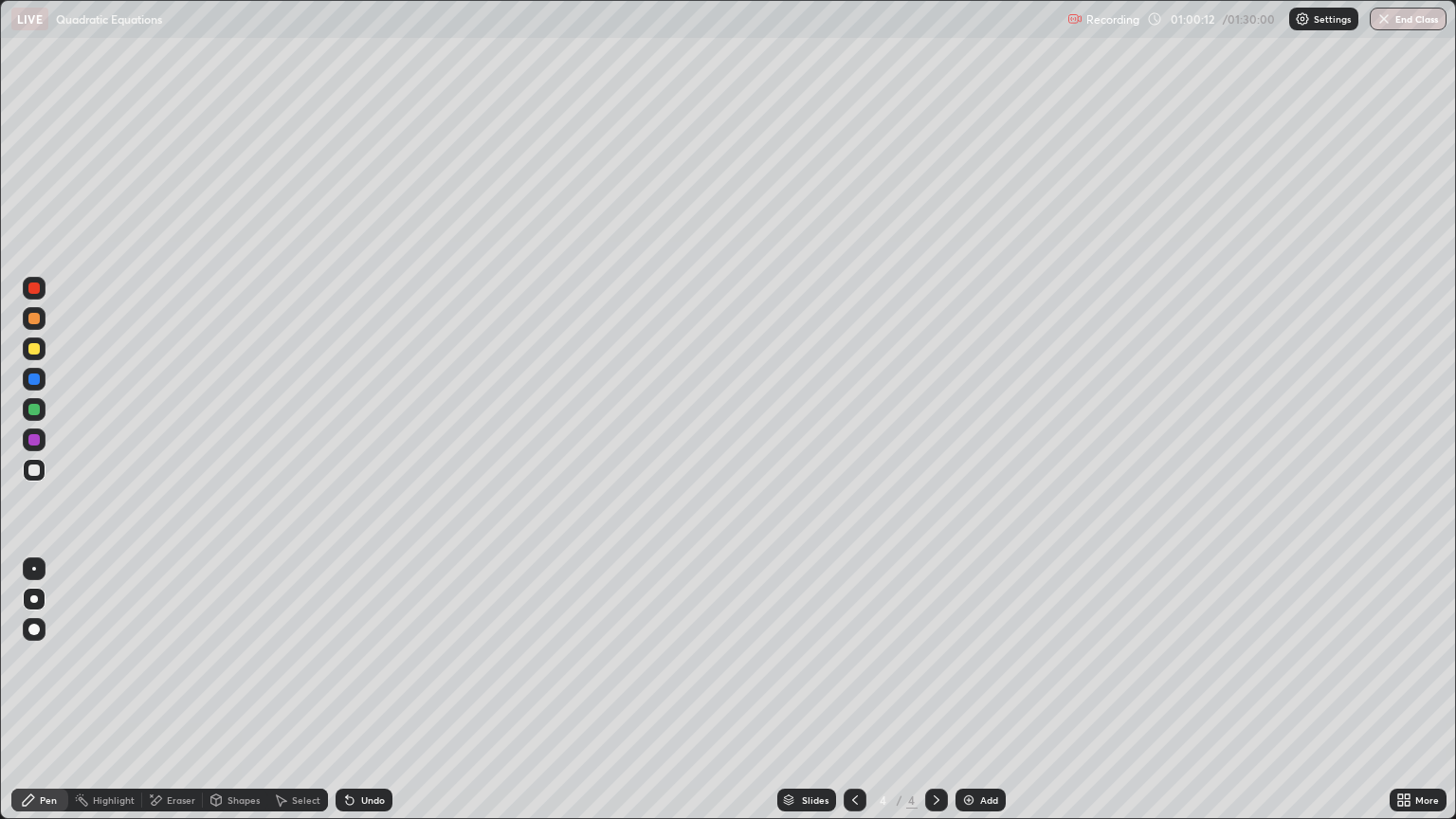 click on "Add" at bounding box center [980, 800] 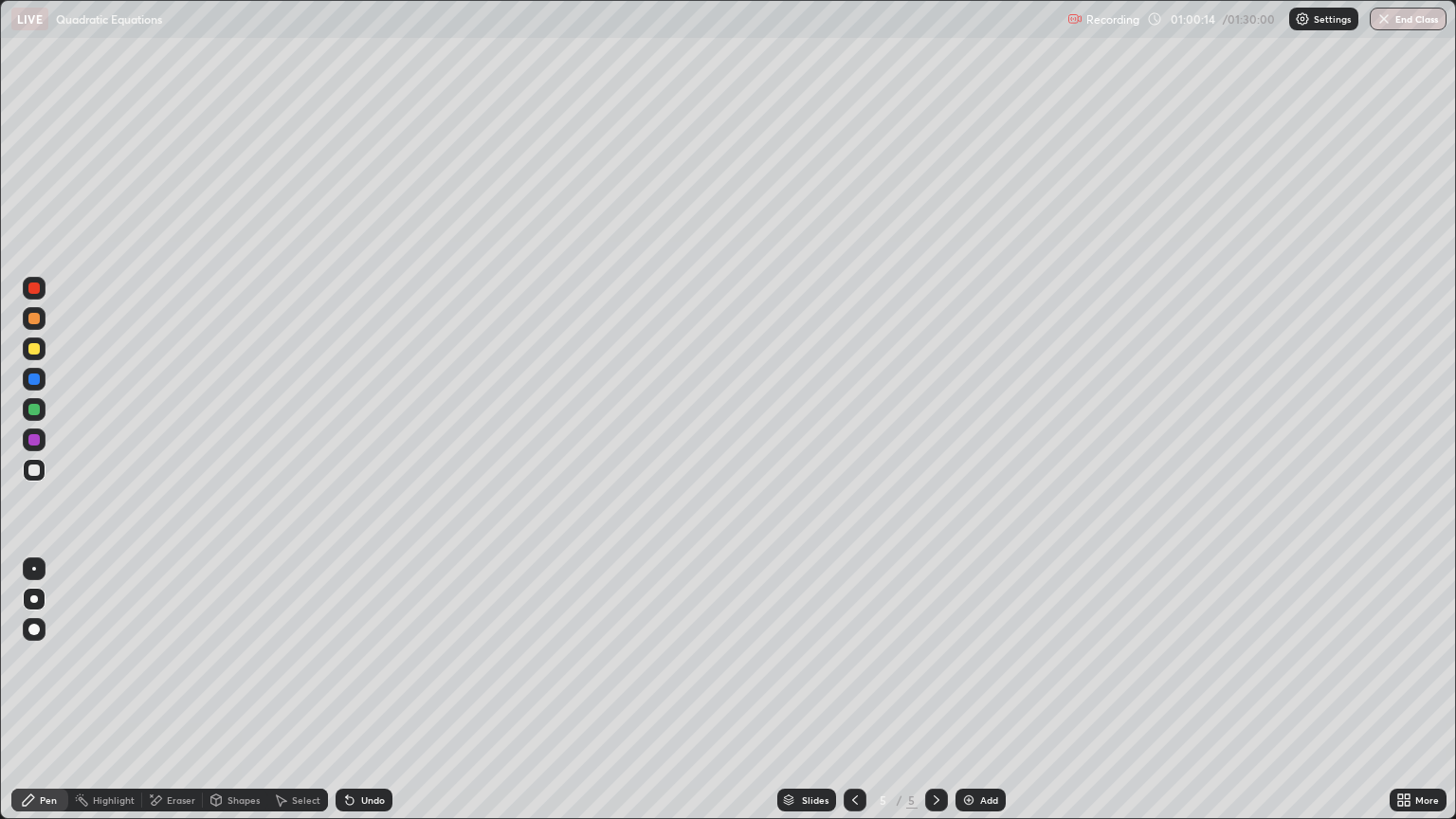click at bounding box center [34, 349] 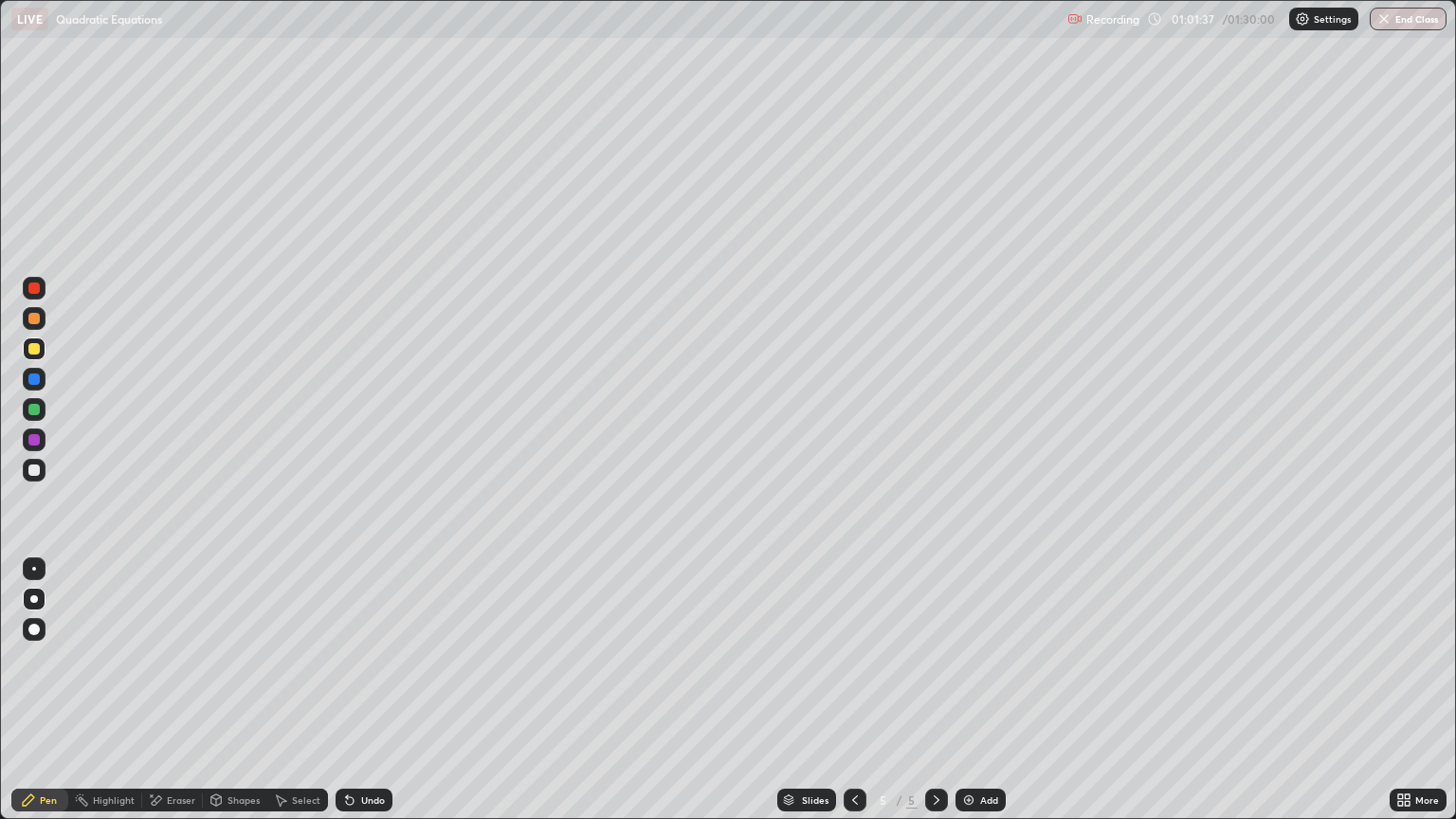 click on "Undo" at bounding box center [364, 800] 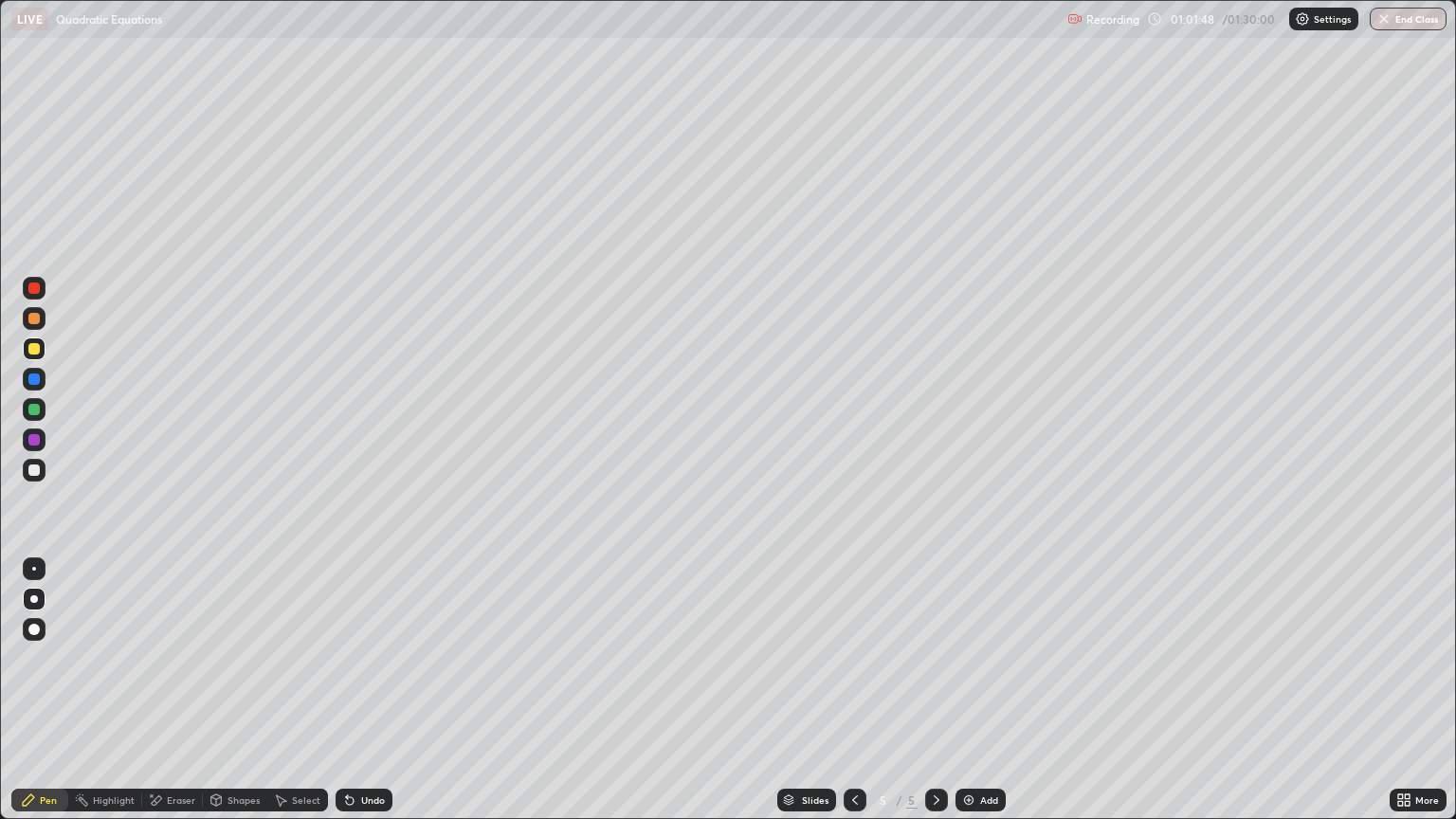 click on "Undo" at bounding box center (364, 800) 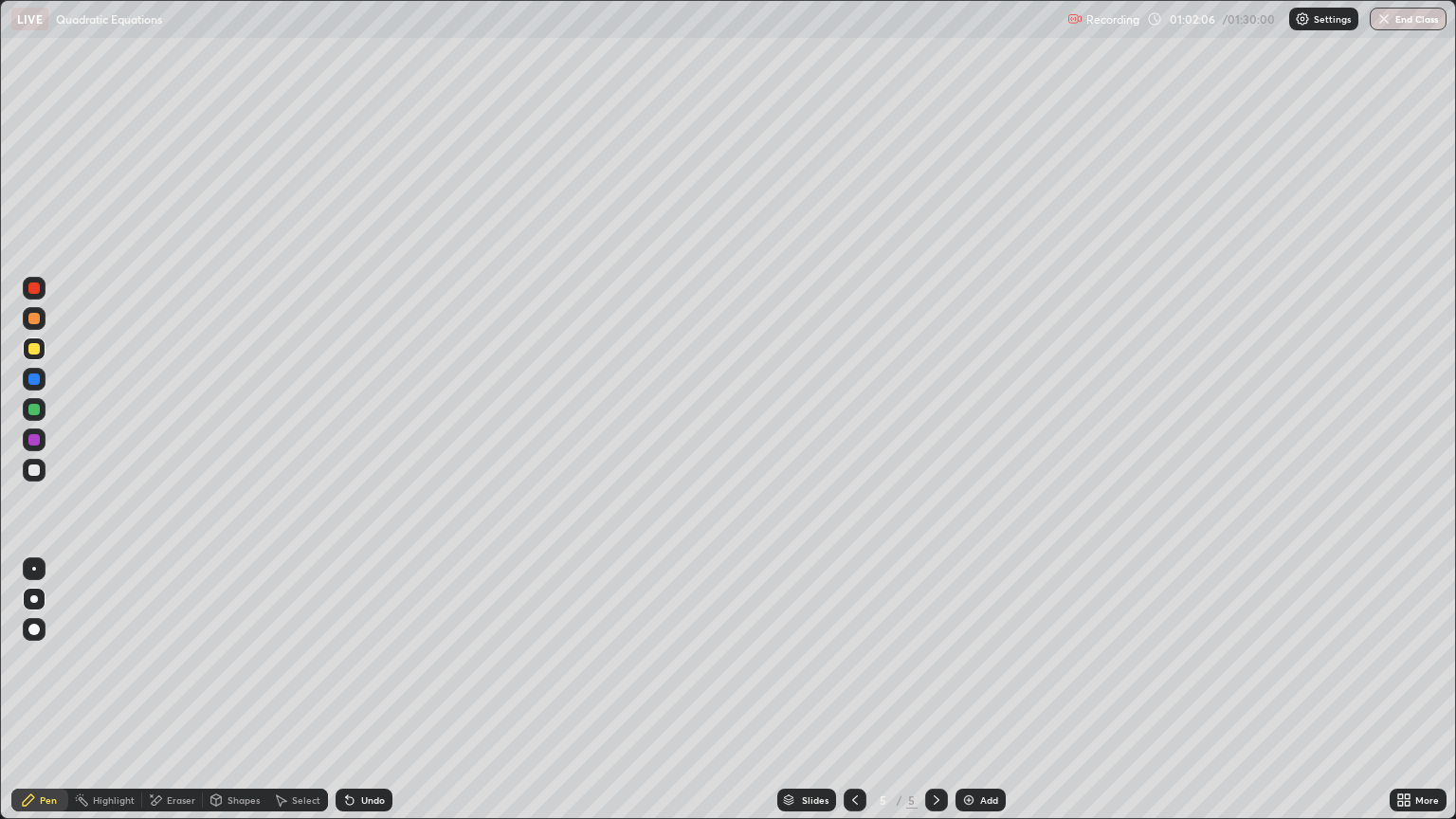 click 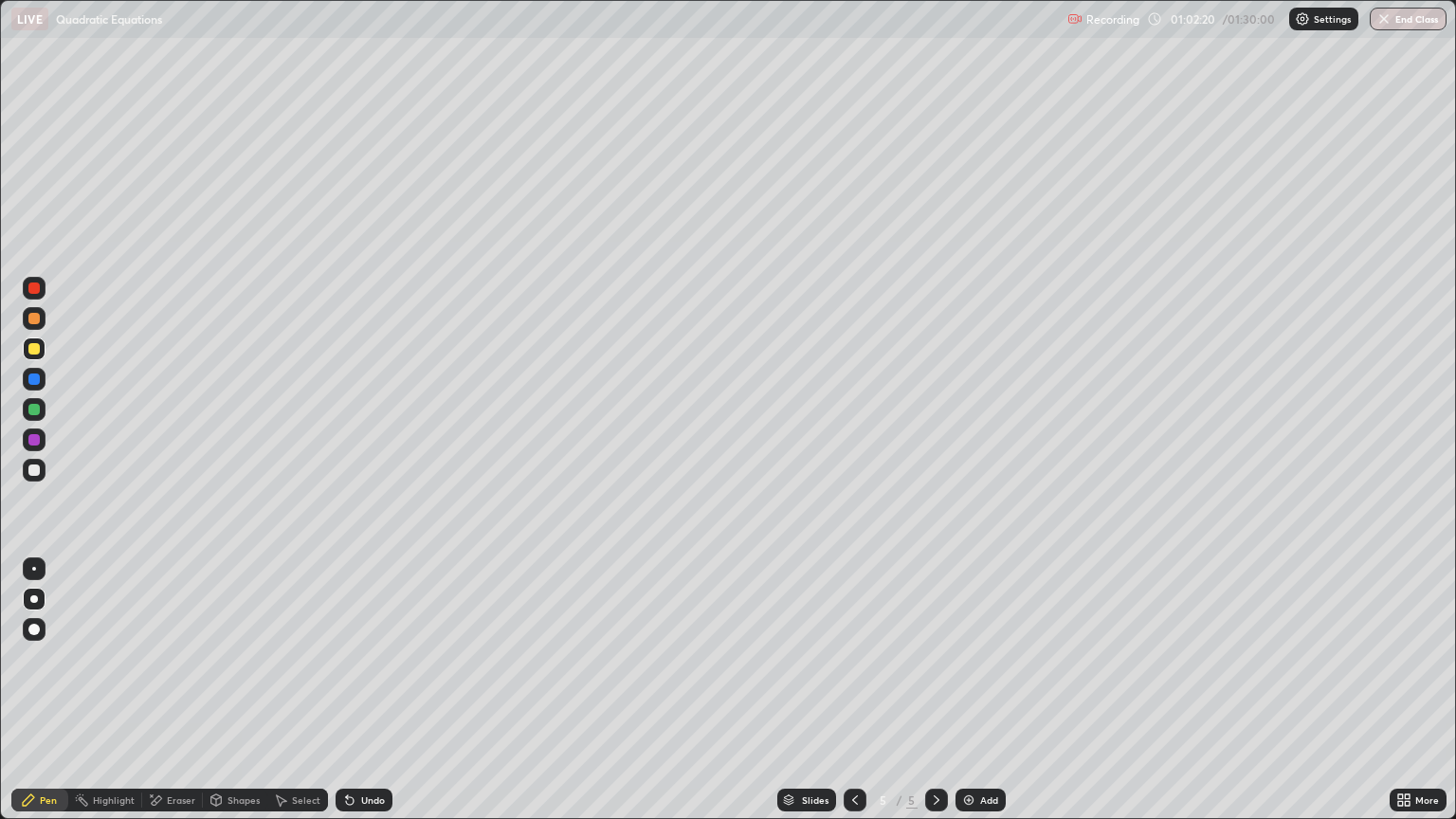 click 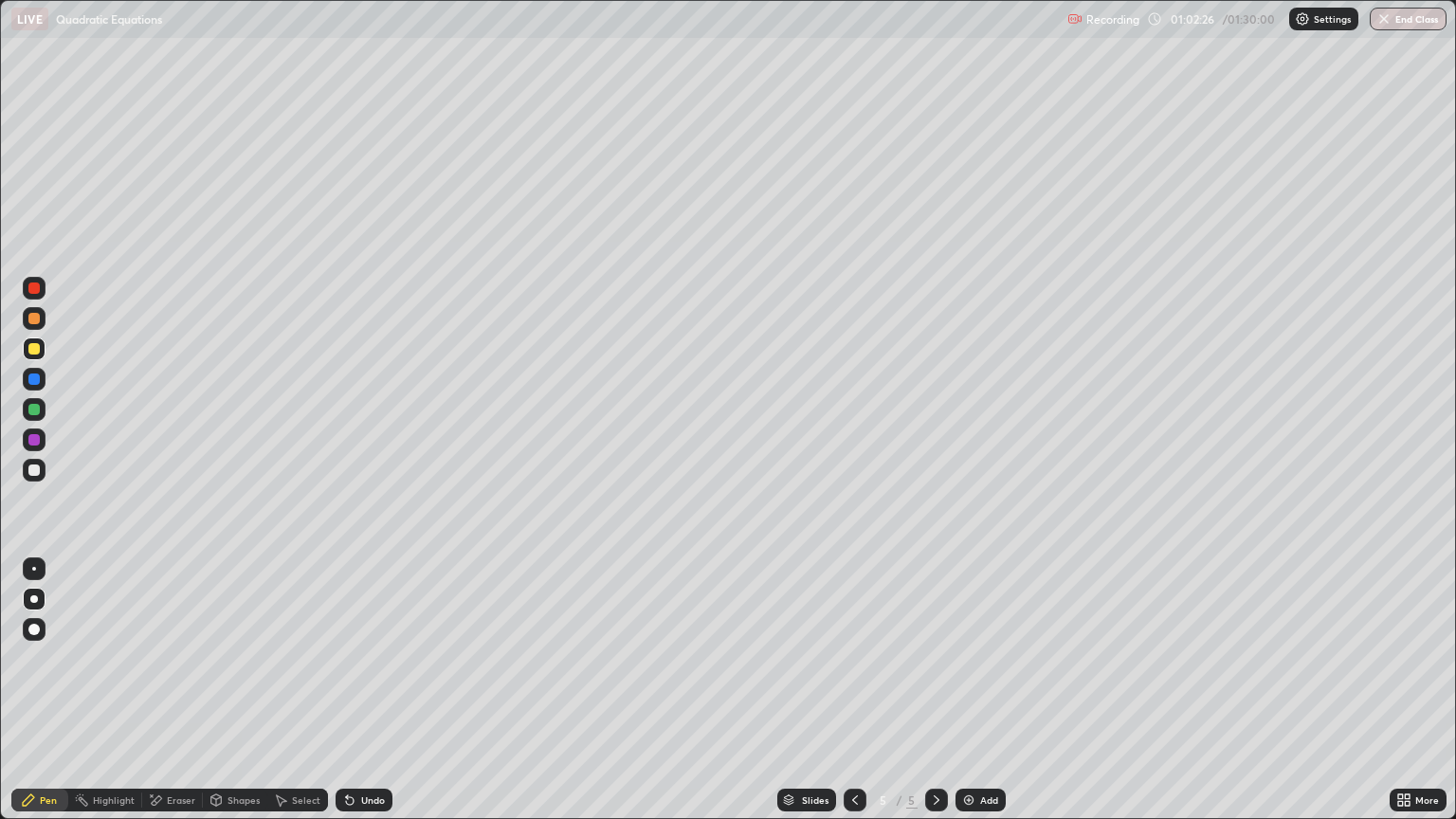 click at bounding box center [34, 288] 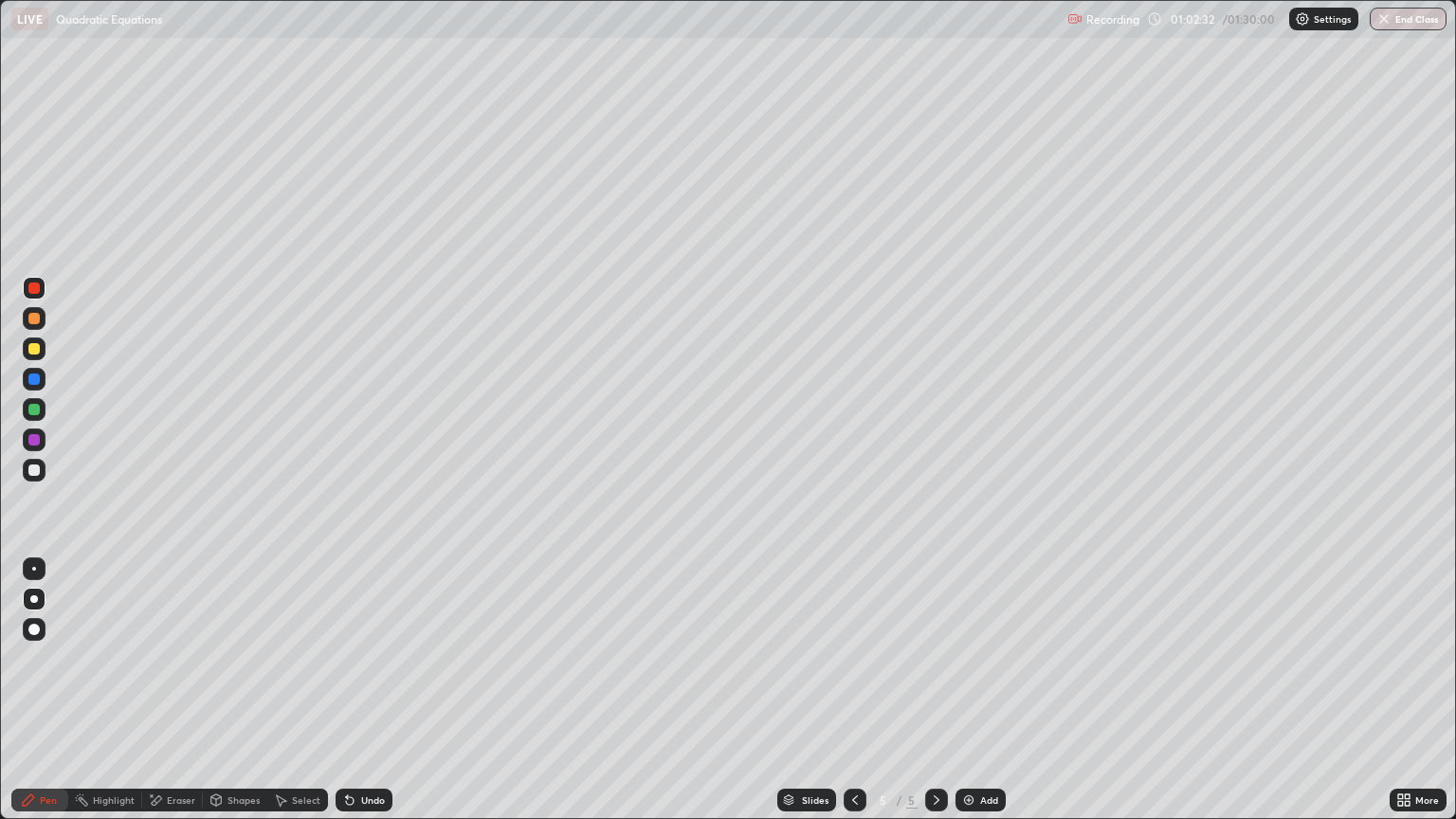 click 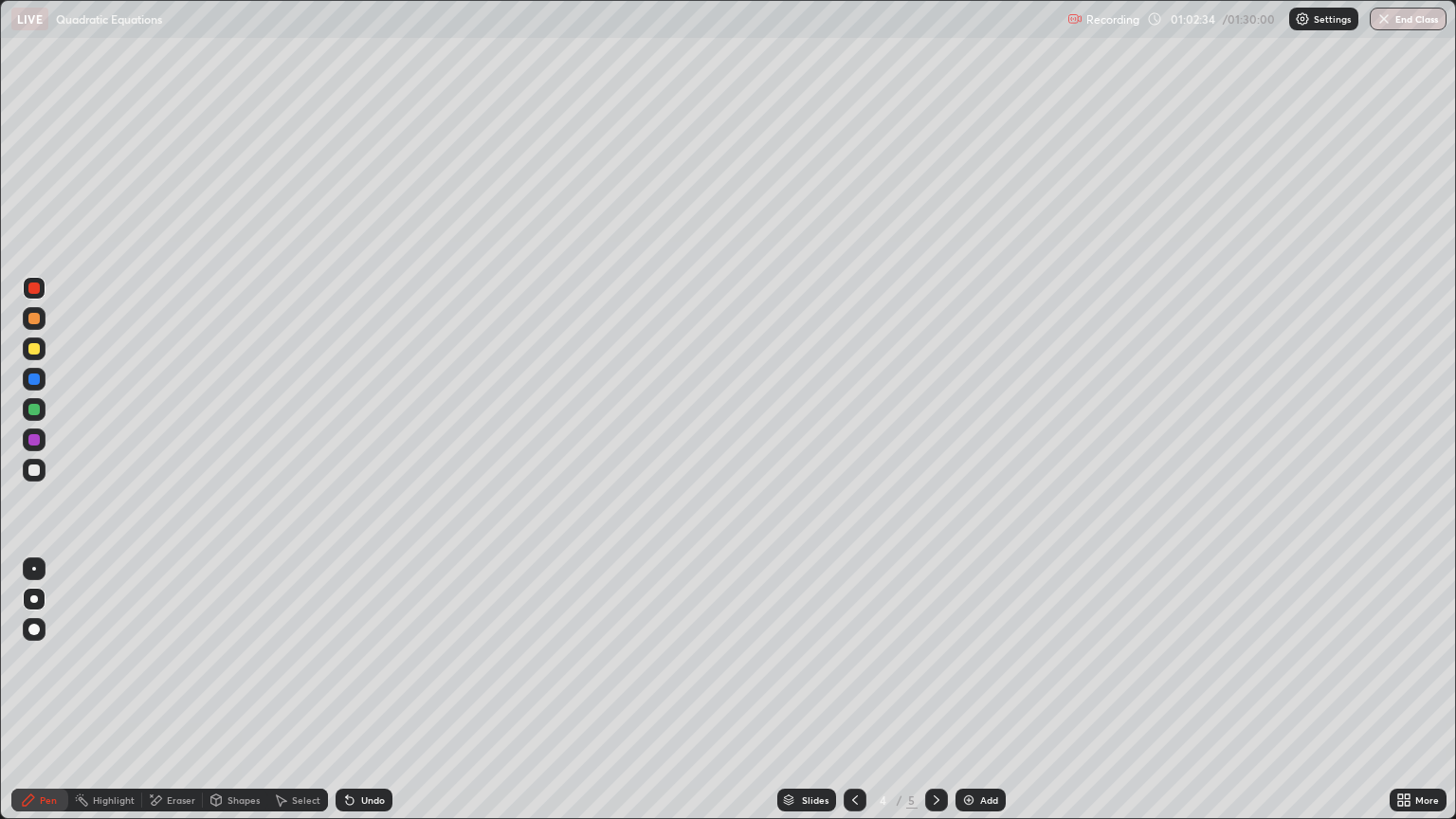 click 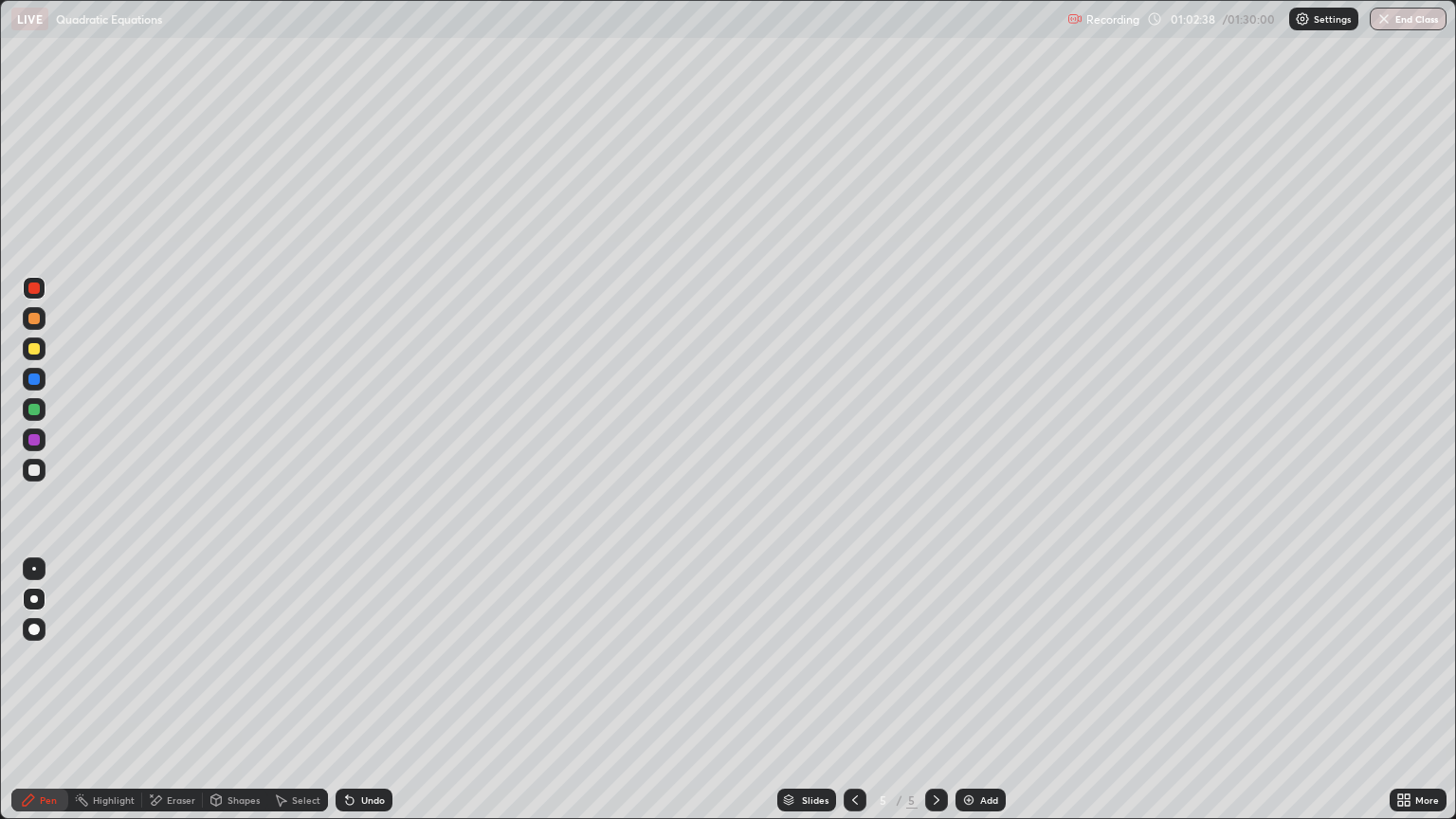 click at bounding box center [34, 379] 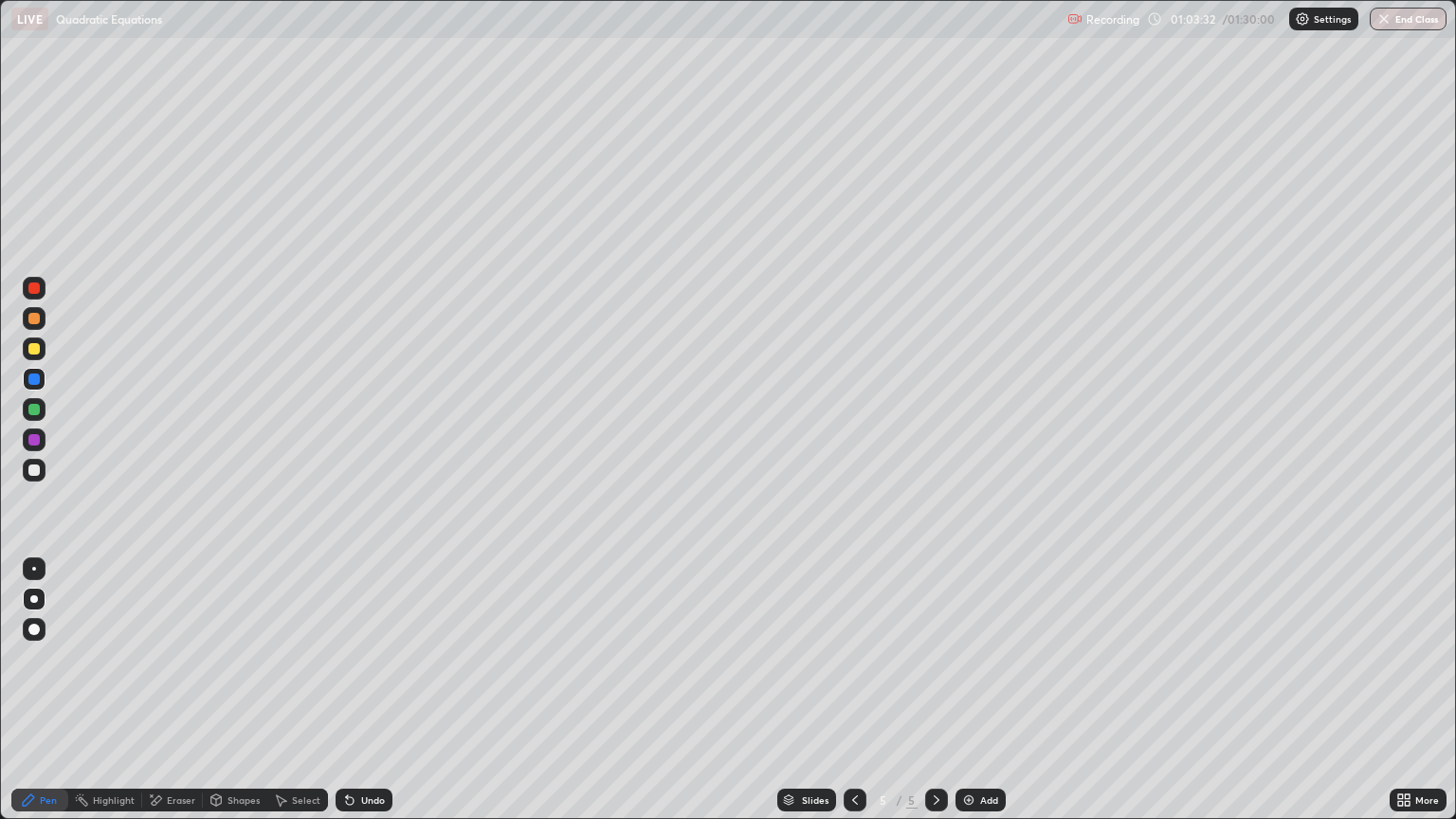 click at bounding box center [34, 288] 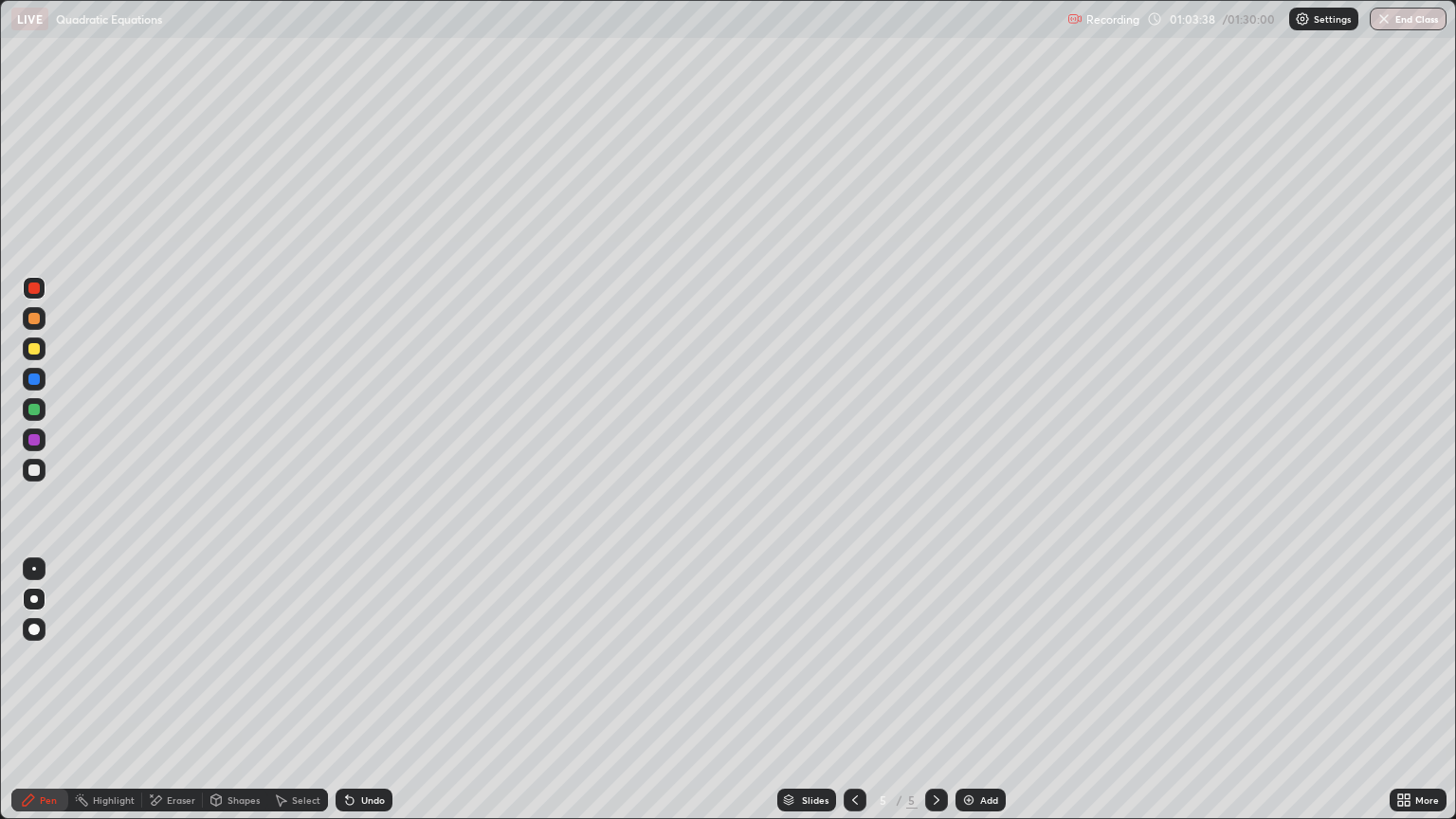 click at bounding box center [34, 410] 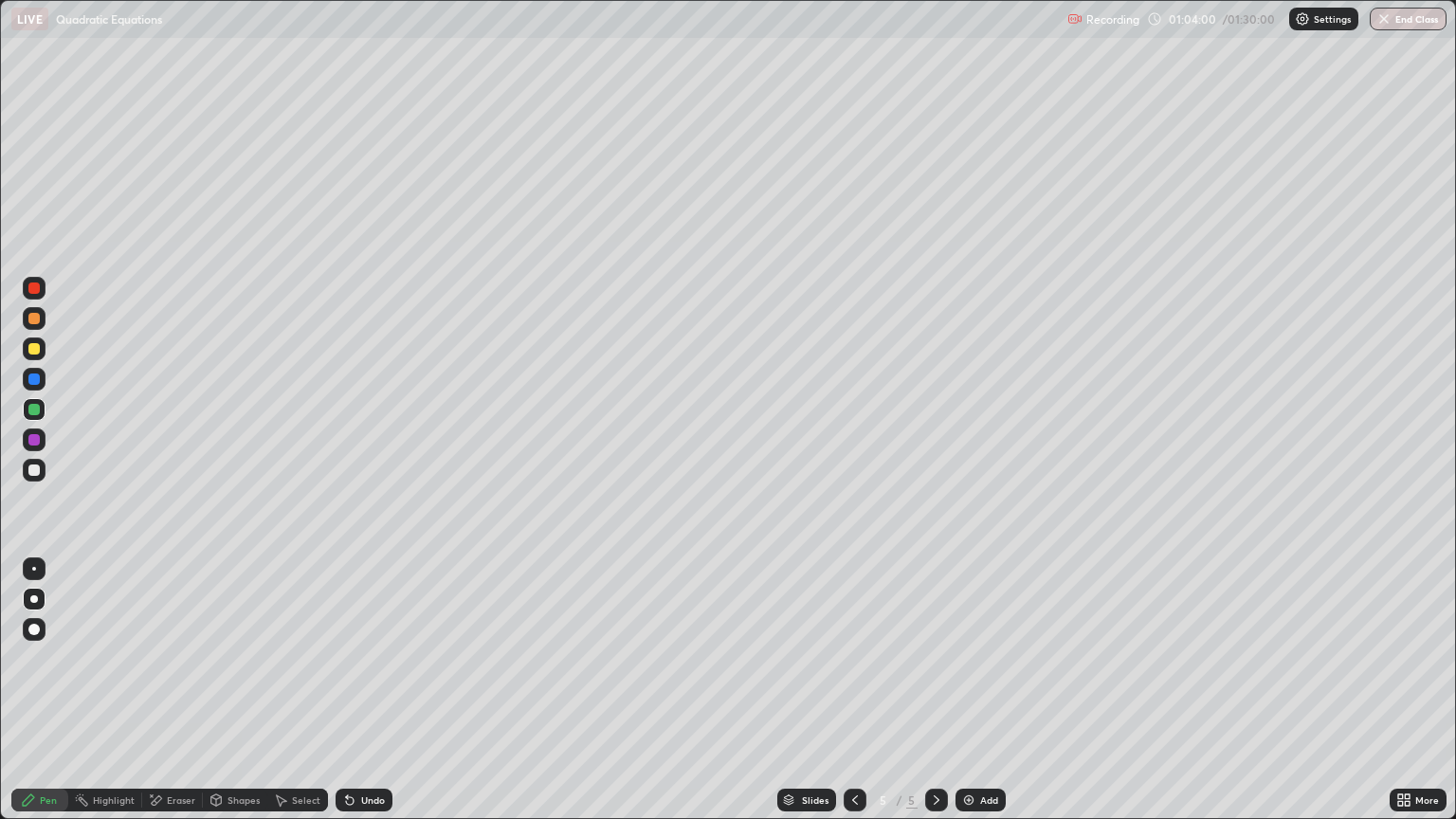 click on "Shapes" at bounding box center [244, 800] 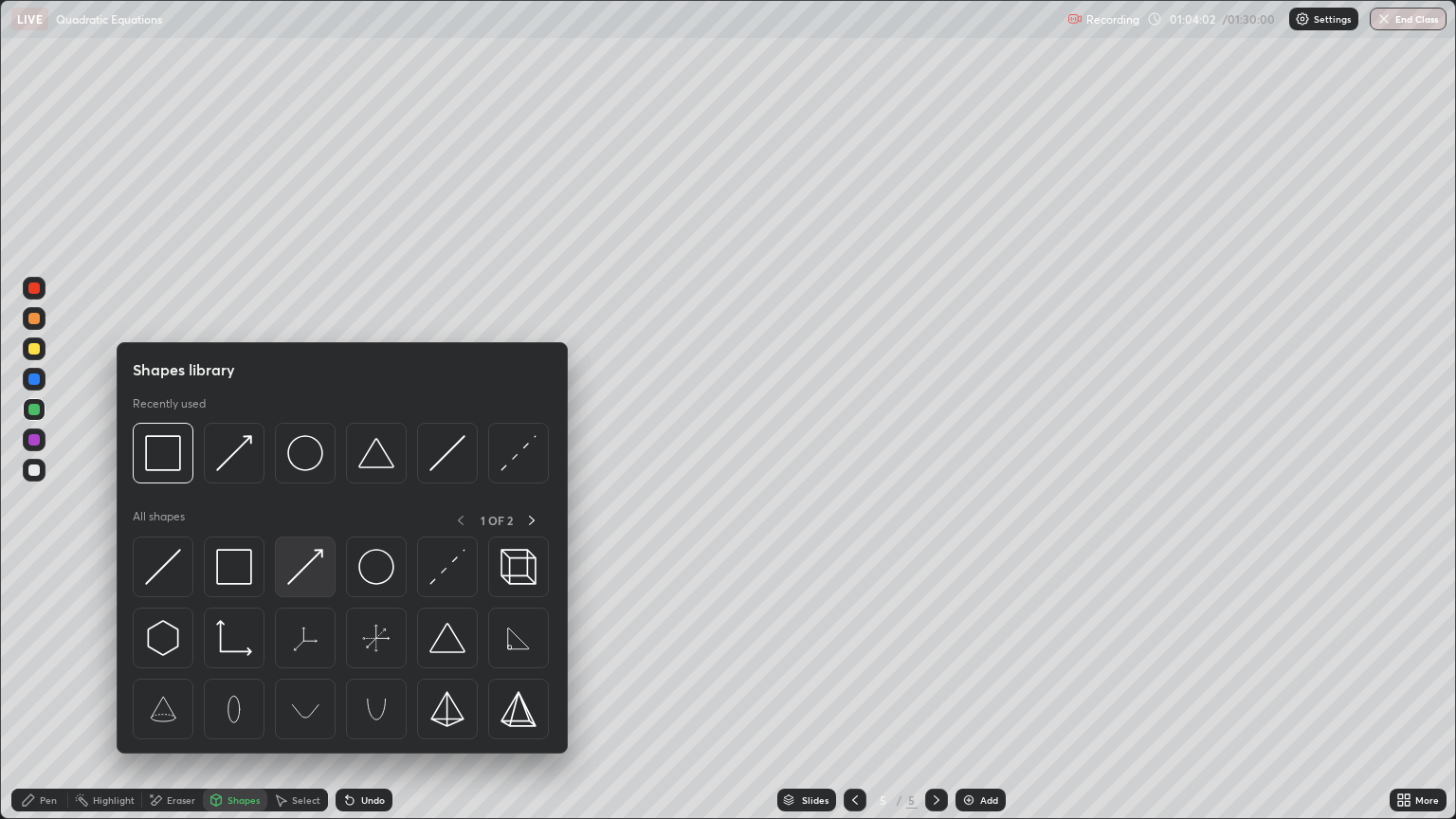 click at bounding box center [305, 567] 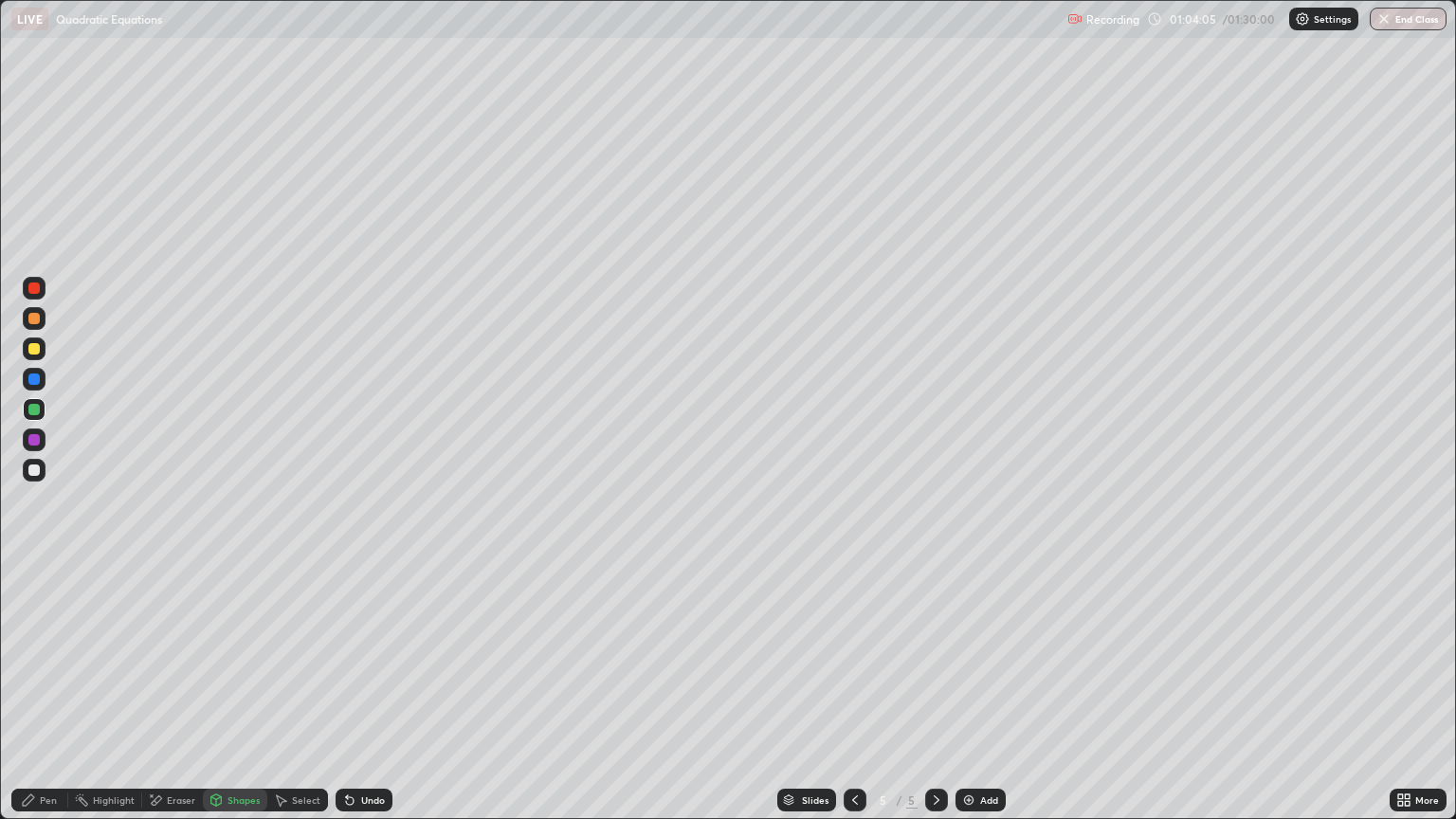 click on "Pen" at bounding box center (40, 800) 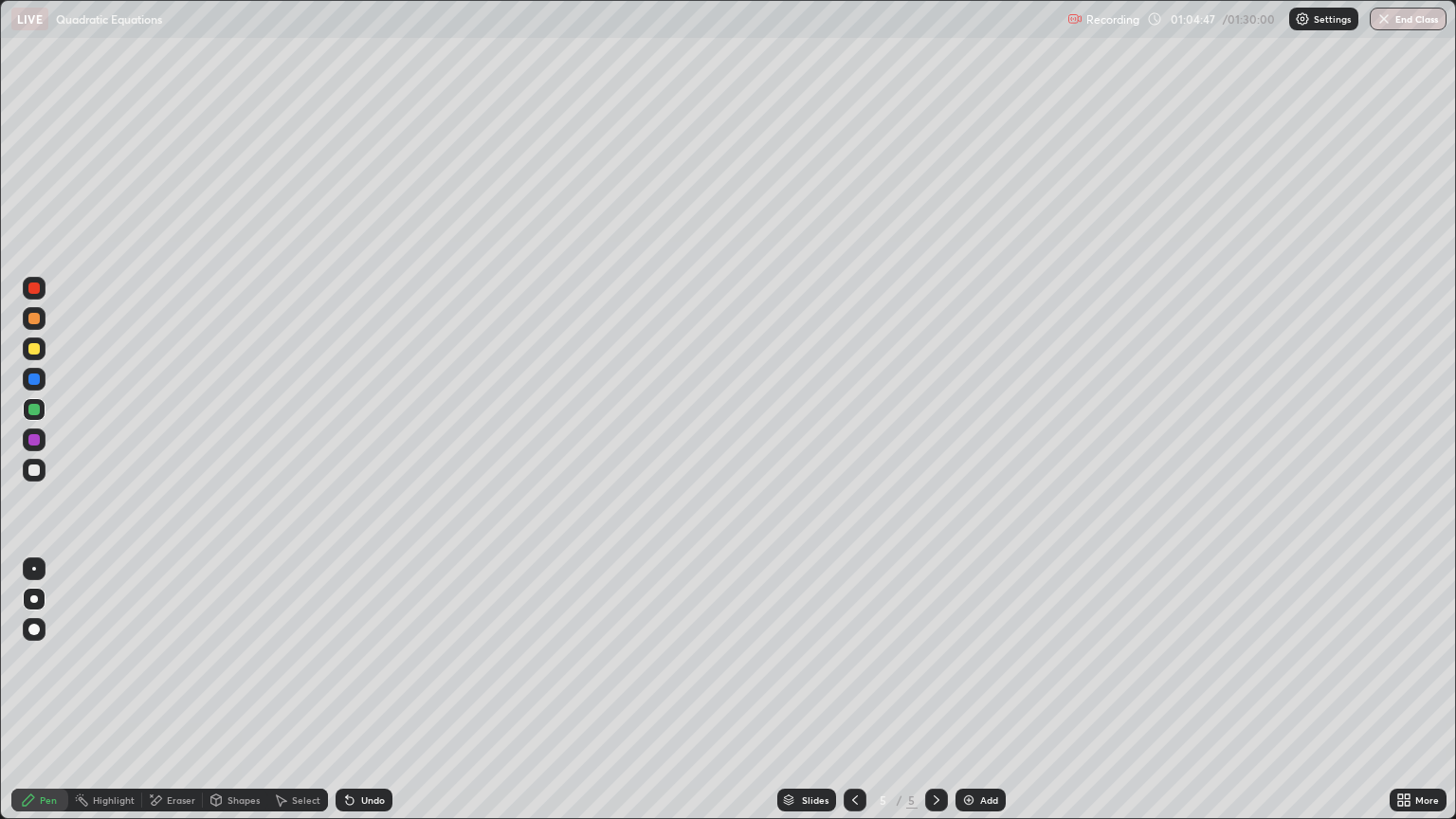 click at bounding box center (34, 440) 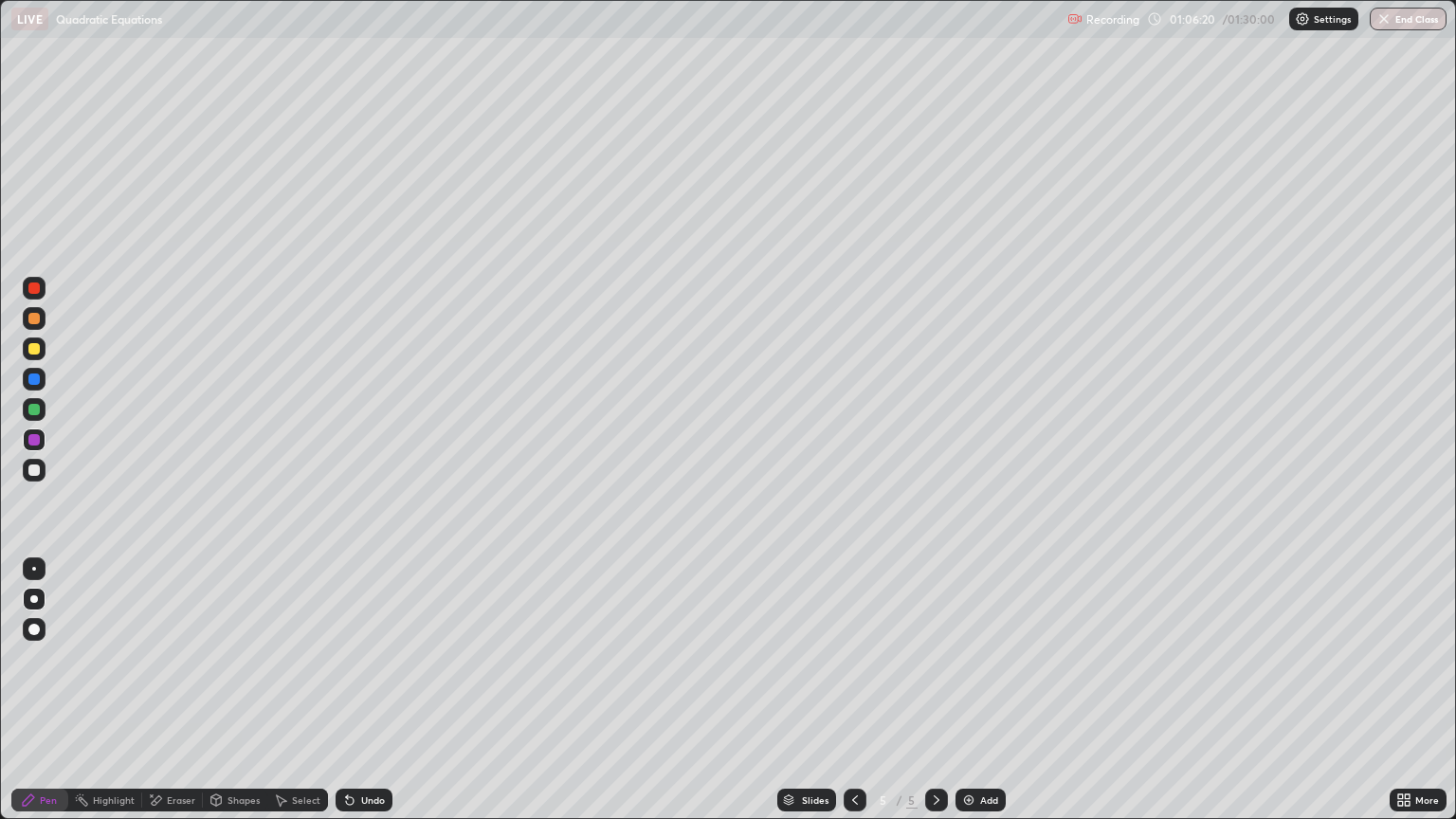 click at bounding box center [34, 470] 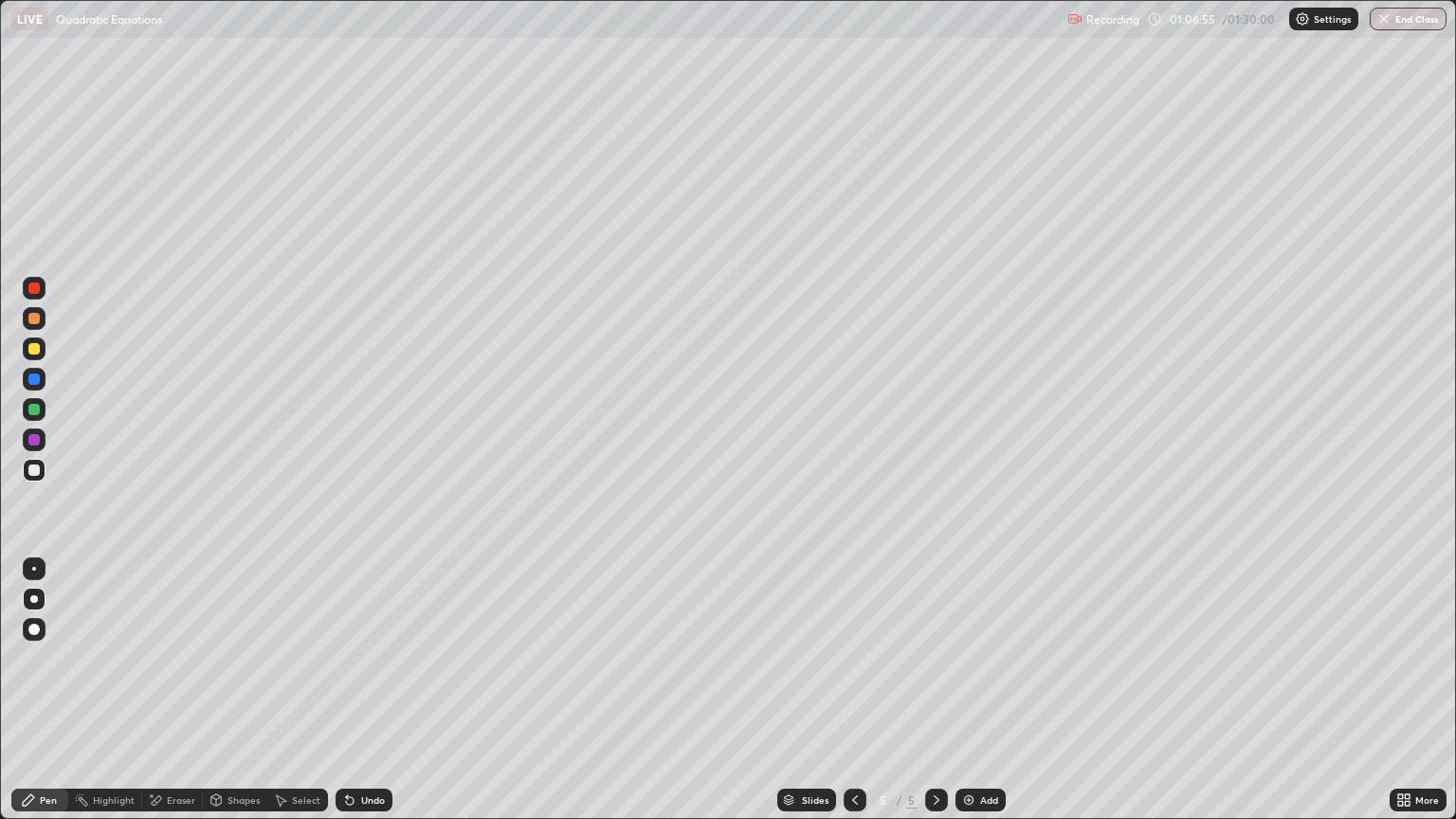 click on "Undo" at bounding box center [373, 800] 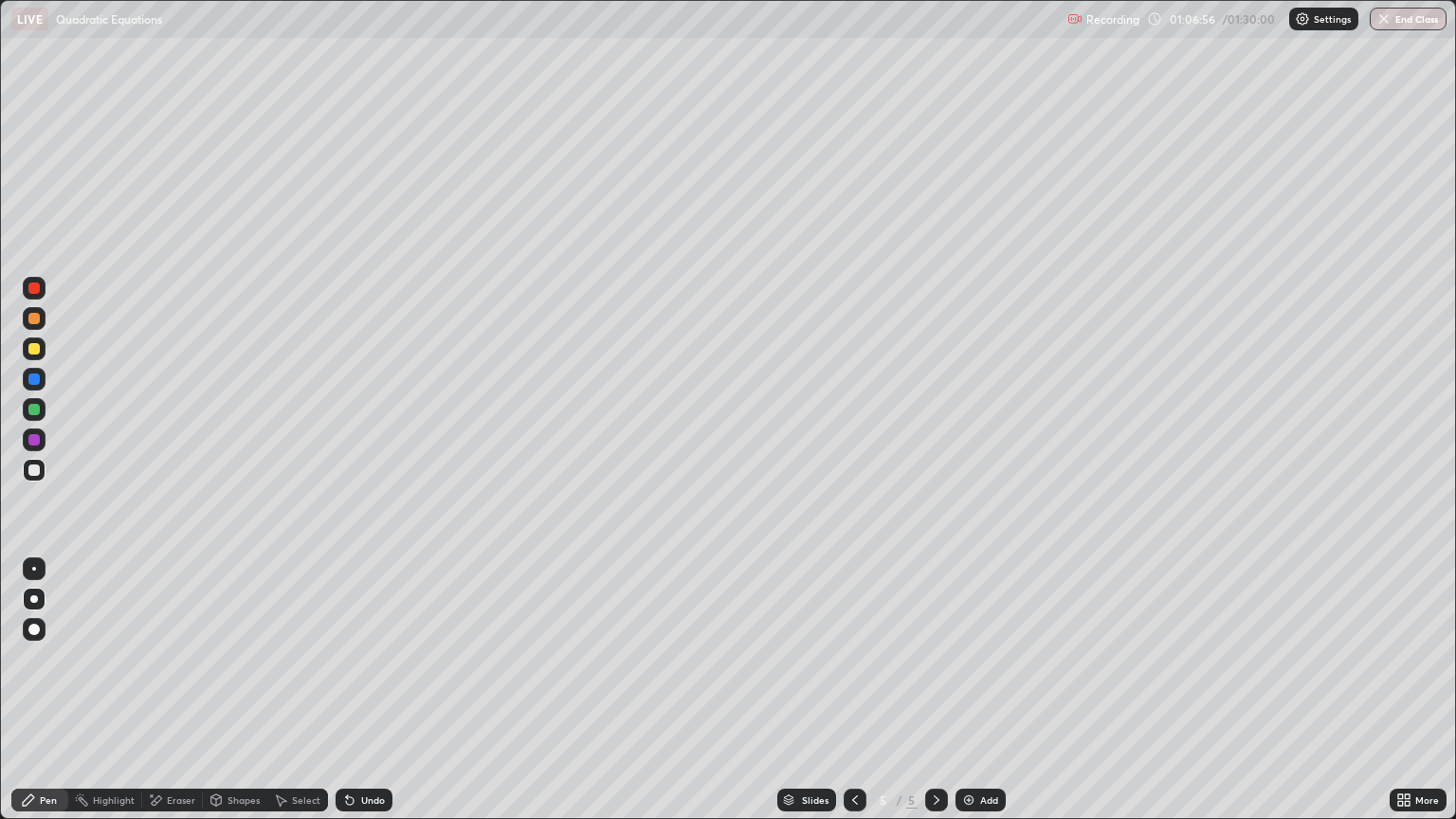 click on "Undo" at bounding box center [364, 800] 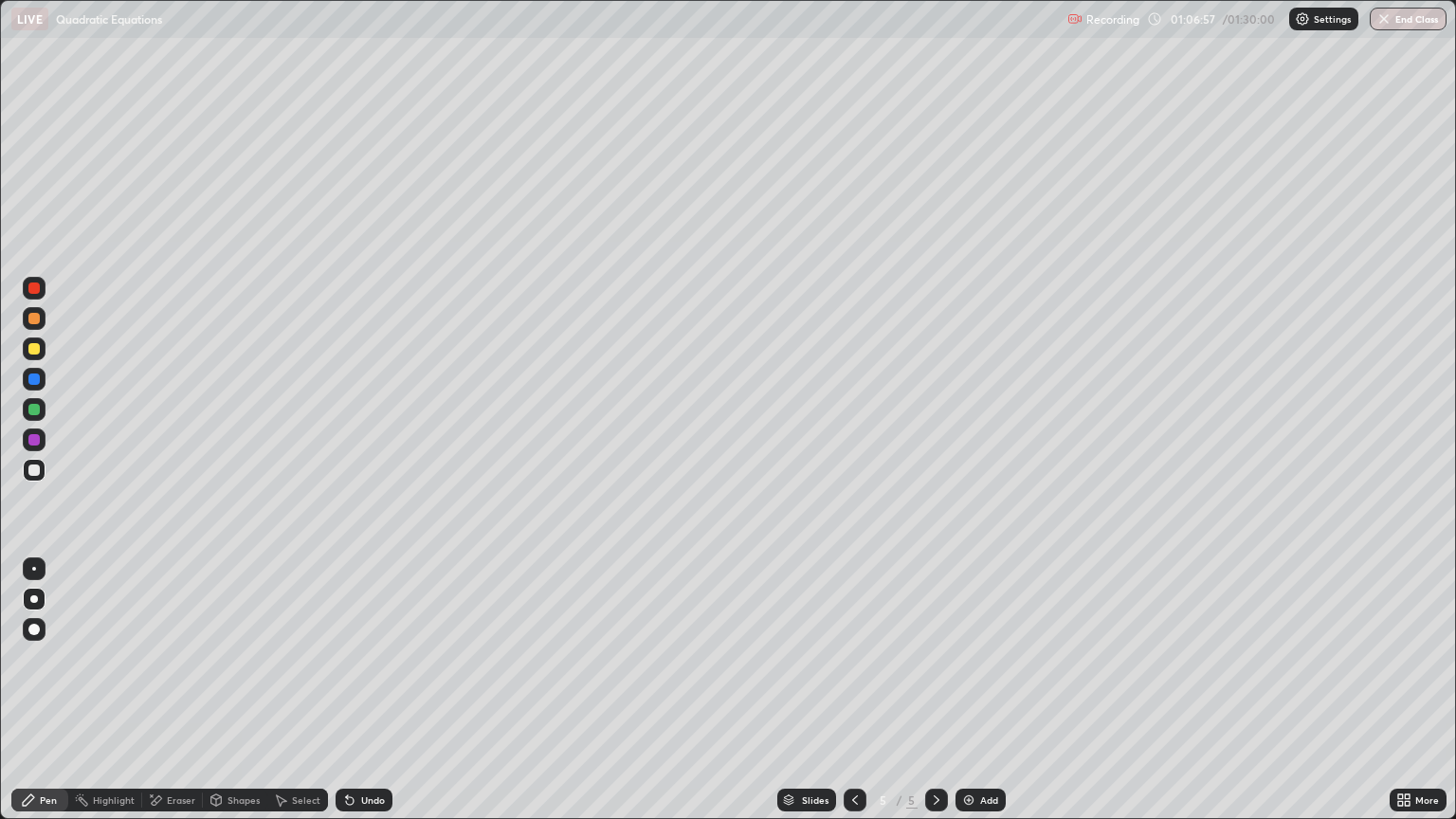 click 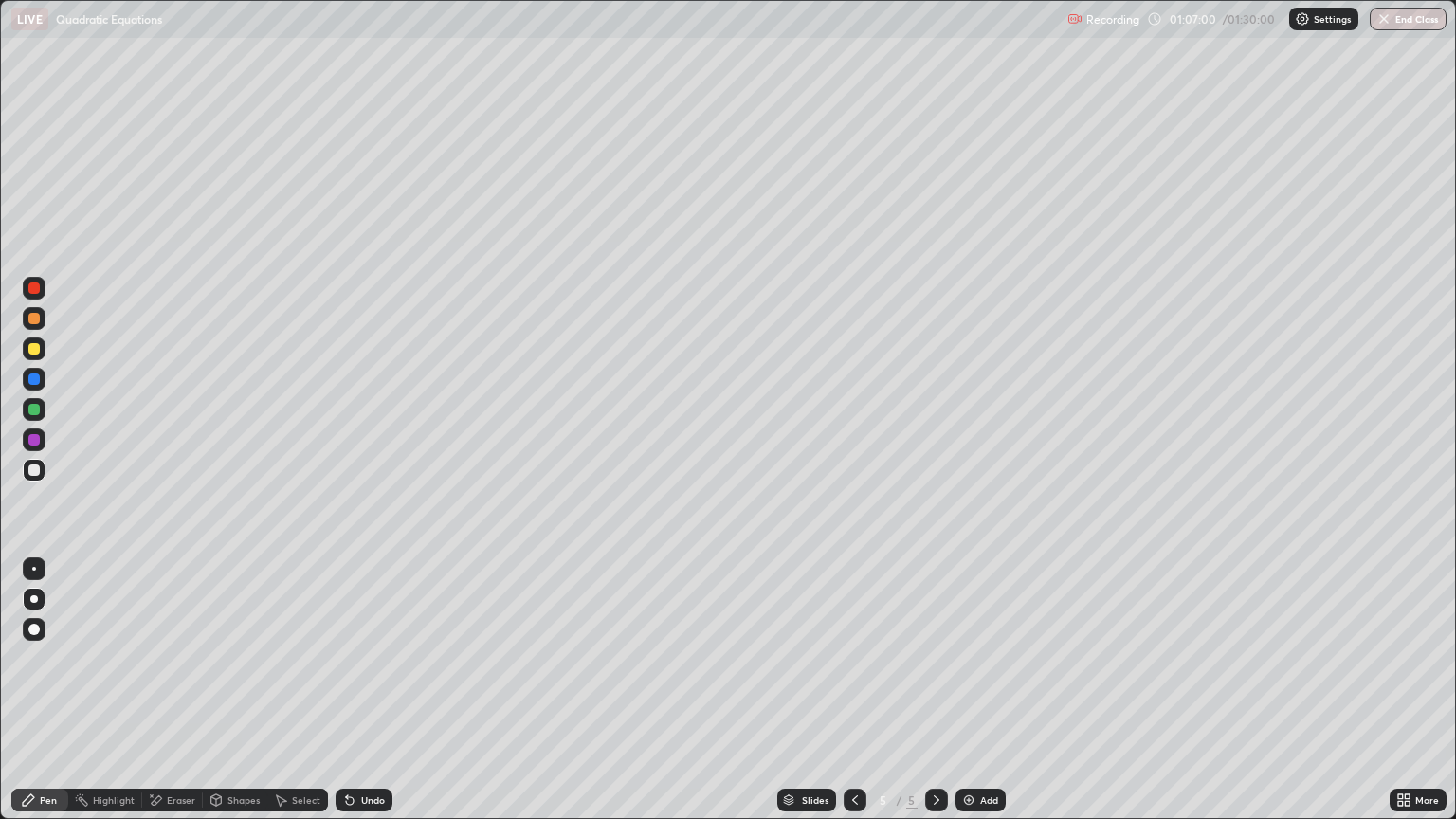 click on "Undo" at bounding box center (364, 800) 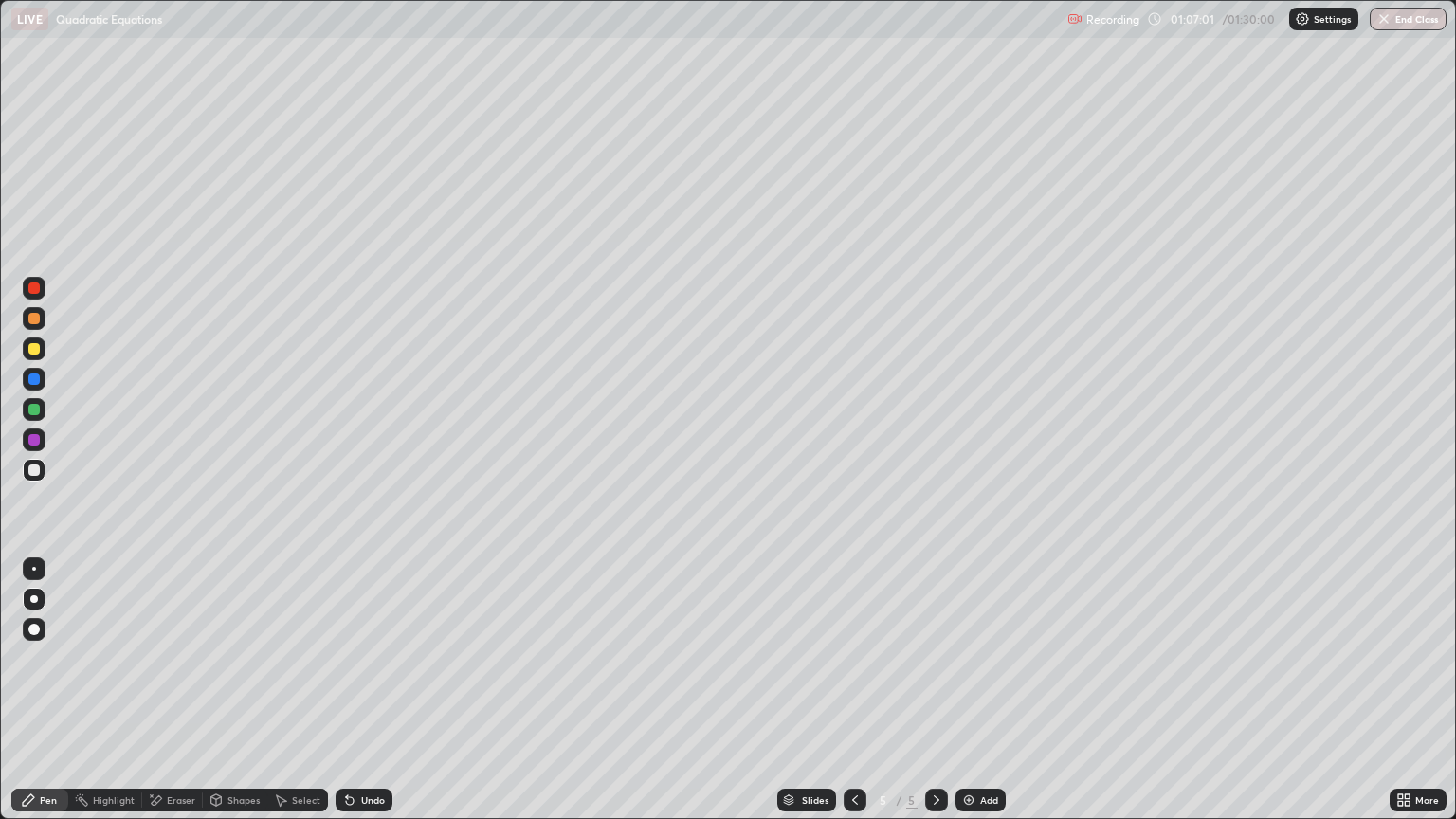 click on "Undo" at bounding box center (373, 800) 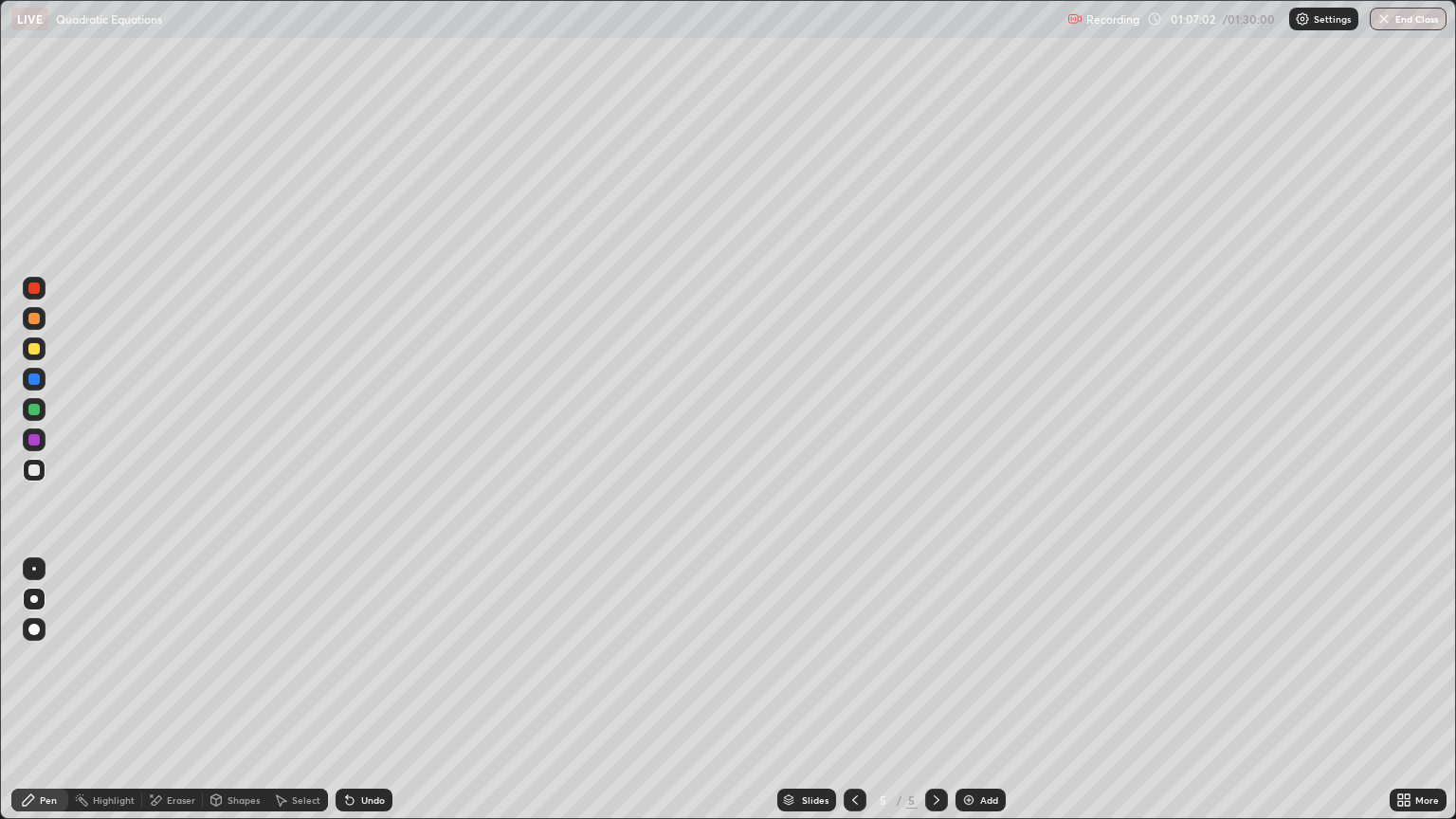 click 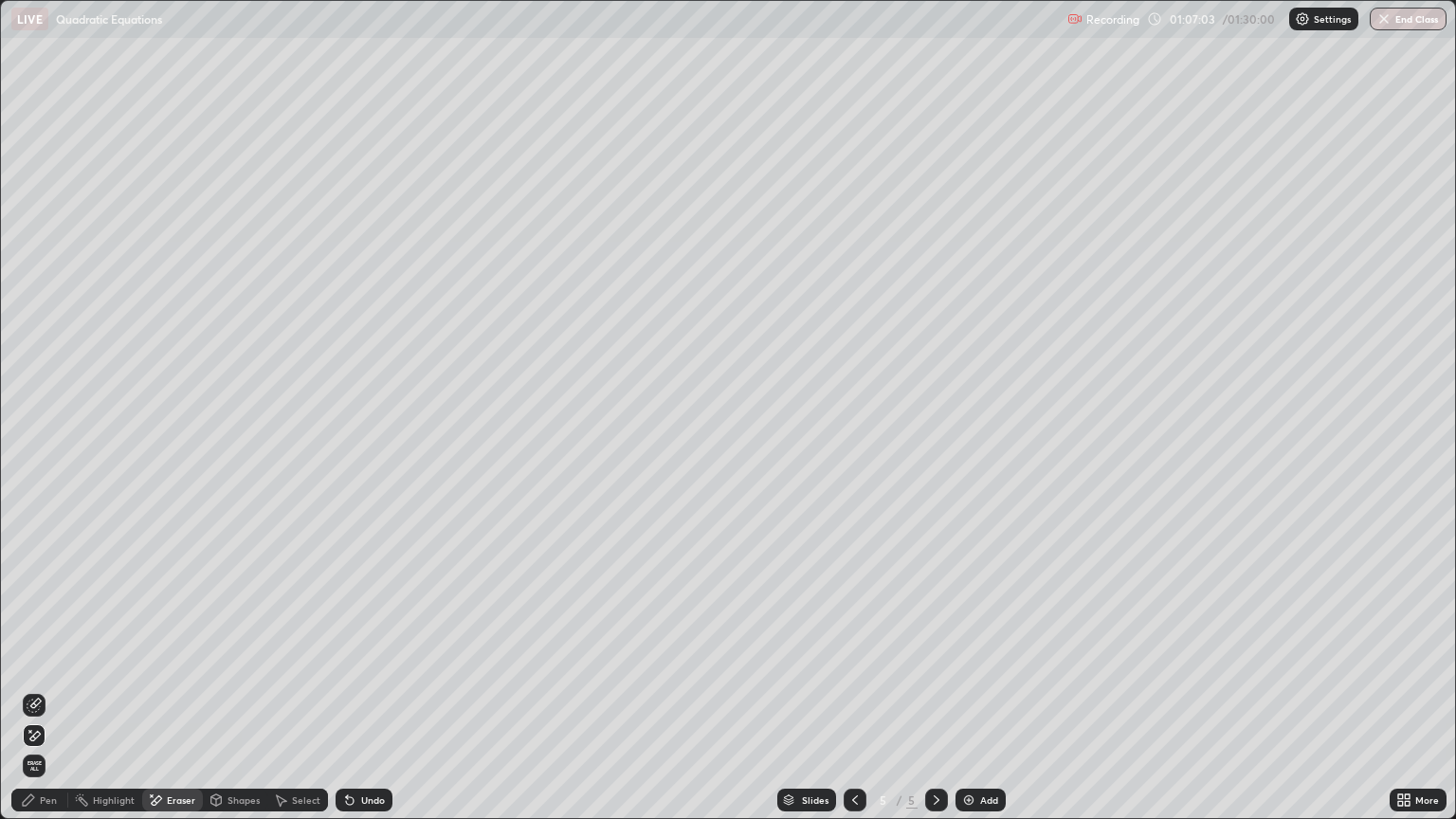 click 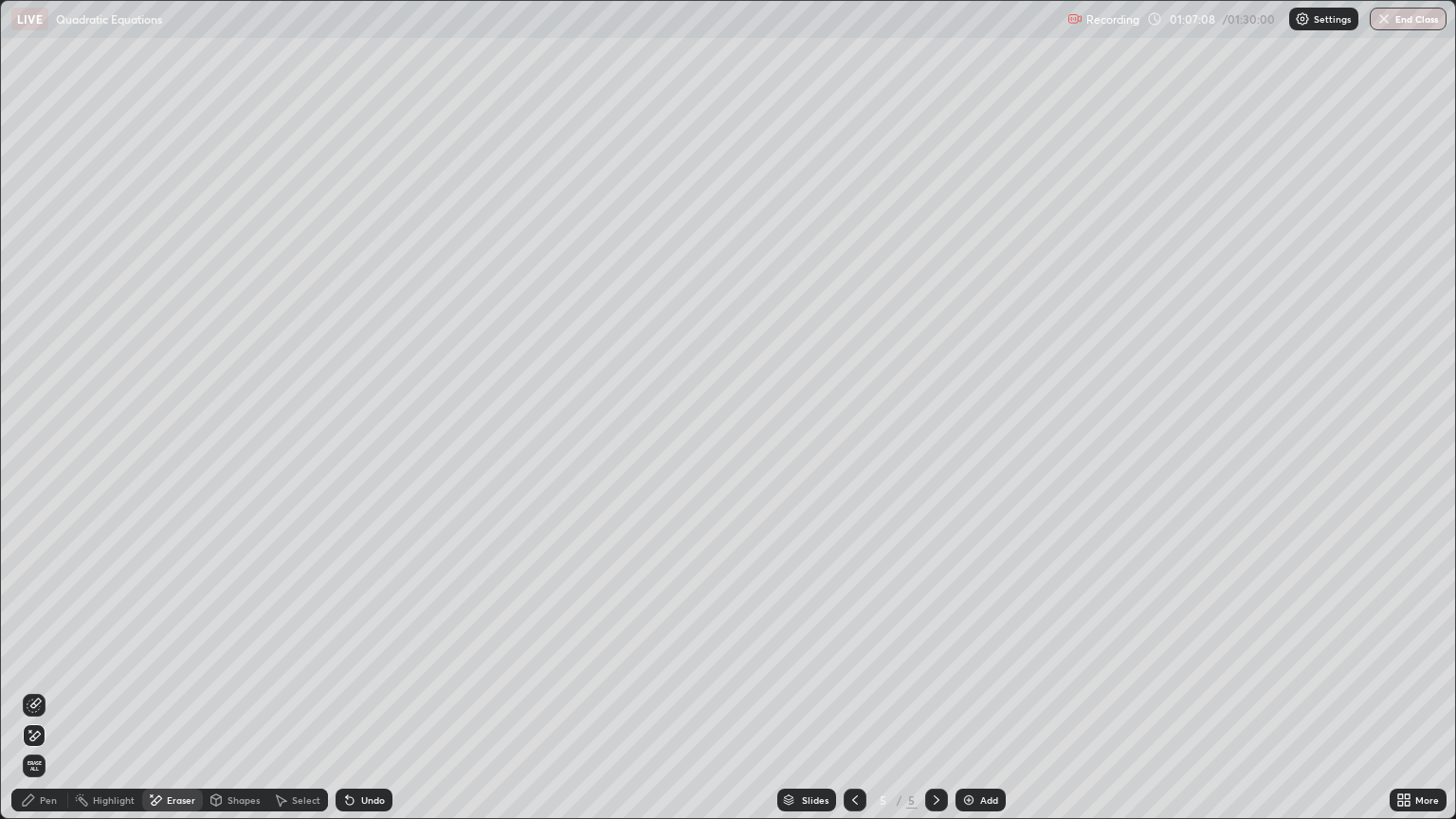 click 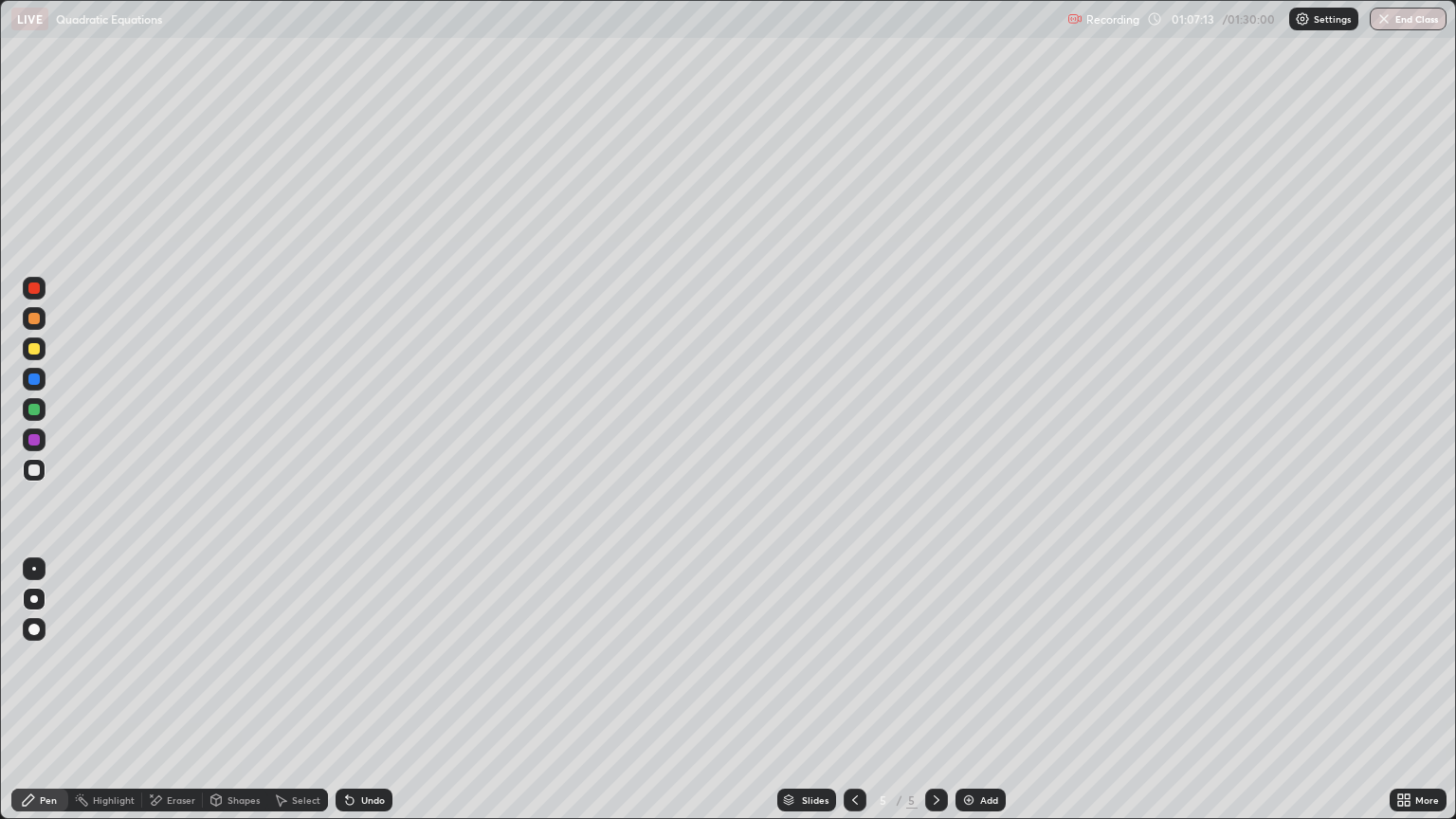 click at bounding box center (34, 349) 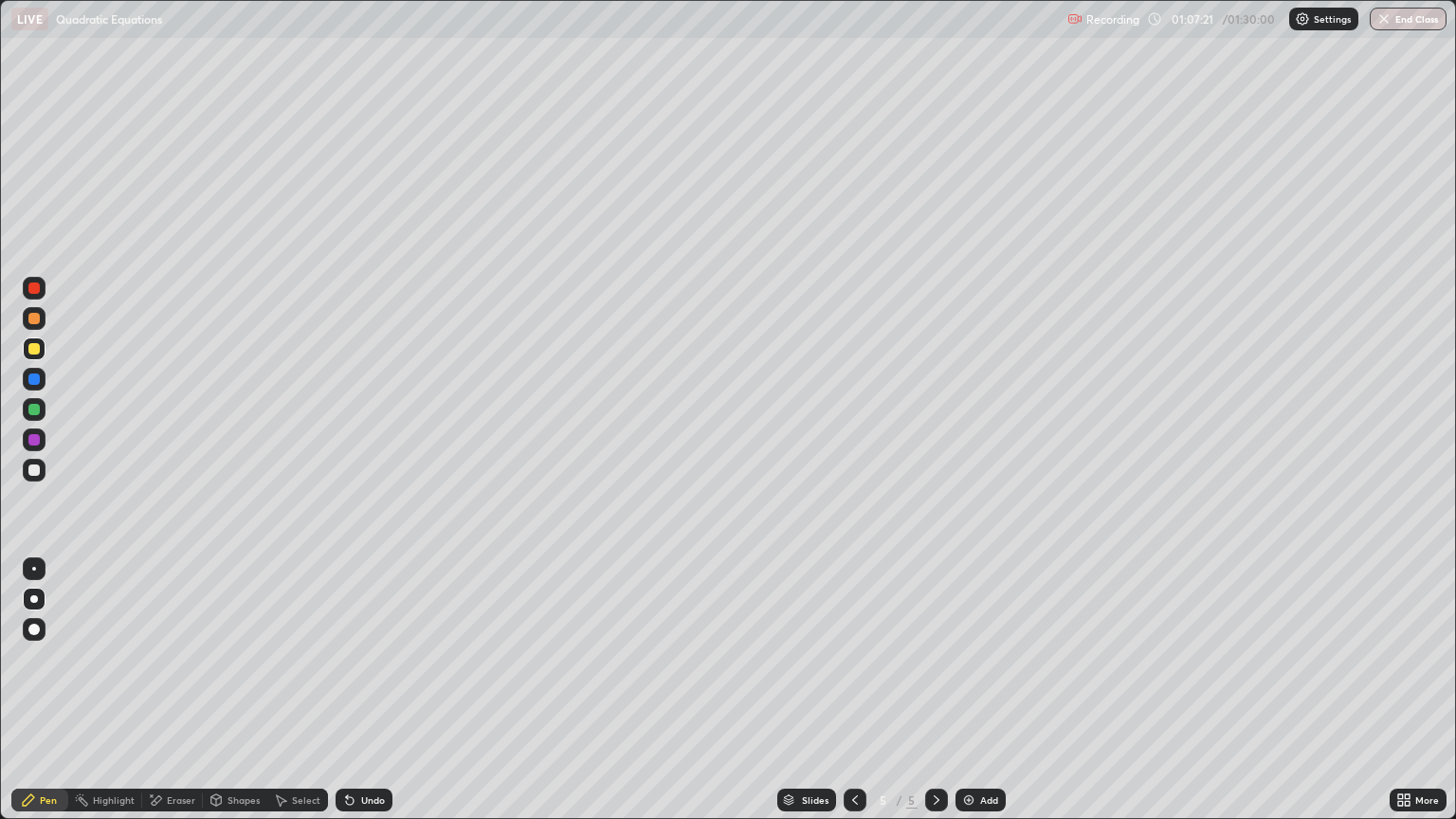 click at bounding box center (34, 288) 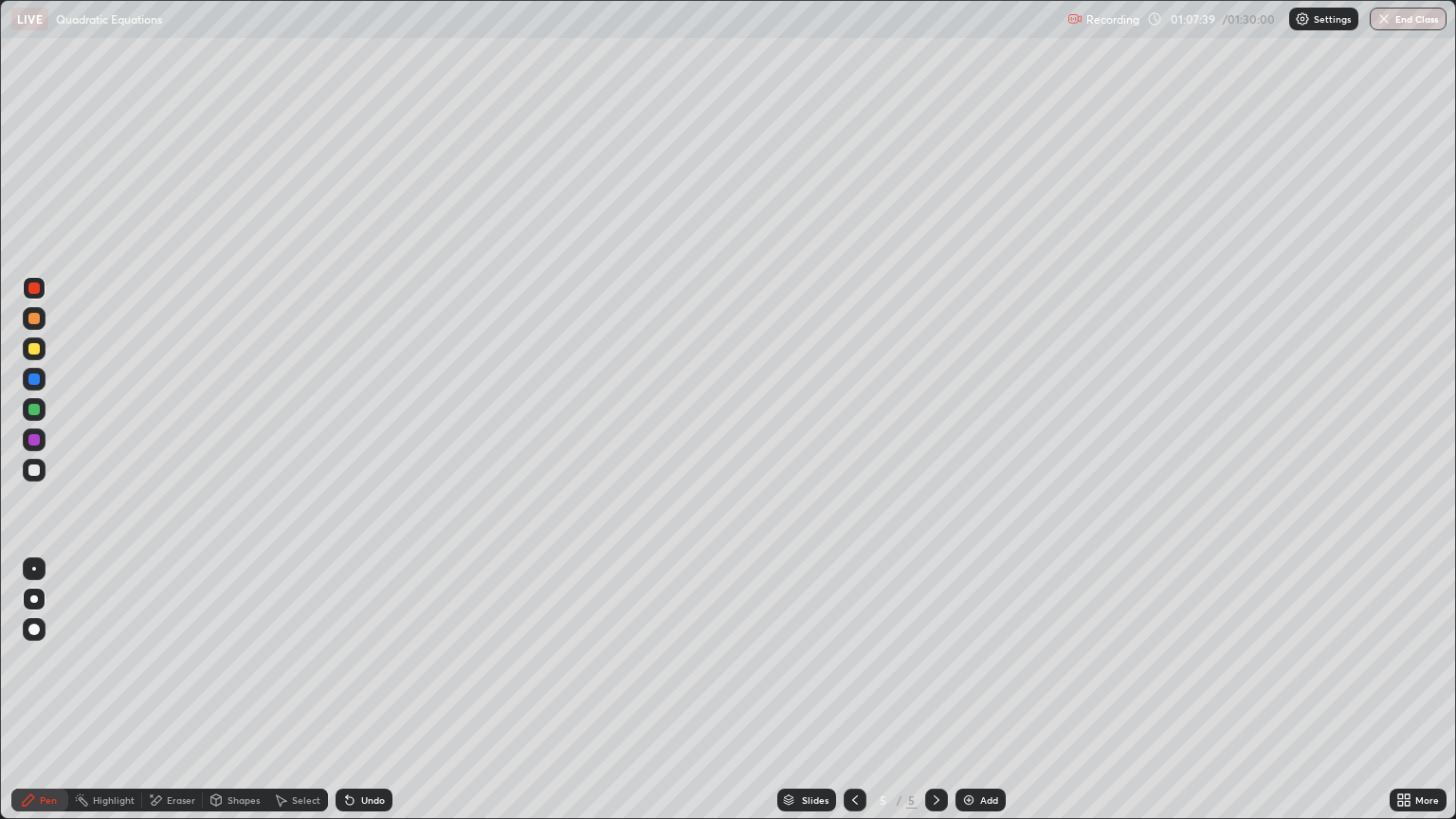 click at bounding box center [34, 470] 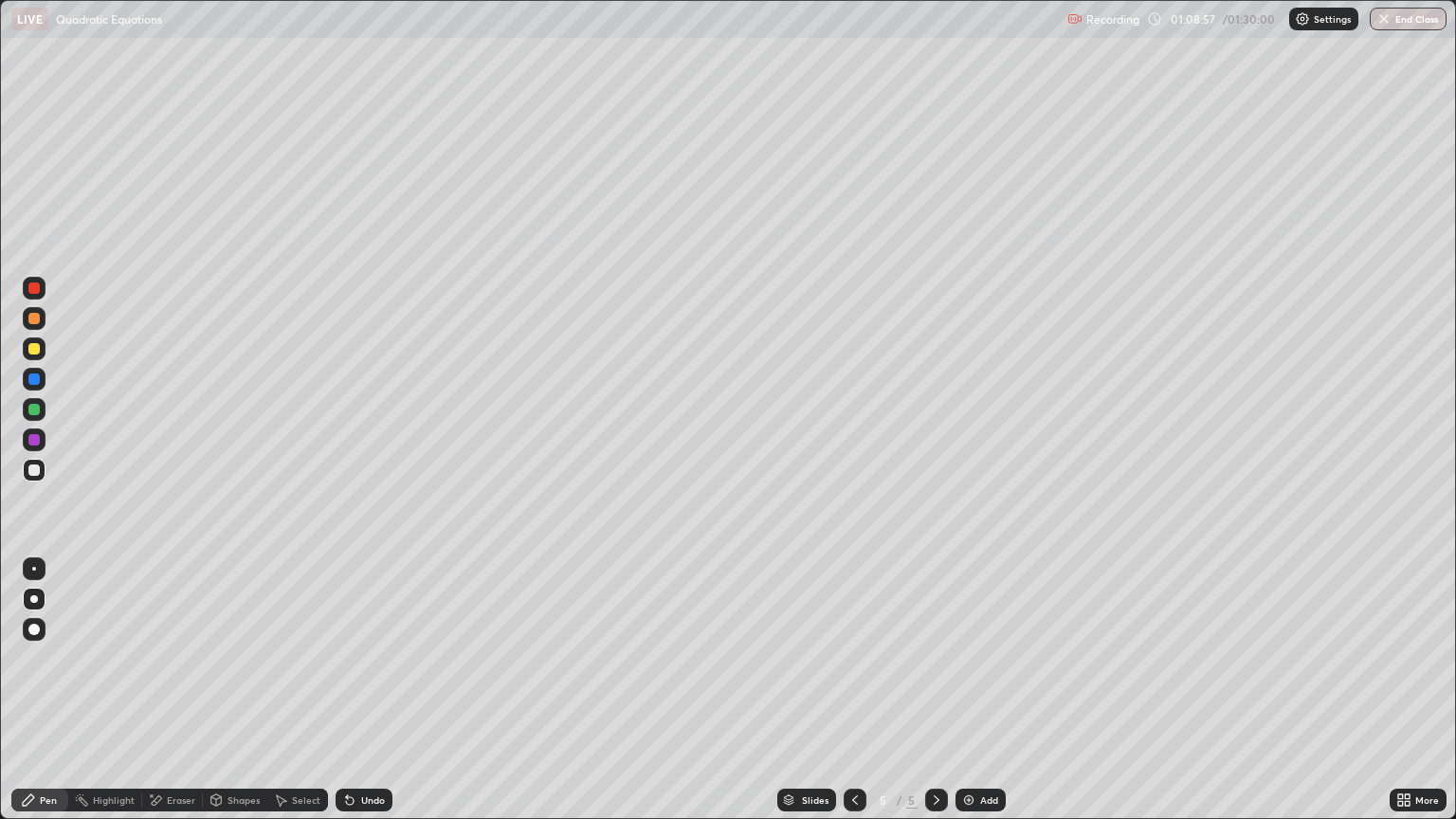 click at bounding box center (34, 440) 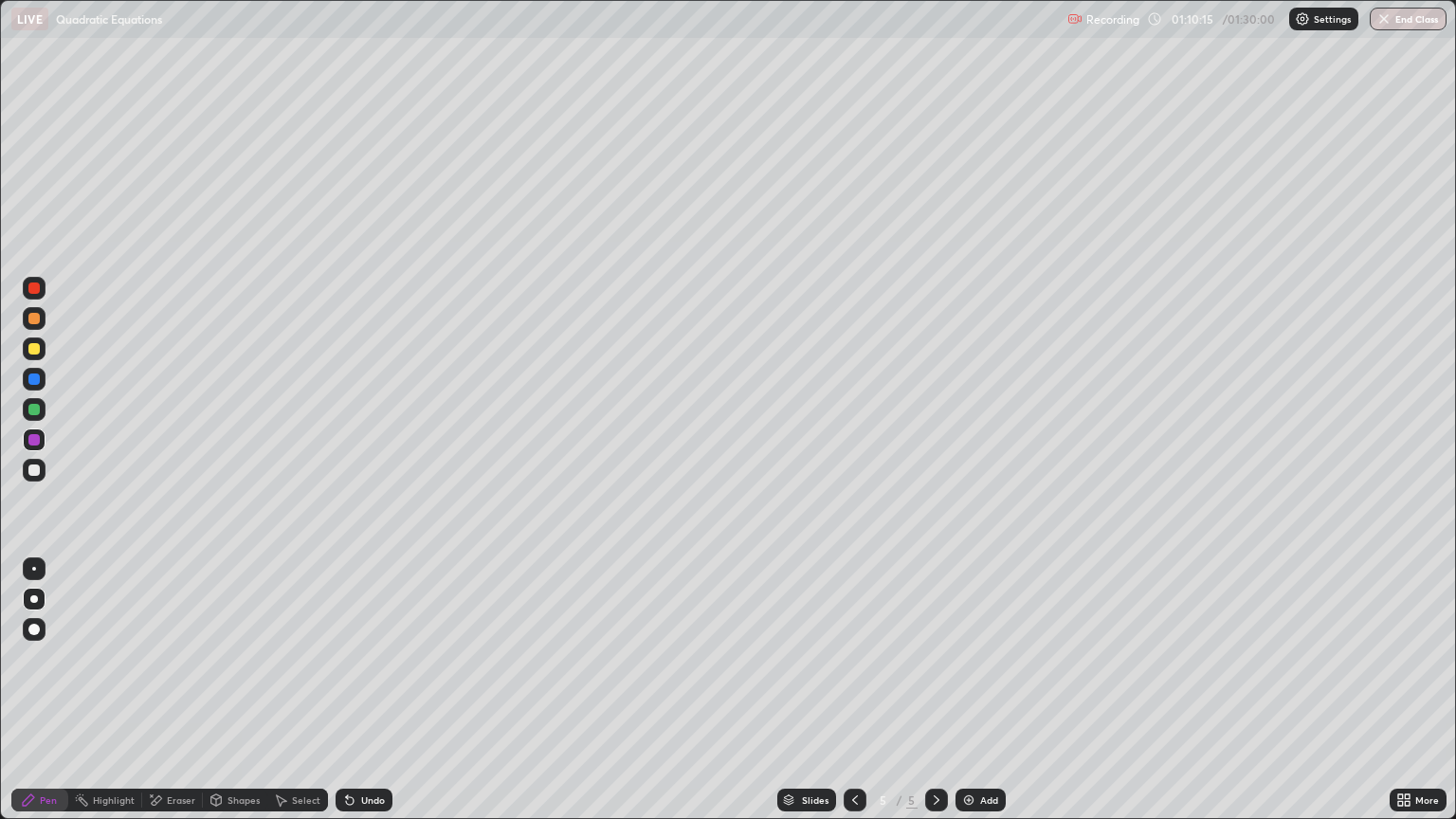 click 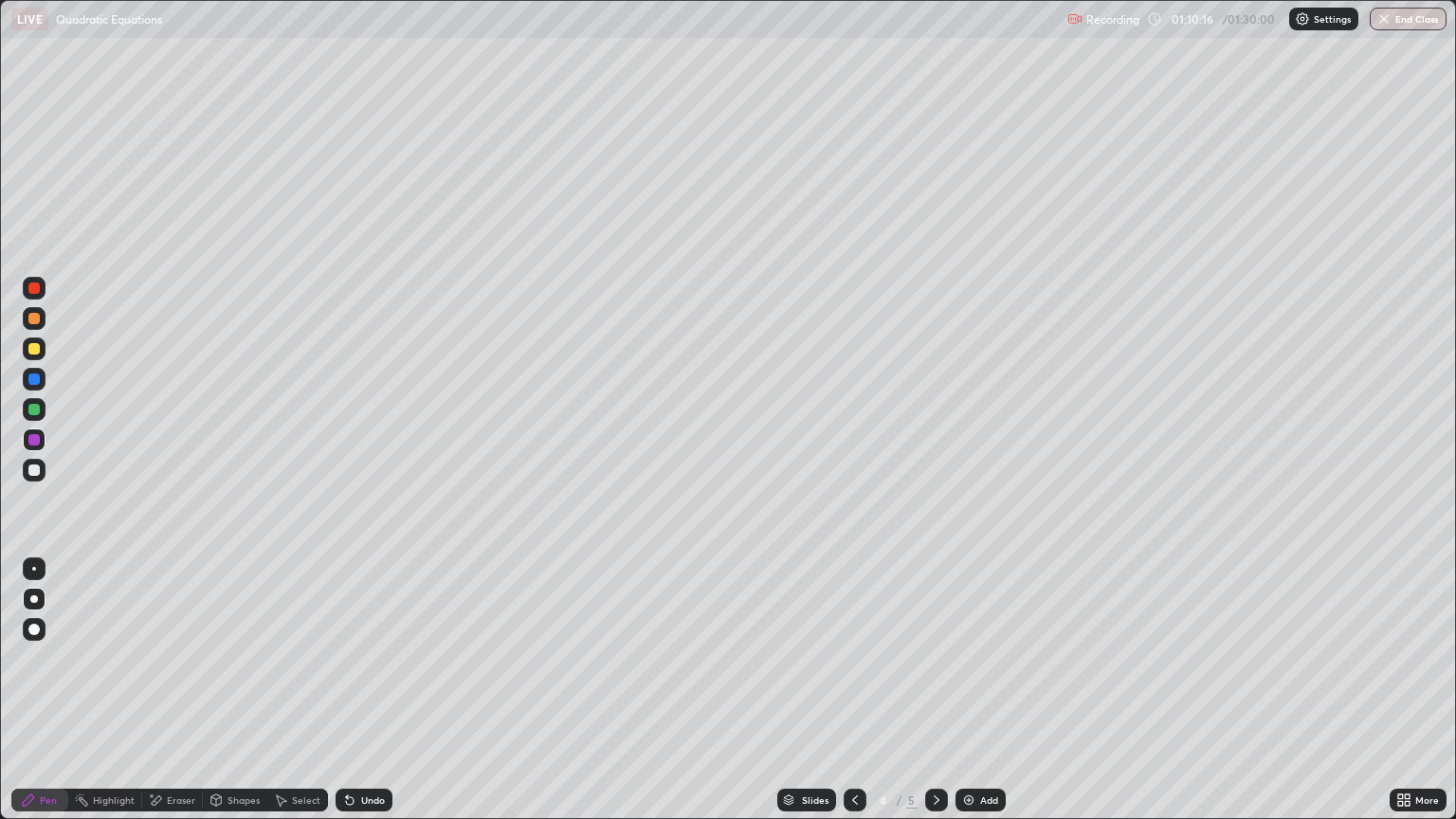 click 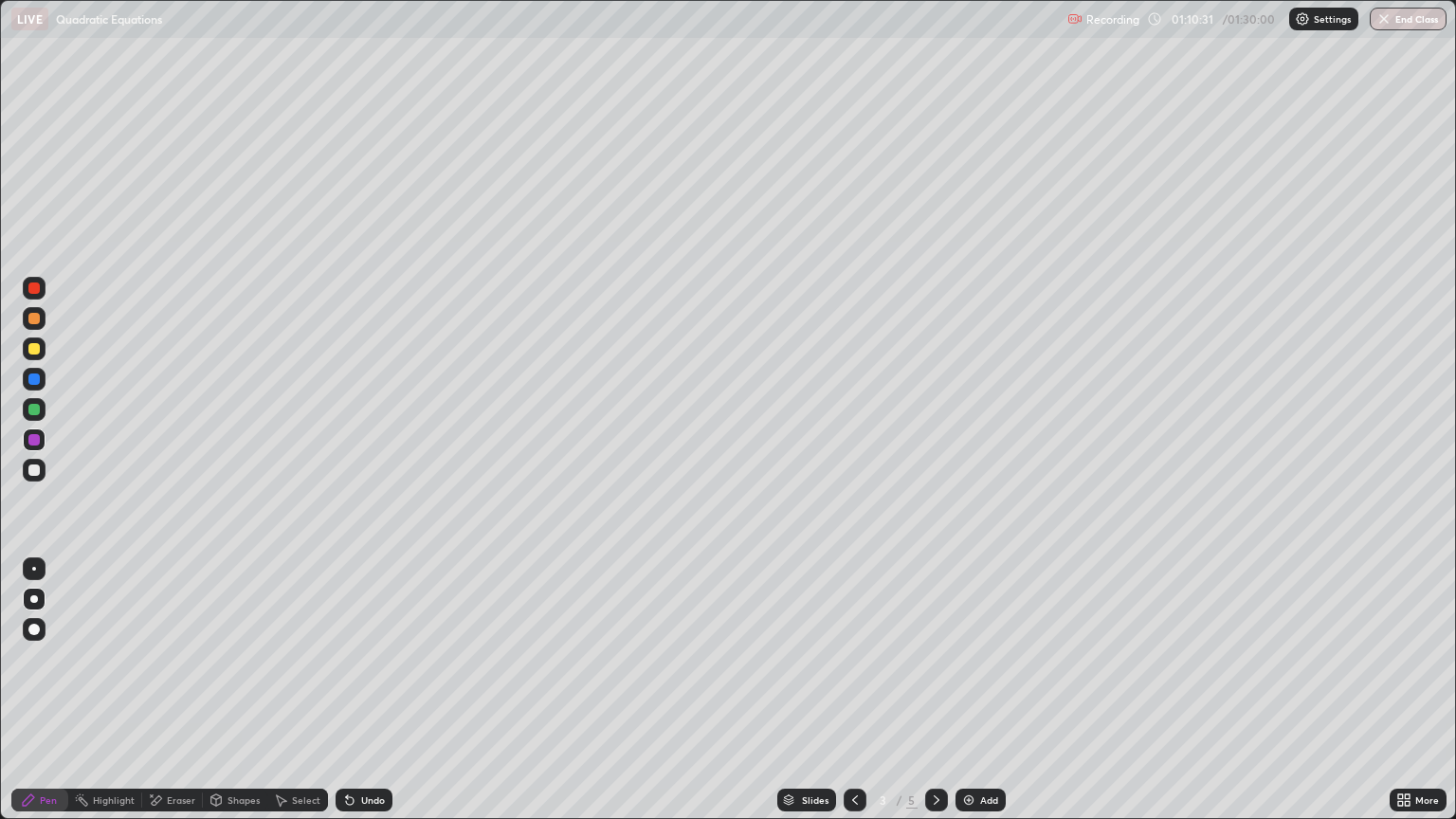 click 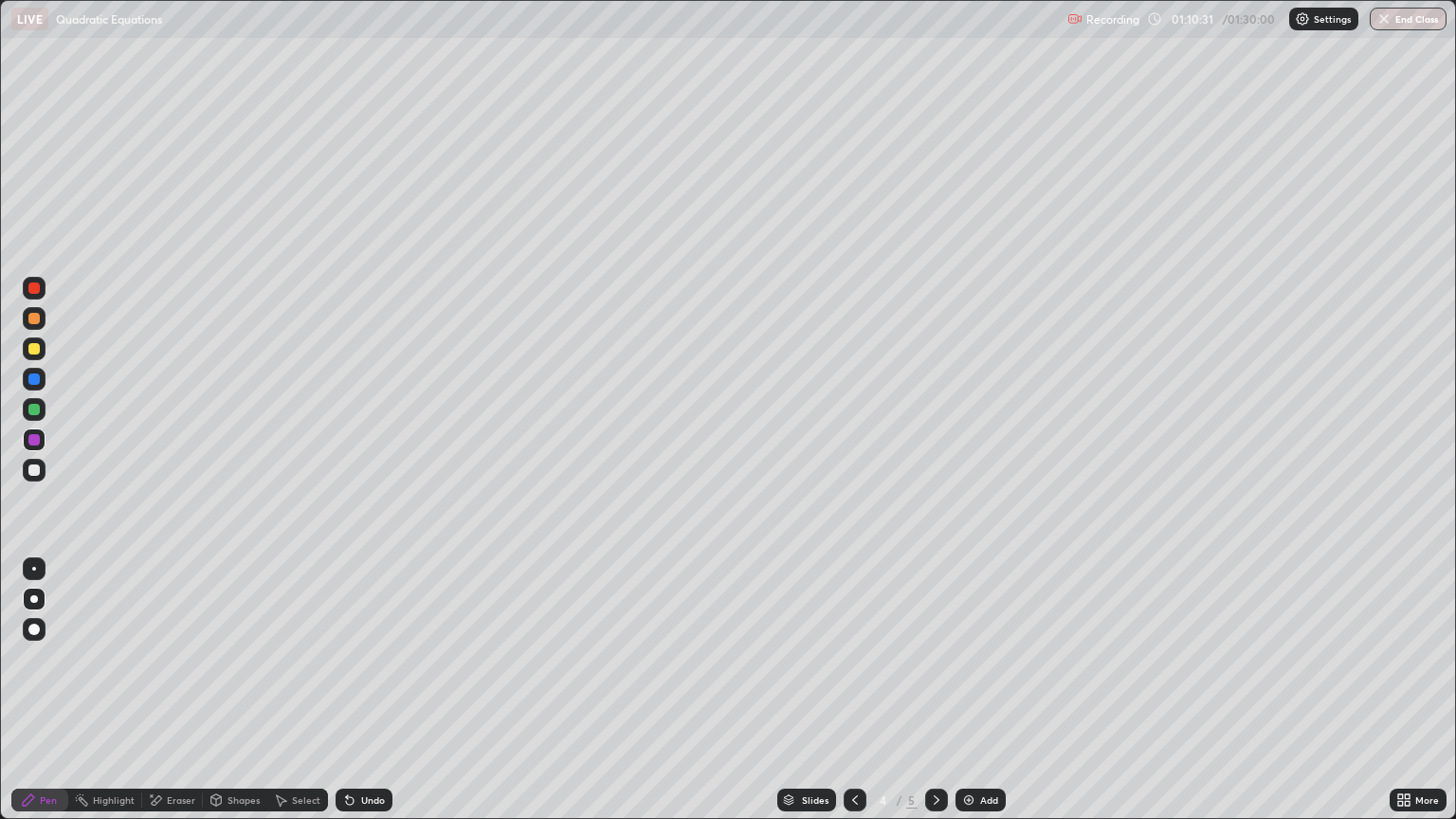 click 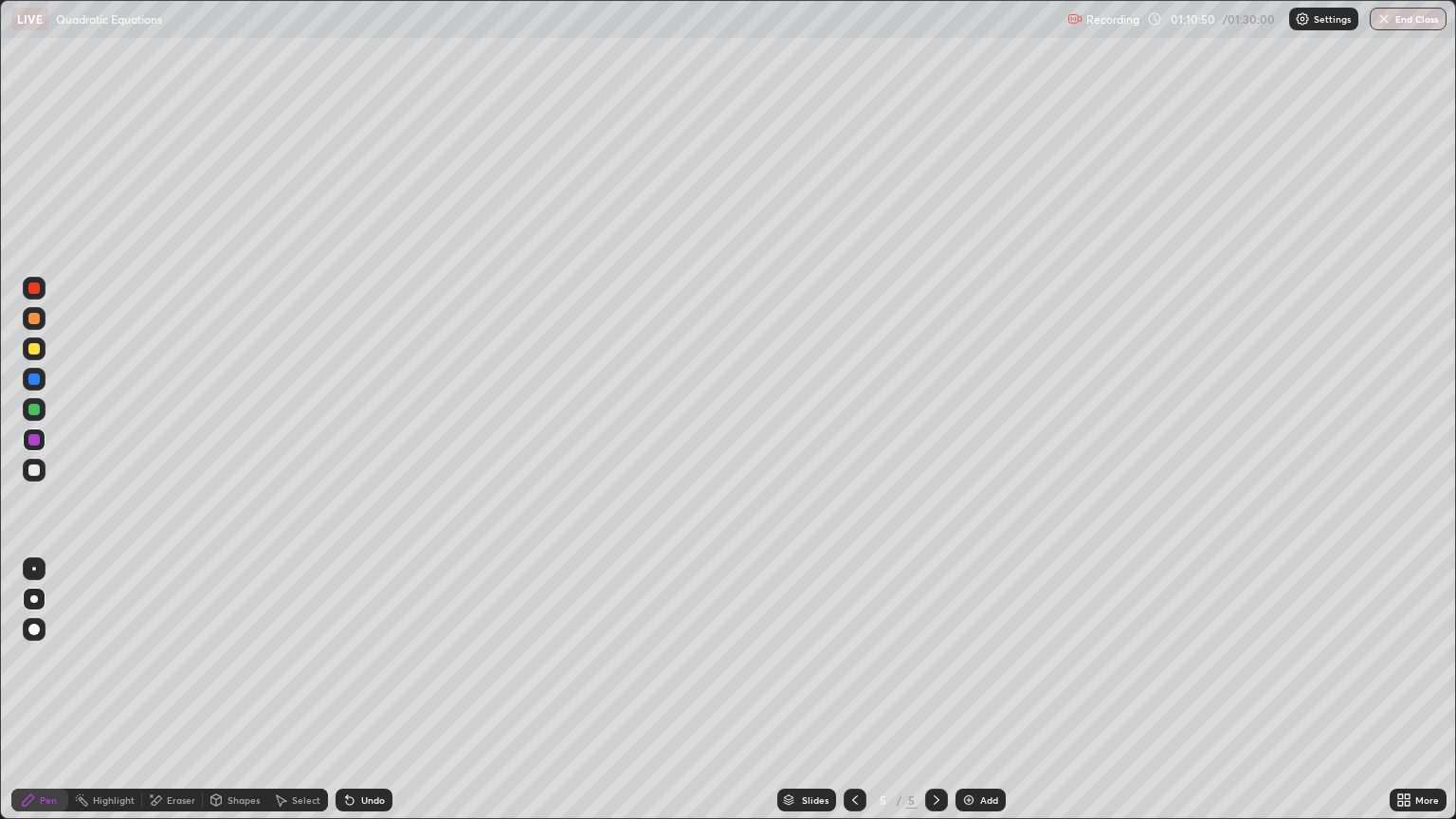 click at bounding box center (34, 318) 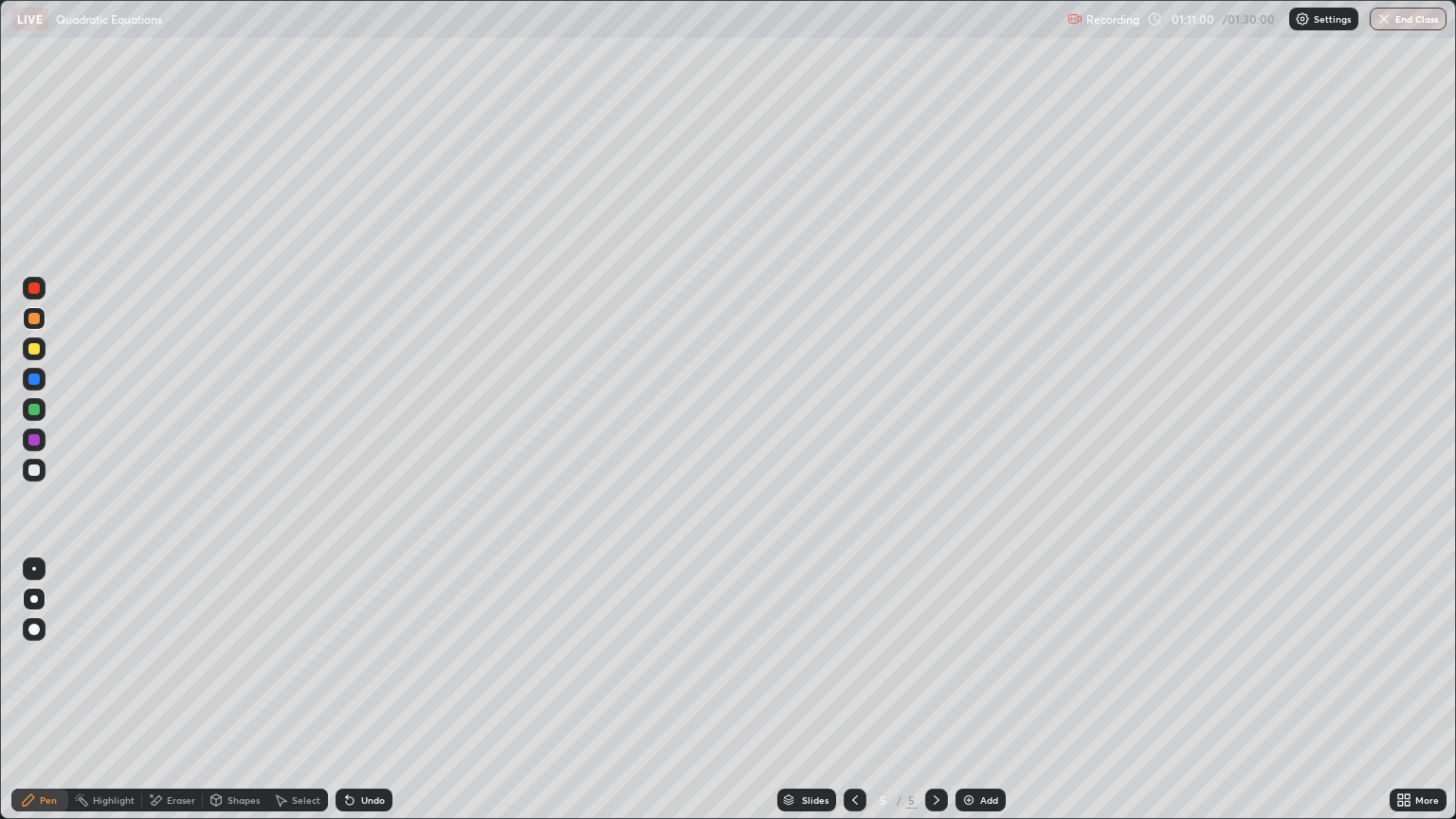 click on "Undo" at bounding box center [364, 800] 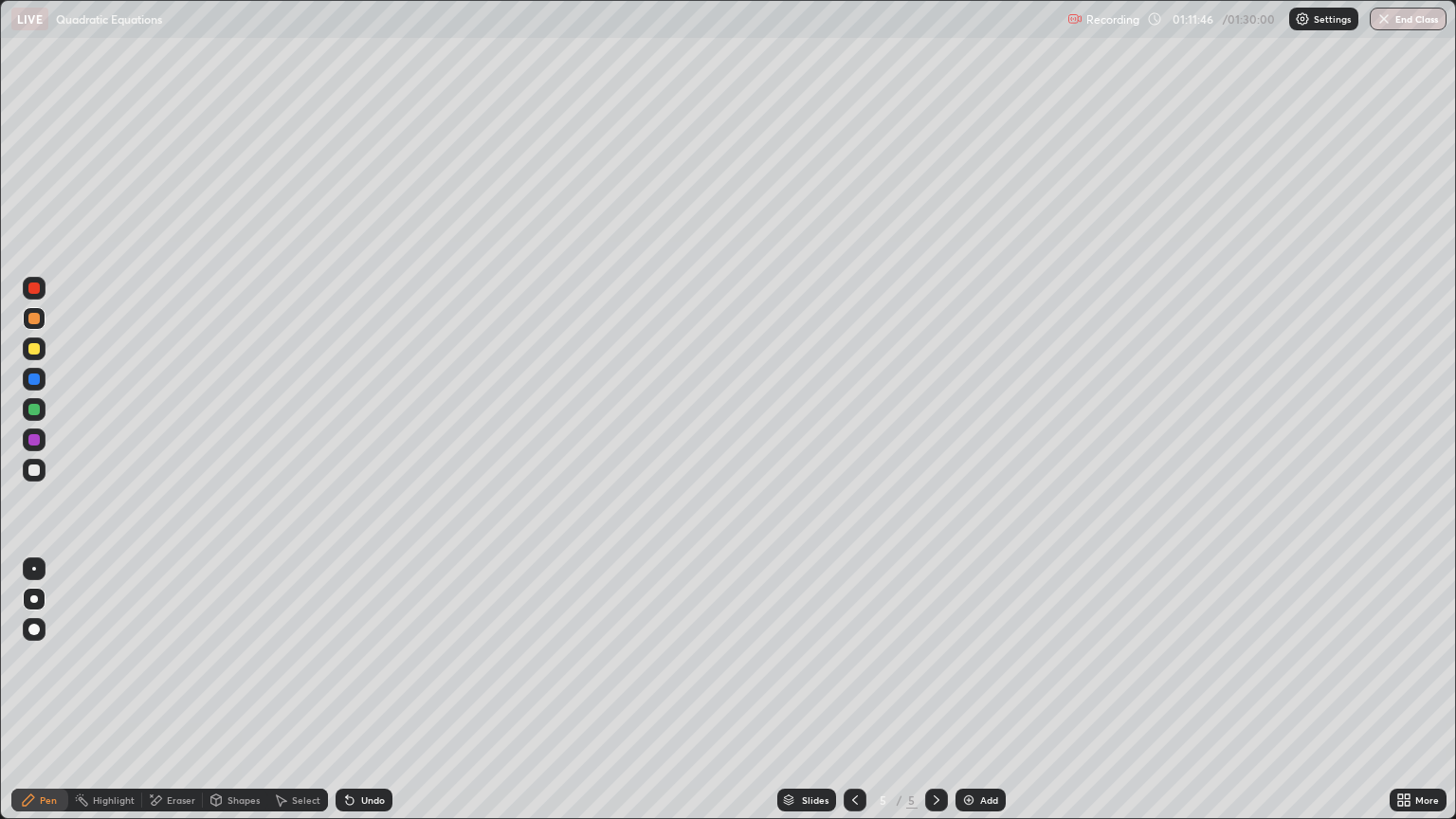 click at bounding box center [34, 410] 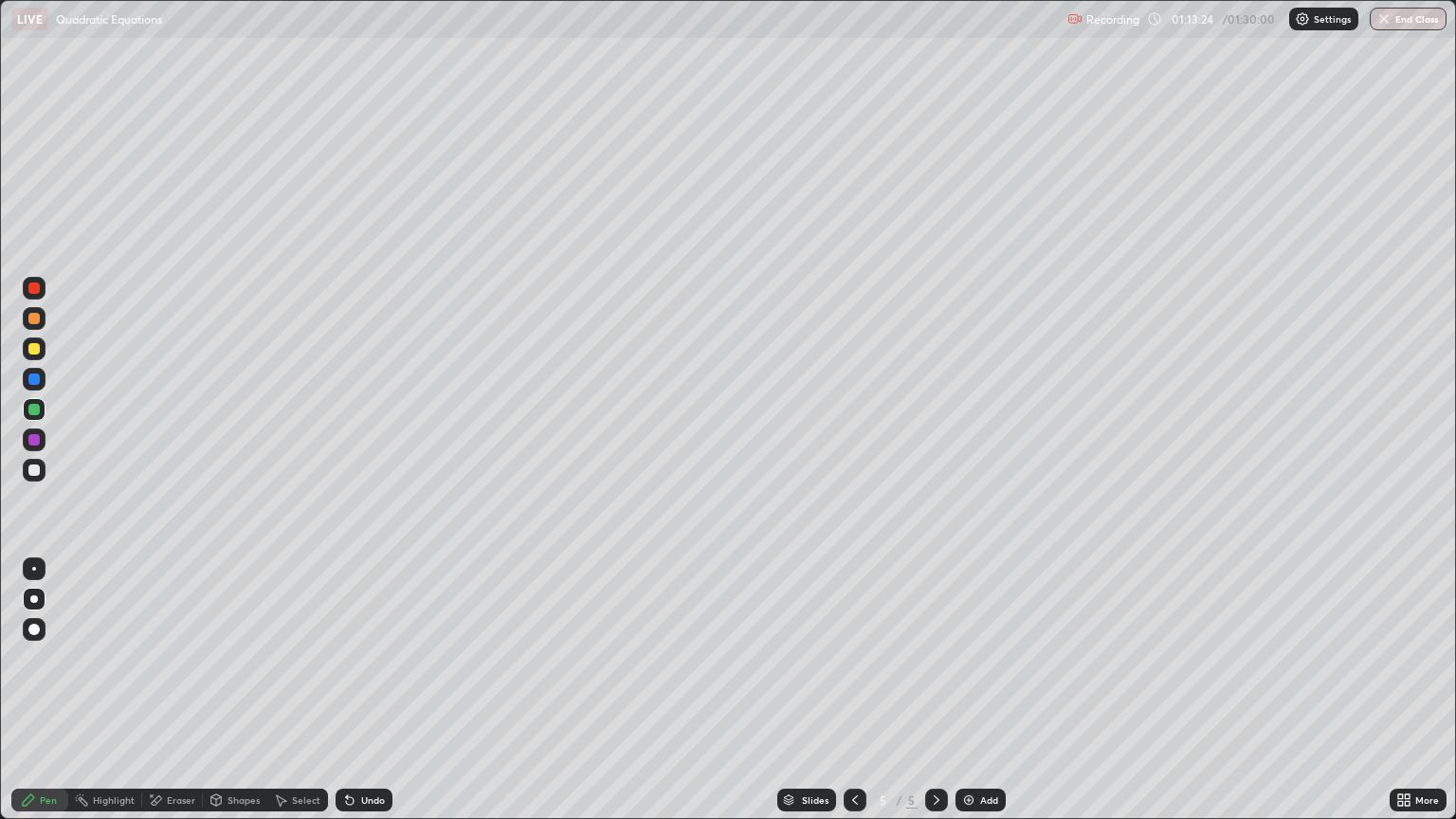 click on "Undo" at bounding box center [373, 800] 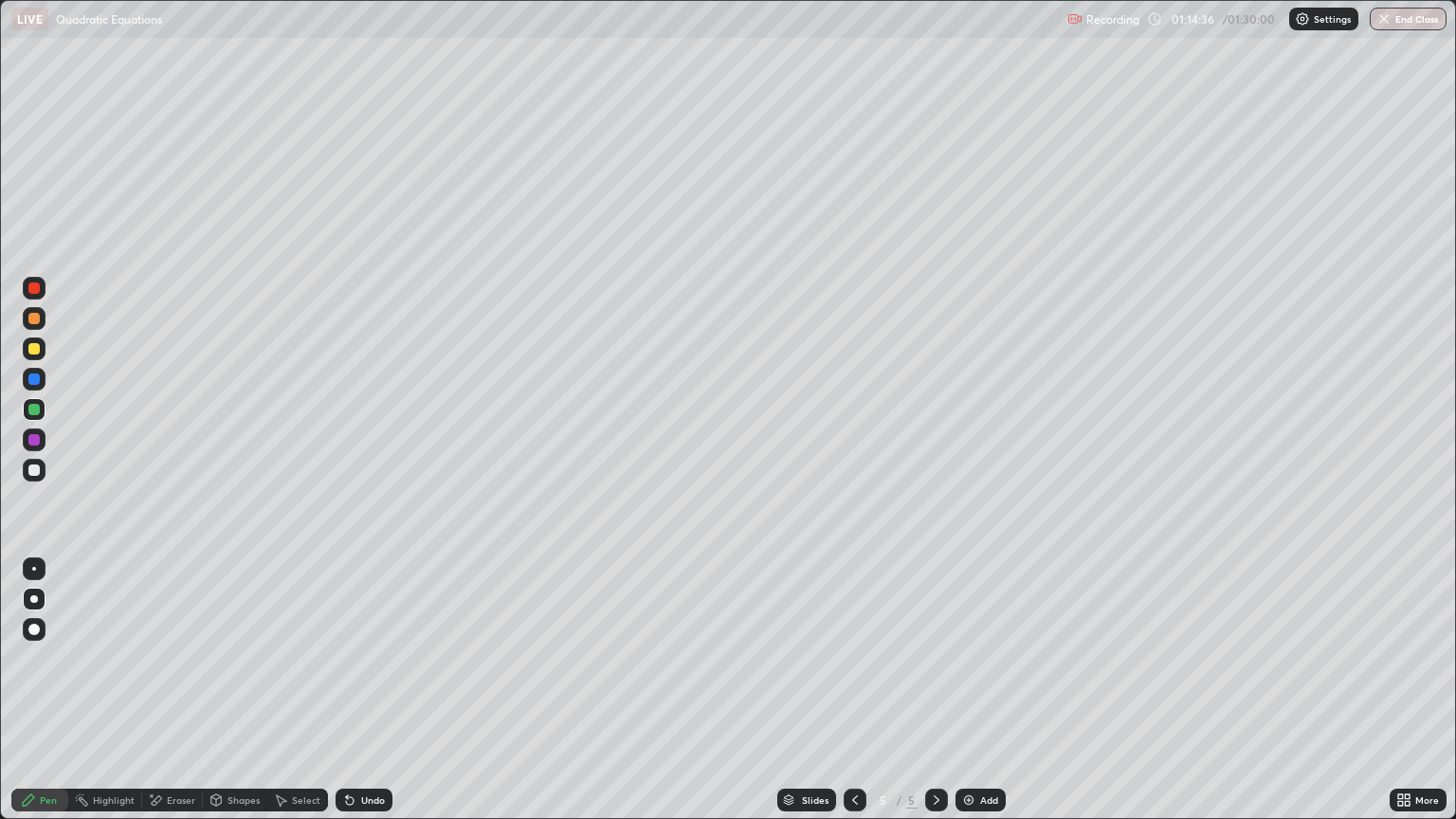 click 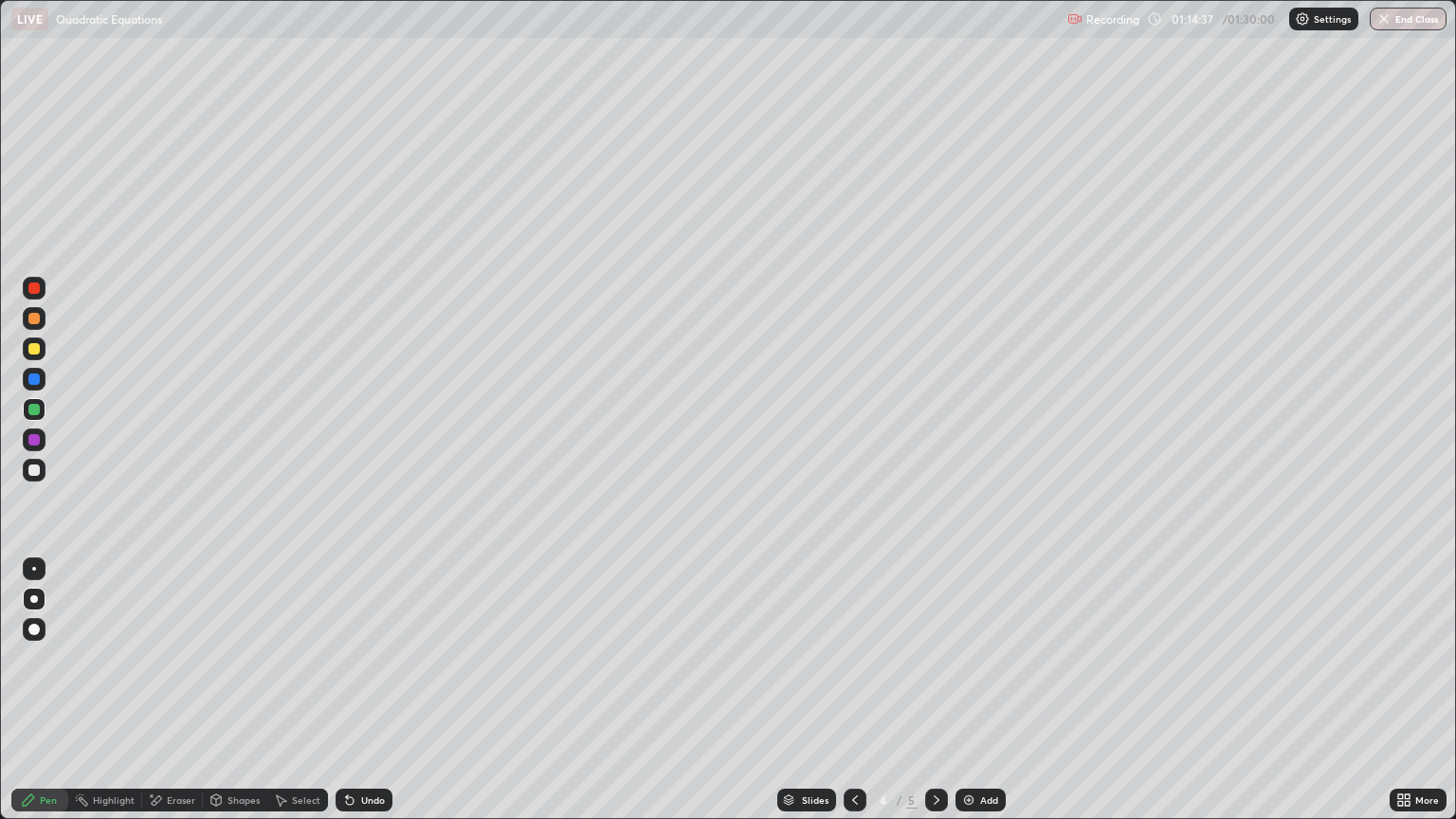 click 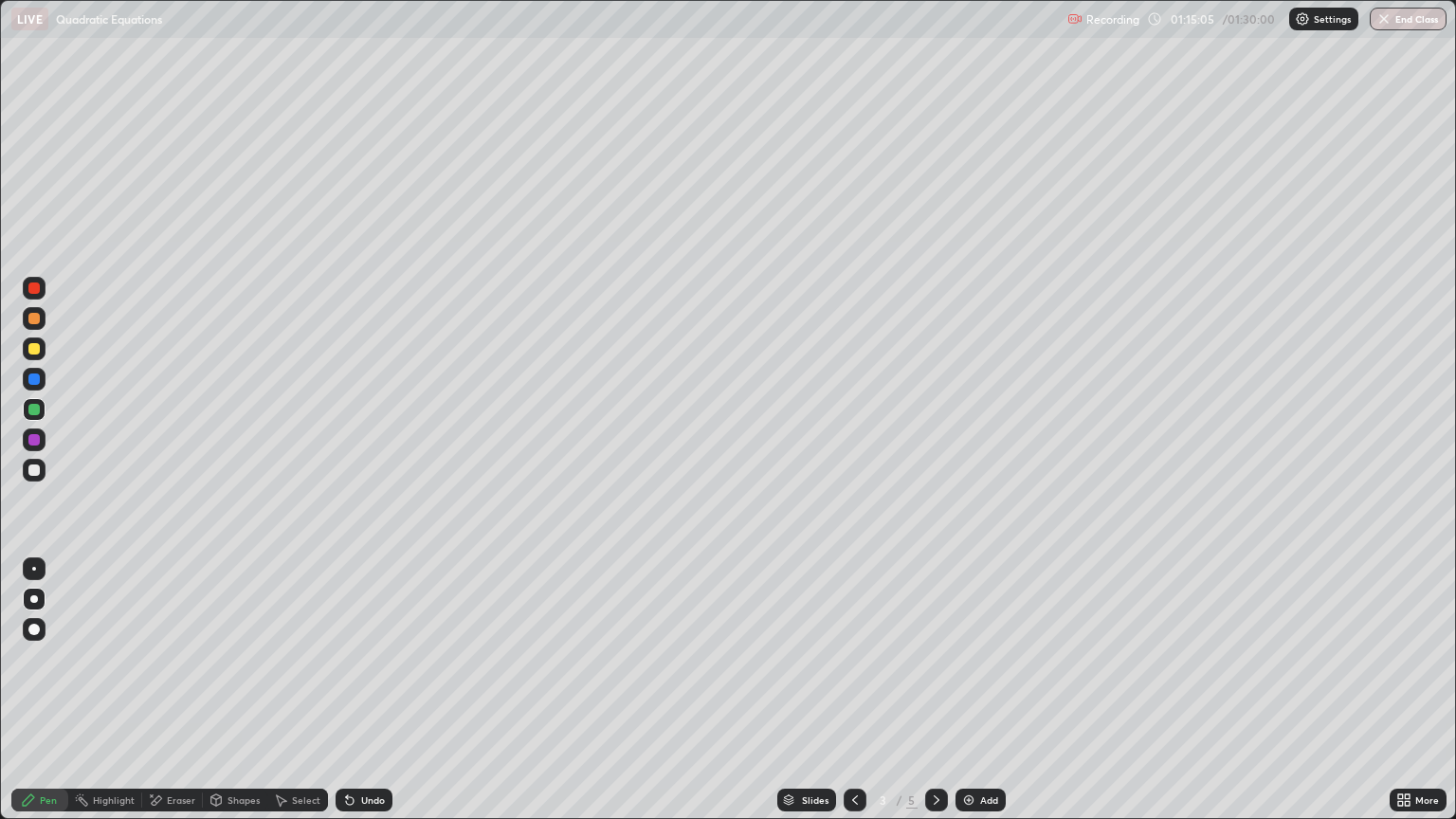 click at bounding box center (937, 800) 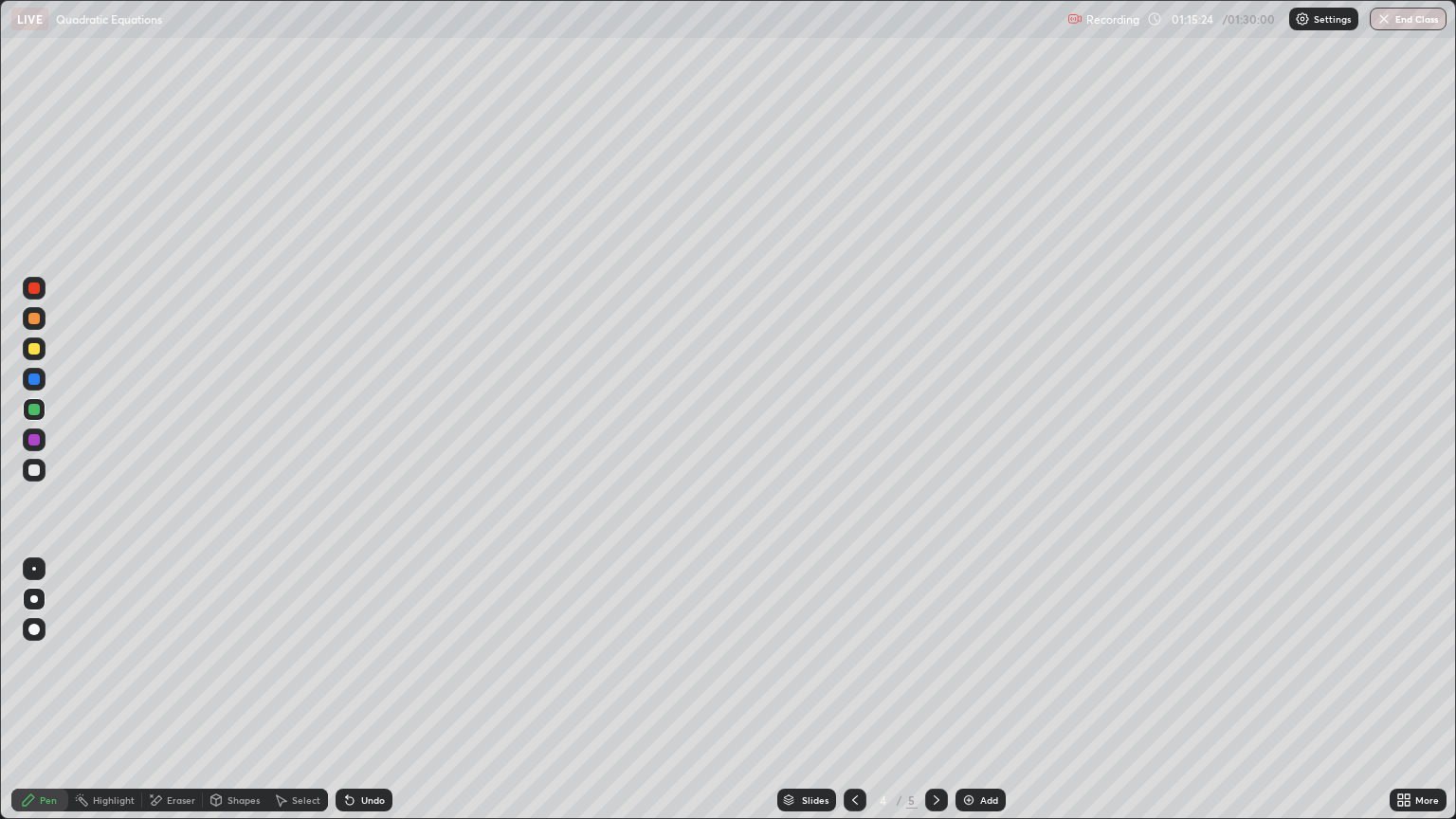 click 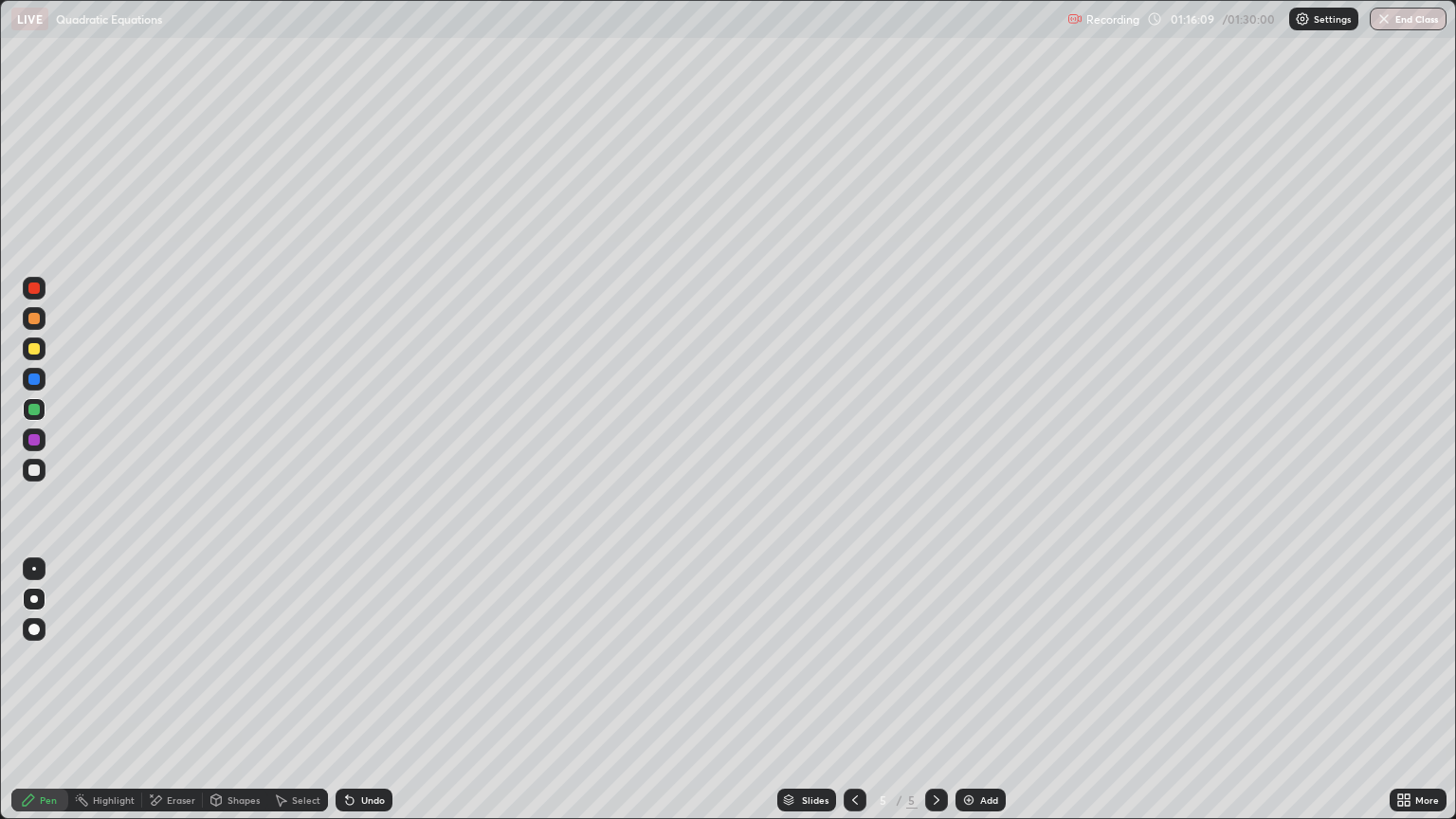 click on "Add" at bounding box center [989, 800] 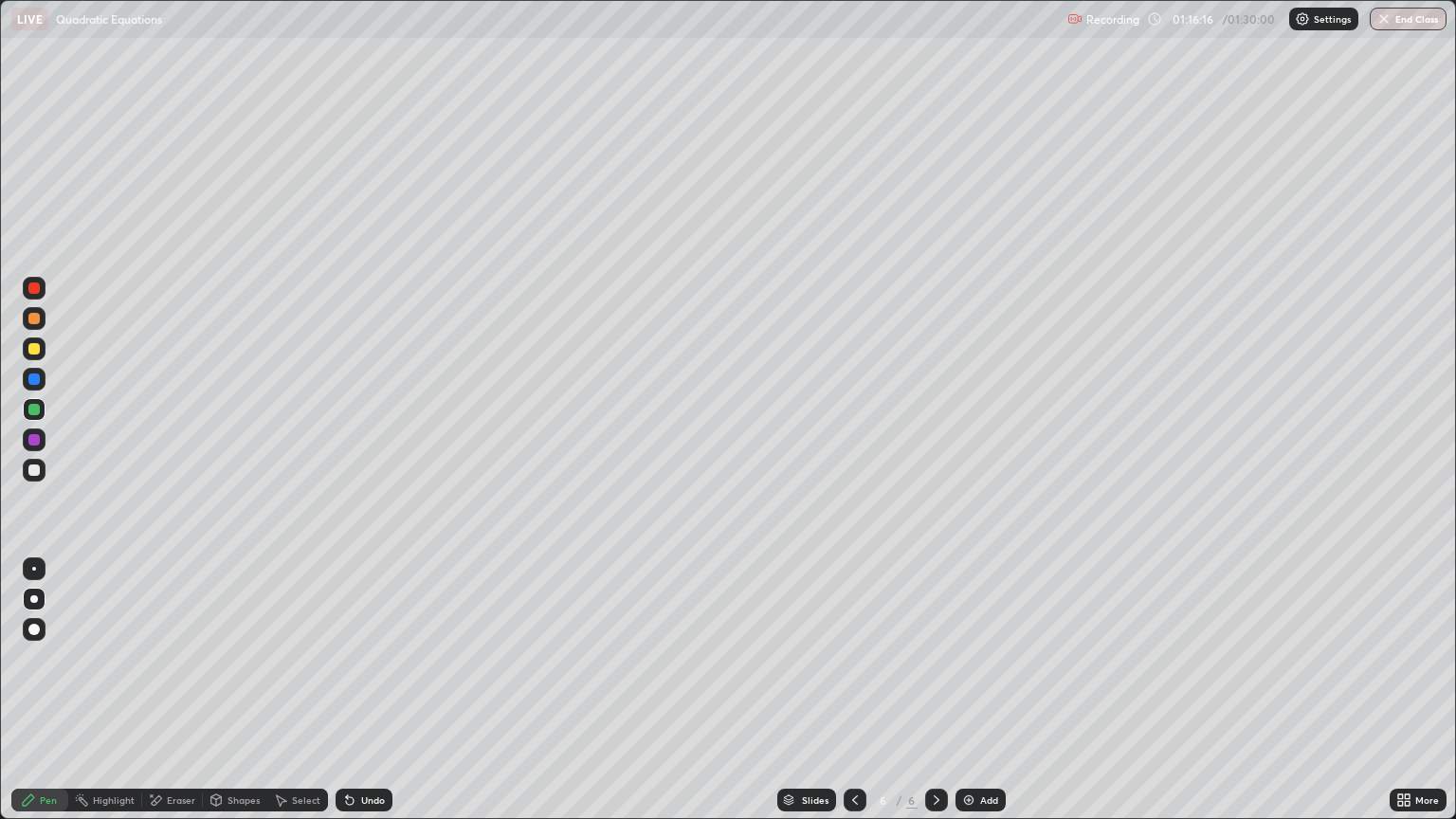 click at bounding box center (34, 470) 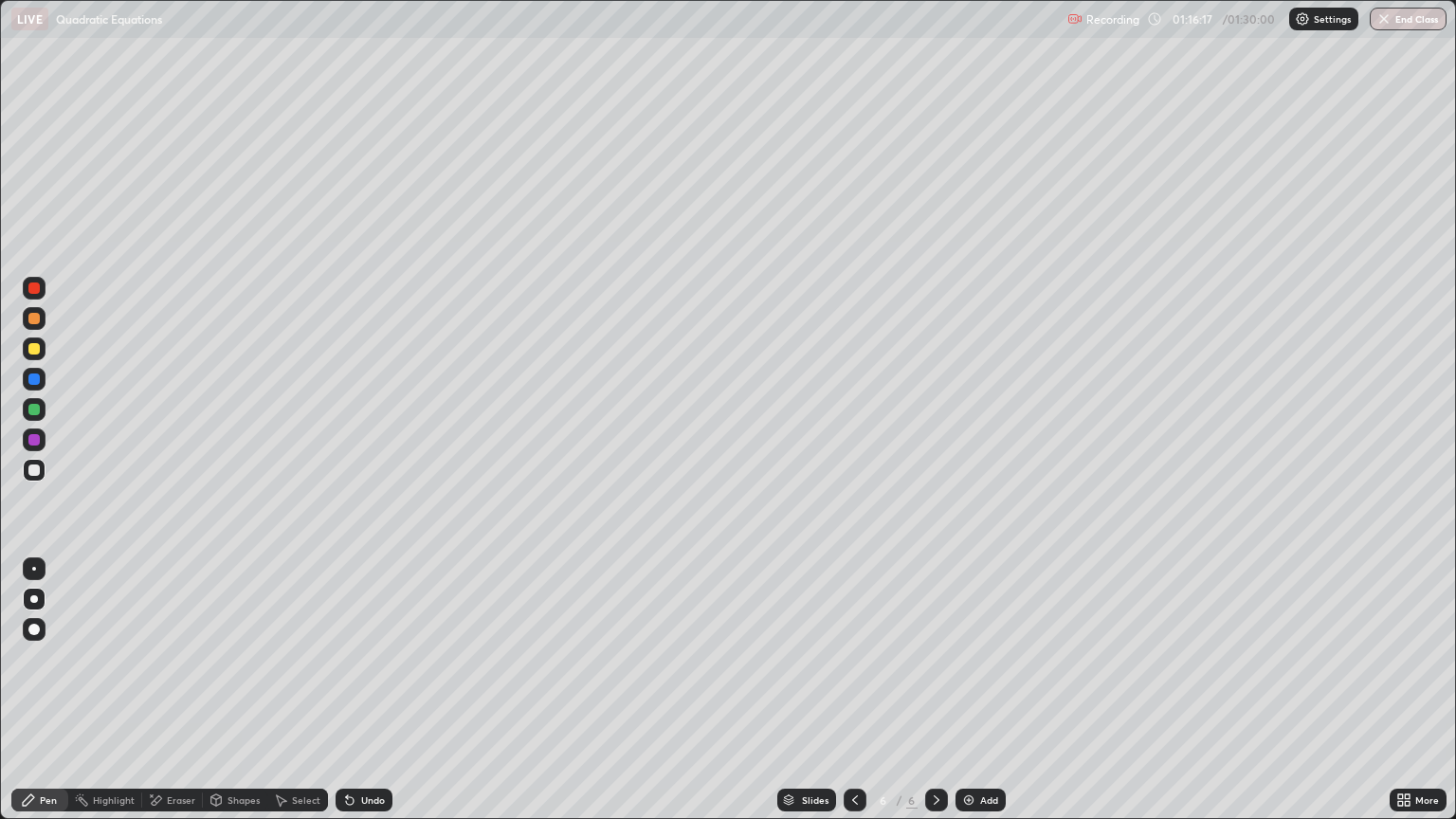 click at bounding box center (855, 800) 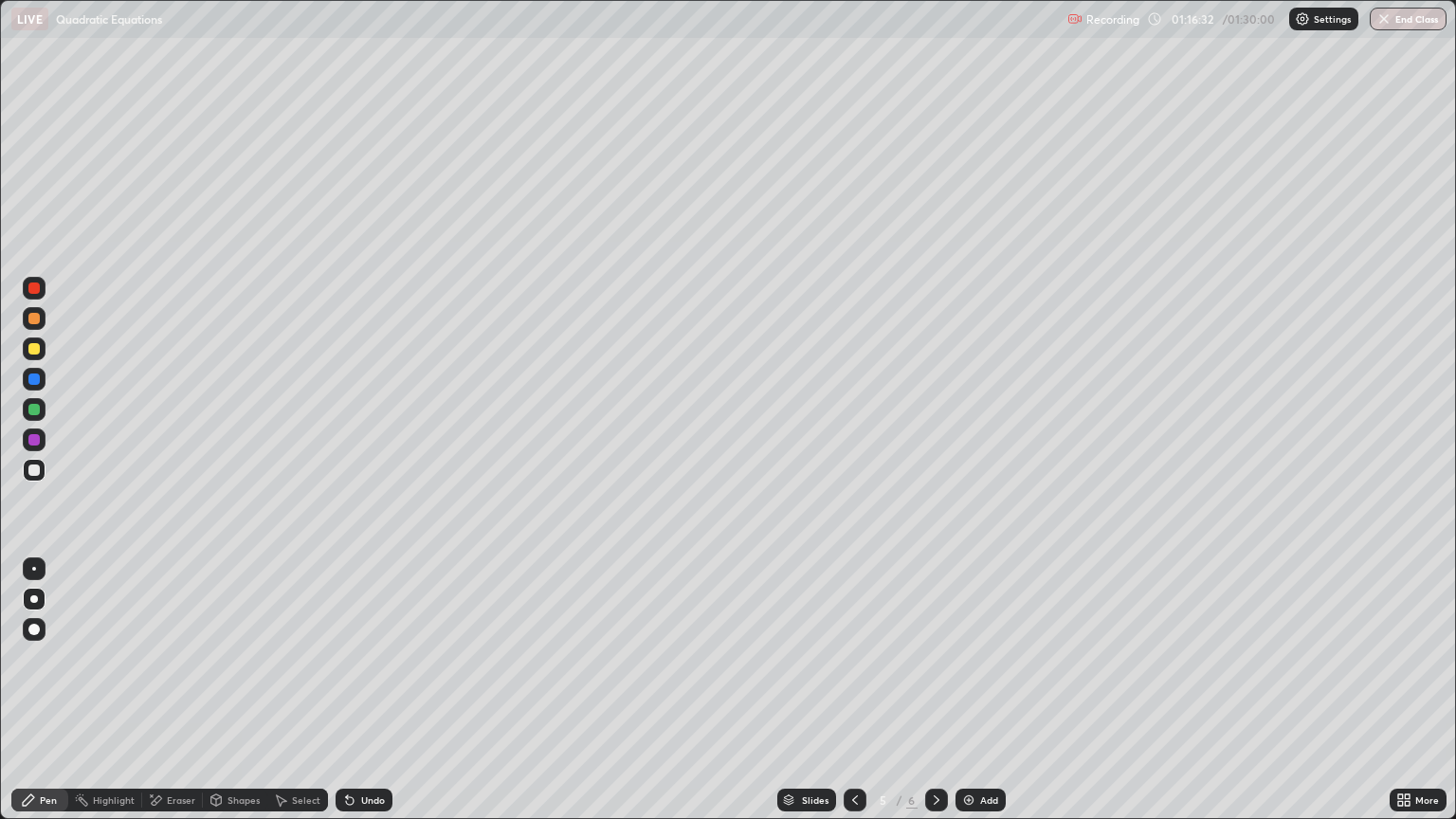 click 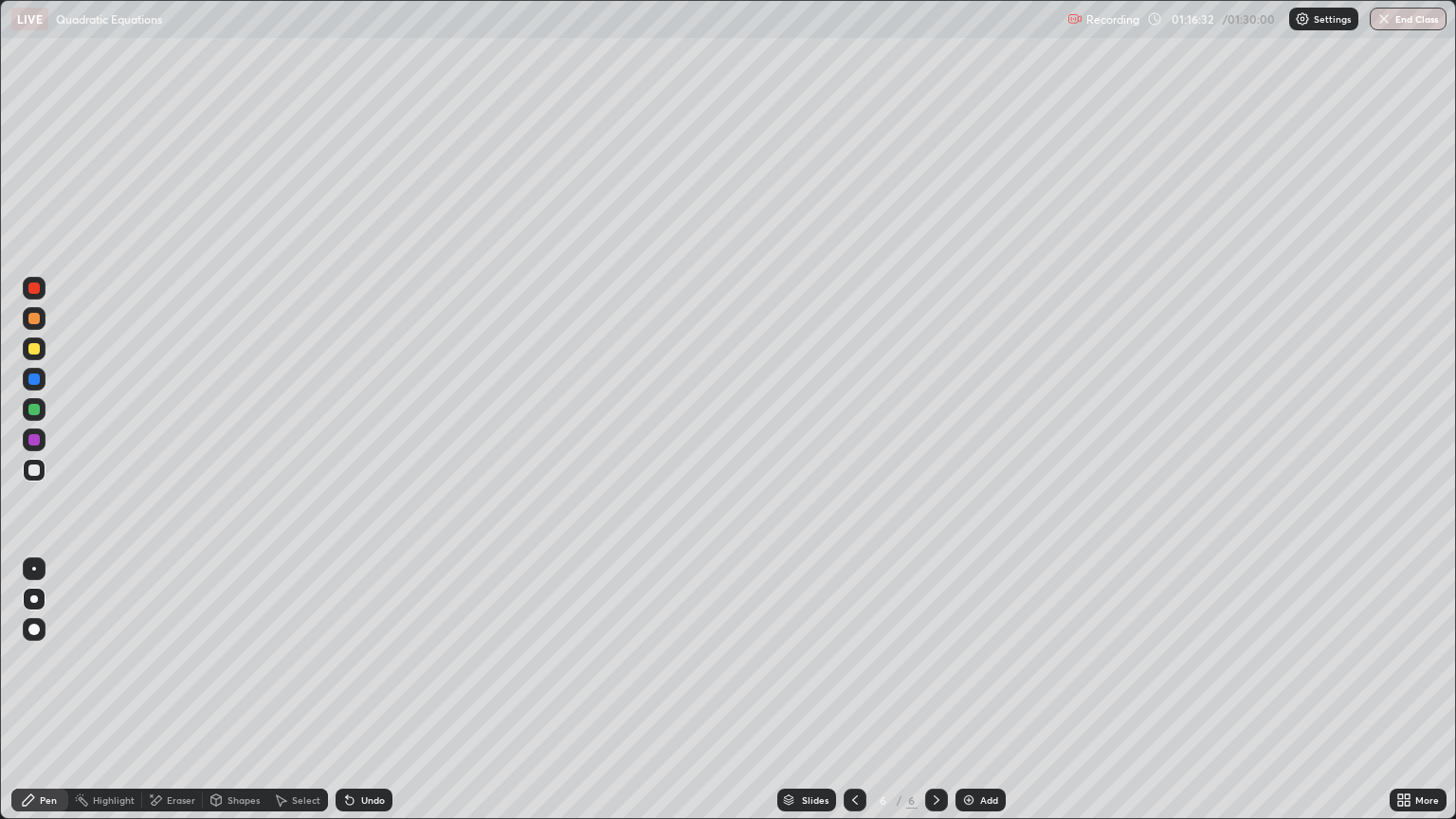click 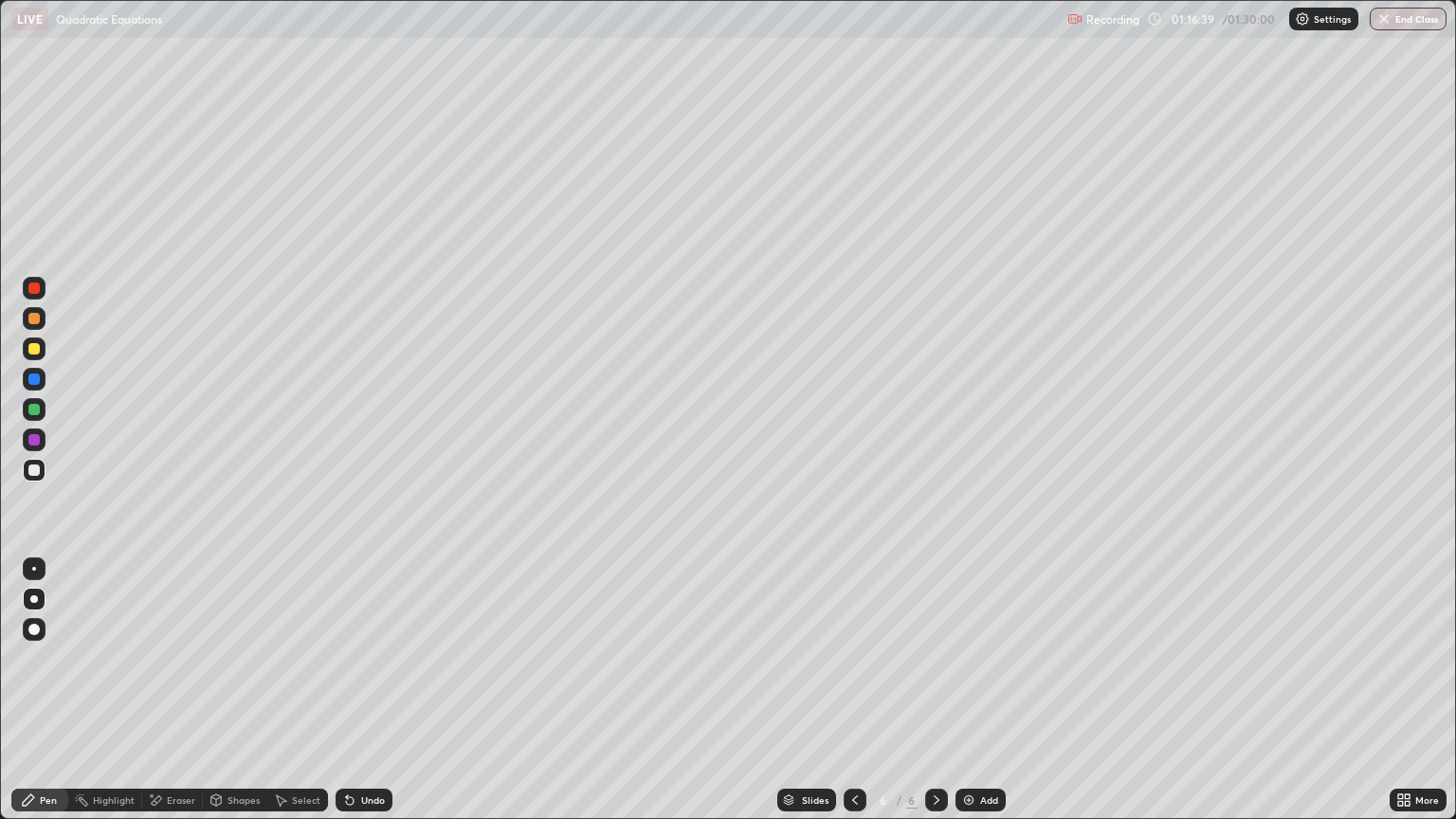click at bounding box center [34, 349] 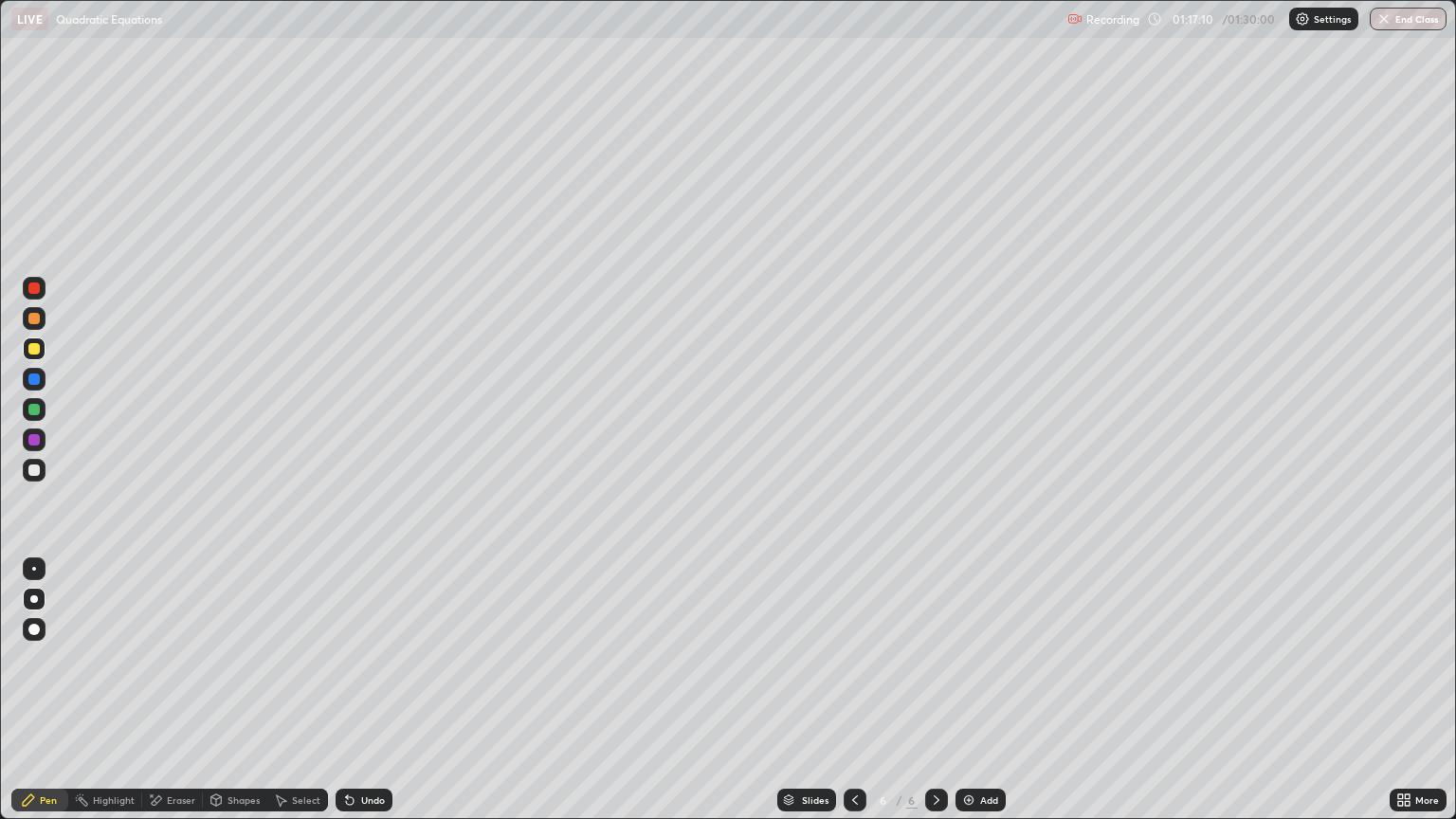 click at bounding box center (34, 318) 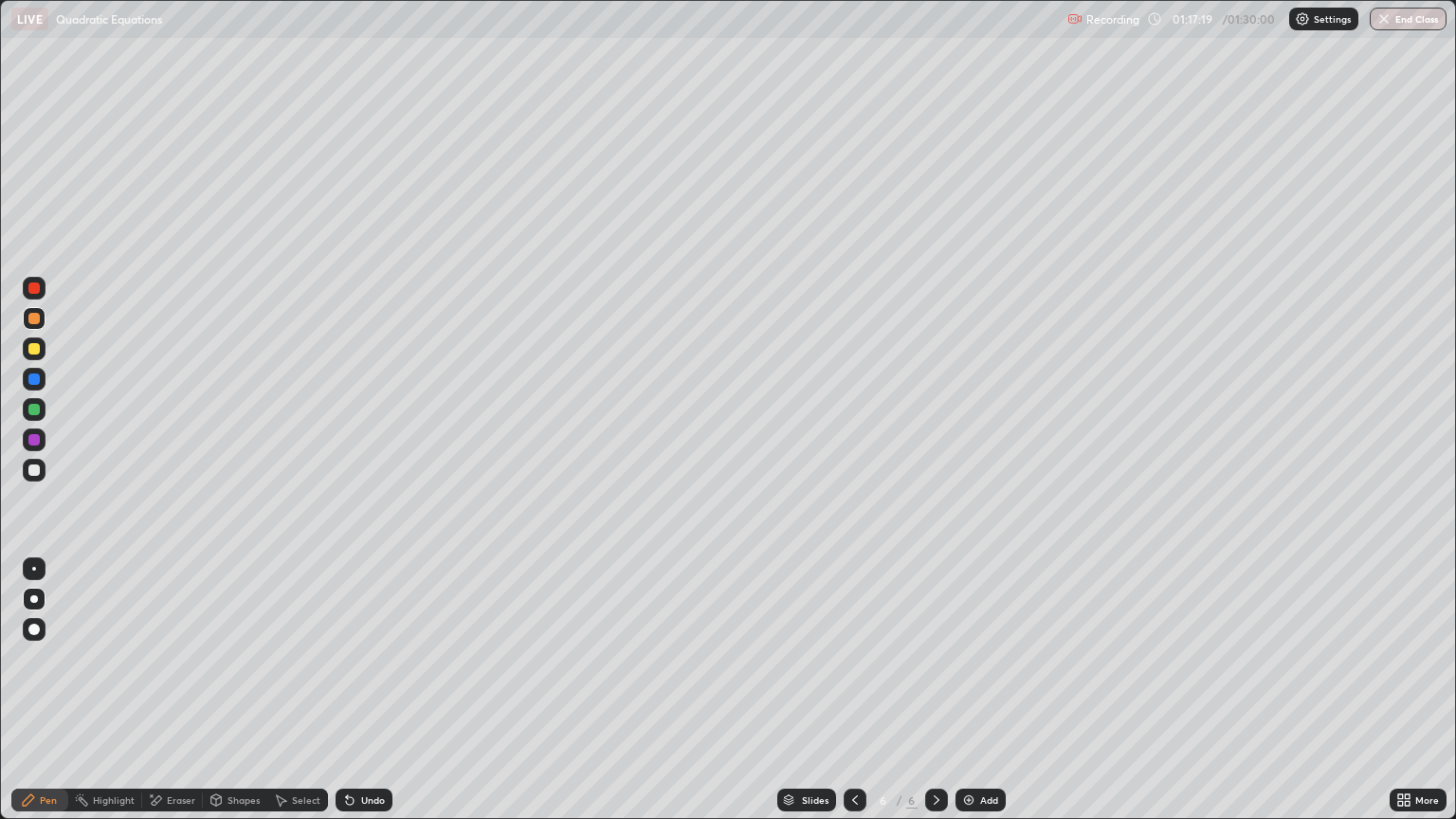 click 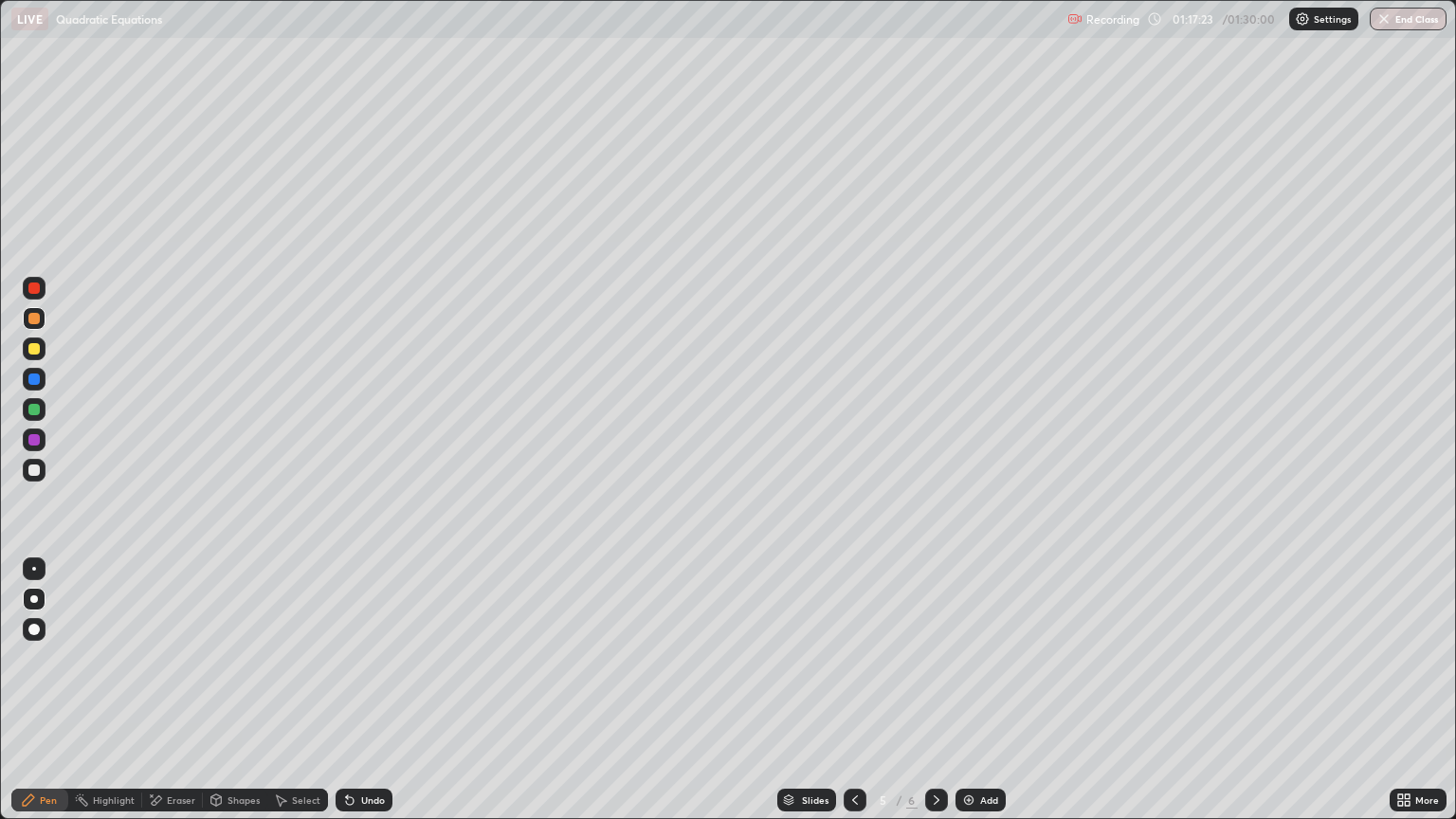 click 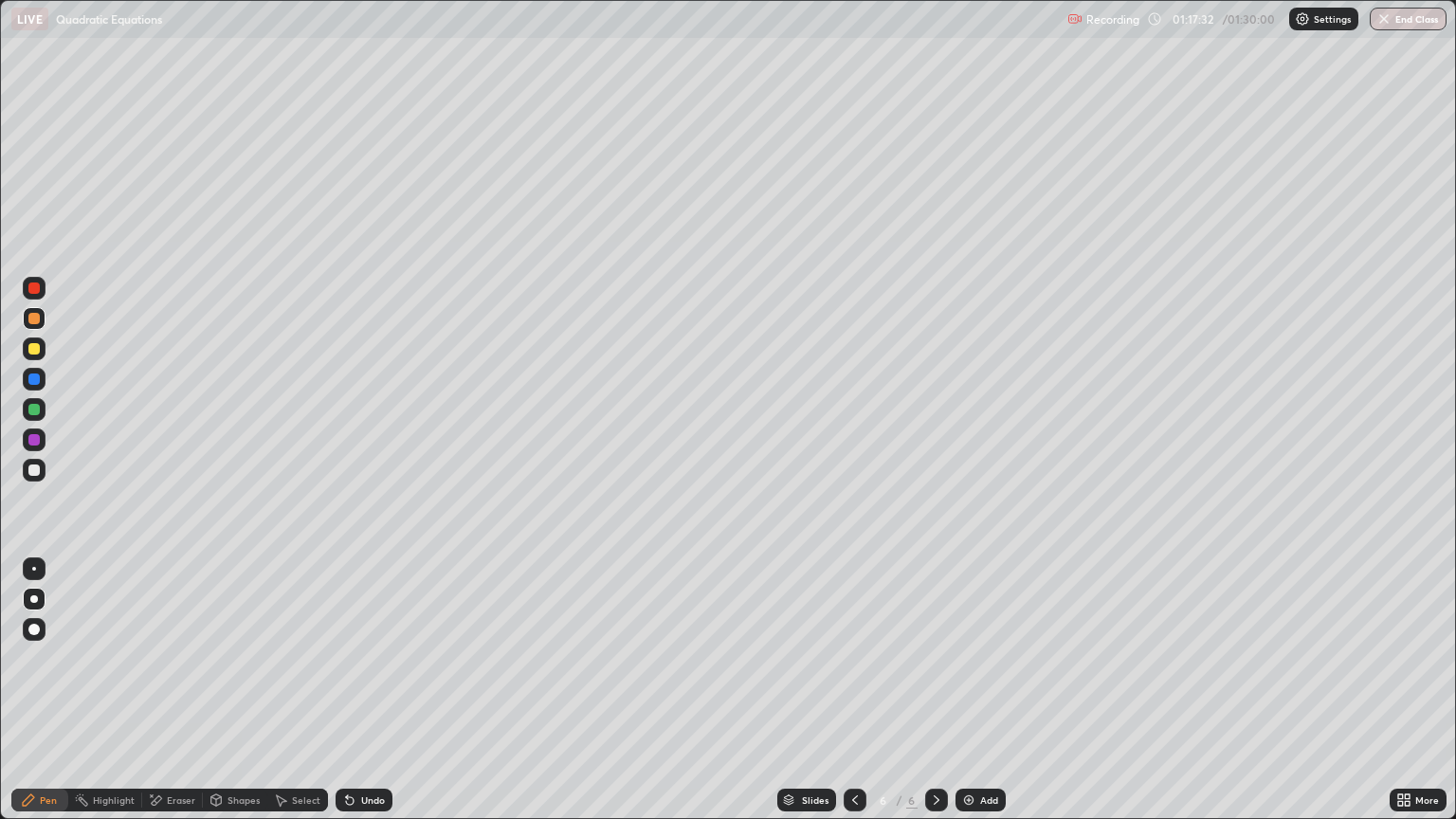 click at bounding box center (34, 318) 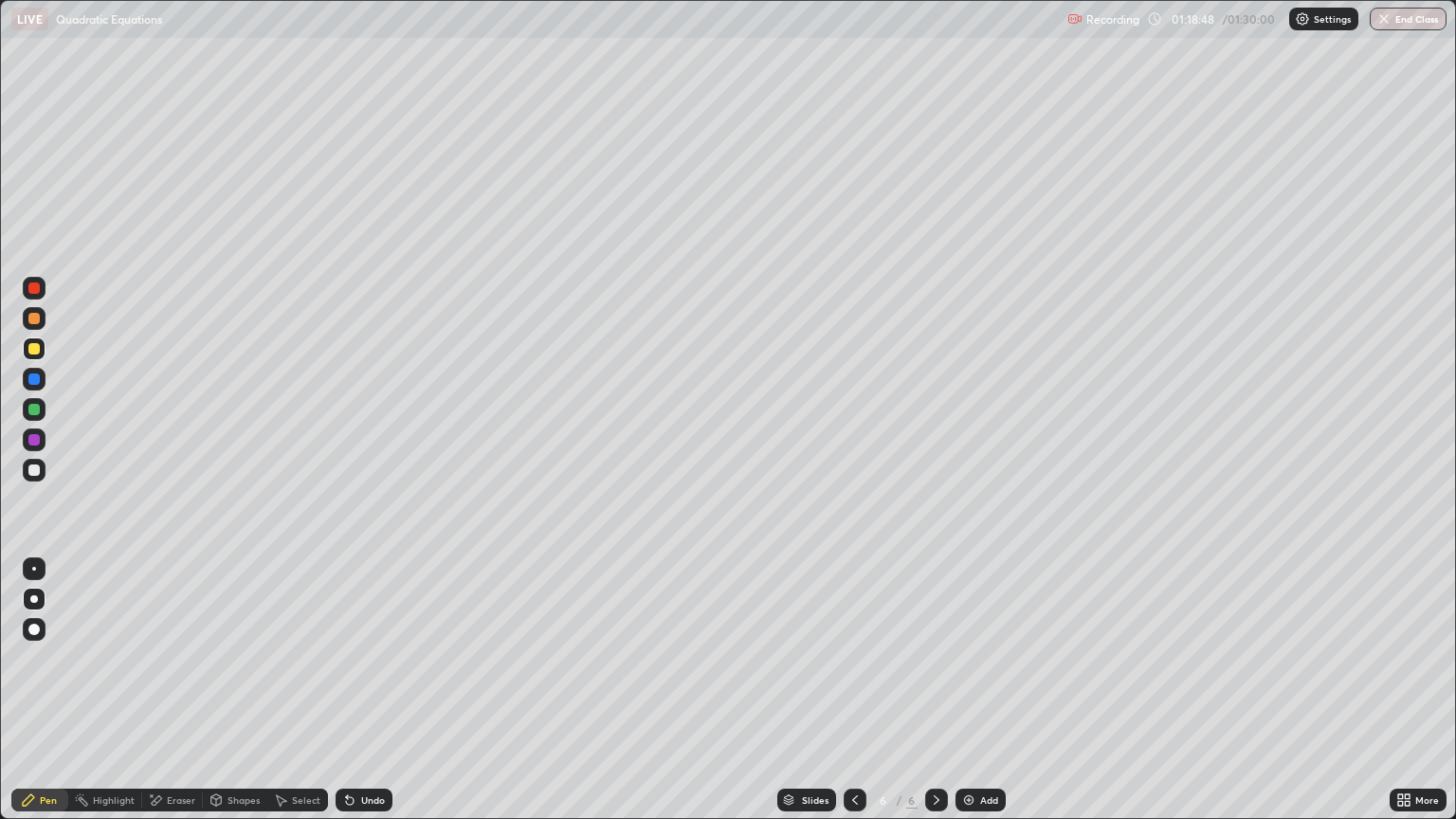 click at bounding box center [34, 288] 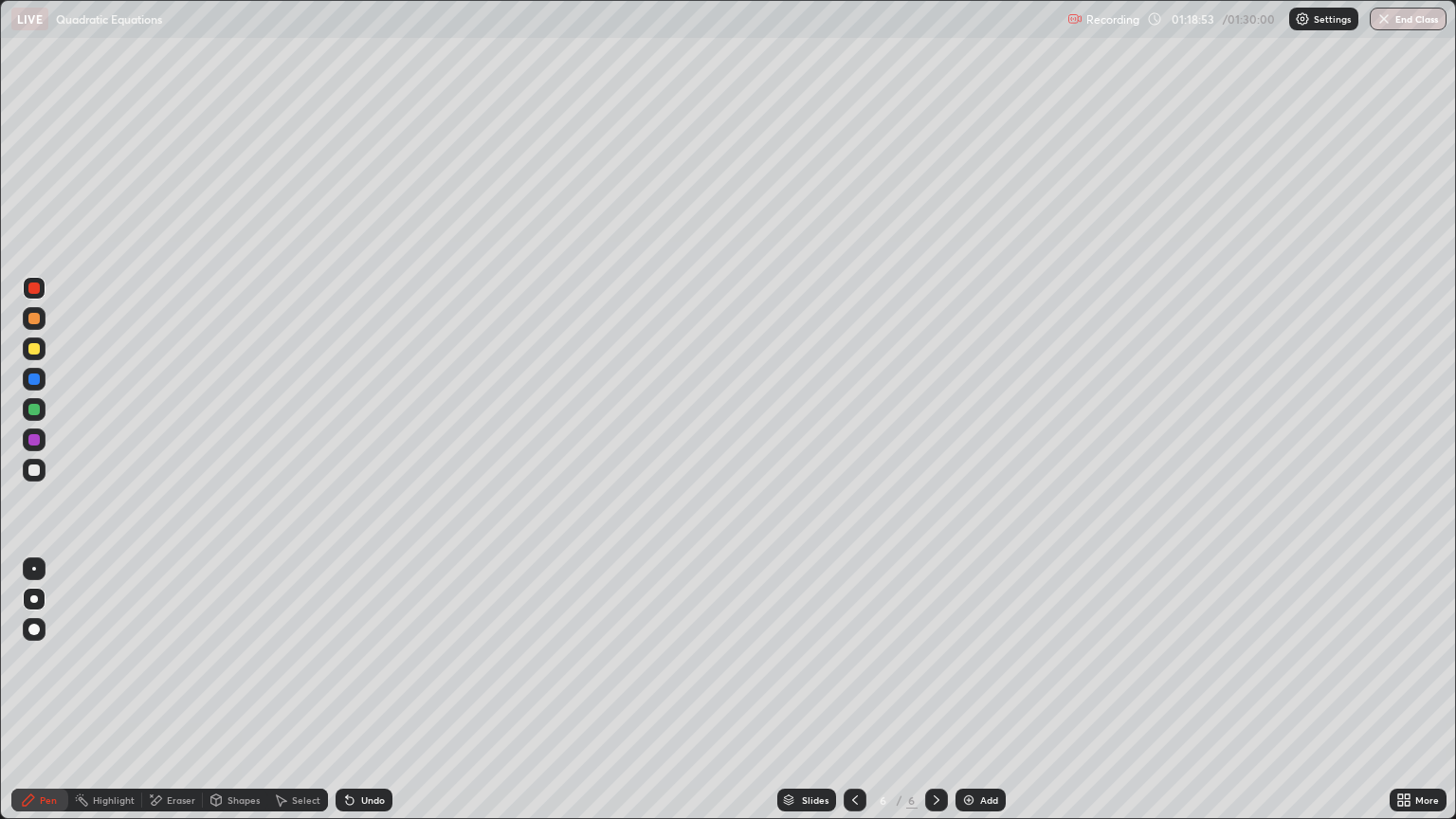 click on "Shapes" at bounding box center (244, 800) 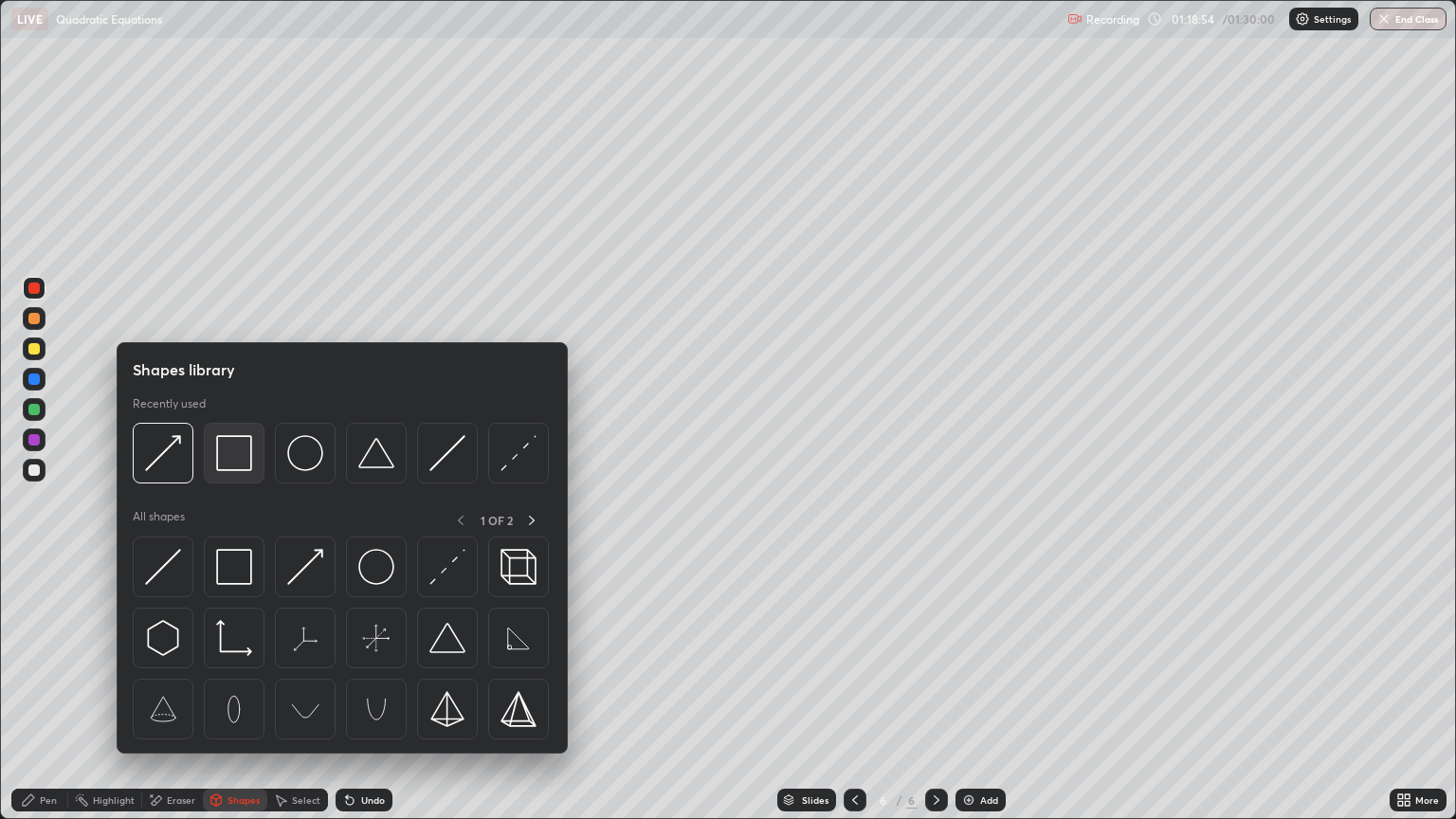 click at bounding box center (234, 453) 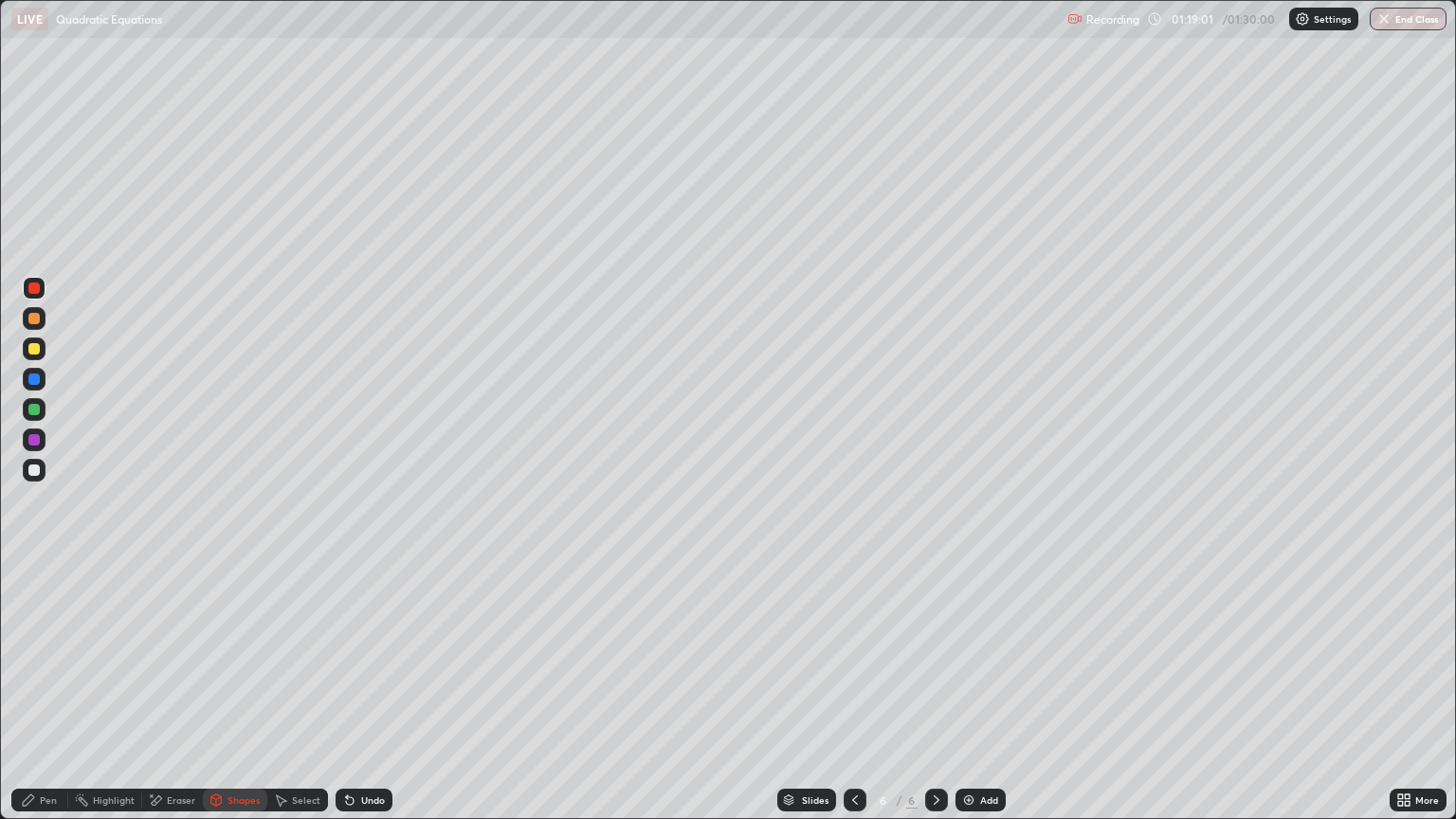 click on "Pen" at bounding box center (48, 800) 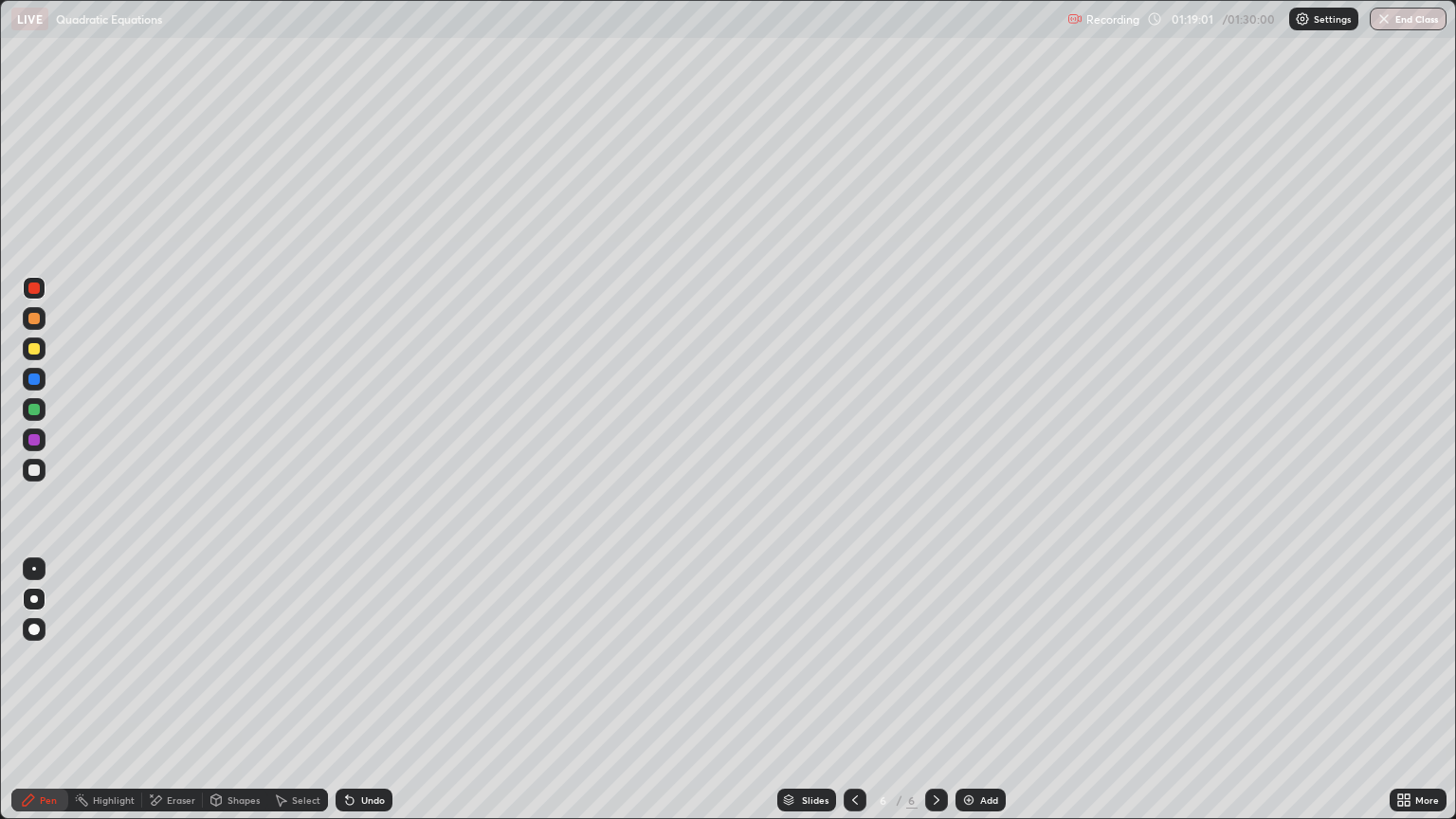 click at bounding box center (34, 470) 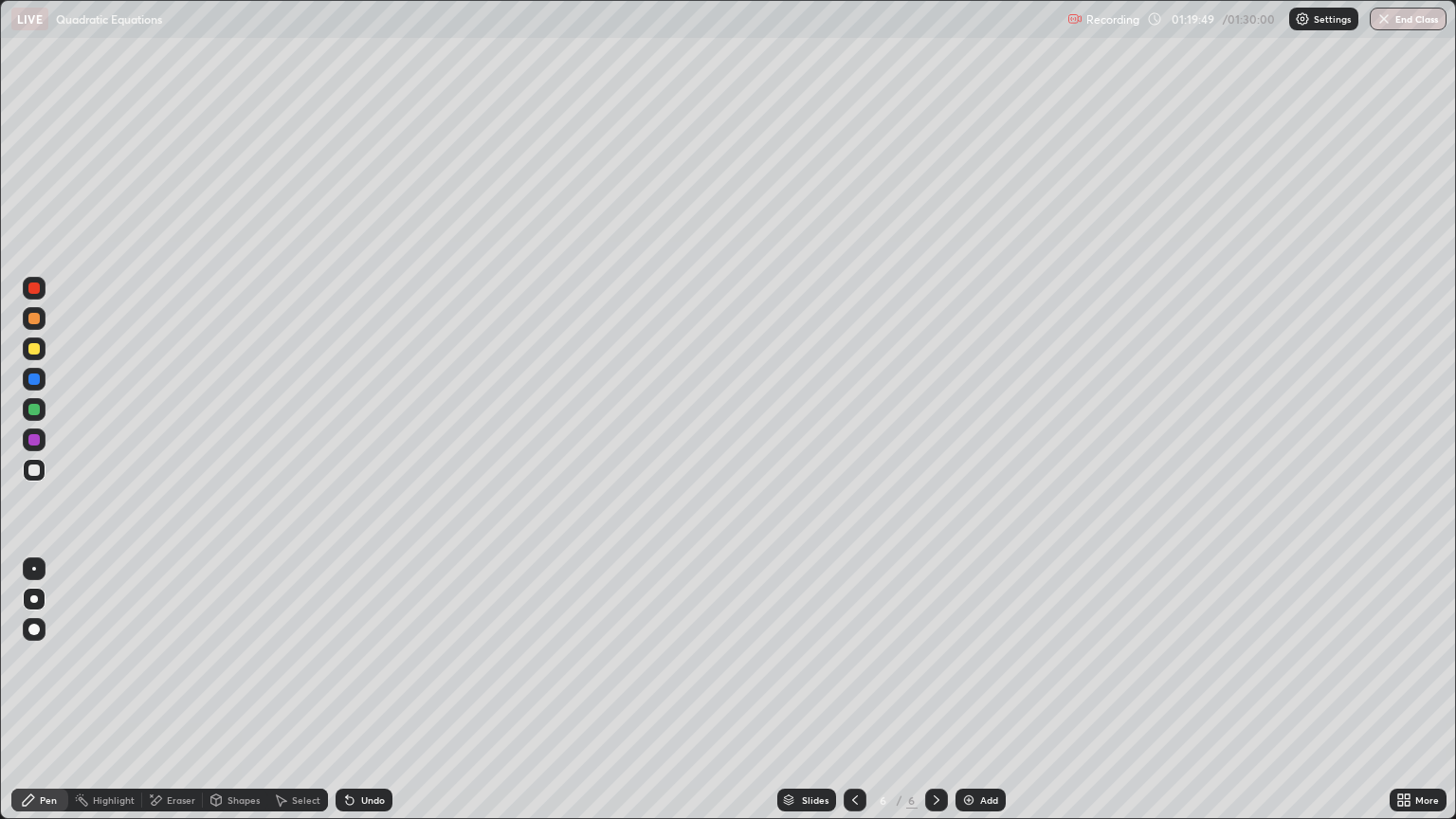 click on "Select" at bounding box center (306, 800) 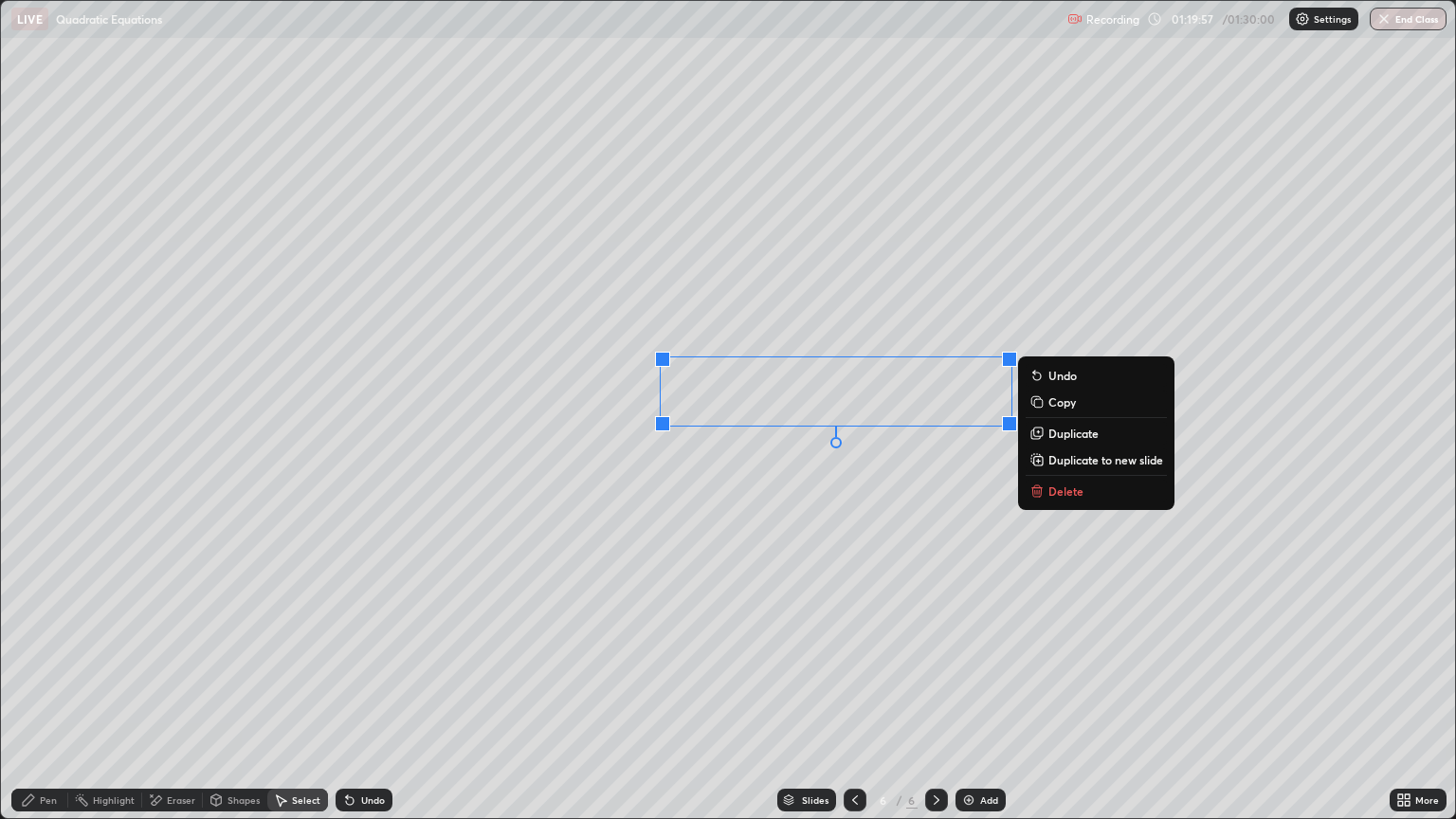 click on "Pen" at bounding box center [40, 800] 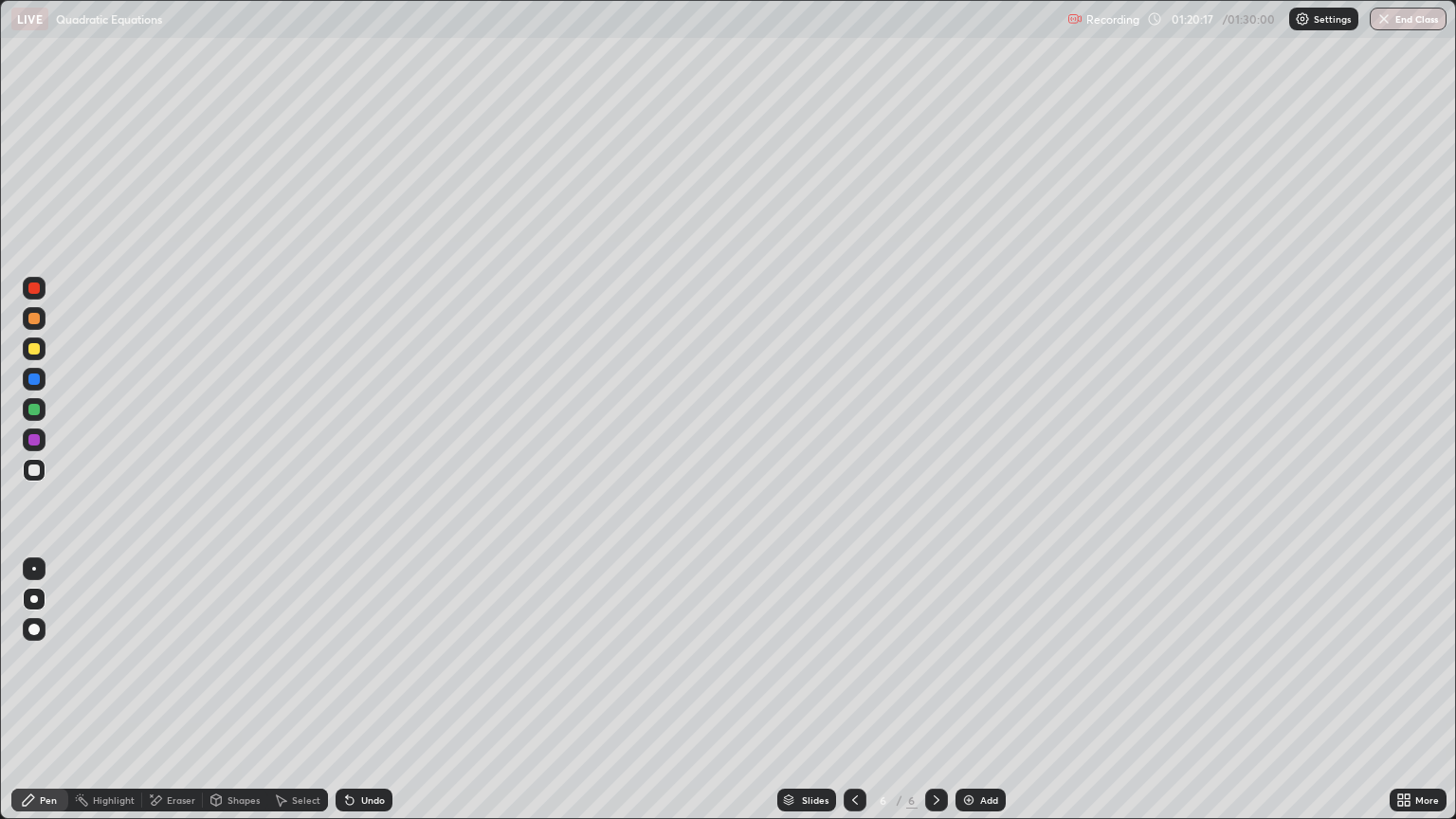 click on "Shapes" at bounding box center [244, 800] 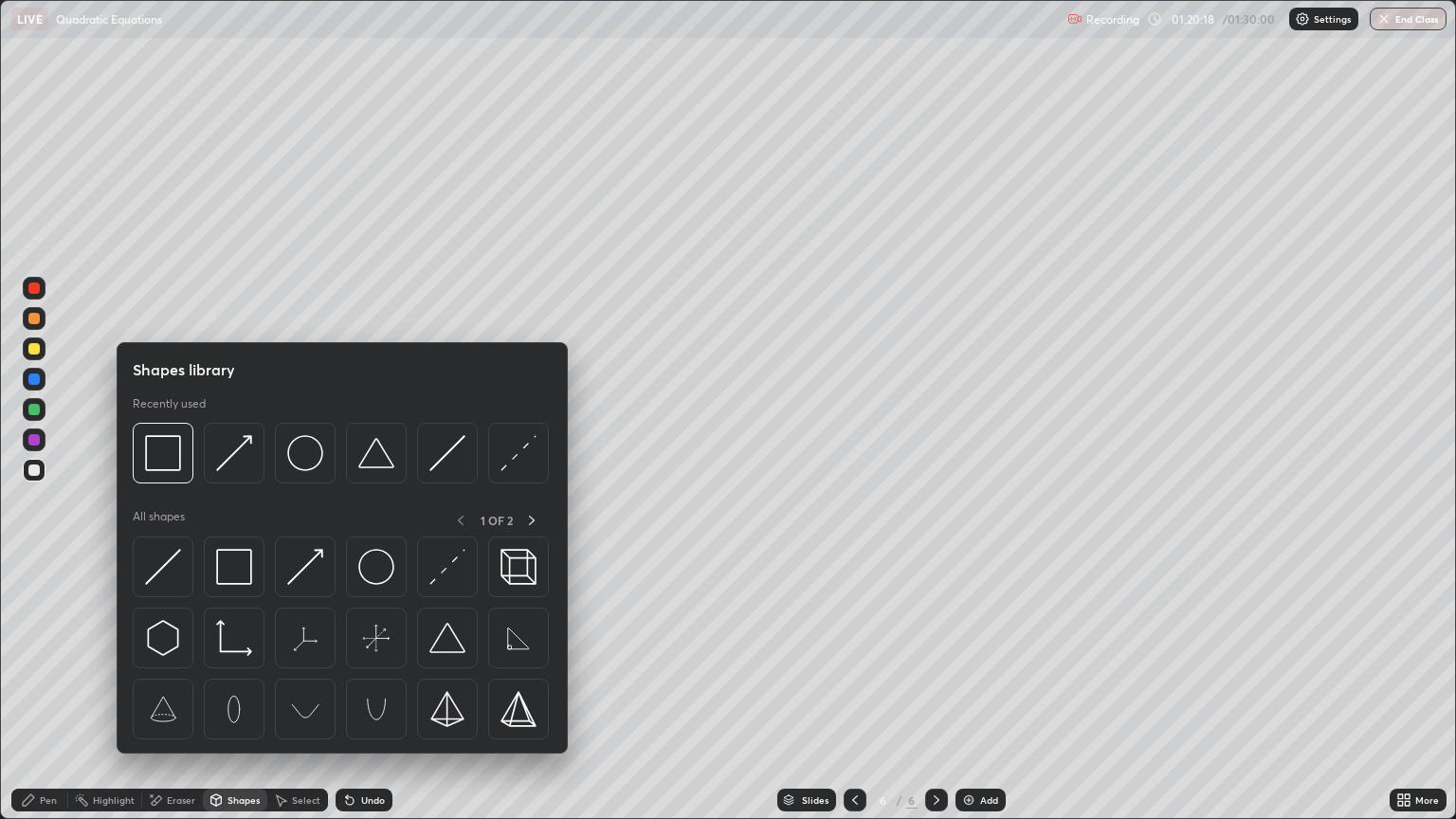 click at bounding box center [305, 567] 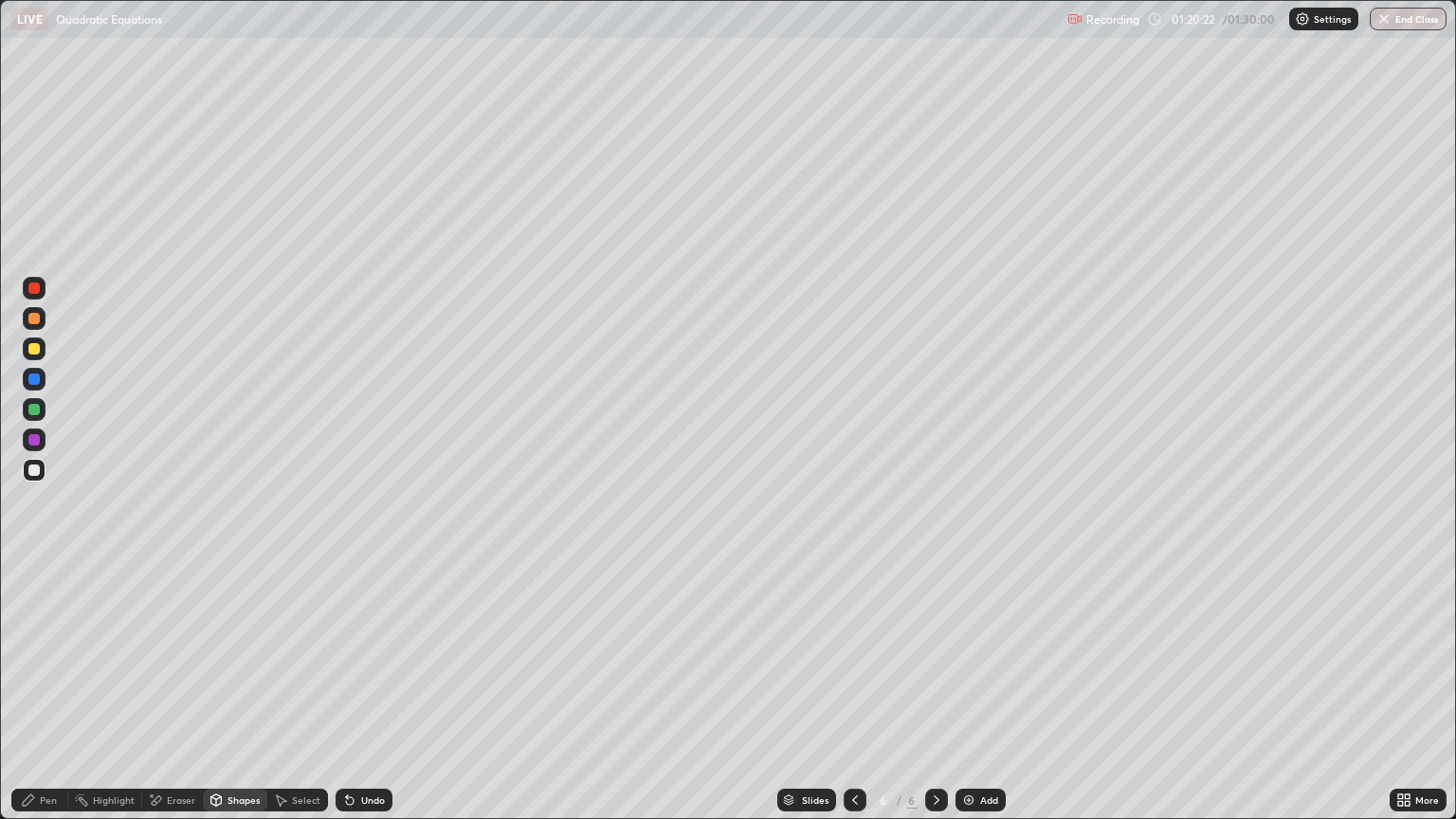 click on "Pen" at bounding box center [40, 800] 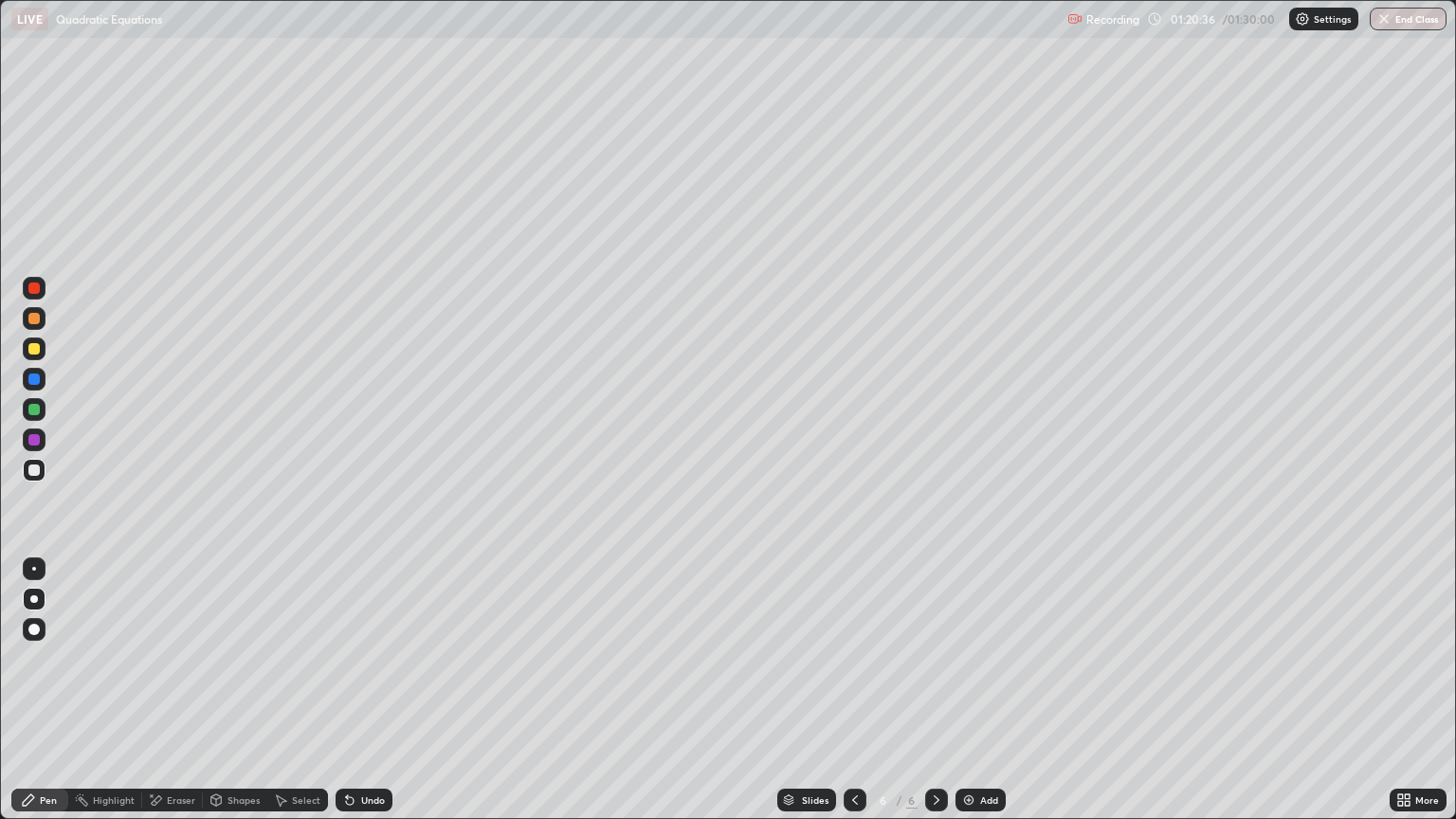 click on "Undo" at bounding box center (373, 800) 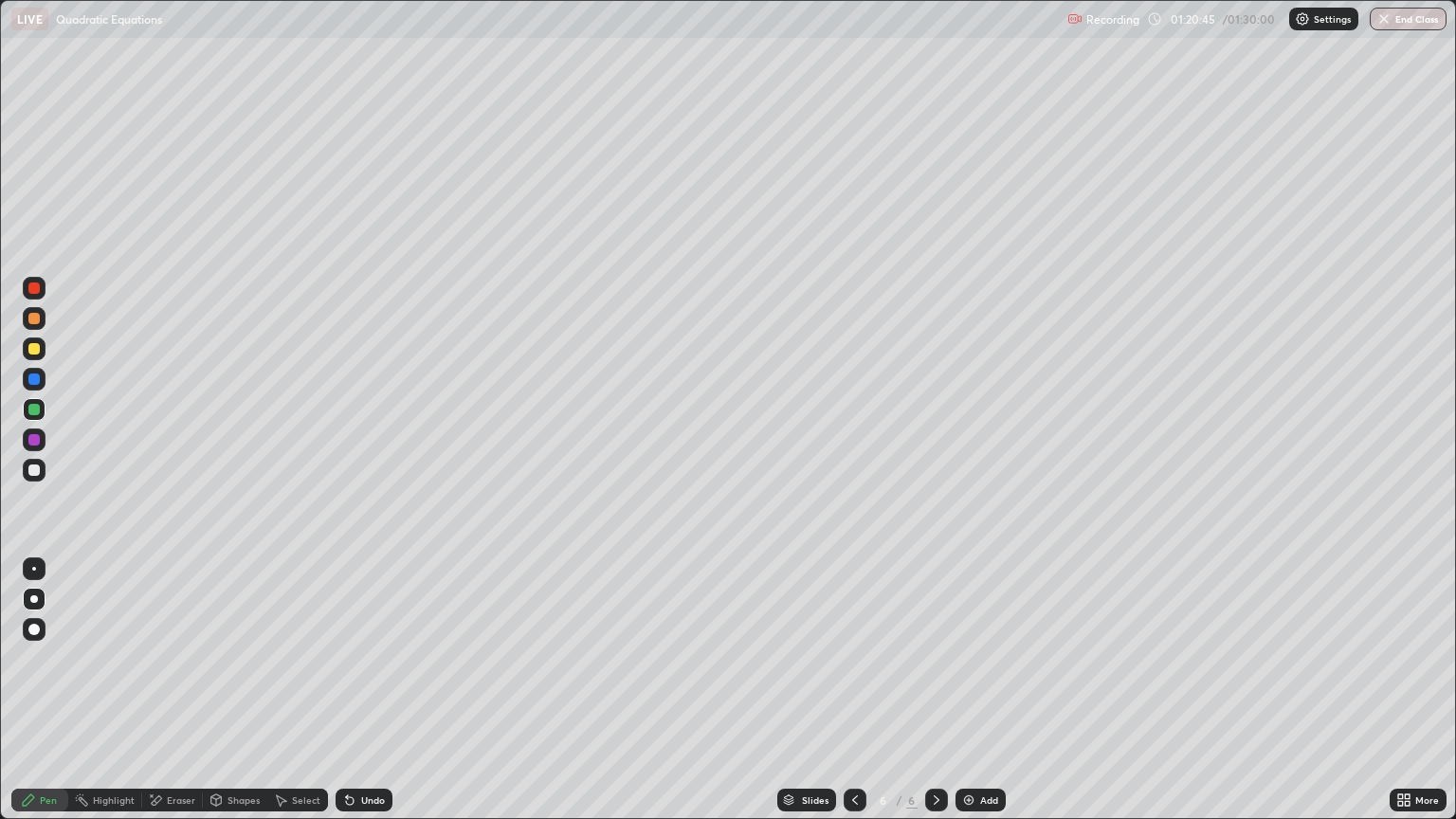 click on "Undo" at bounding box center (364, 800) 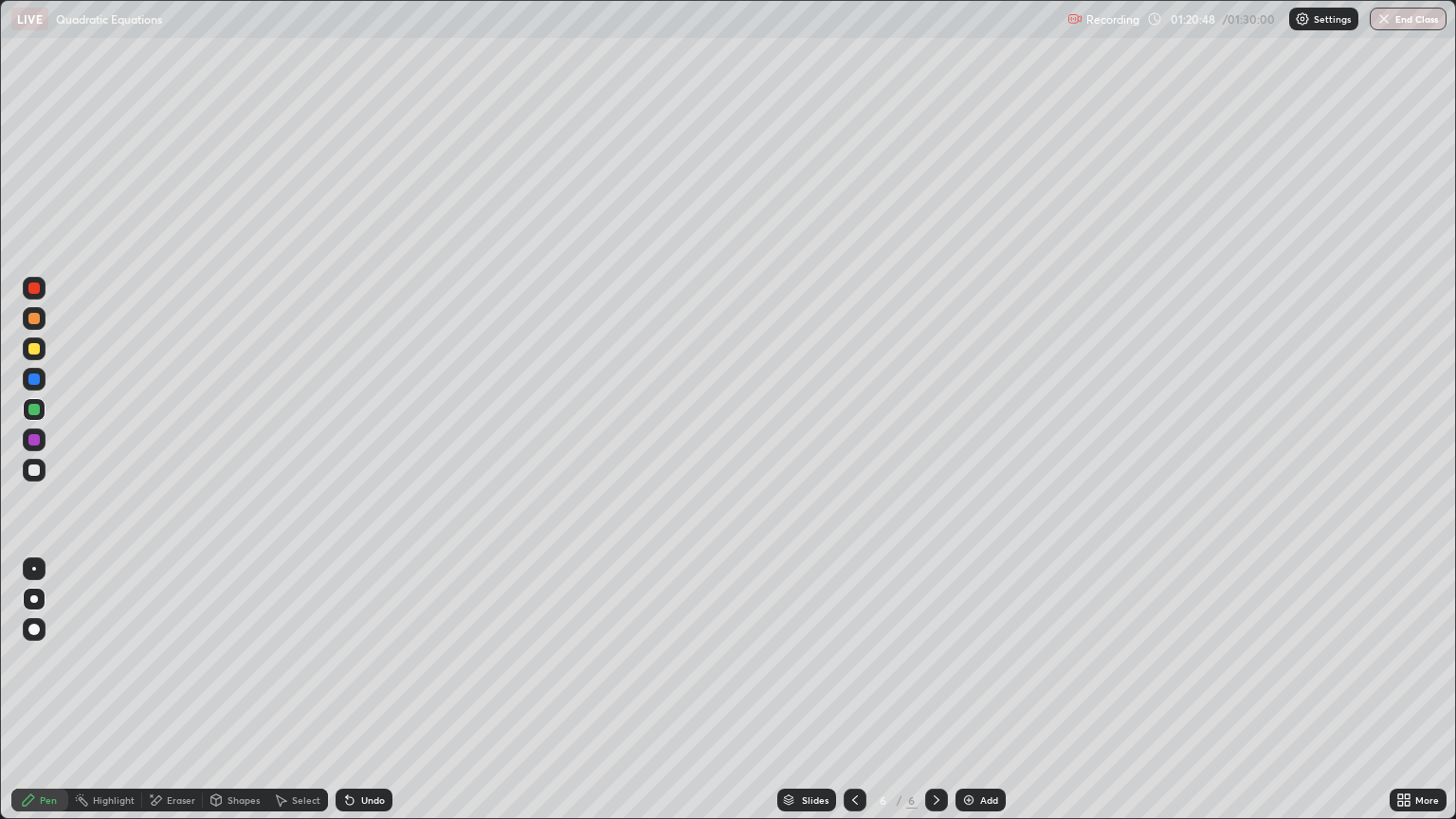 click on "Undo" at bounding box center [373, 800] 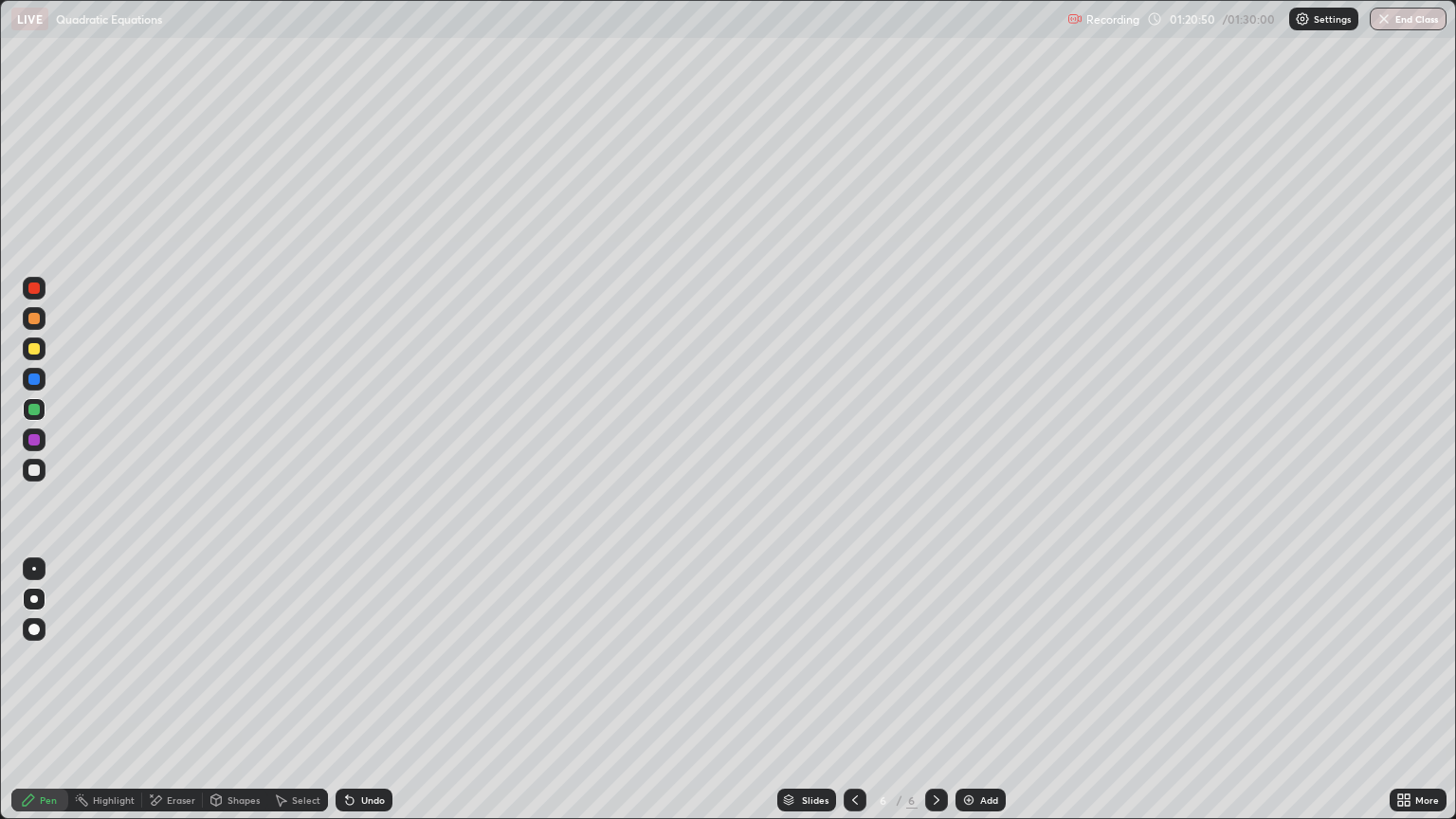 click at bounding box center (34, 470) 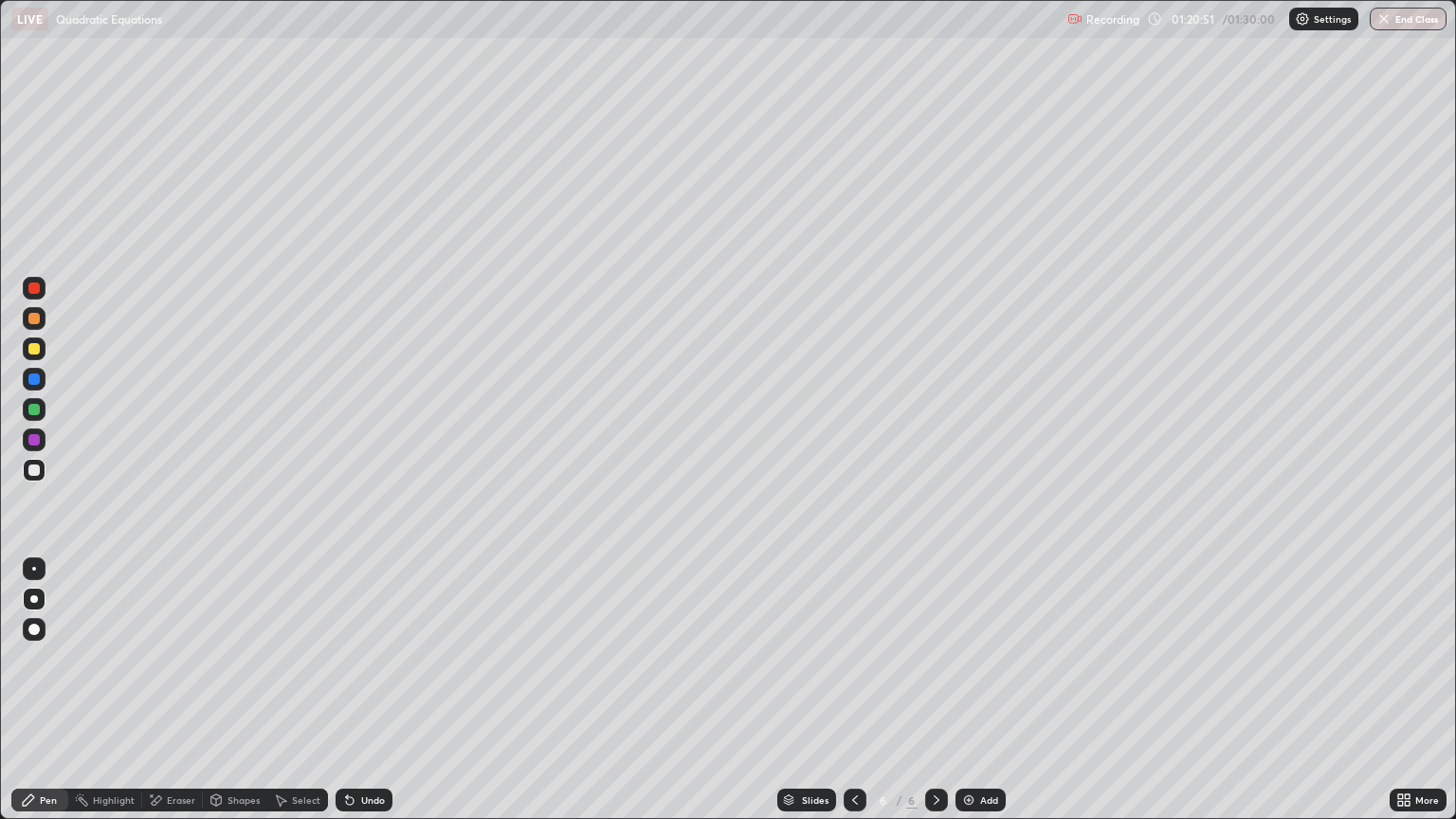 click at bounding box center (34, 440) 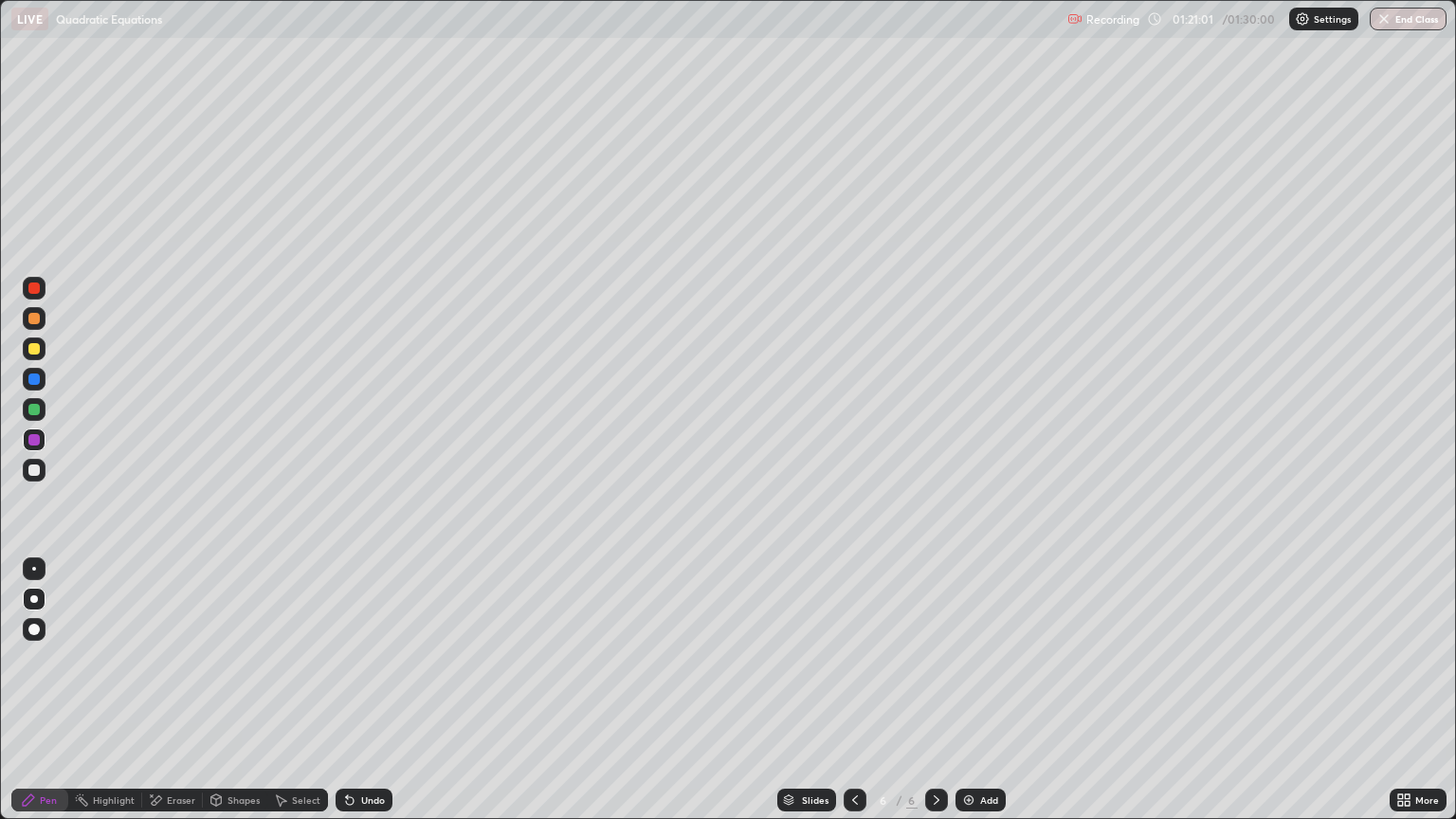 click on "Eraser" at bounding box center (181, 800) 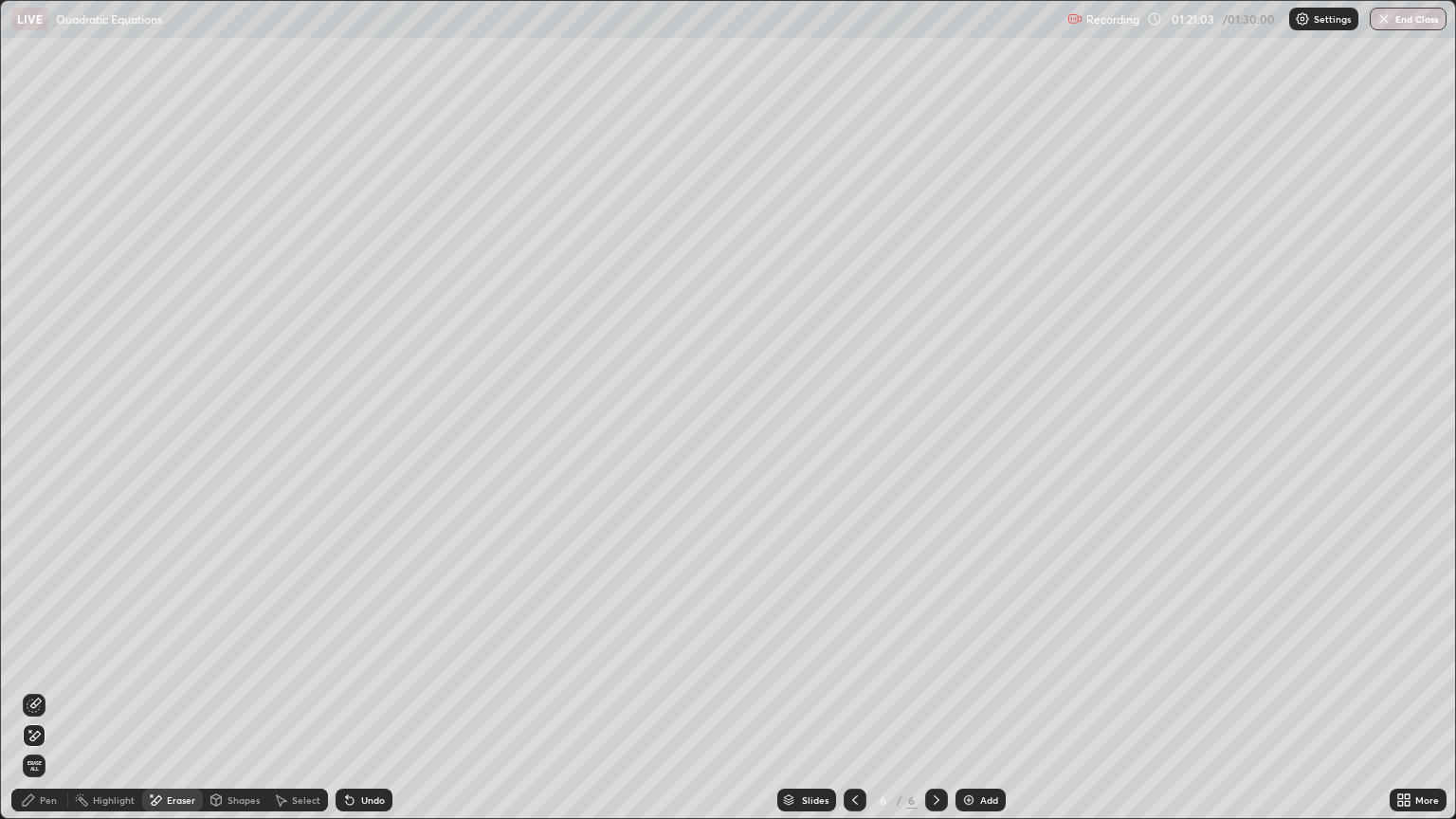 click 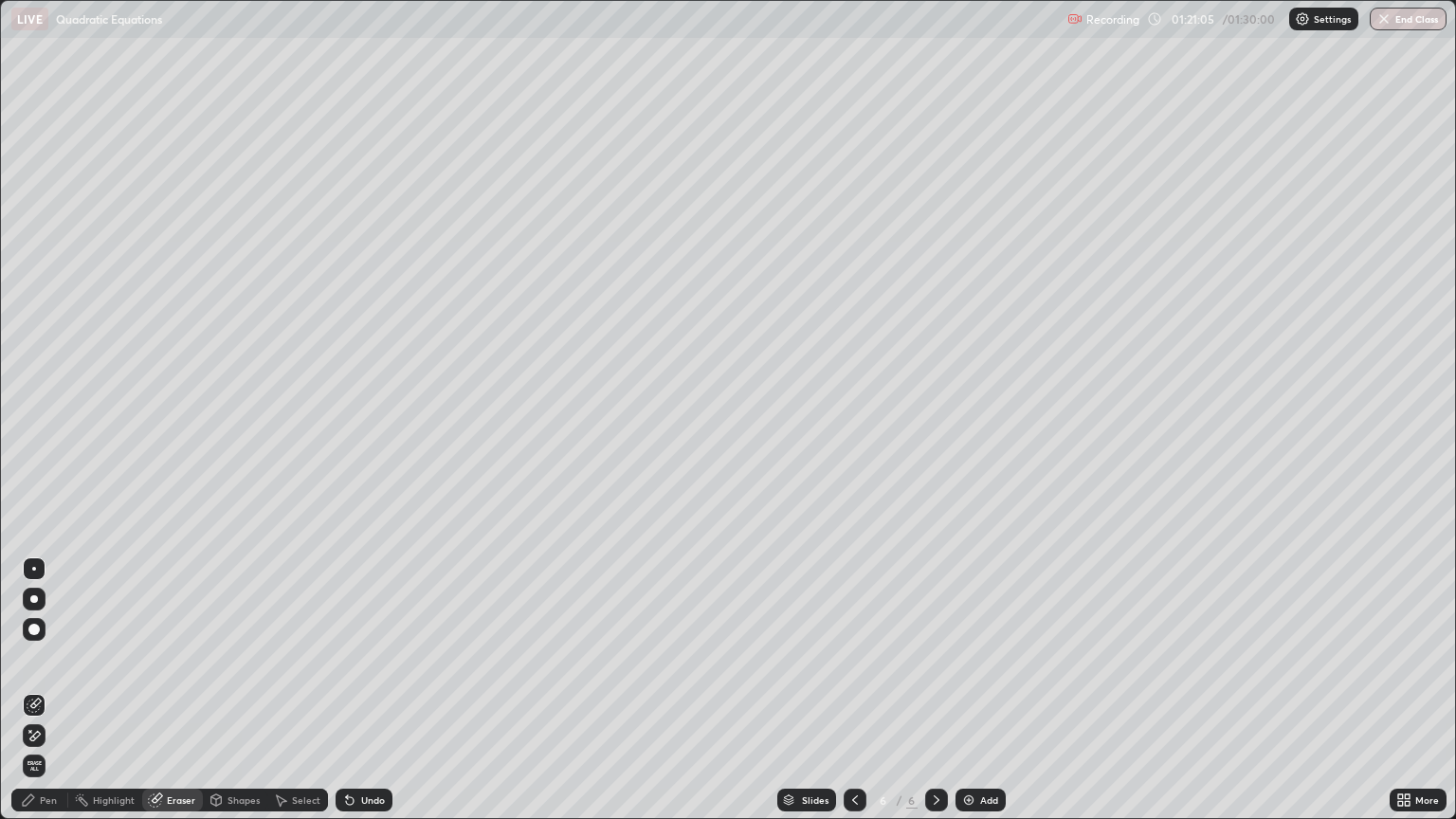 click on "Pen" at bounding box center [40, 800] 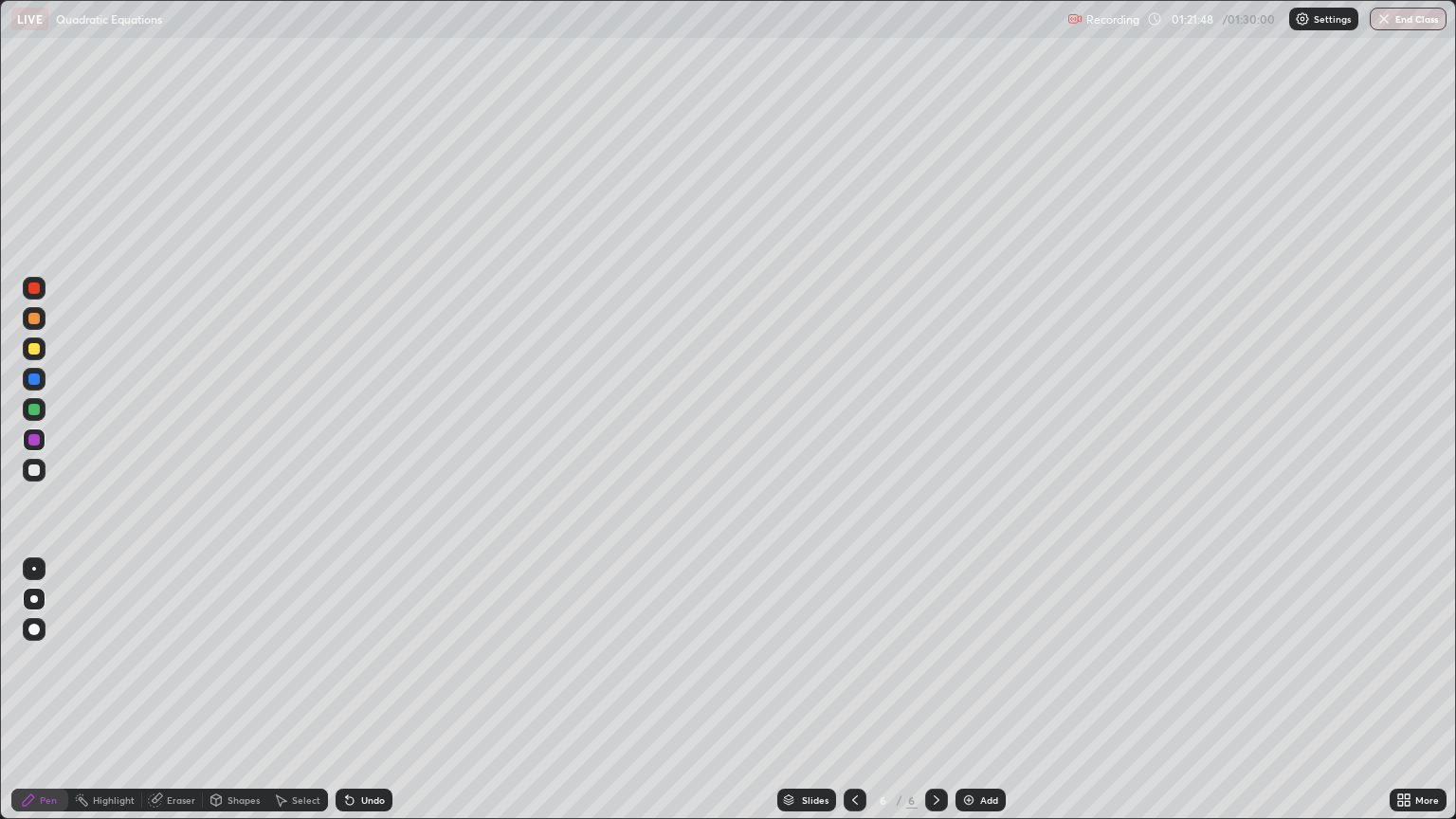 click on "Select" at bounding box center (306, 800) 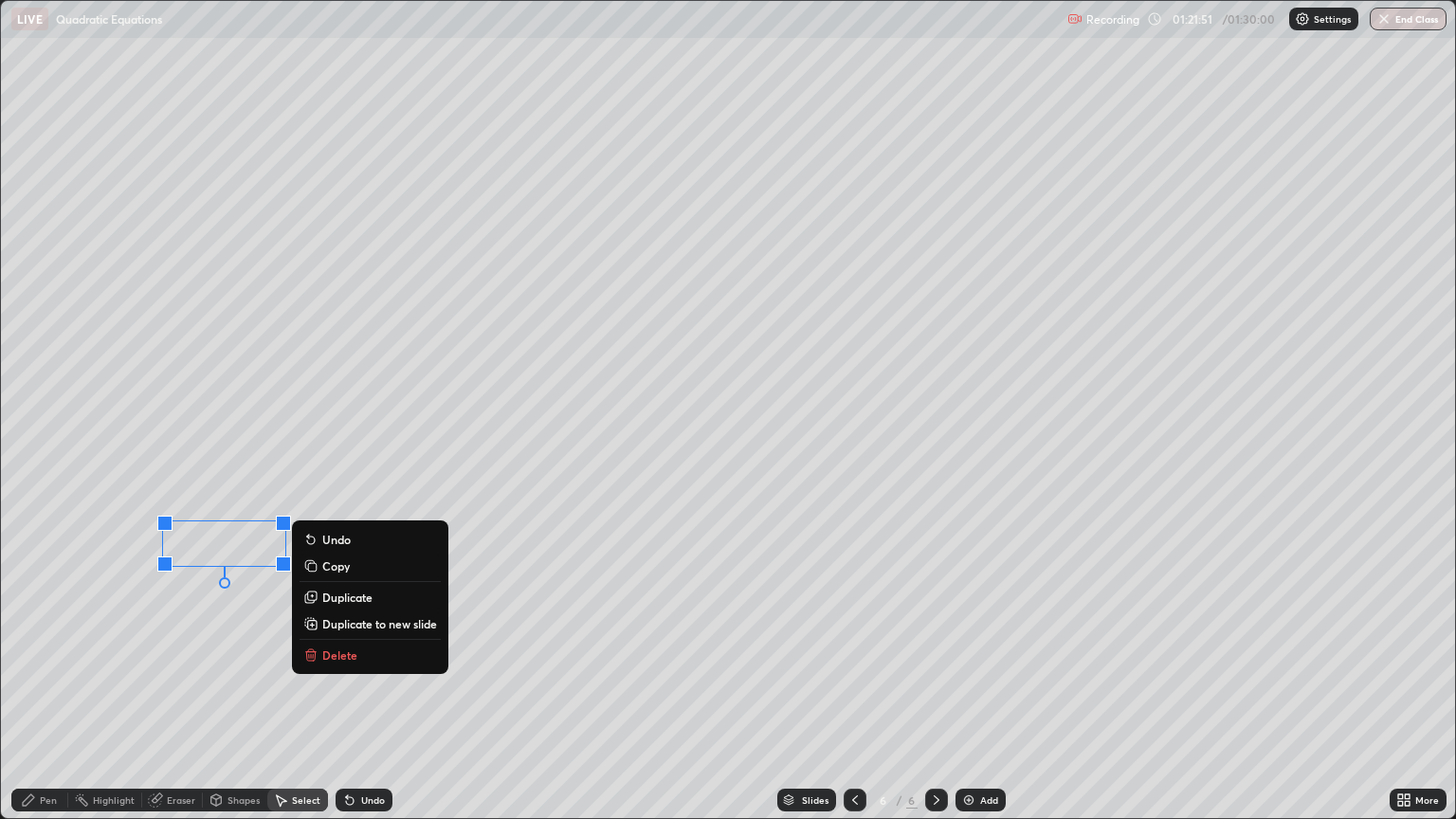 click on "0 ° Undo Copy Duplicate Duplicate to new slide Delete" at bounding box center (728, 410) 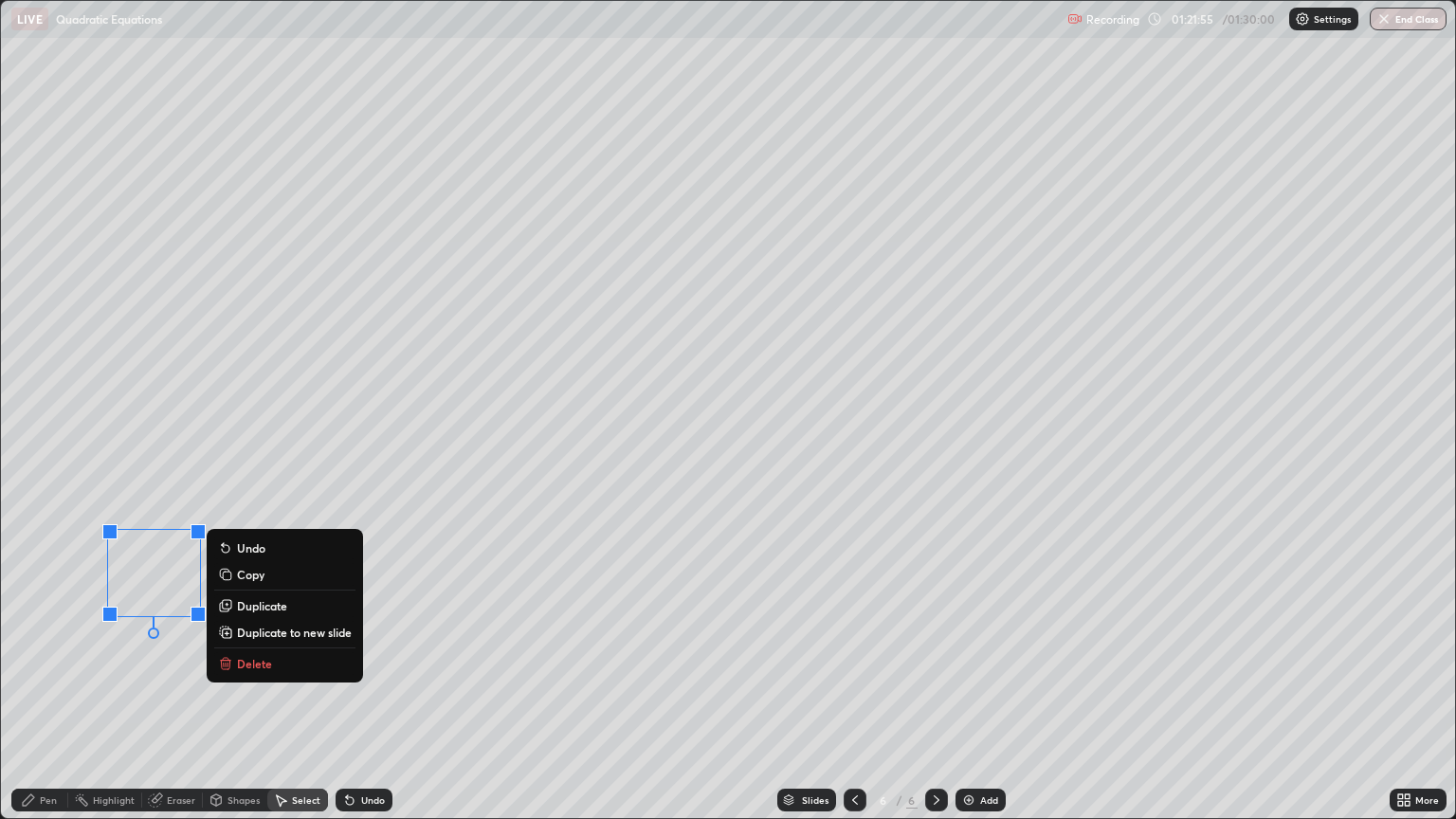 click on "0 ° Undo Copy Duplicate Duplicate to new slide Delete" at bounding box center (728, 410) 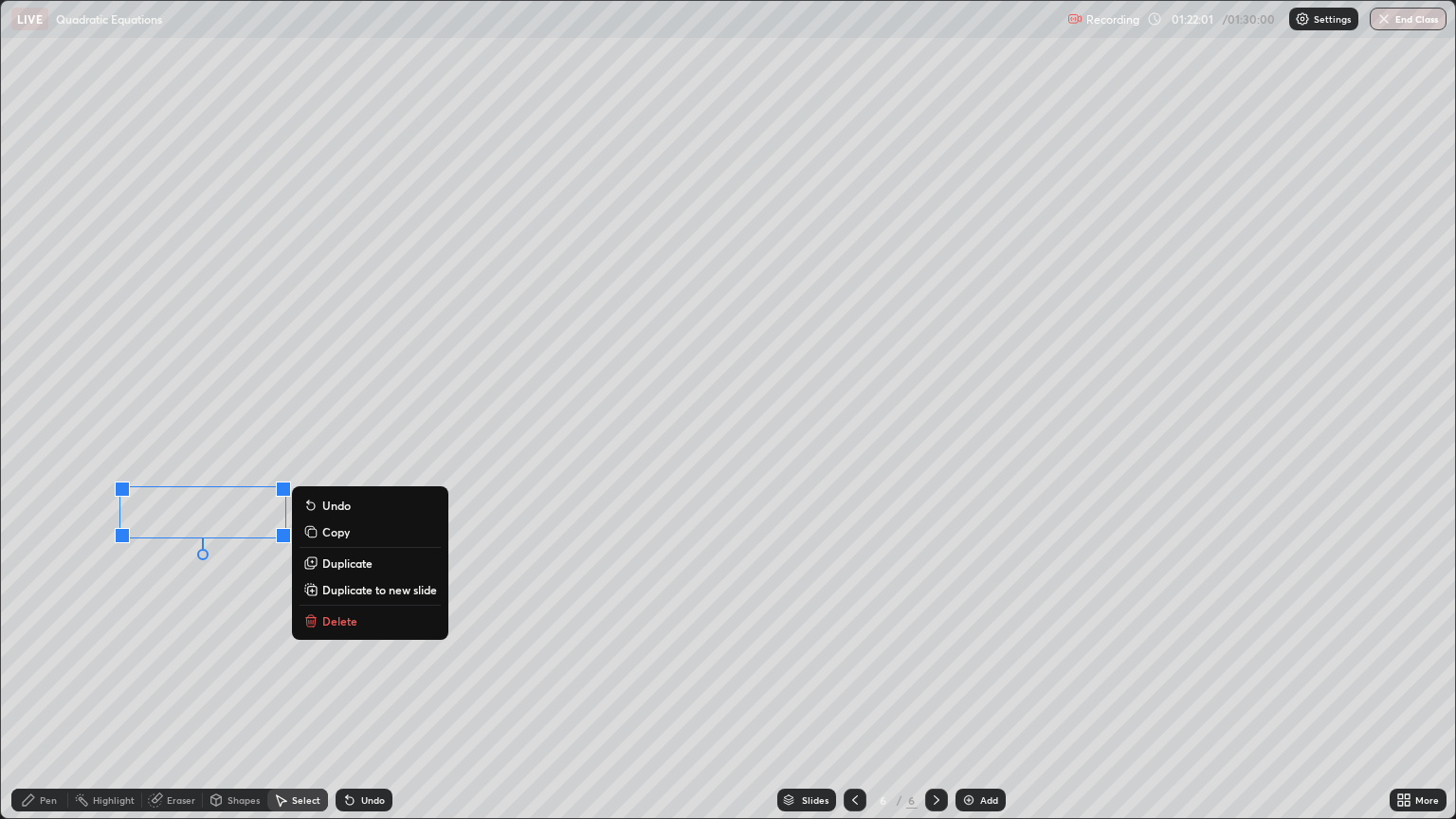 click on "Pen" at bounding box center (40, 800) 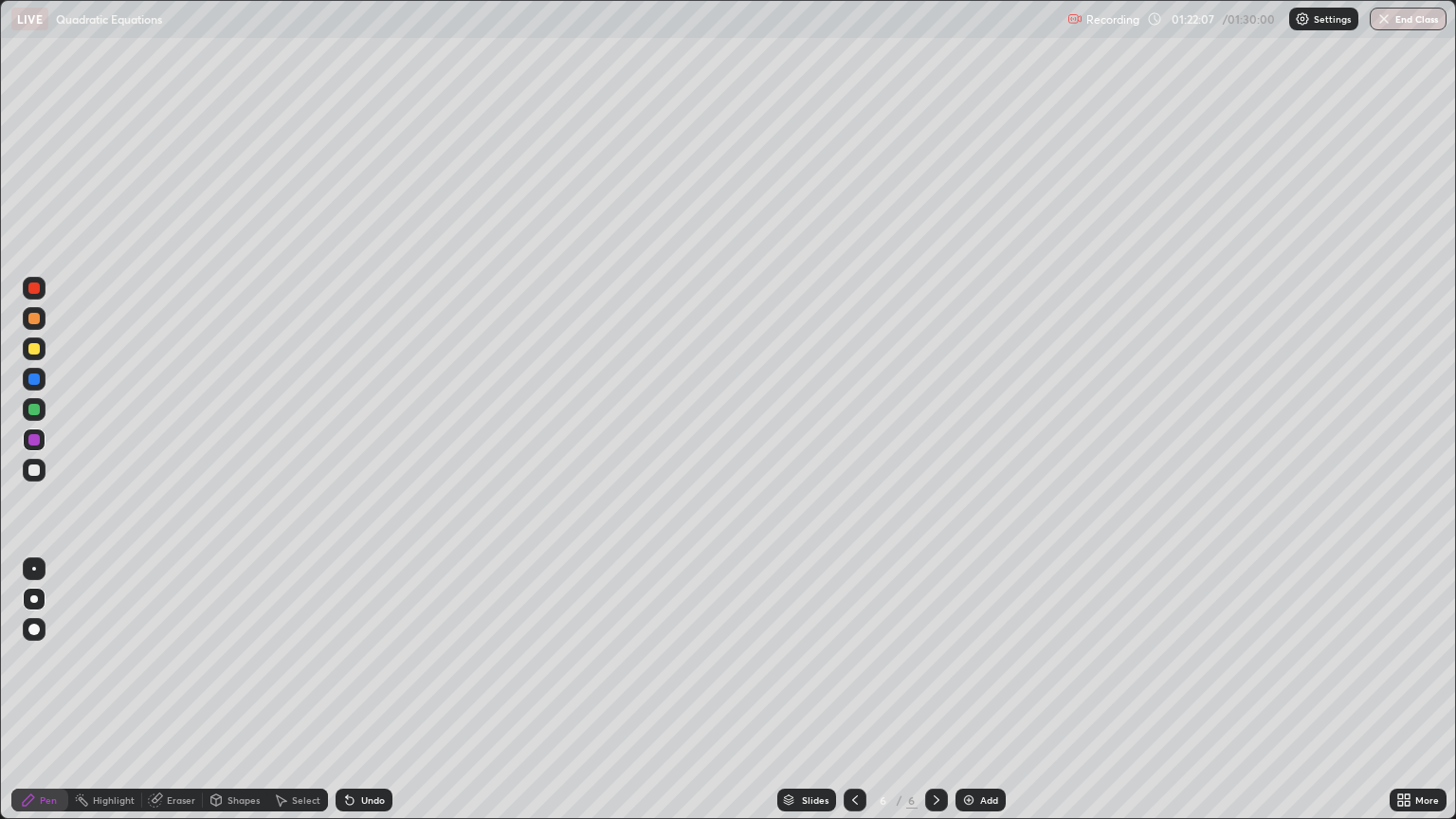 click on "Undo" at bounding box center (373, 800) 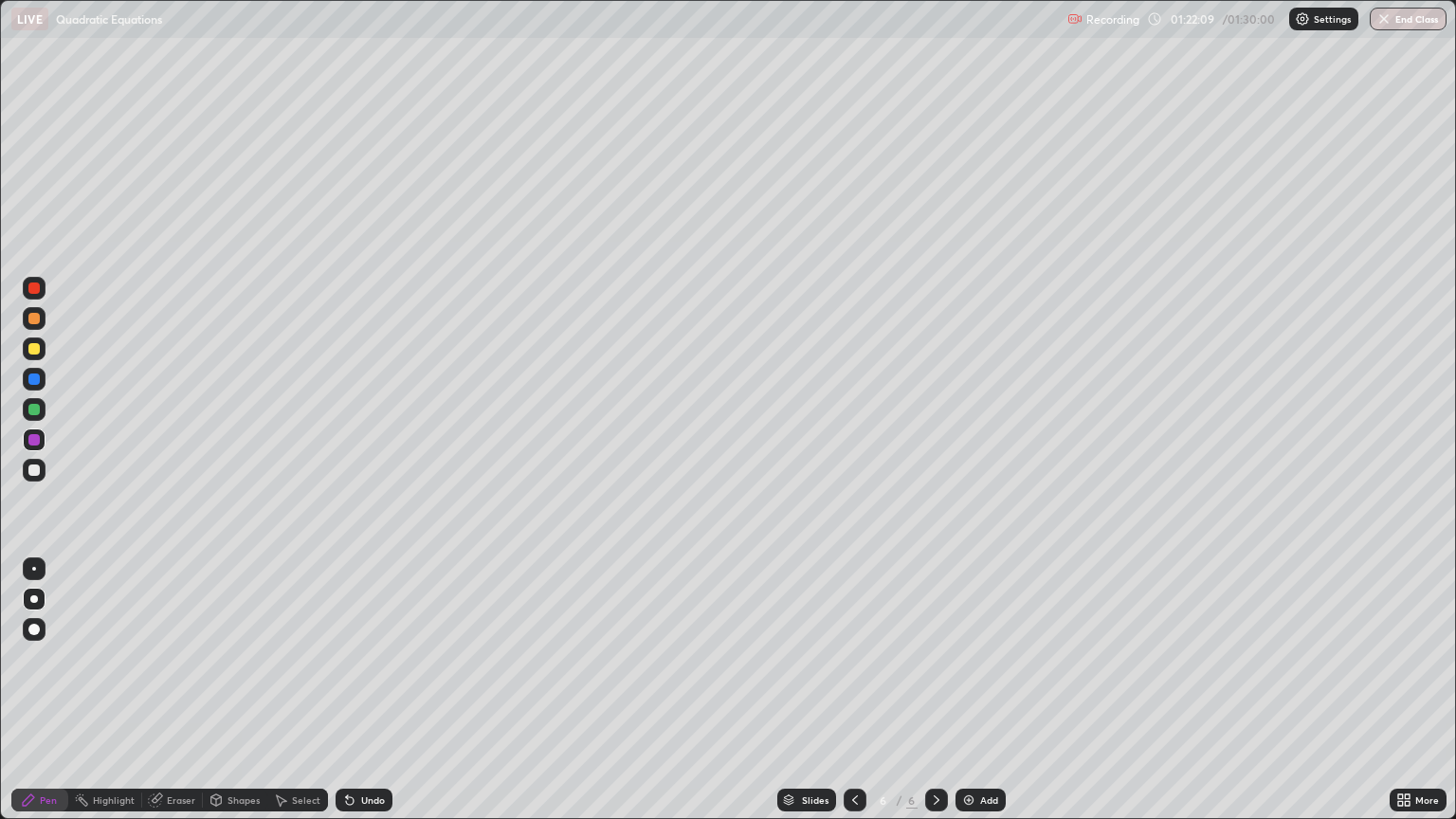 click at bounding box center (34, 470) 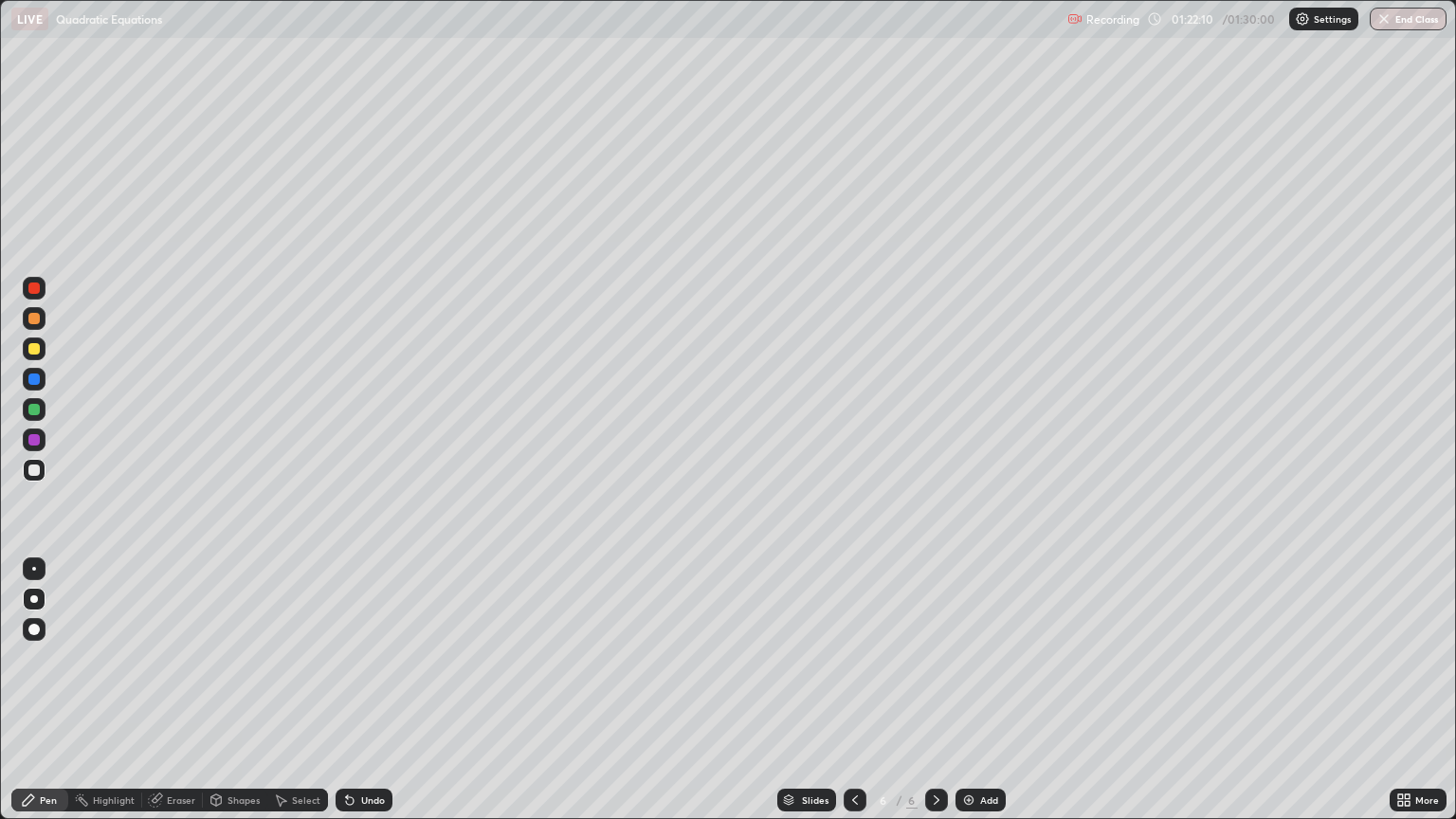 click 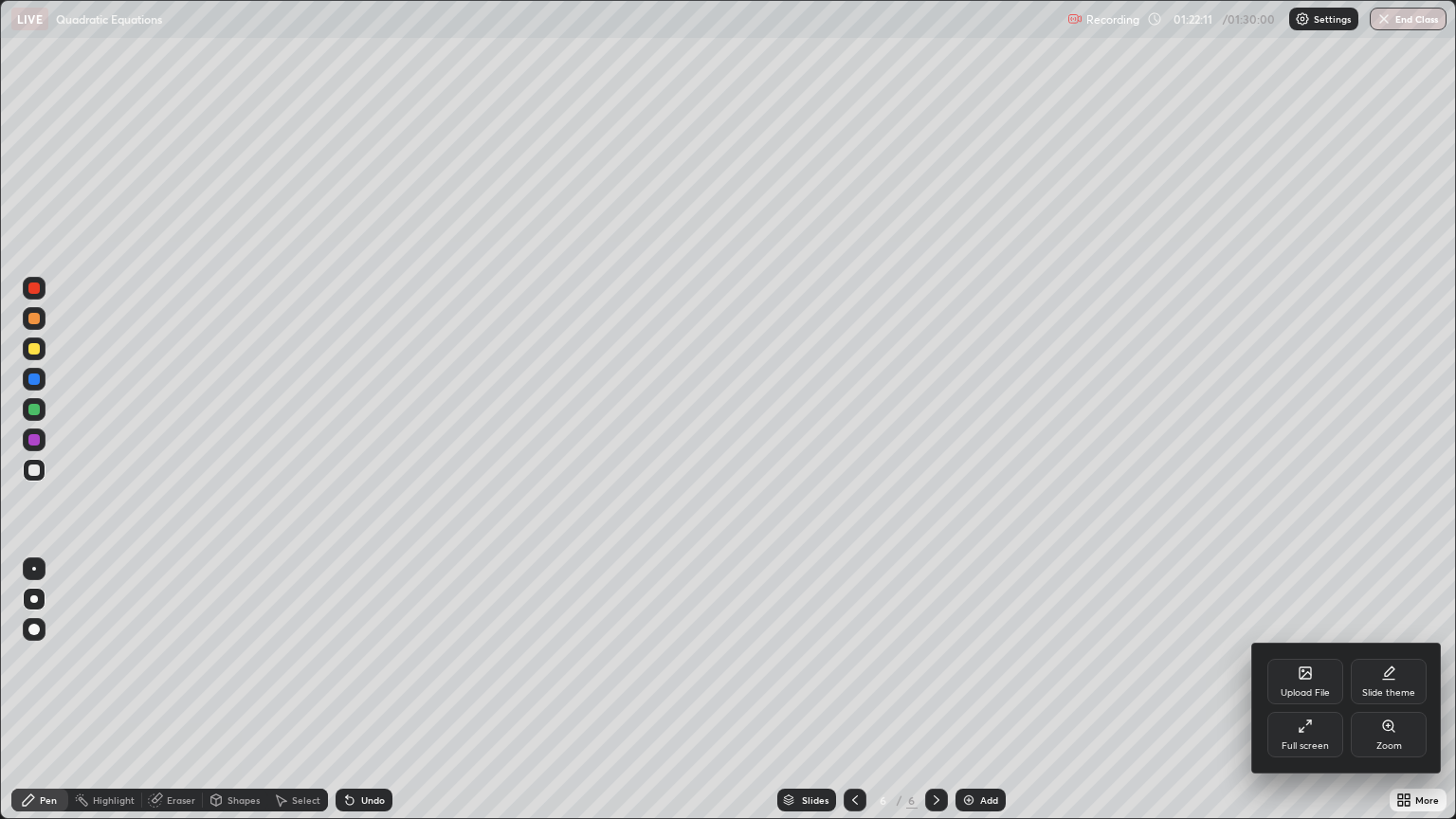 click on "Full screen" at bounding box center [1305, 746] 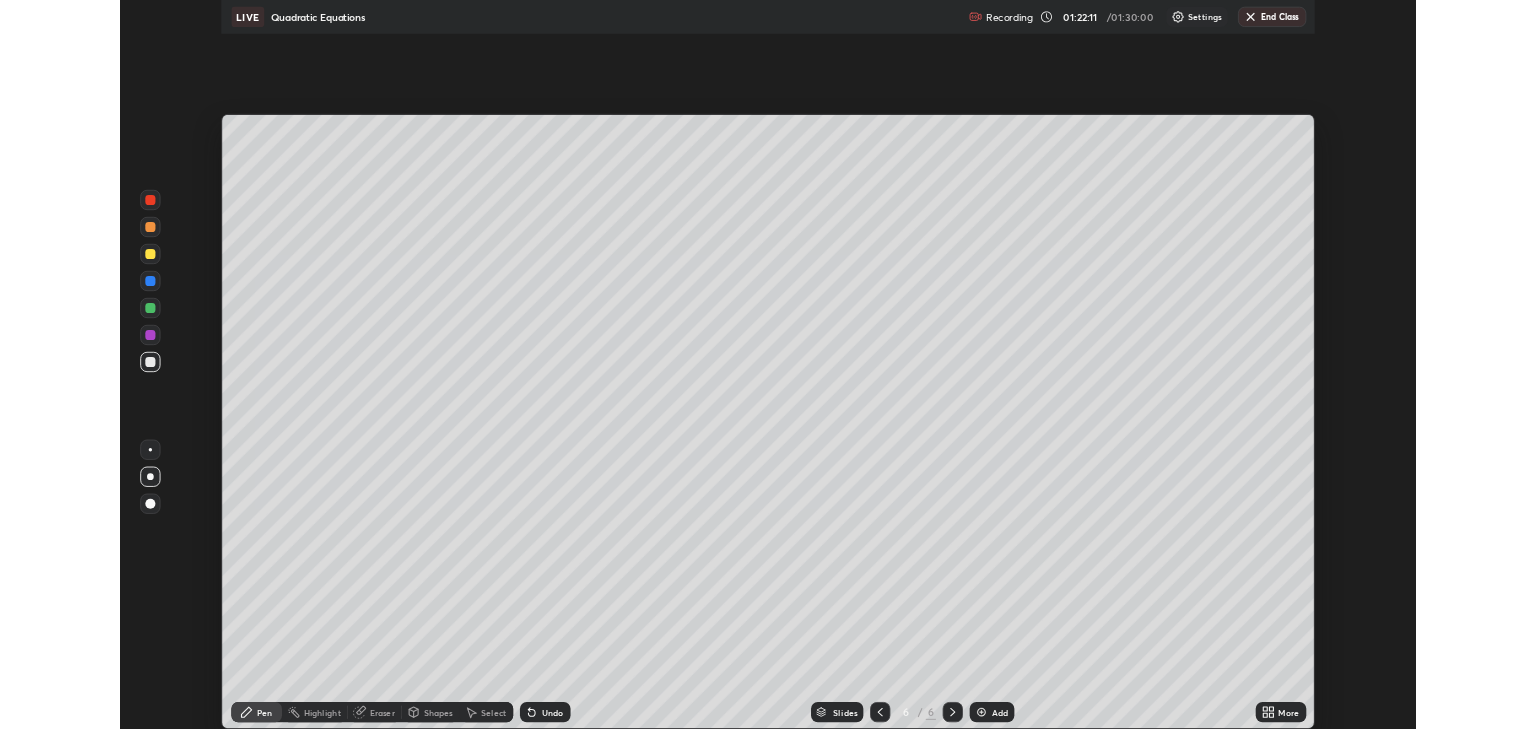 scroll, scrollTop: 729, scrollLeft: 1536, axis: both 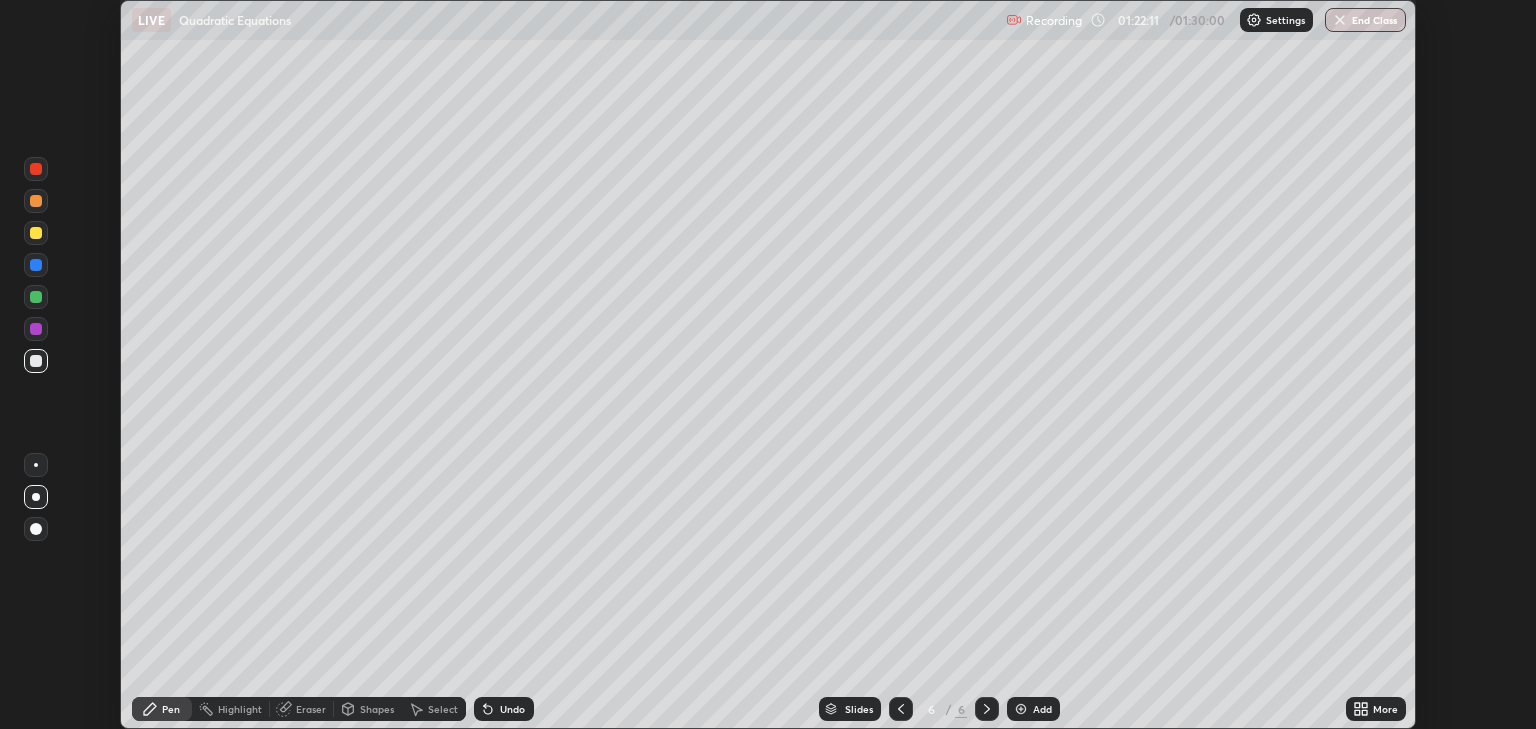 click on "More" at bounding box center [1376, 709] 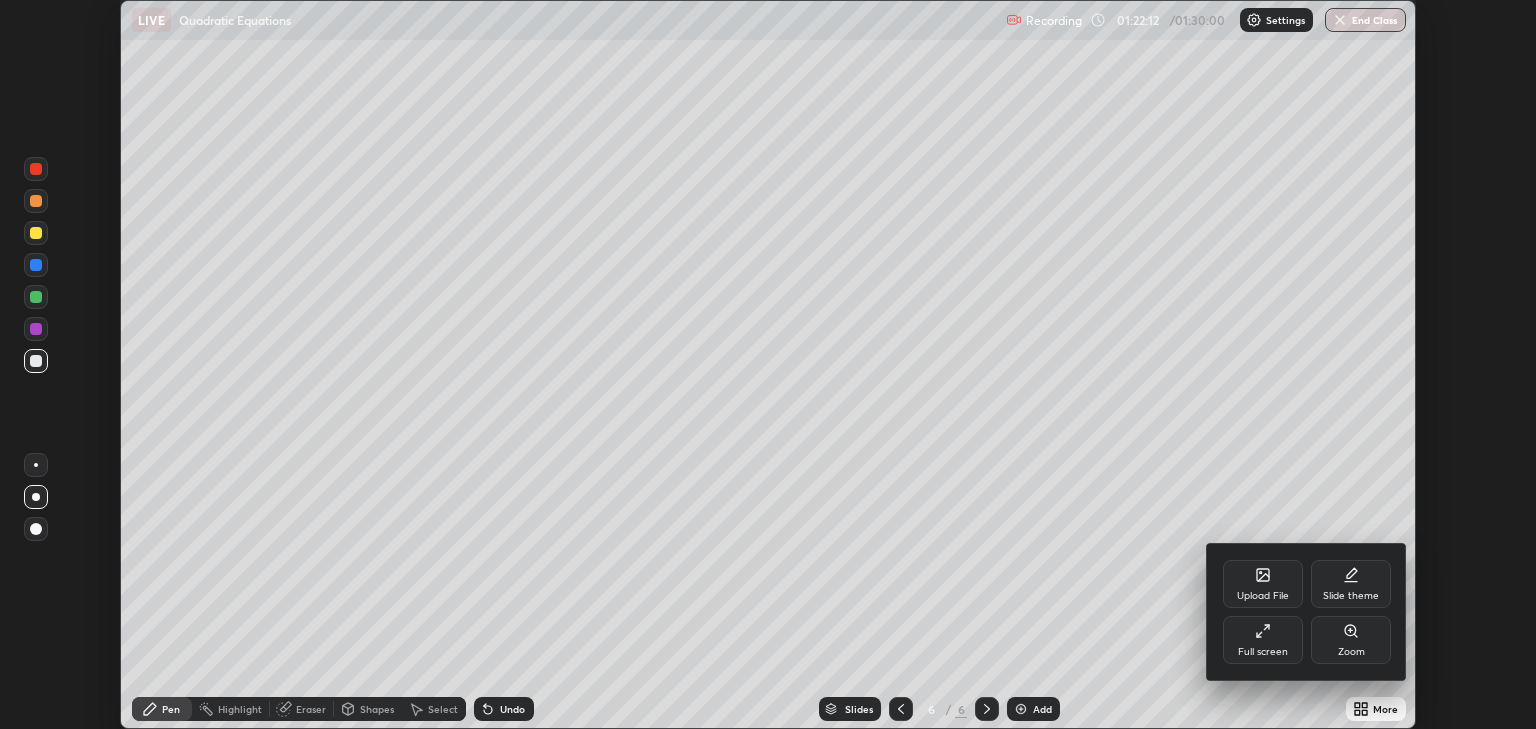 click on "Full screen" at bounding box center [1263, 640] 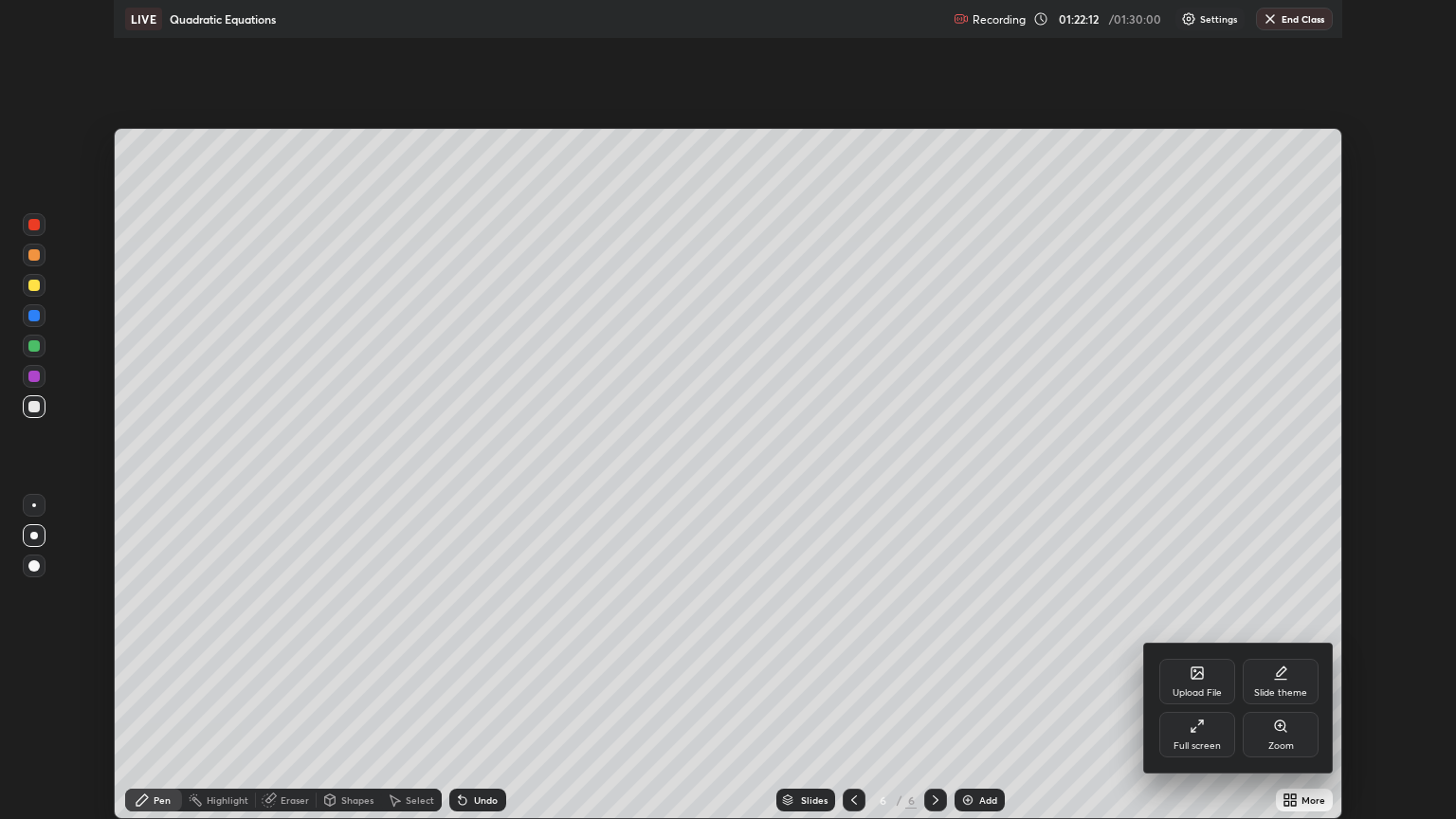 scroll, scrollTop: 93973, scrollLeft: 93336, axis: both 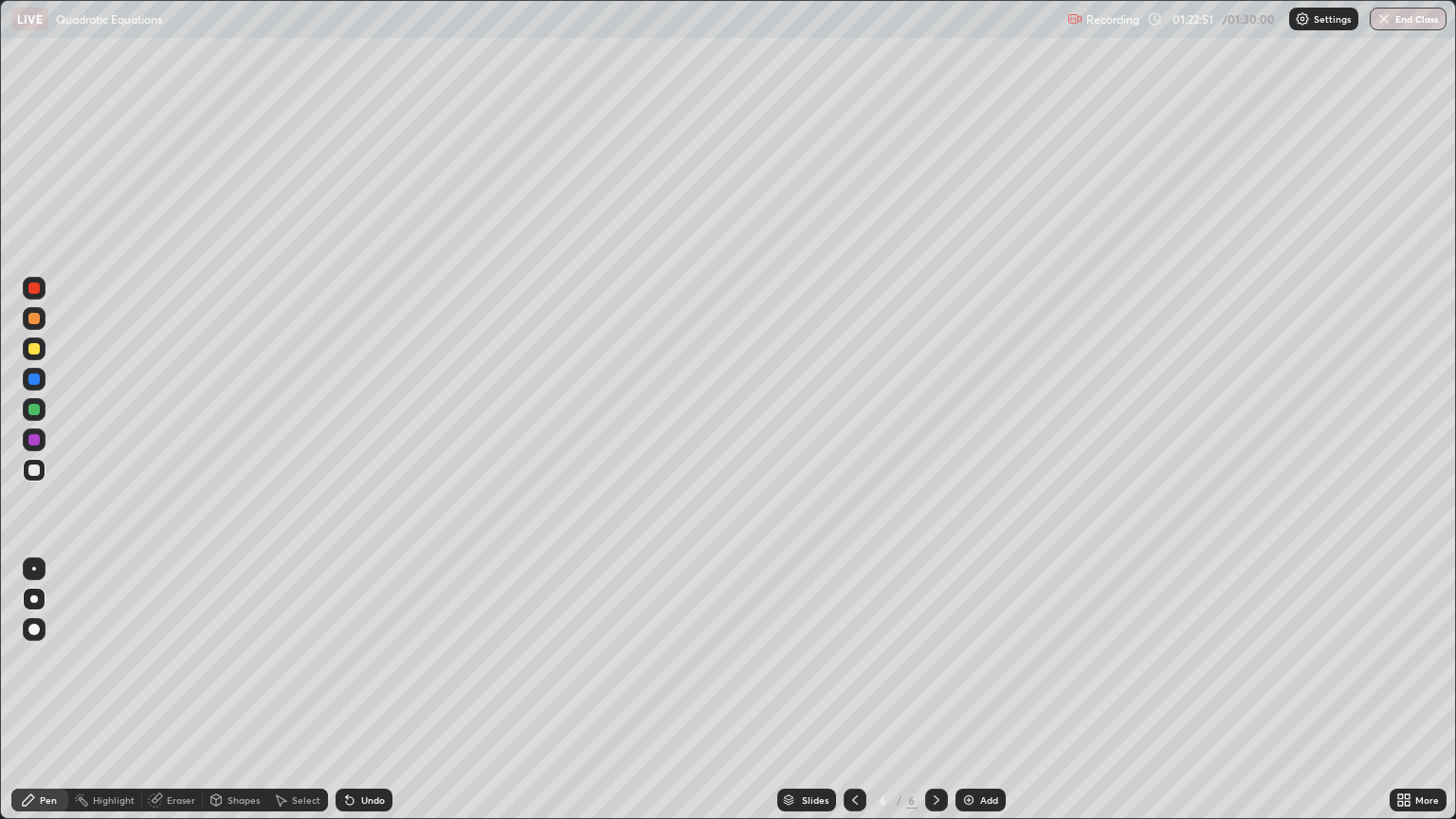 click on "Shapes" at bounding box center [244, 800] 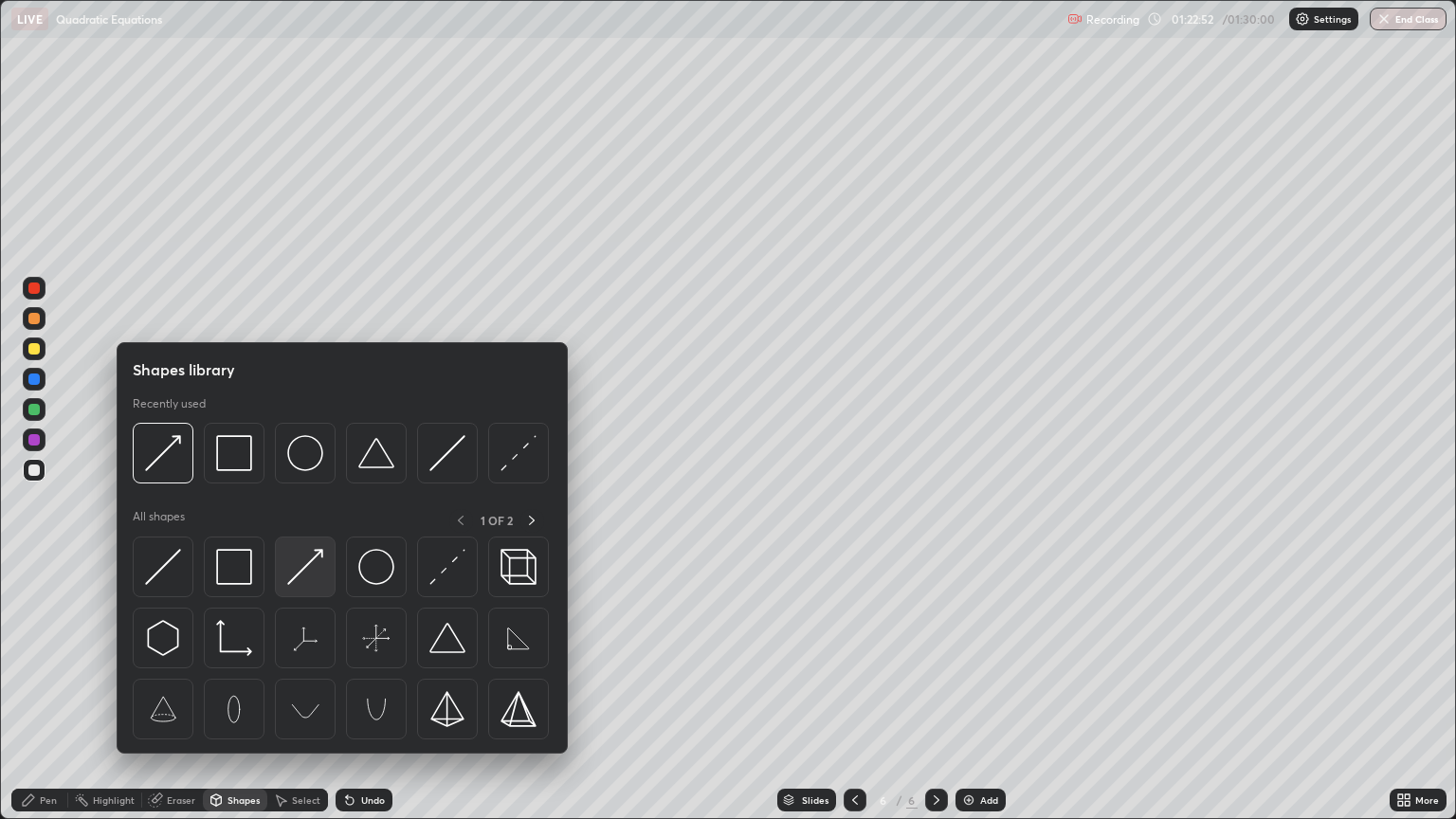 click at bounding box center [305, 567] 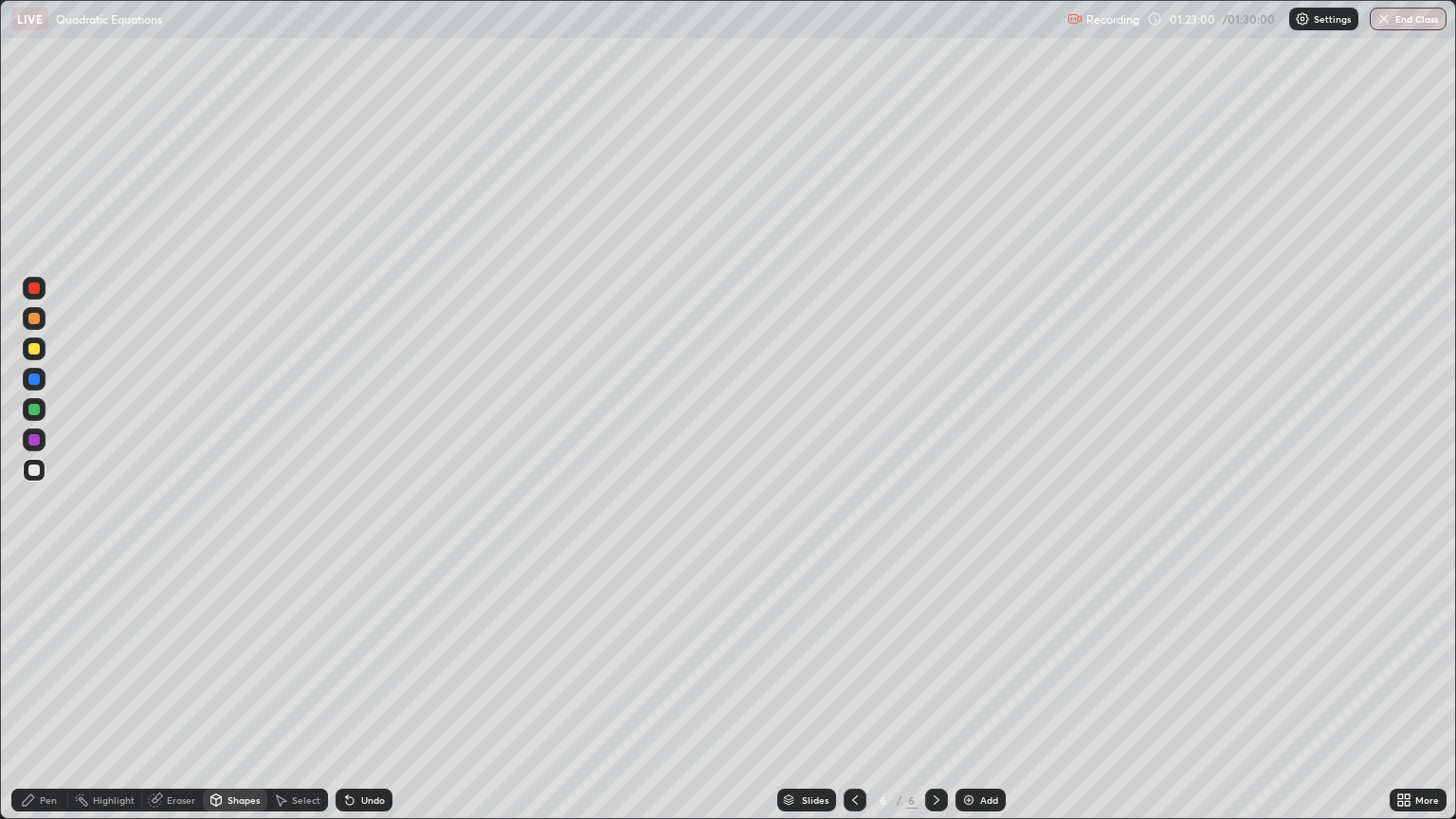 click on "Eraser" at bounding box center [181, 800] 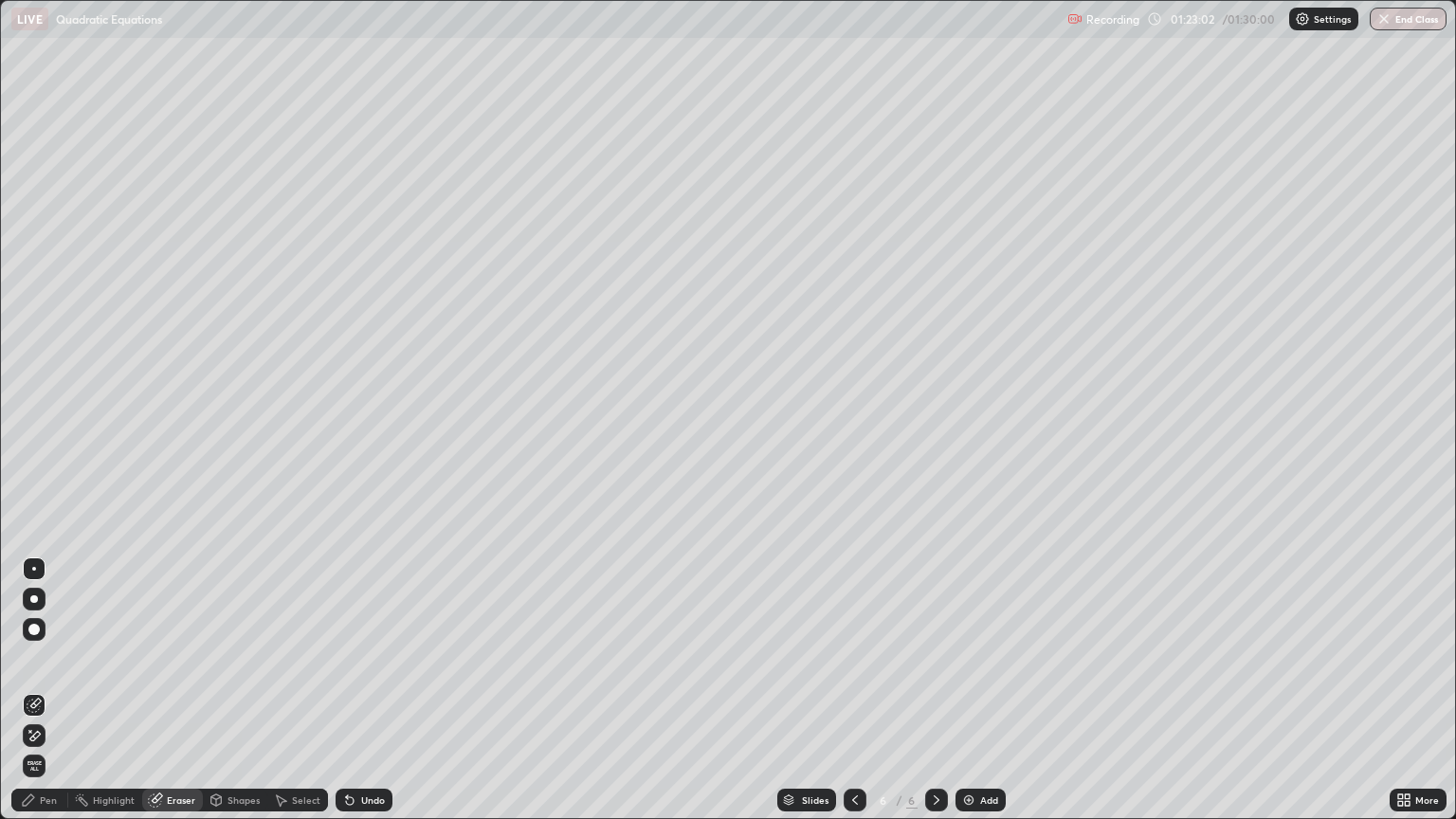 click 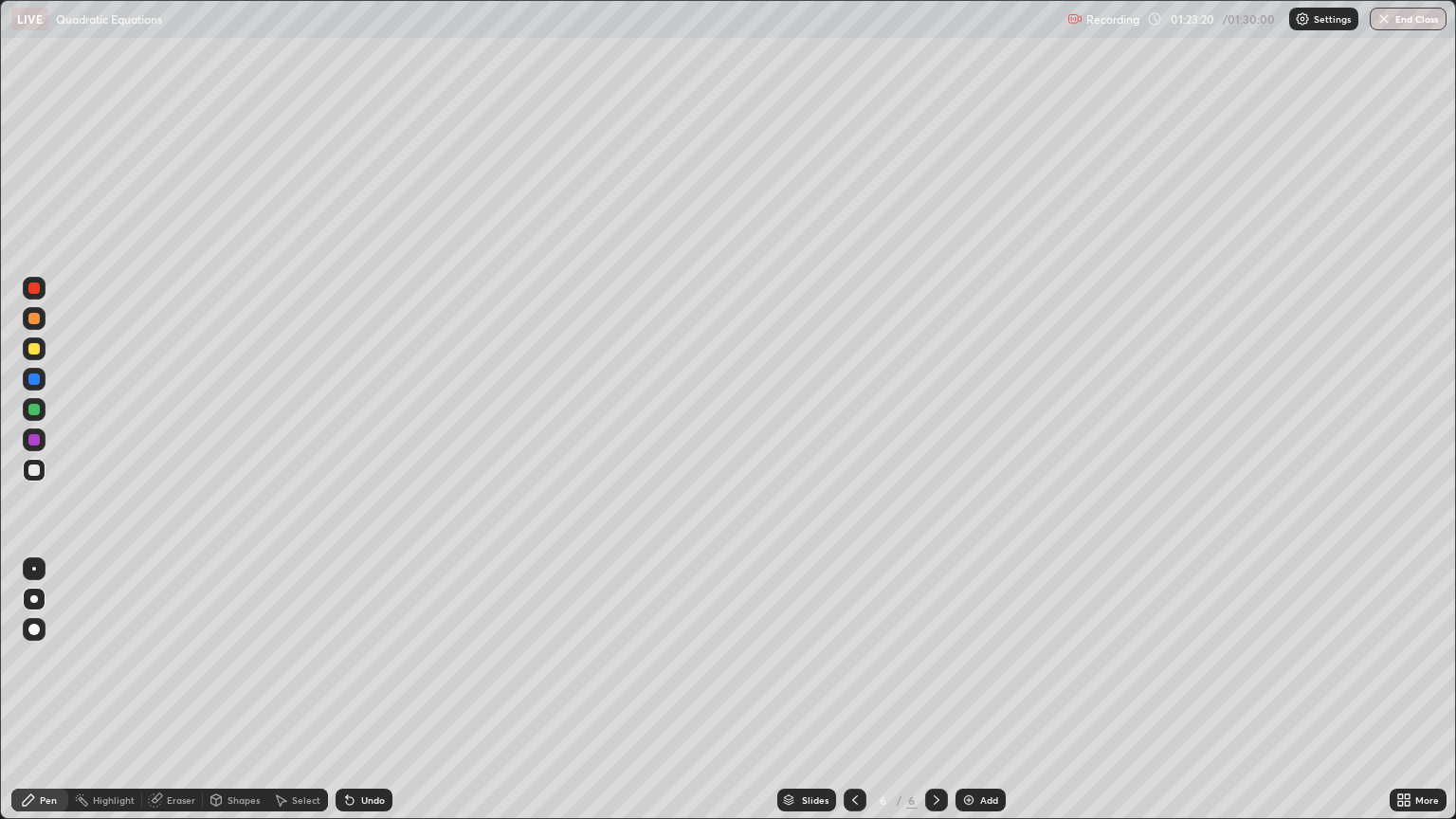 click at bounding box center (34, 410) 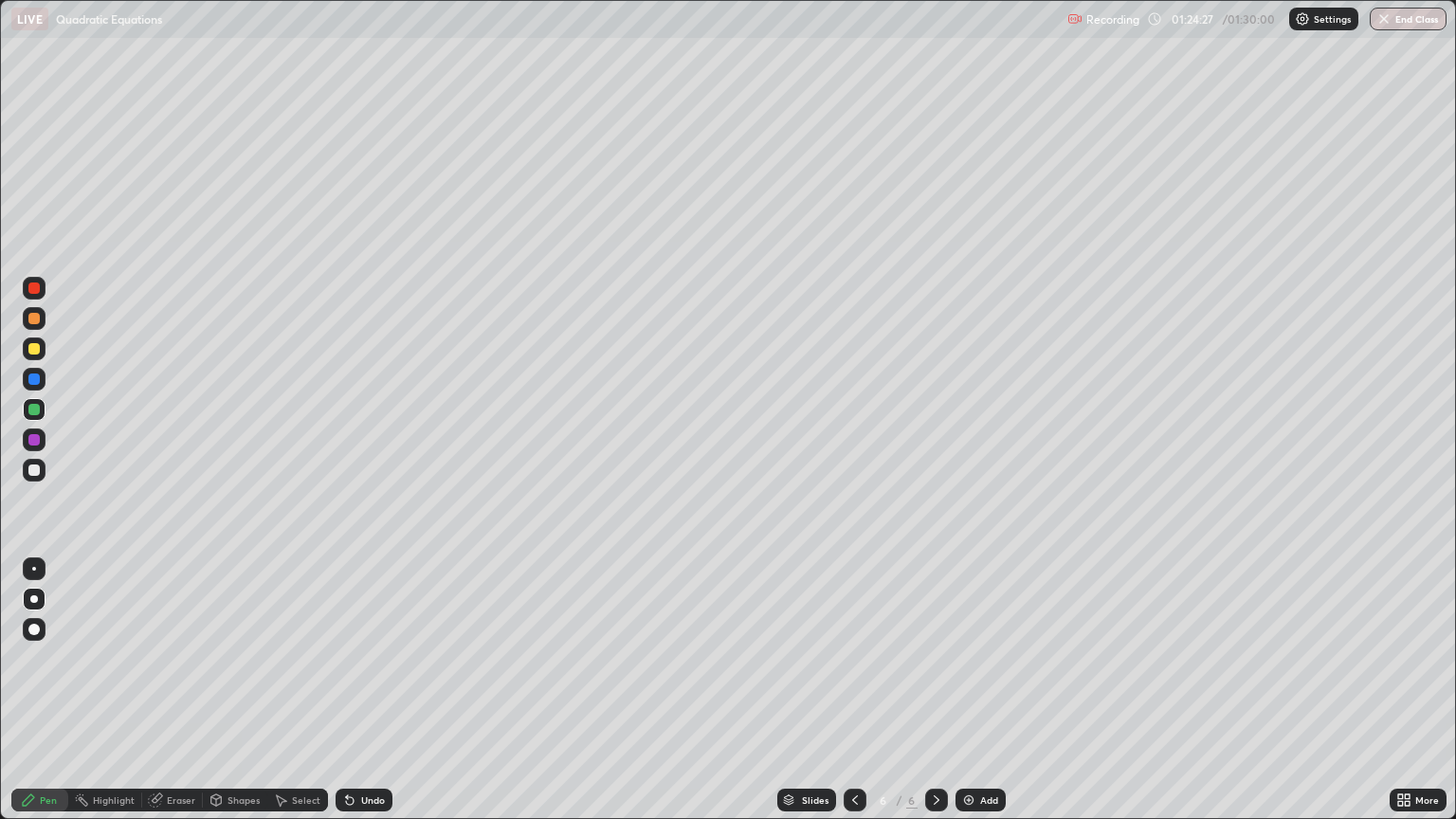 click at bounding box center [34, 470] 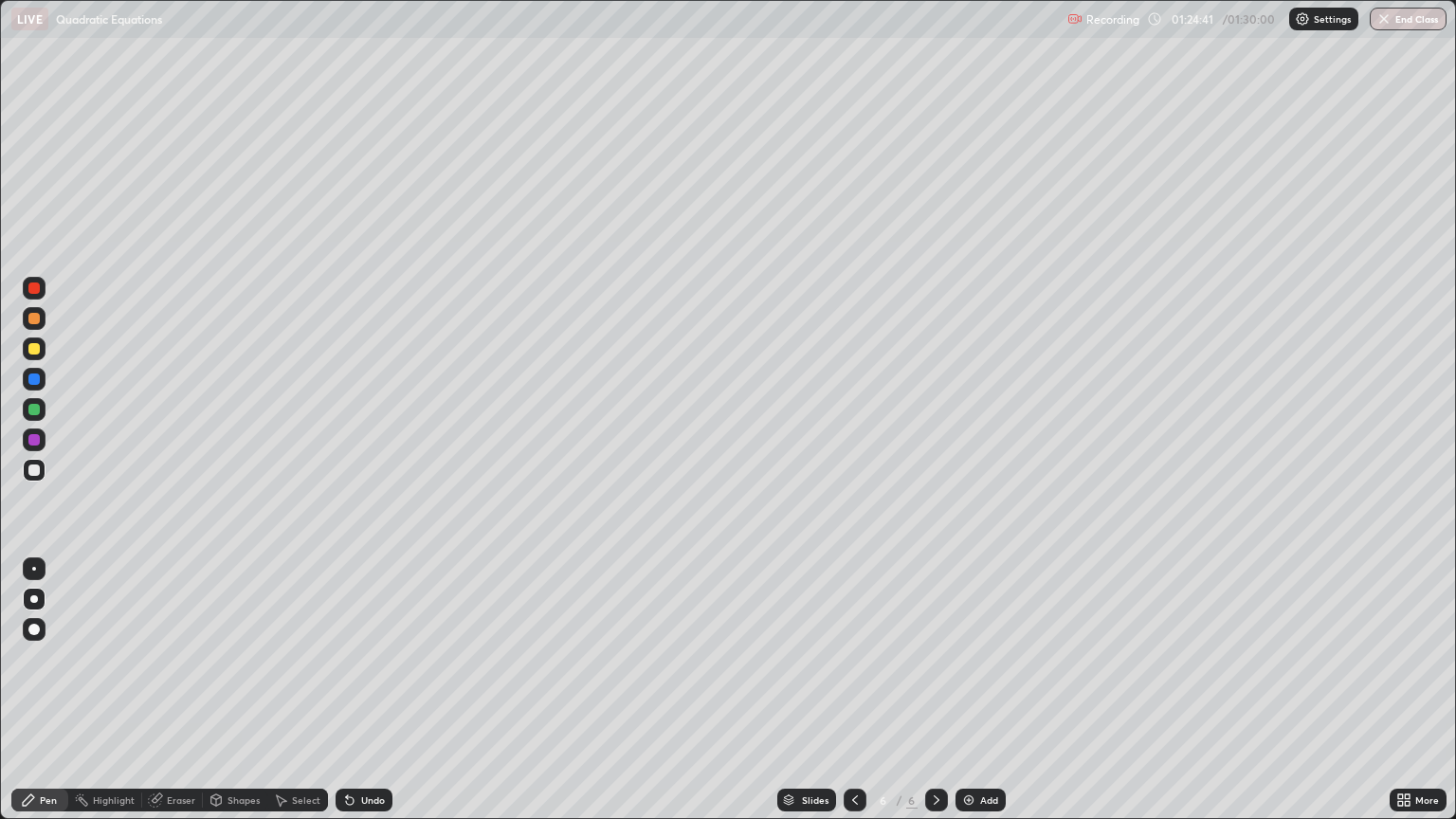 click on "Undo" at bounding box center [373, 800] 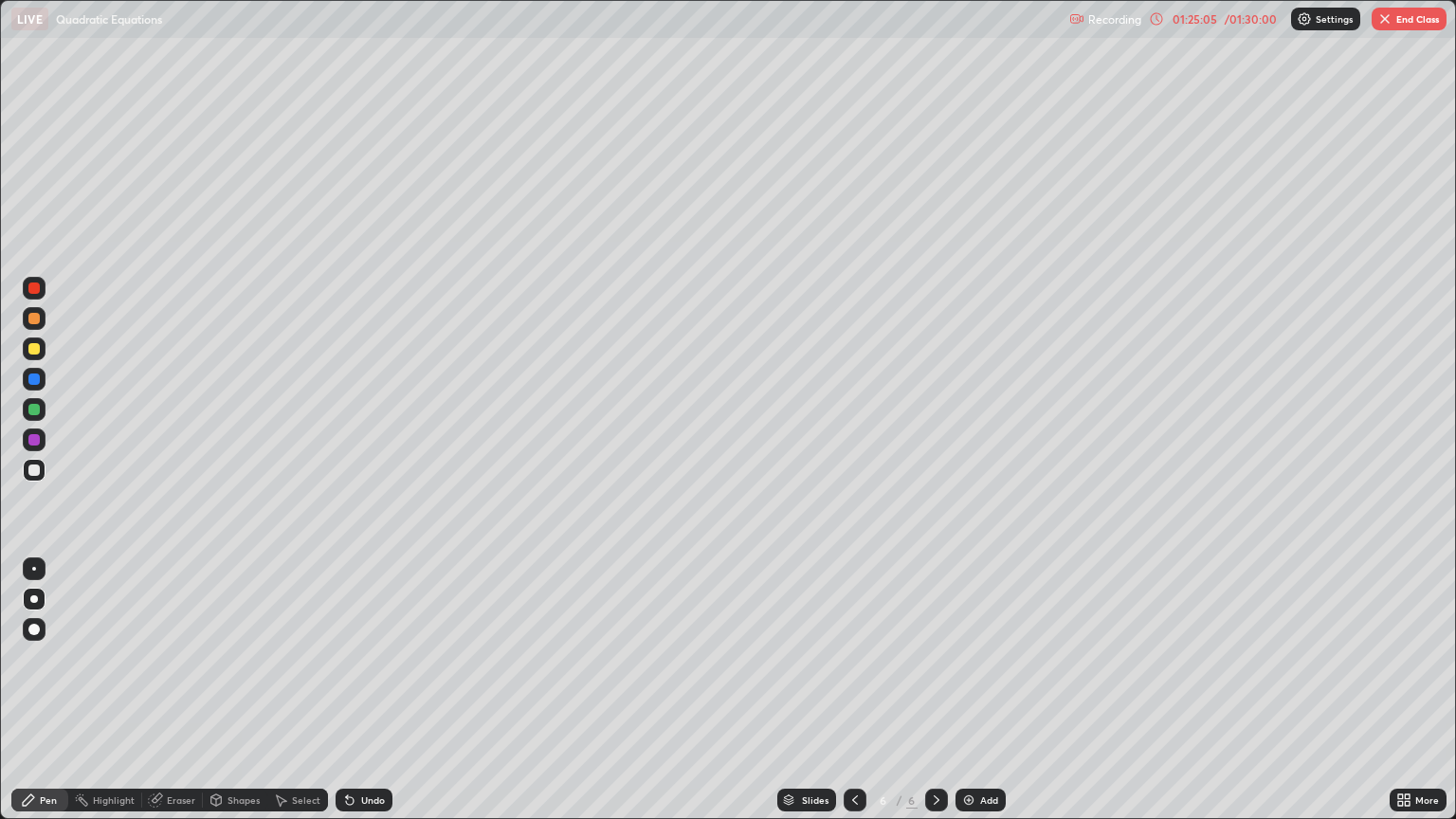 click at bounding box center [34, 349] 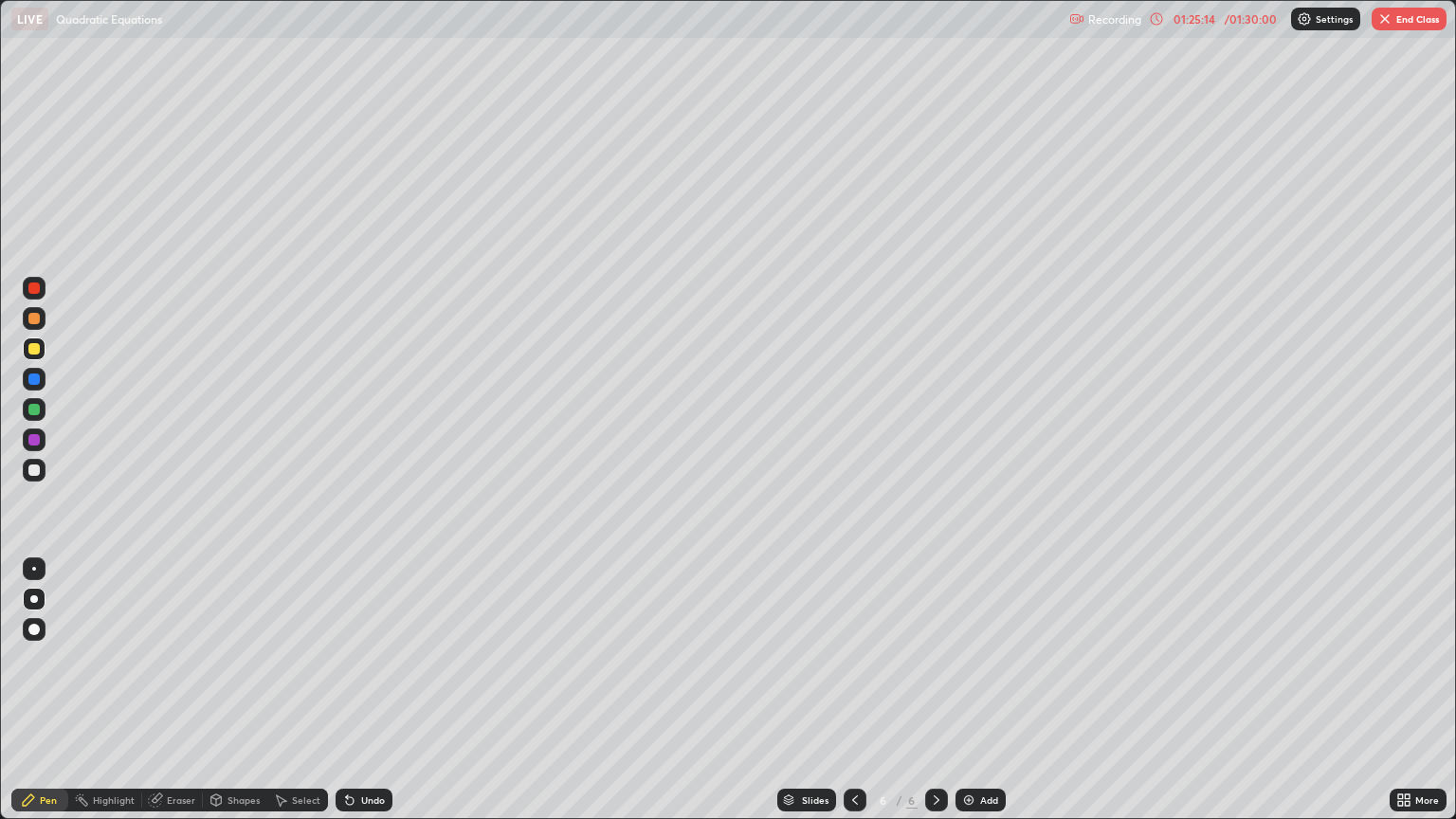 click 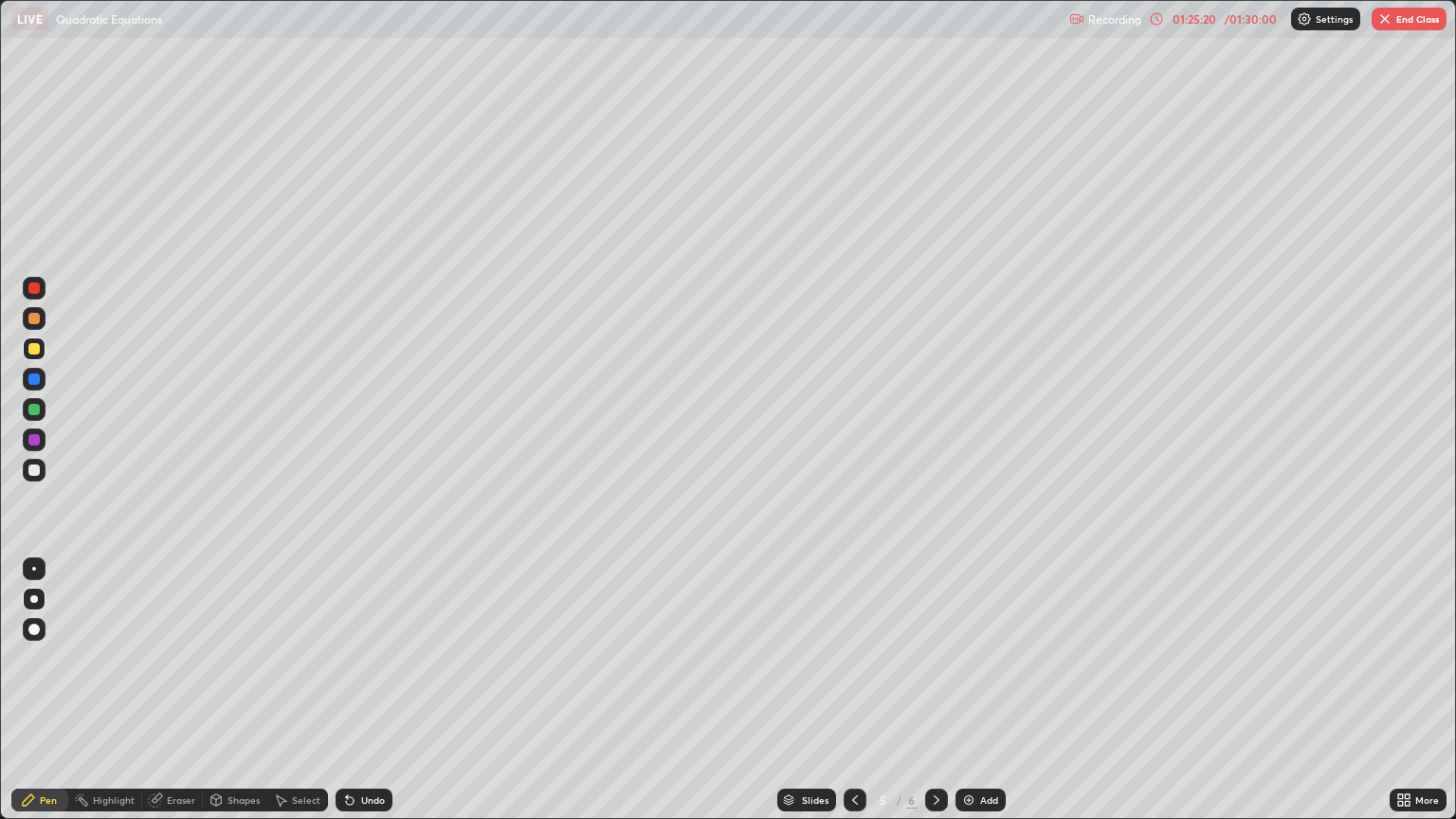 click at bounding box center (937, 800) 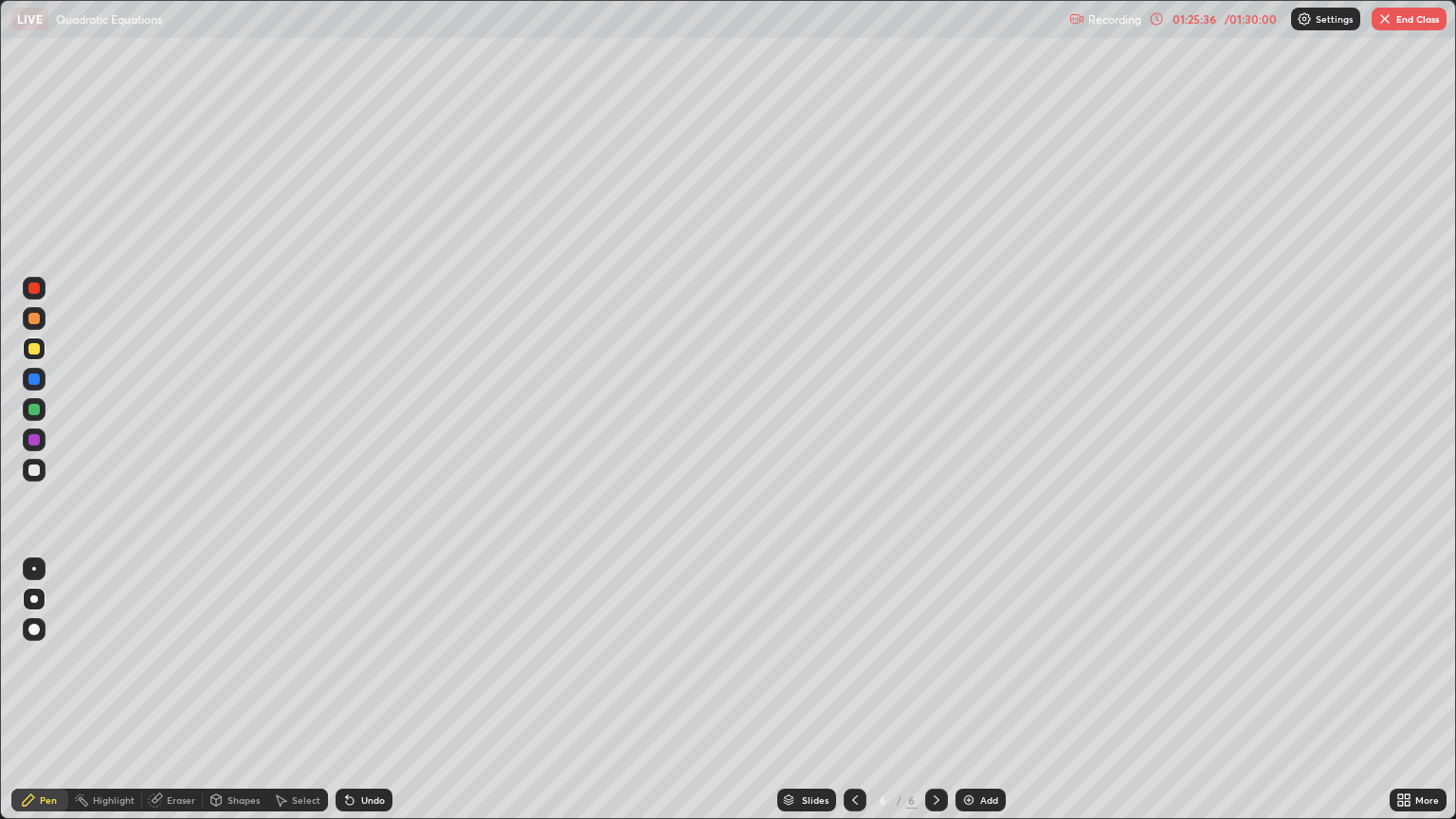 click at bounding box center (34, 379) 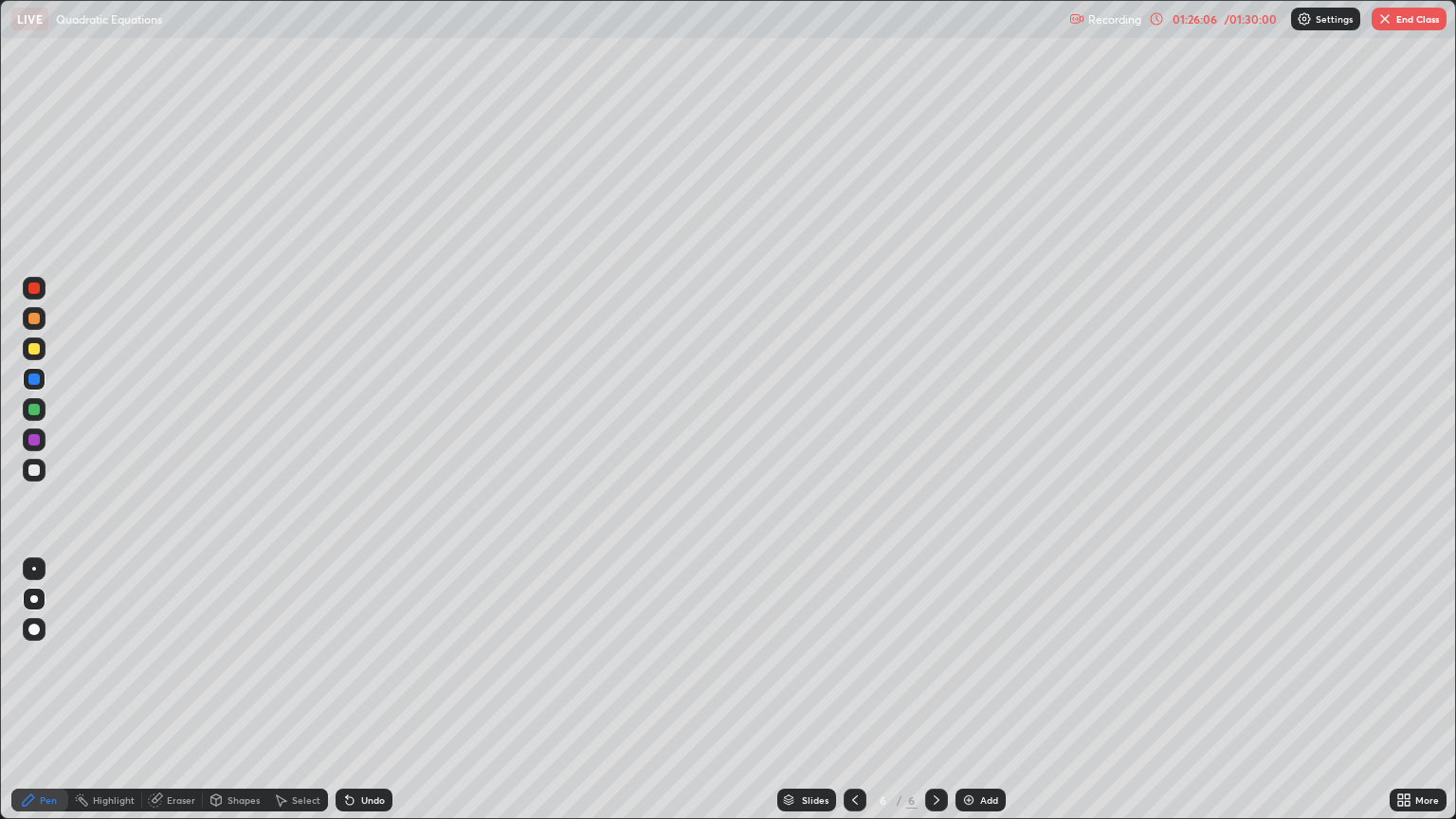 click at bounding box center (34, 440) 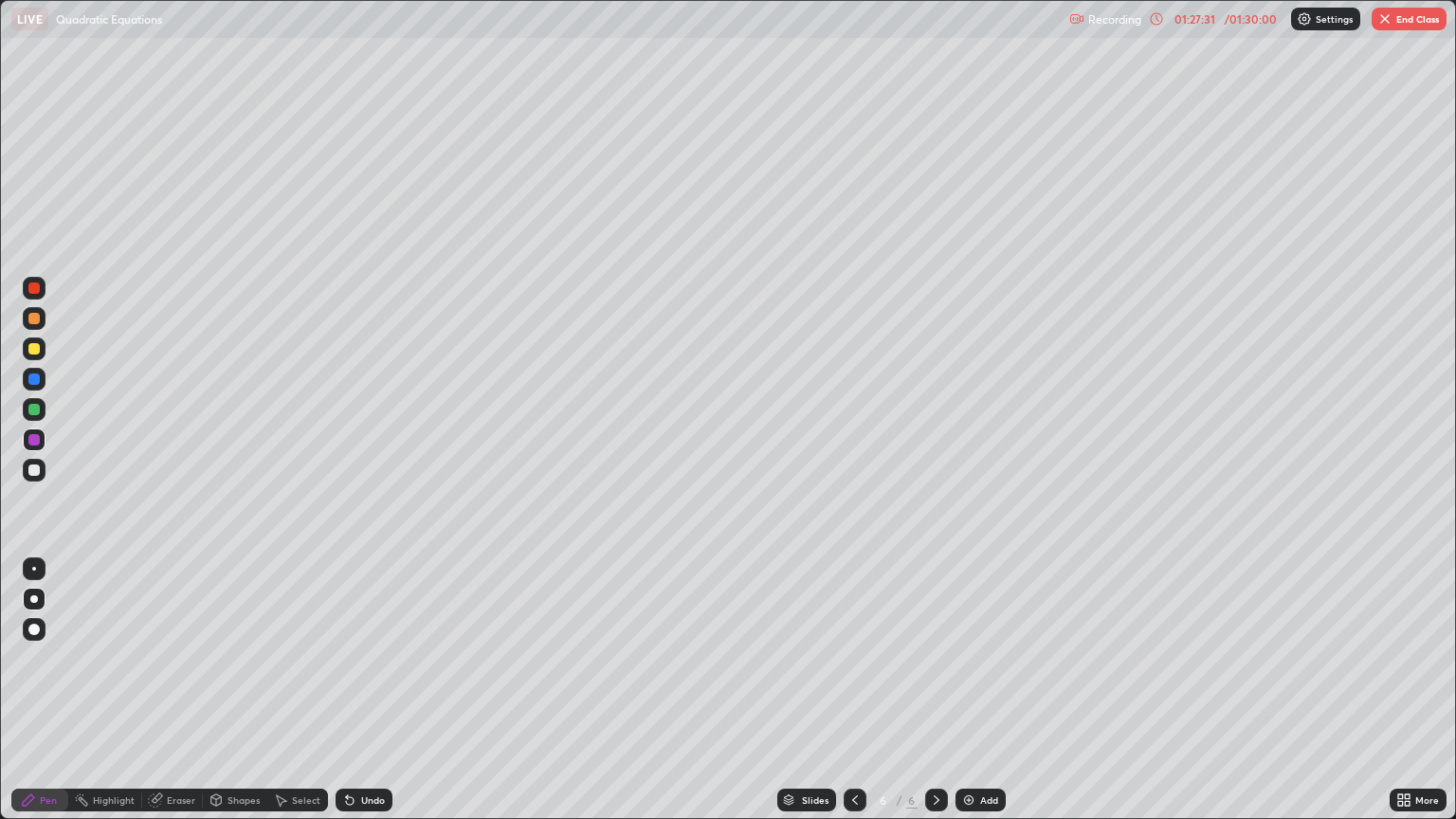 click at bounding box center [34, 470] 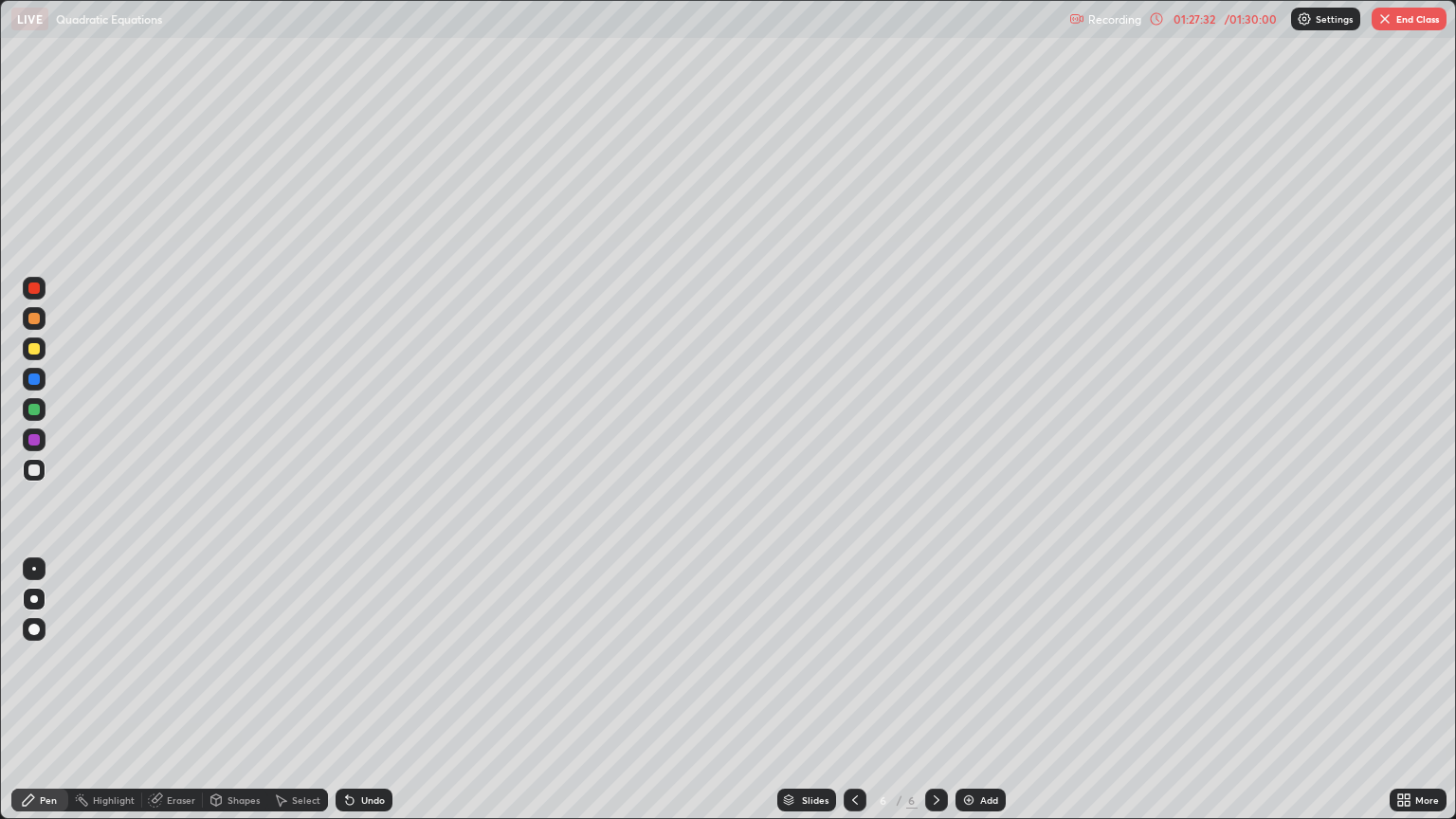 click 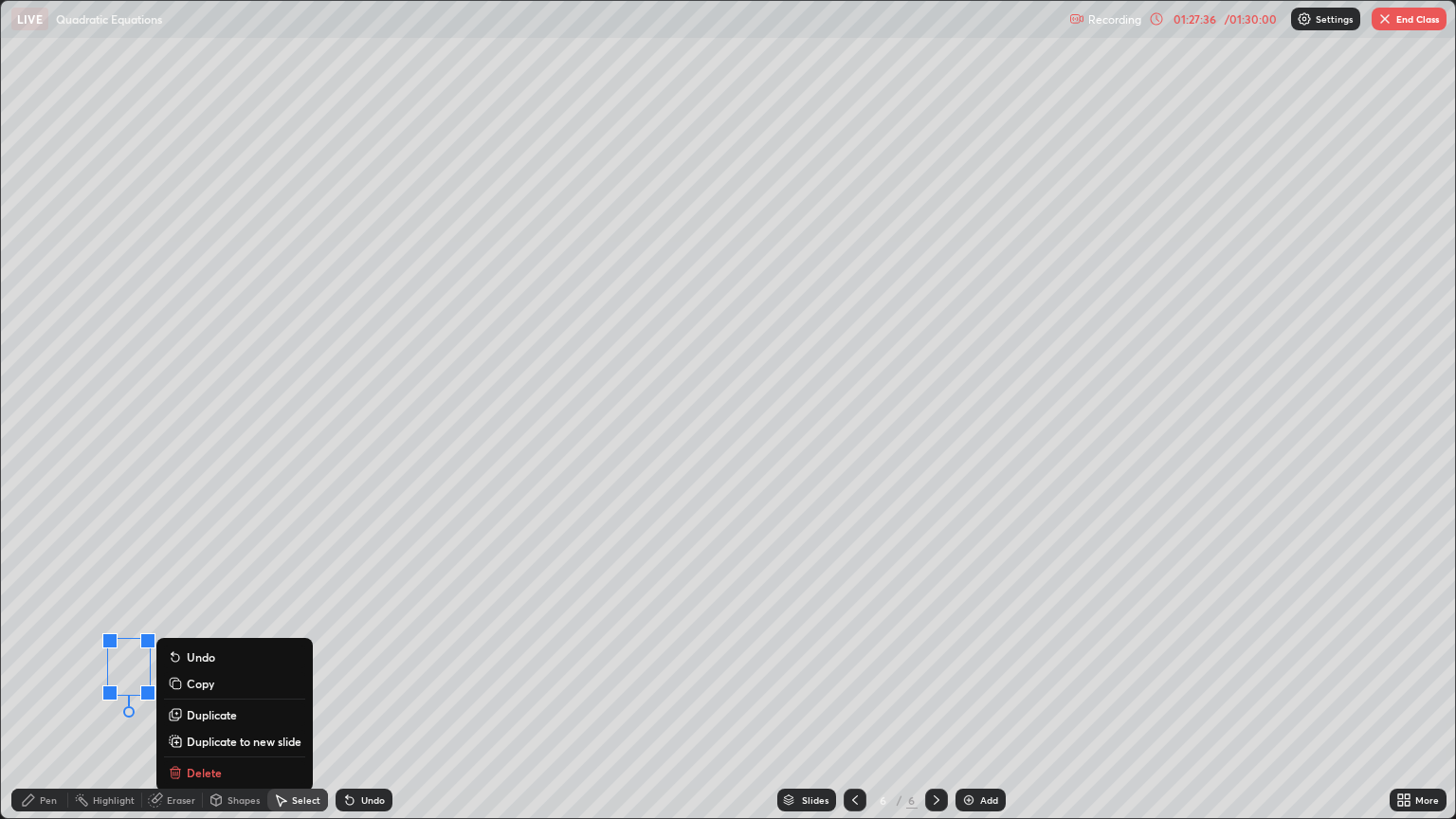 click 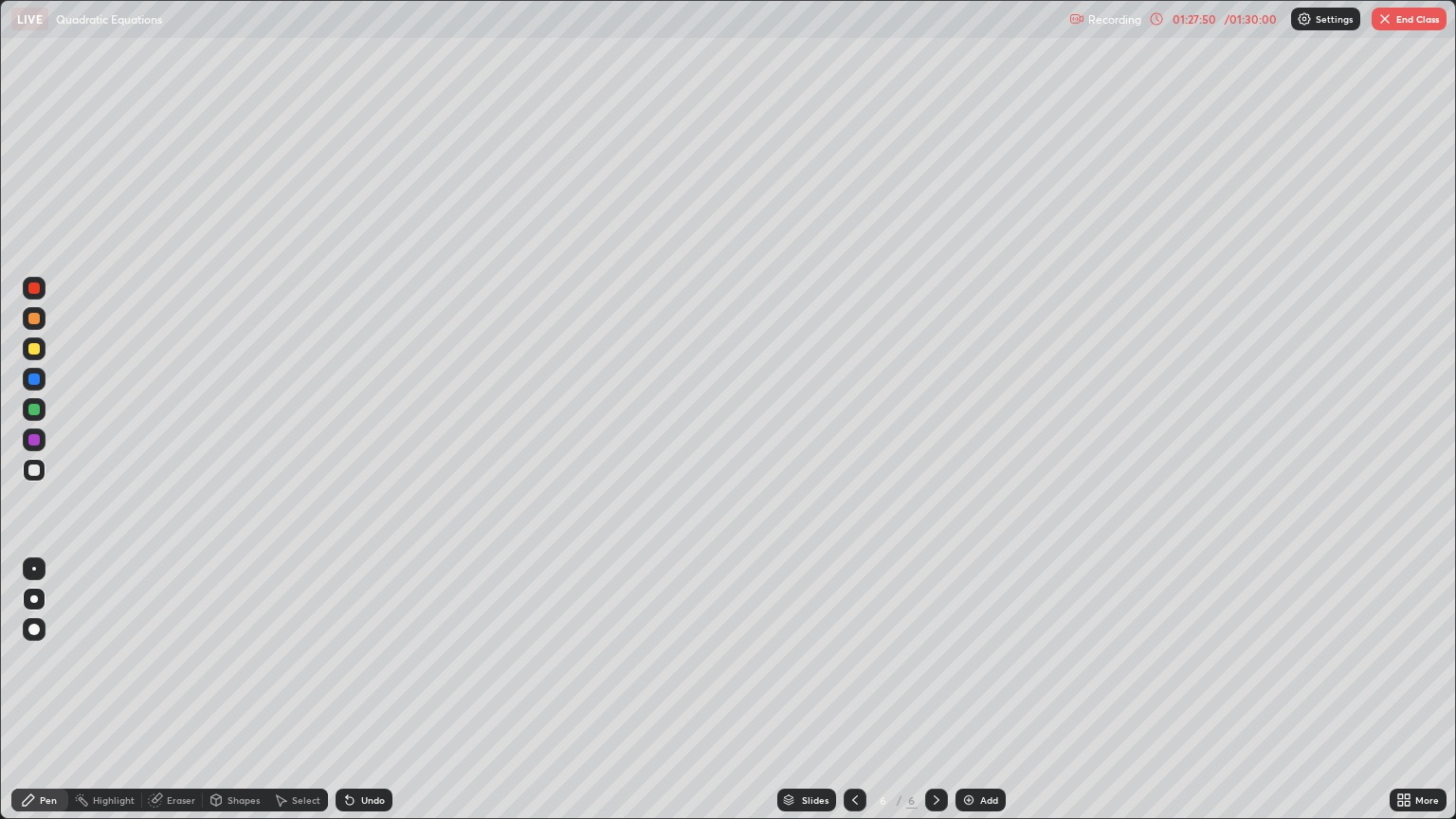 click at bounding box center [34, 440] 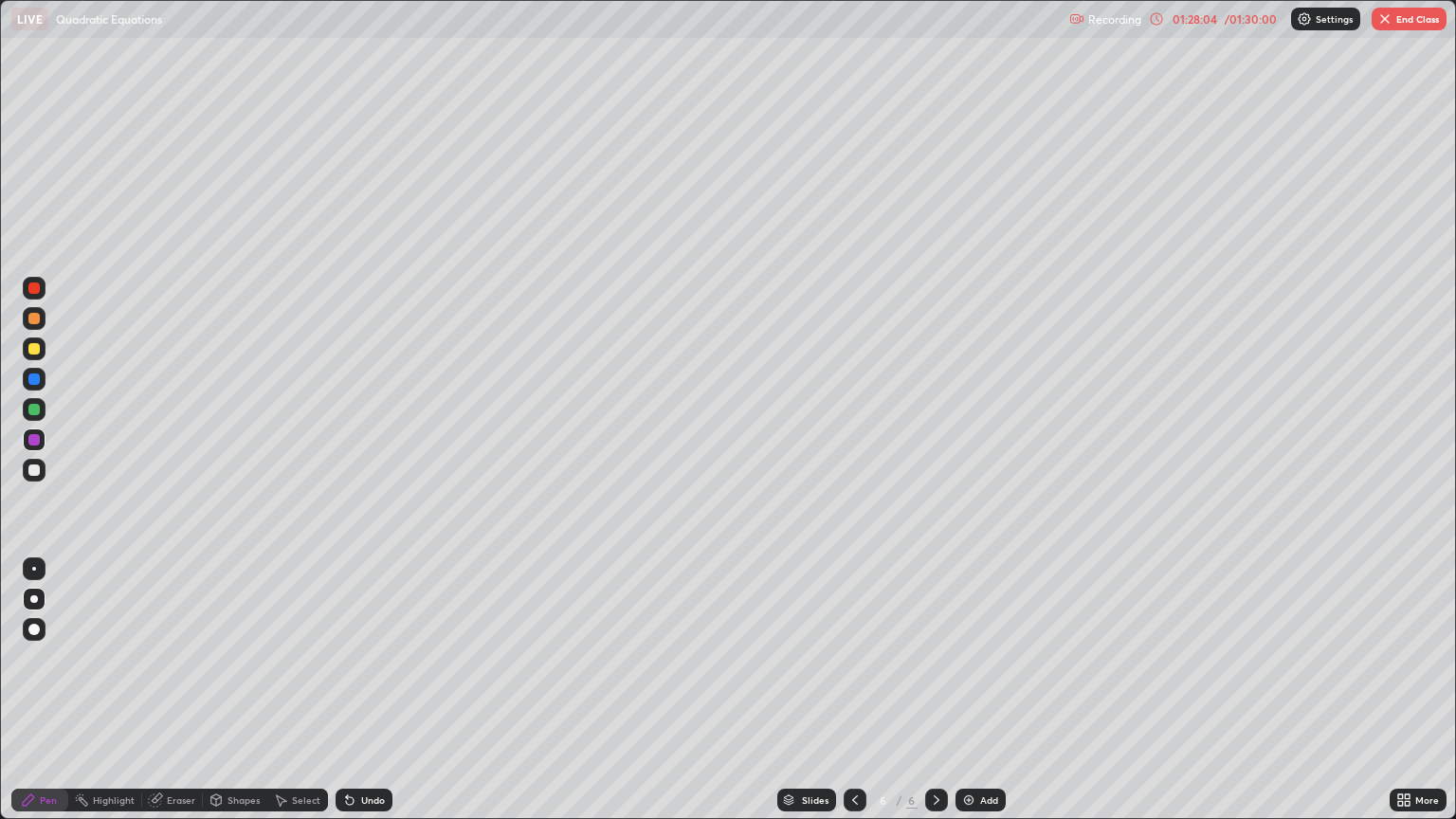 click at bounding box center [34, 470] 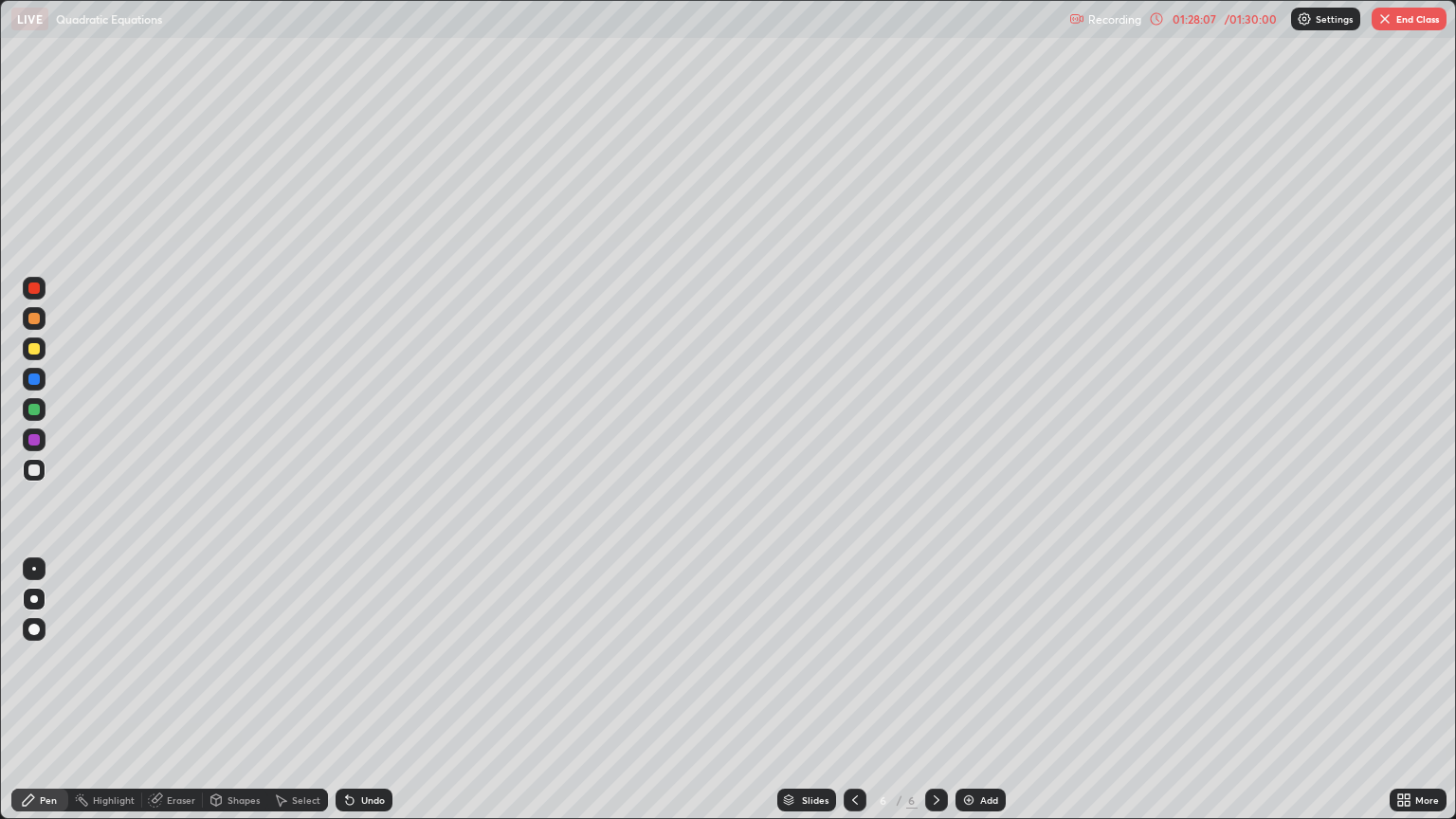 click 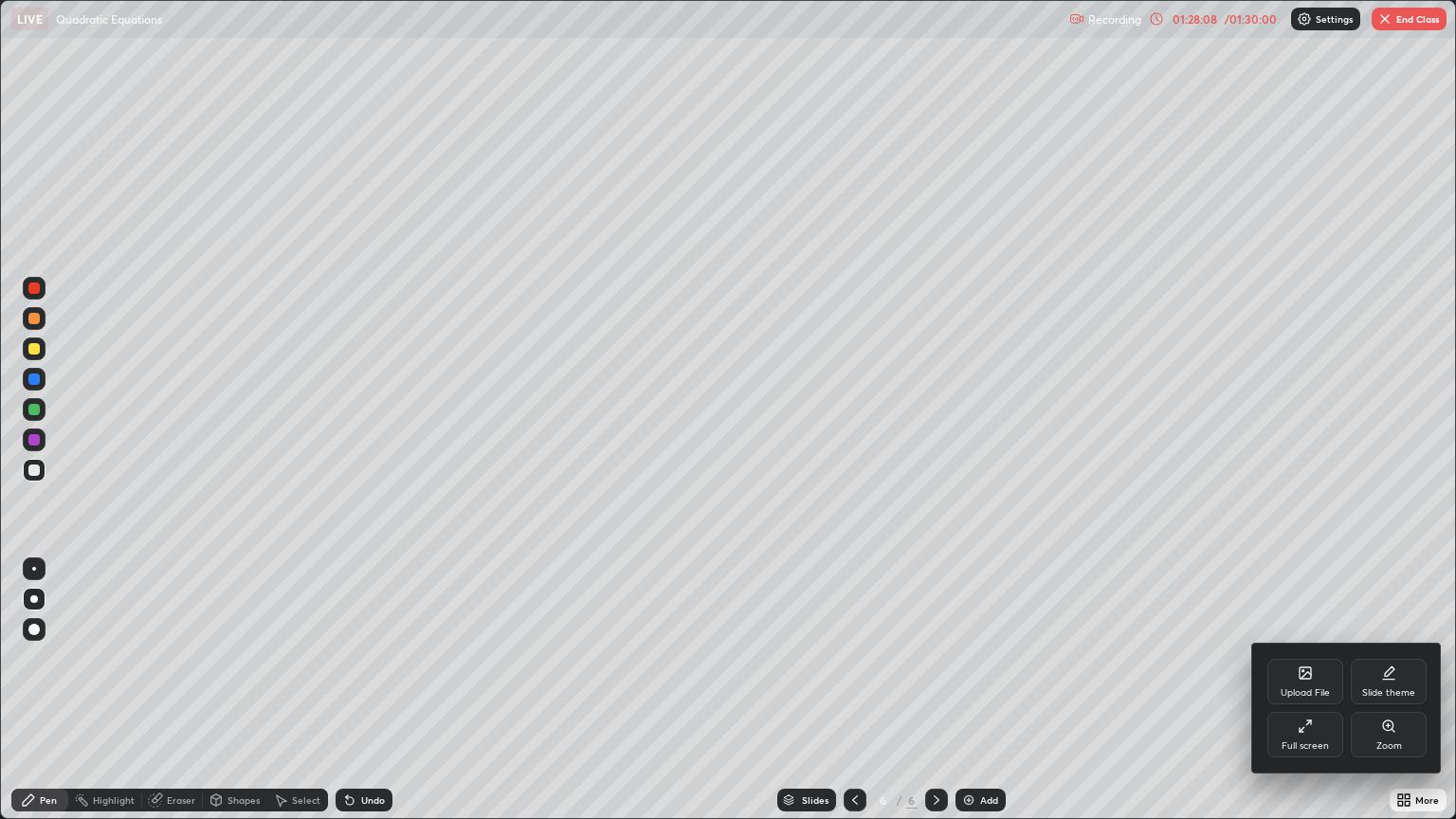 click on "Full screen" at bounding box center (1305, 735) 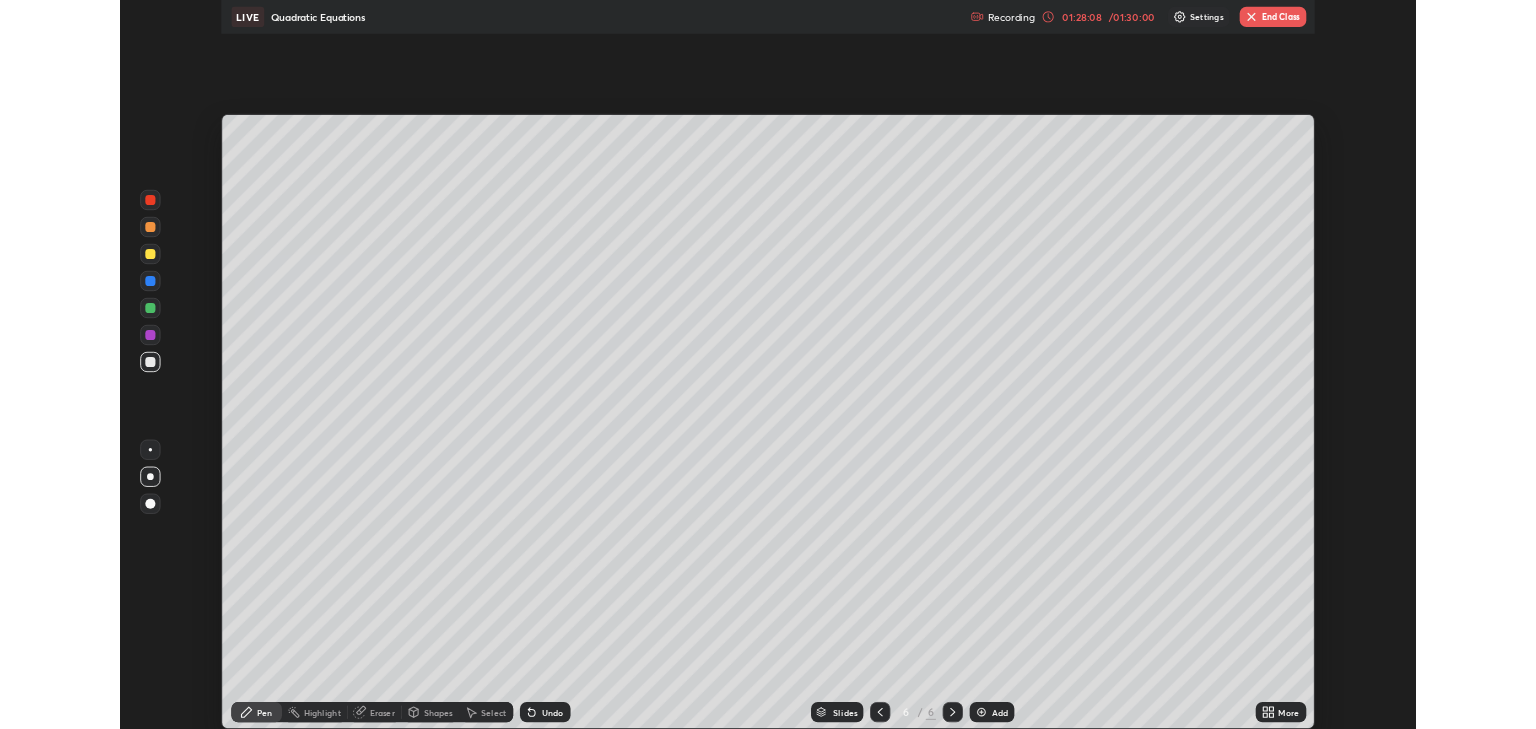 scroll, scrollTop: 729, scrollLeft: 1536, axis: both 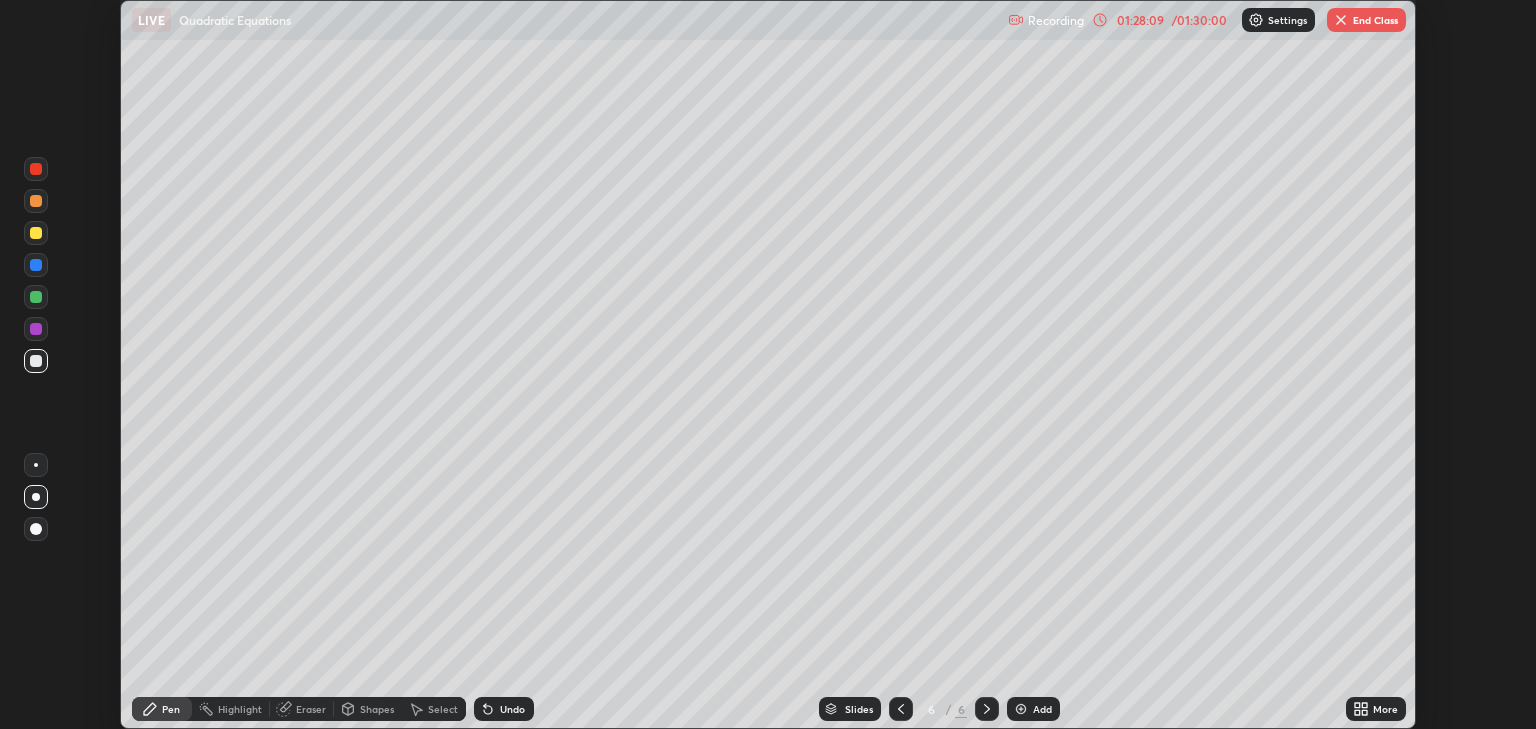 click on "More" at bounding box center (1385, 709) 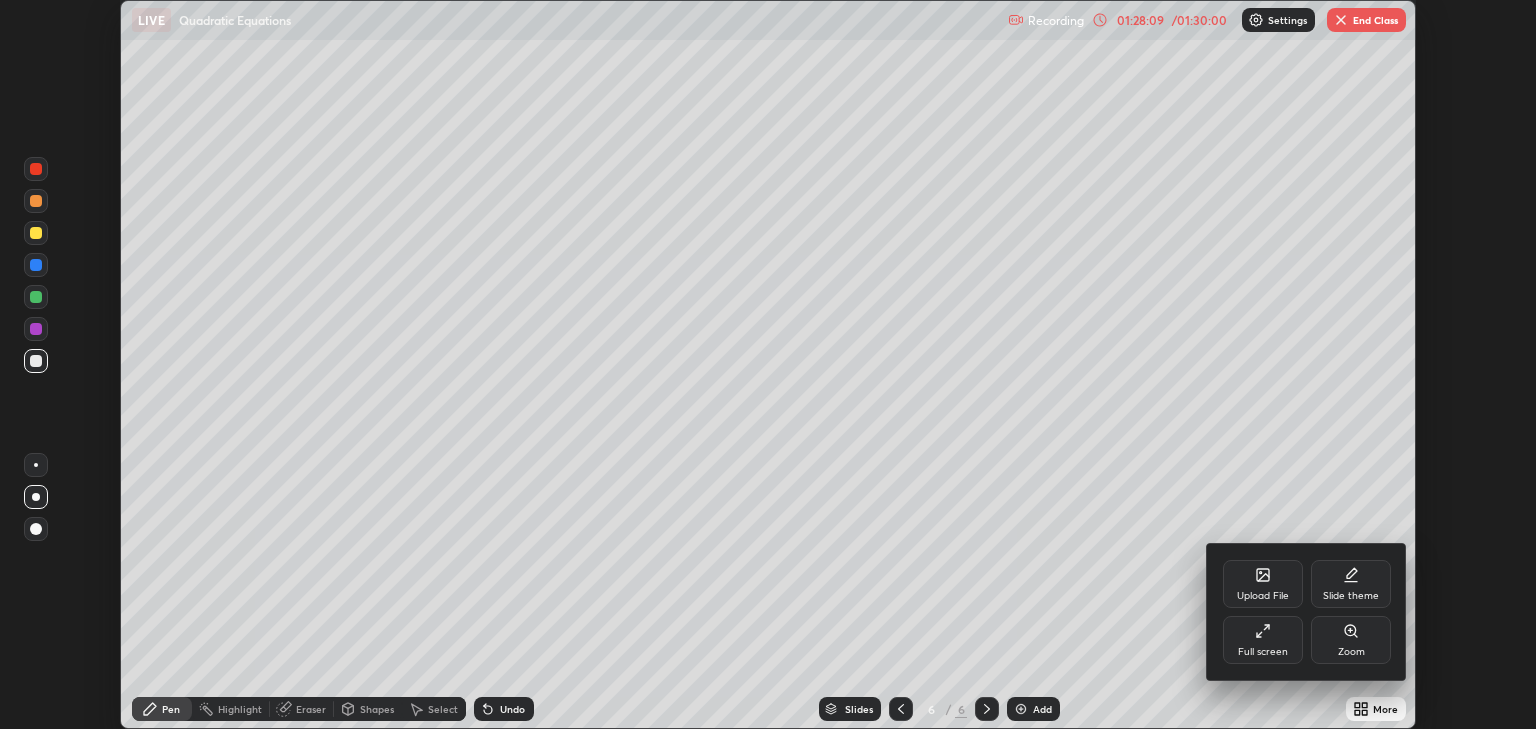 click 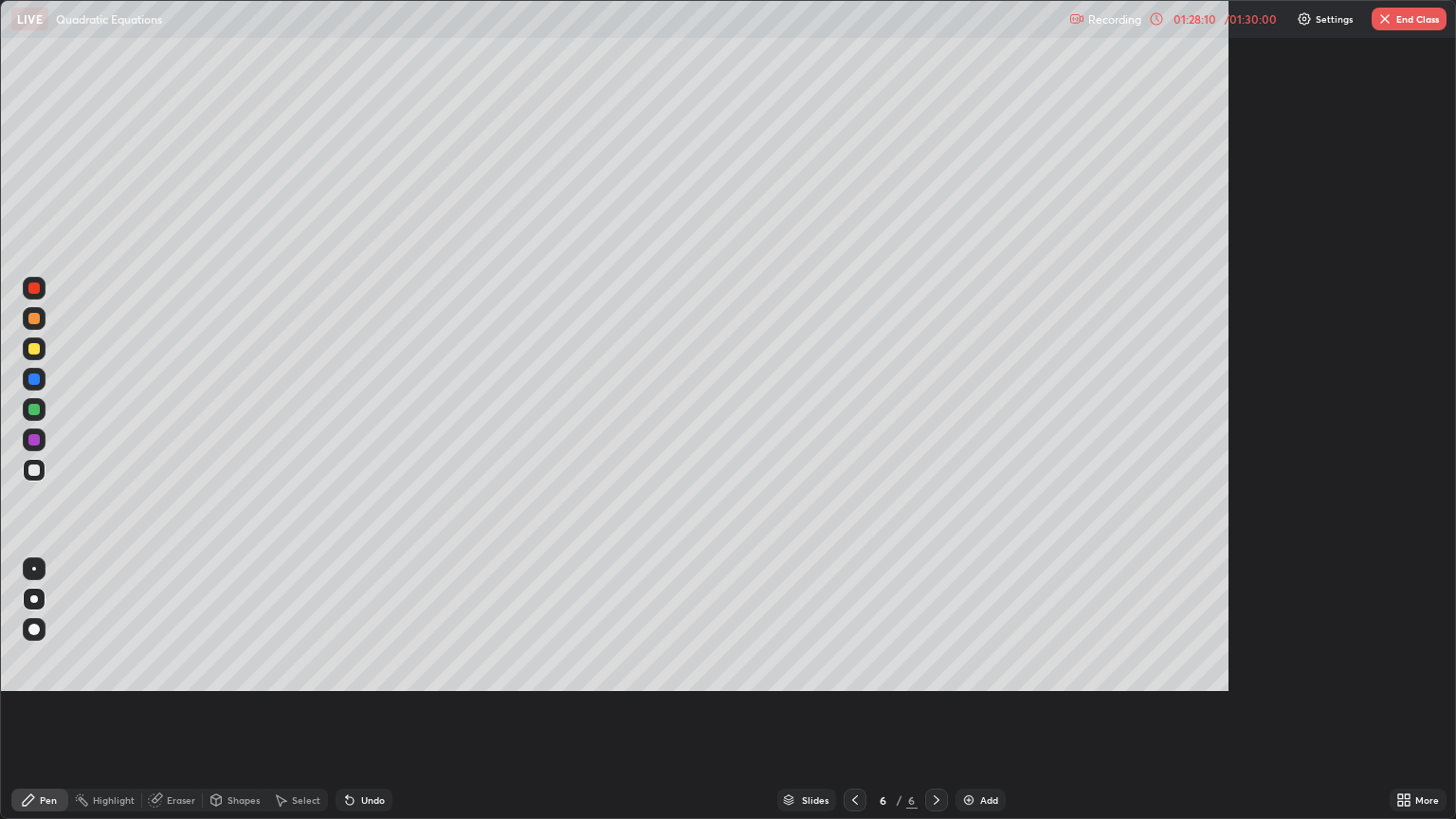 scroll, scrollTop: 93973, scrollLeft: 93336, axis: both 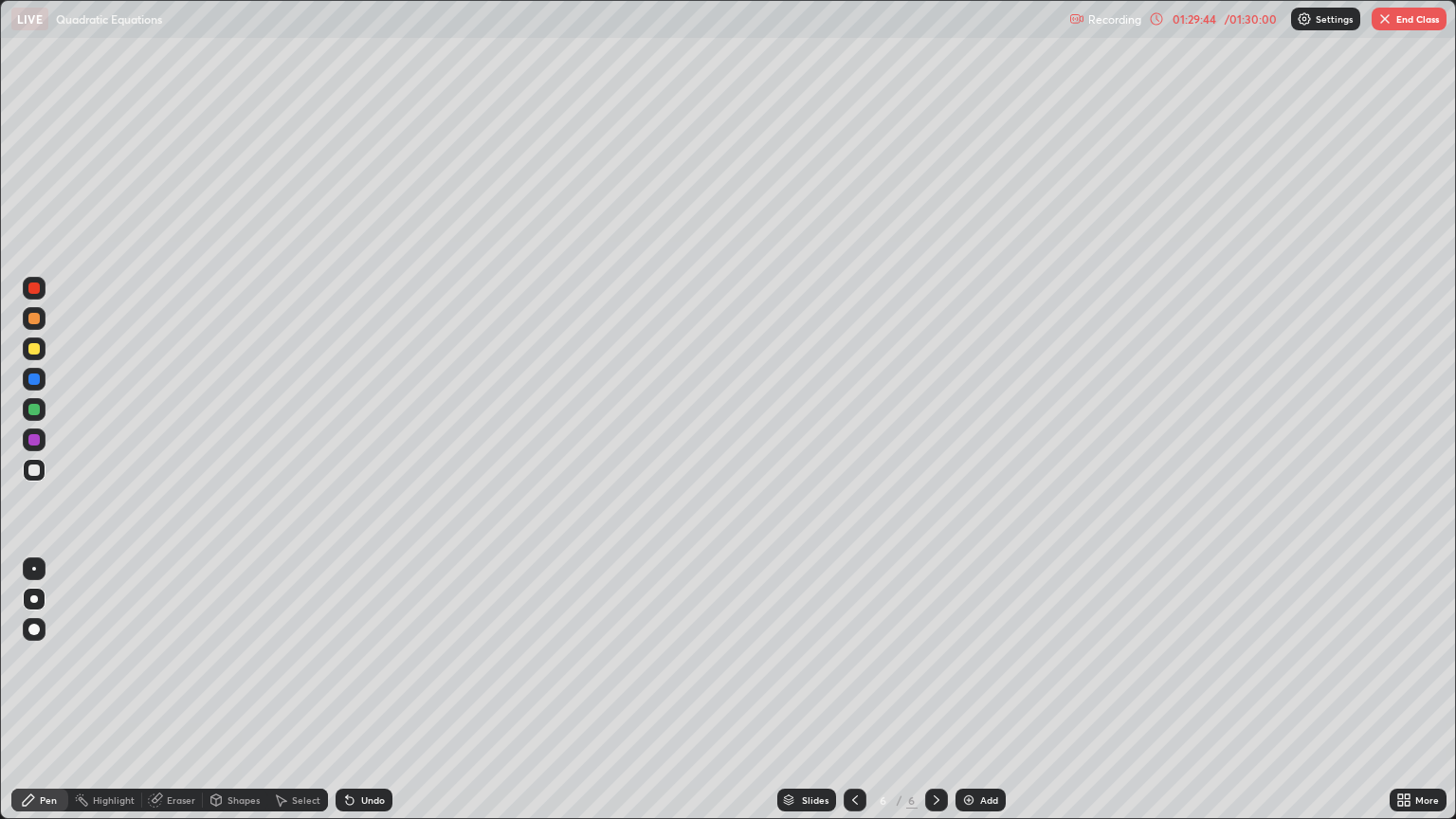click at bounding box center [34, 470] 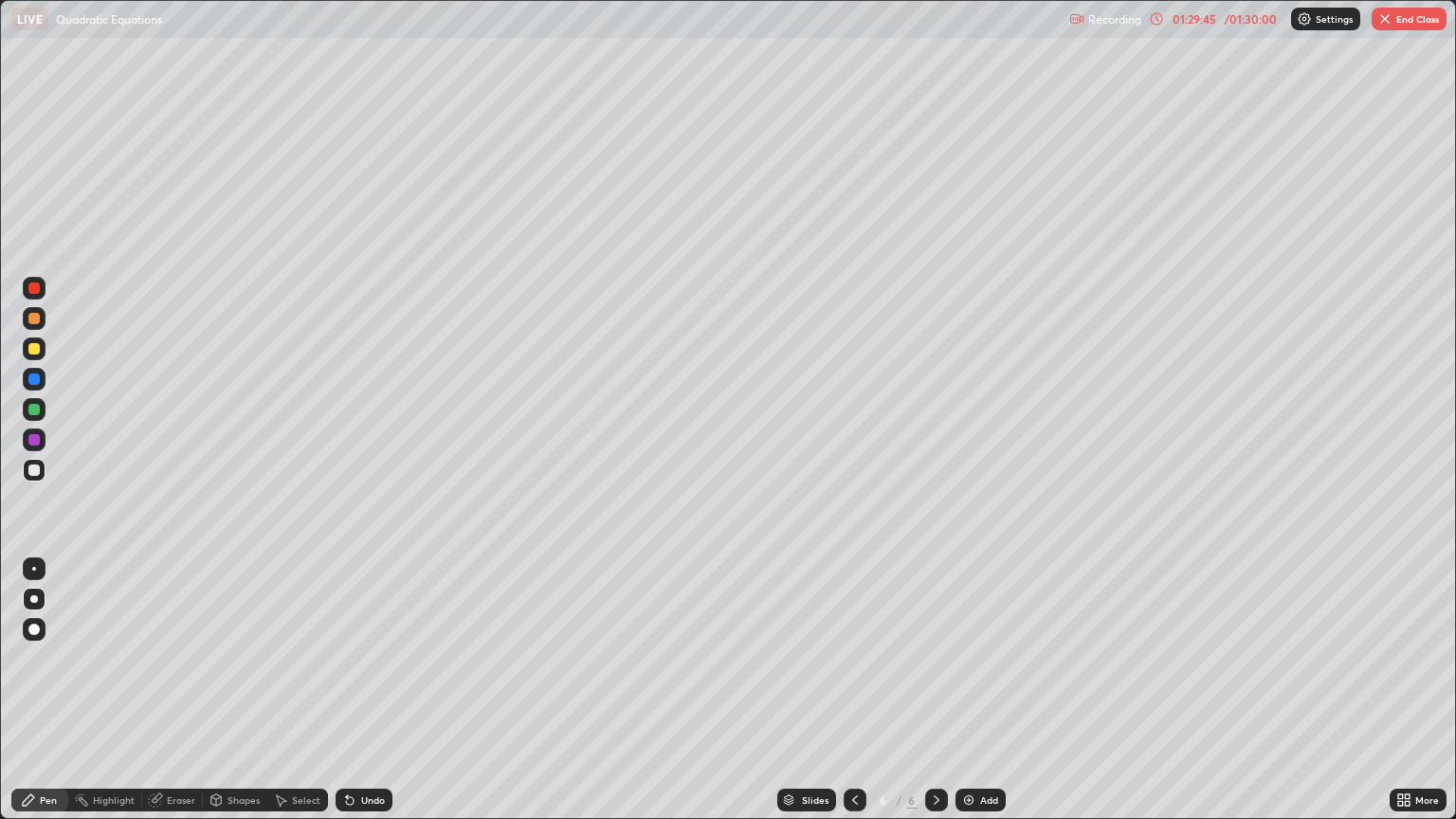 click at bounding box center [34, 470] 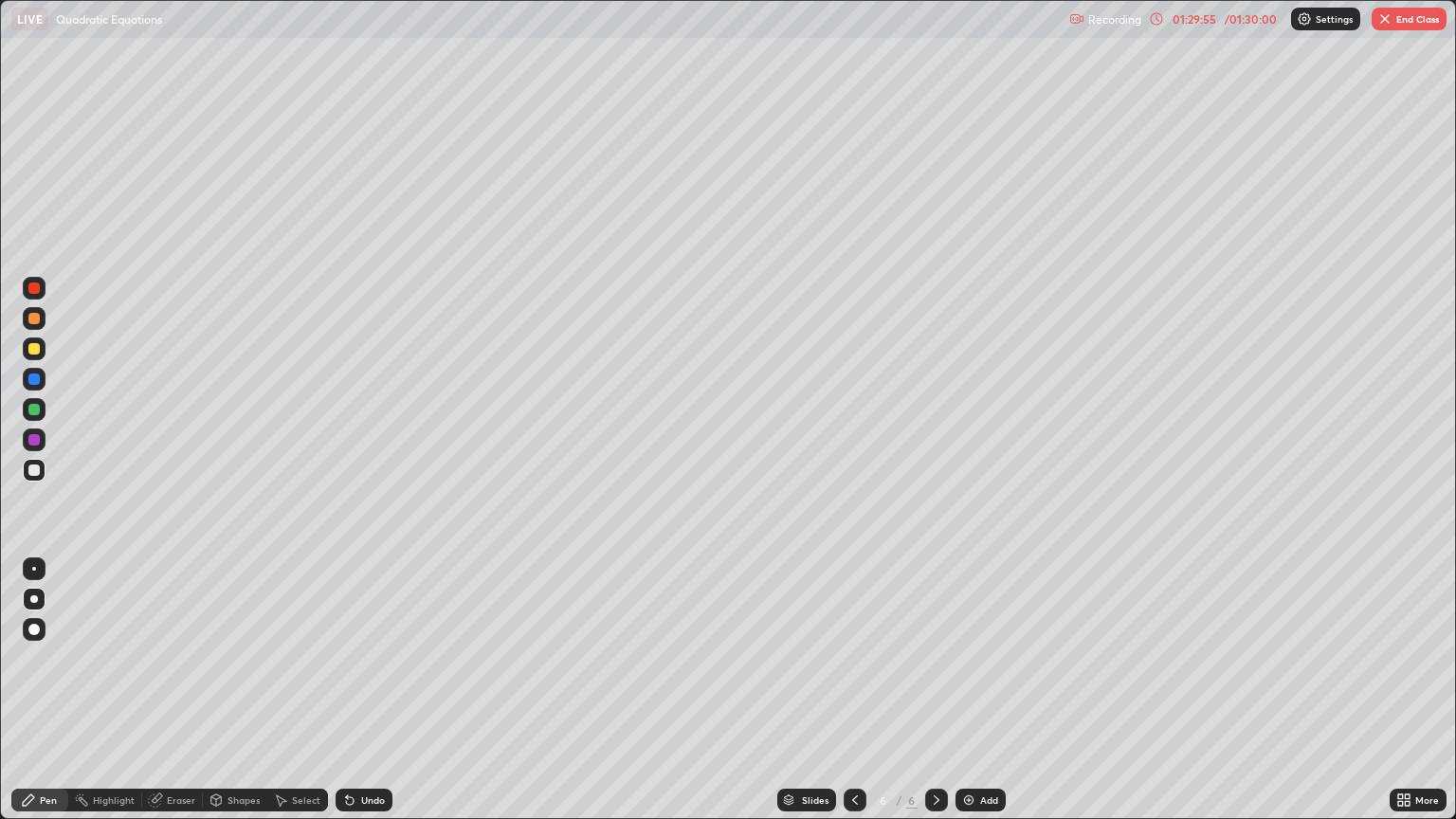 click at bounding box center [34, 470] 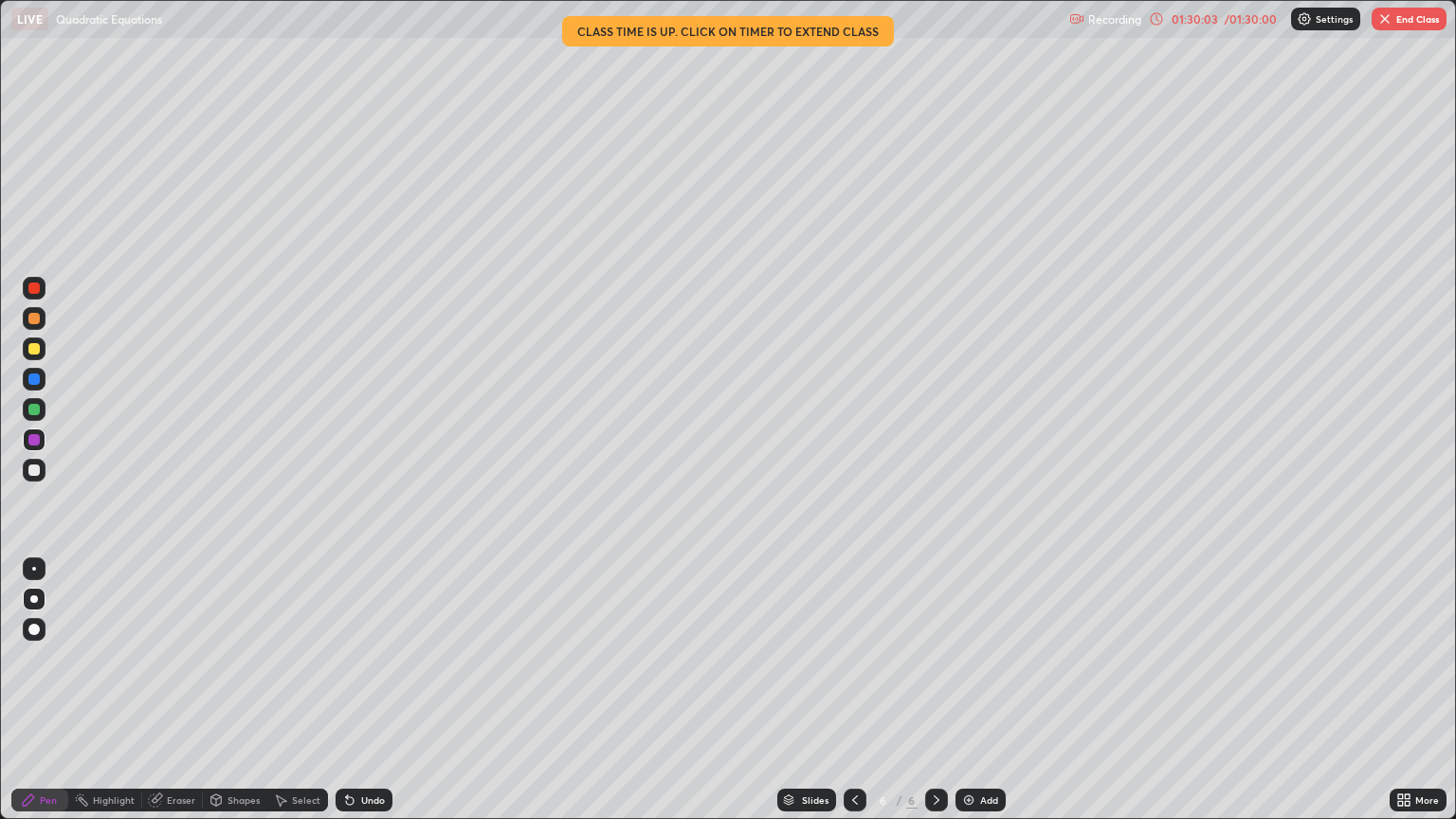 click at bounding box center (34, 288) 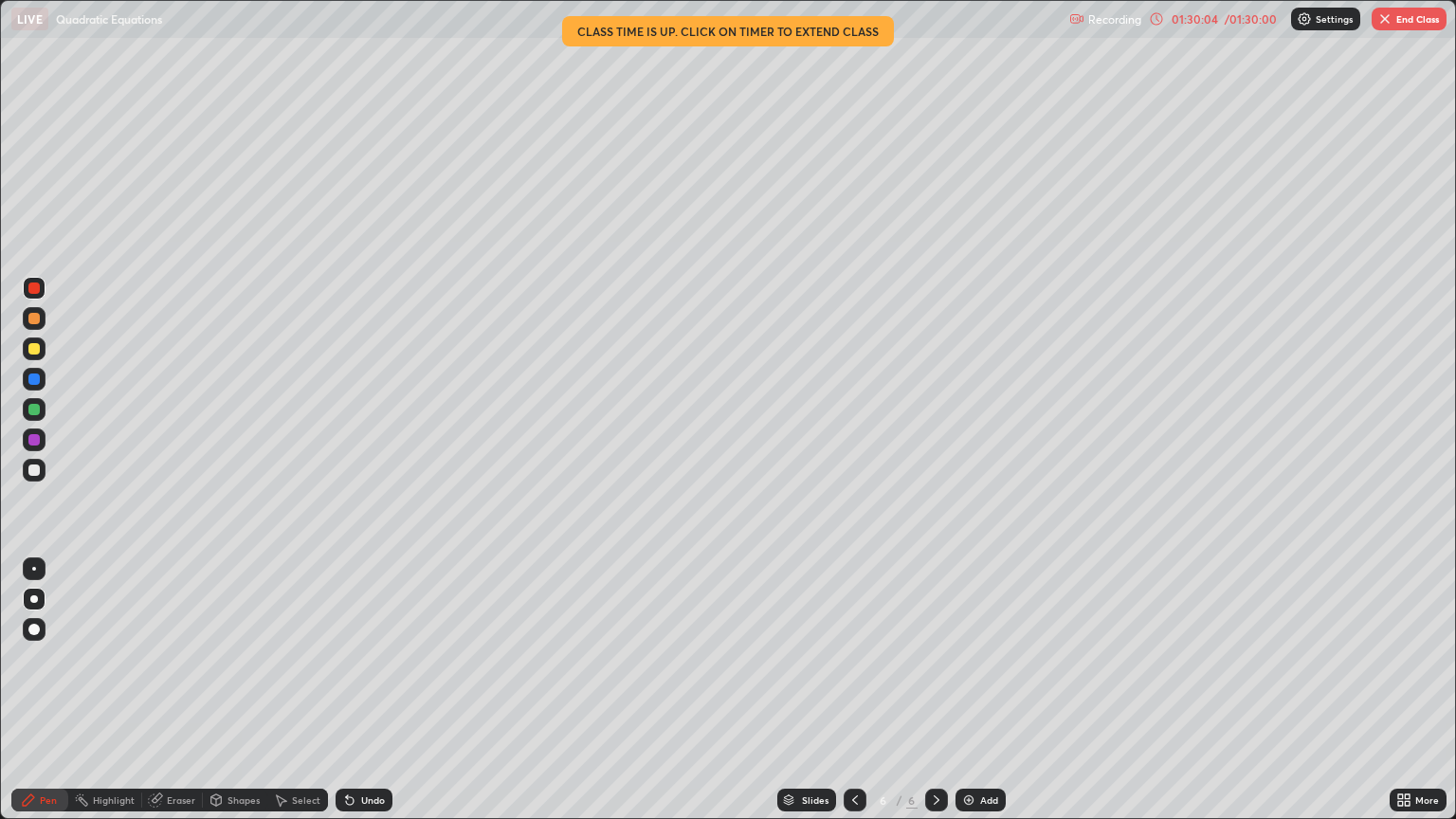 click at bounding box center [34, 410] 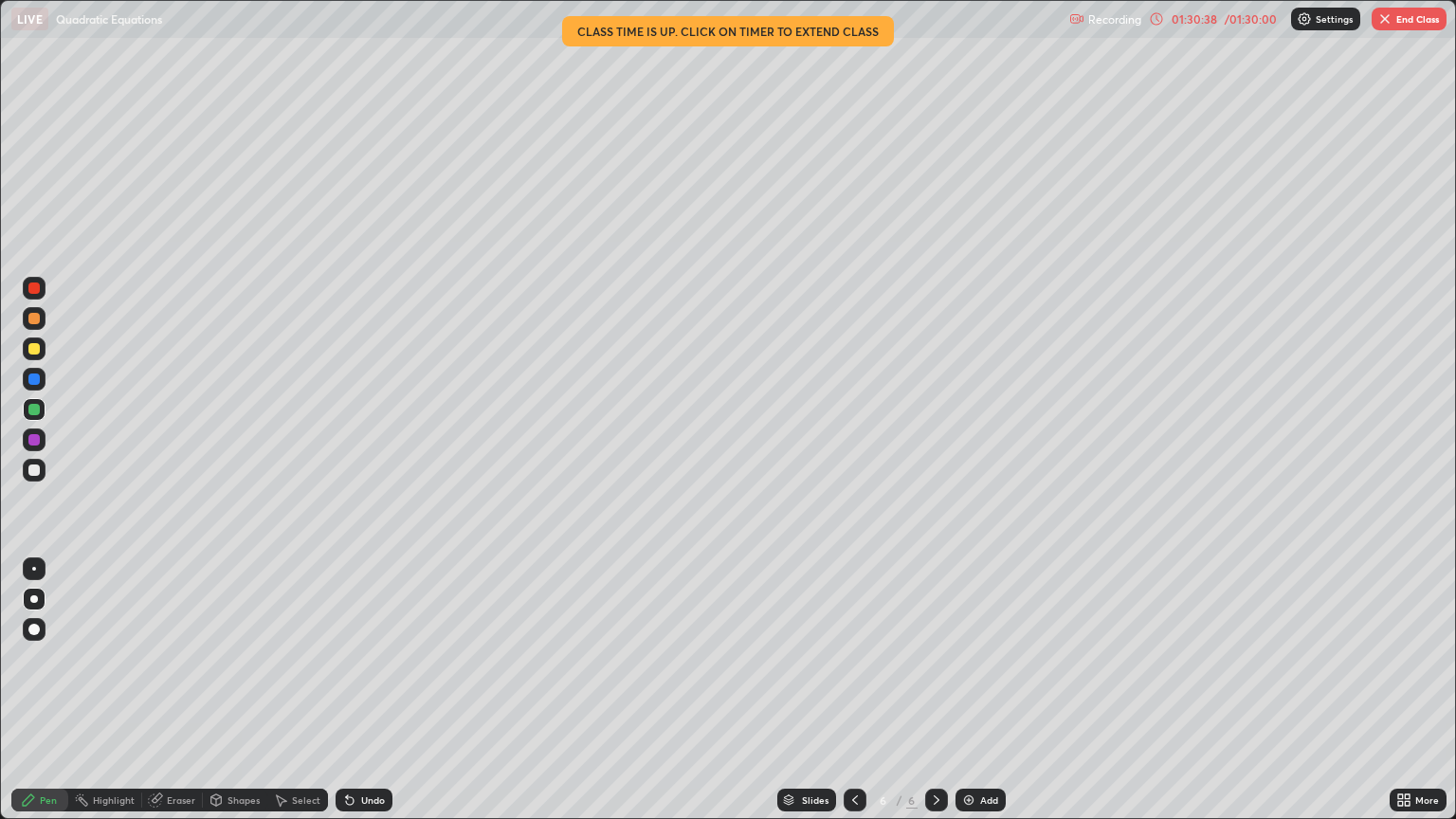 click on "Undo" at bounding box center [373, 800] 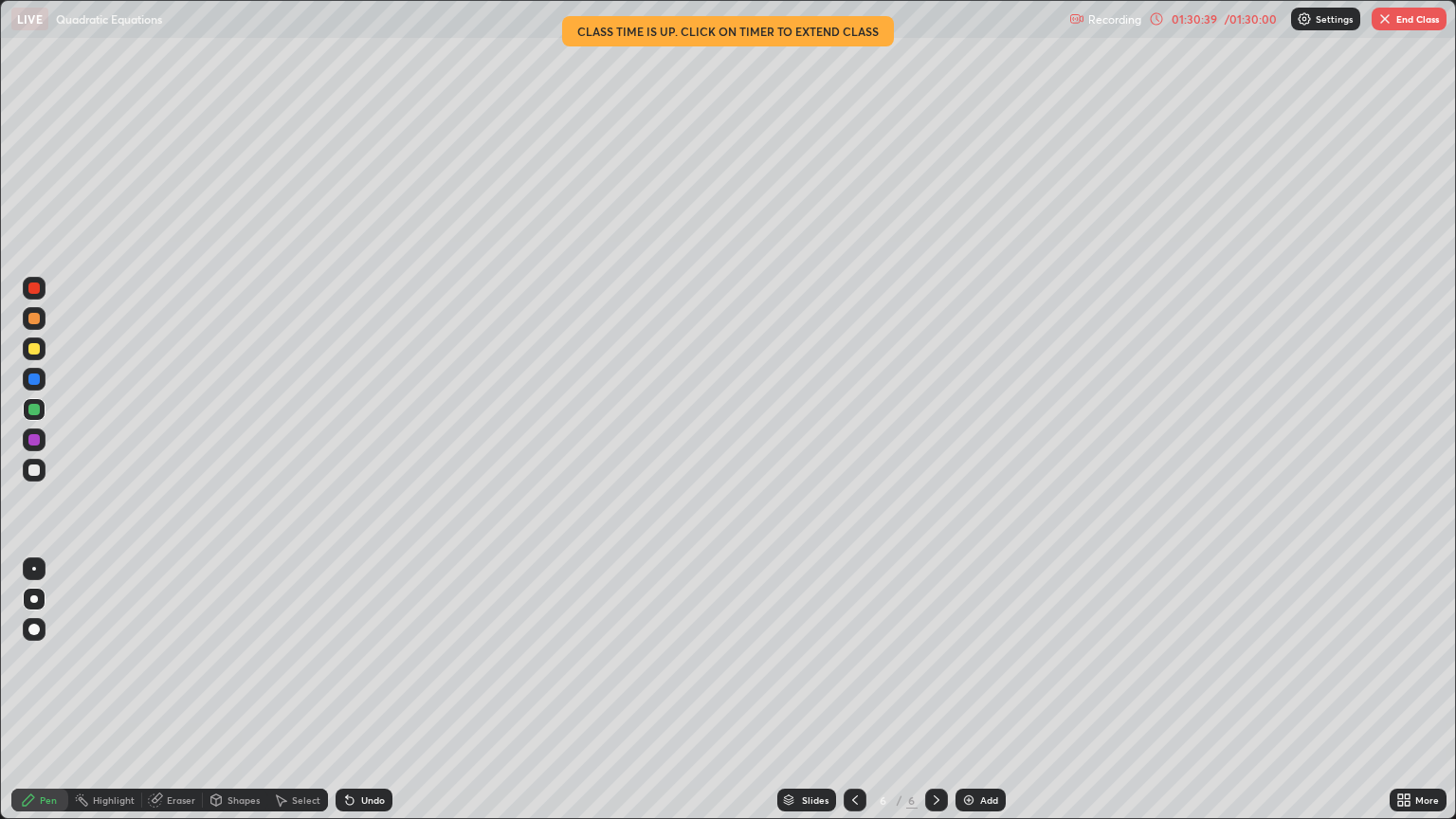click on "Undo" at bounding box center (364, 800) 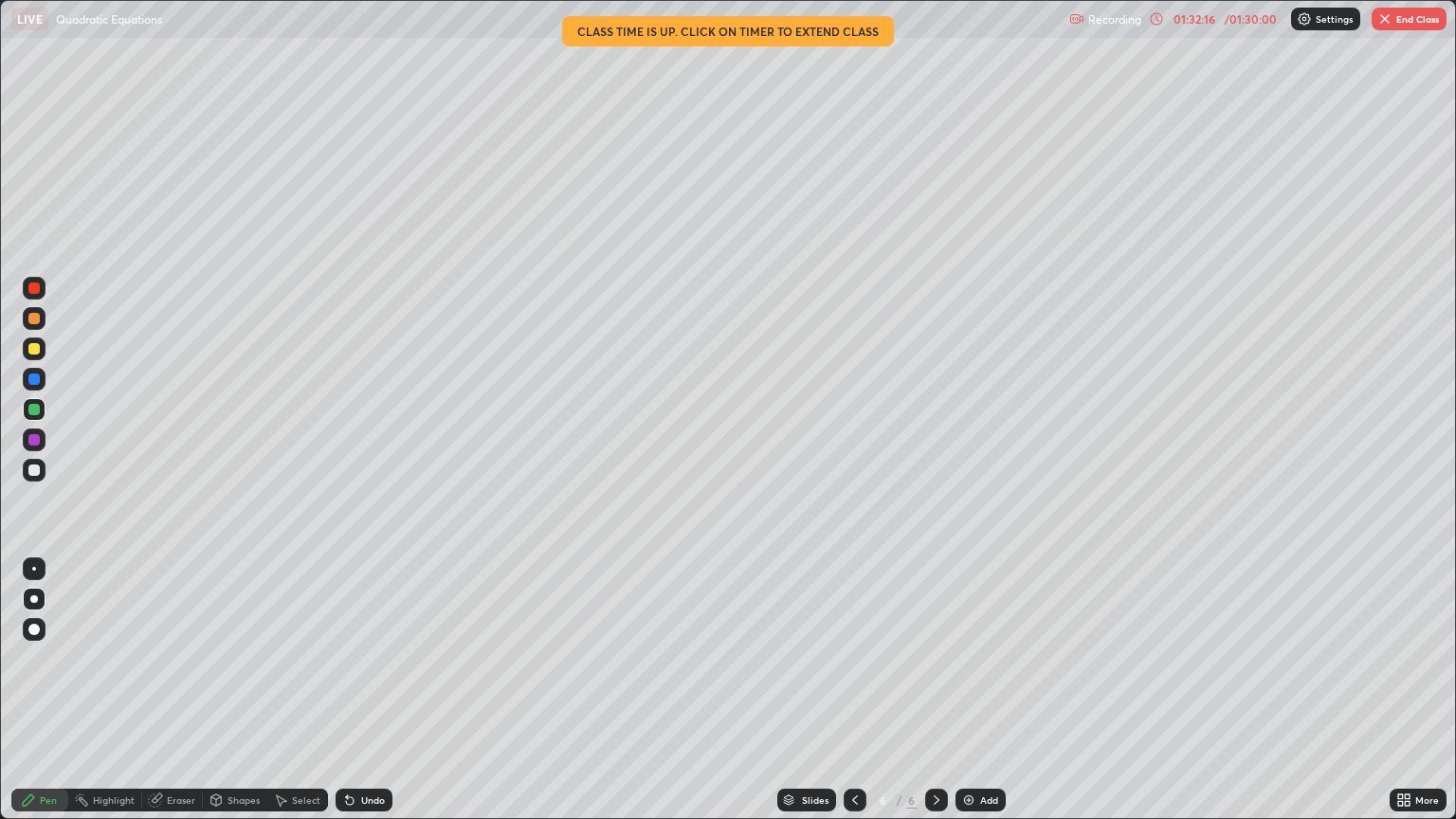 click at bounding box center (34, 318) 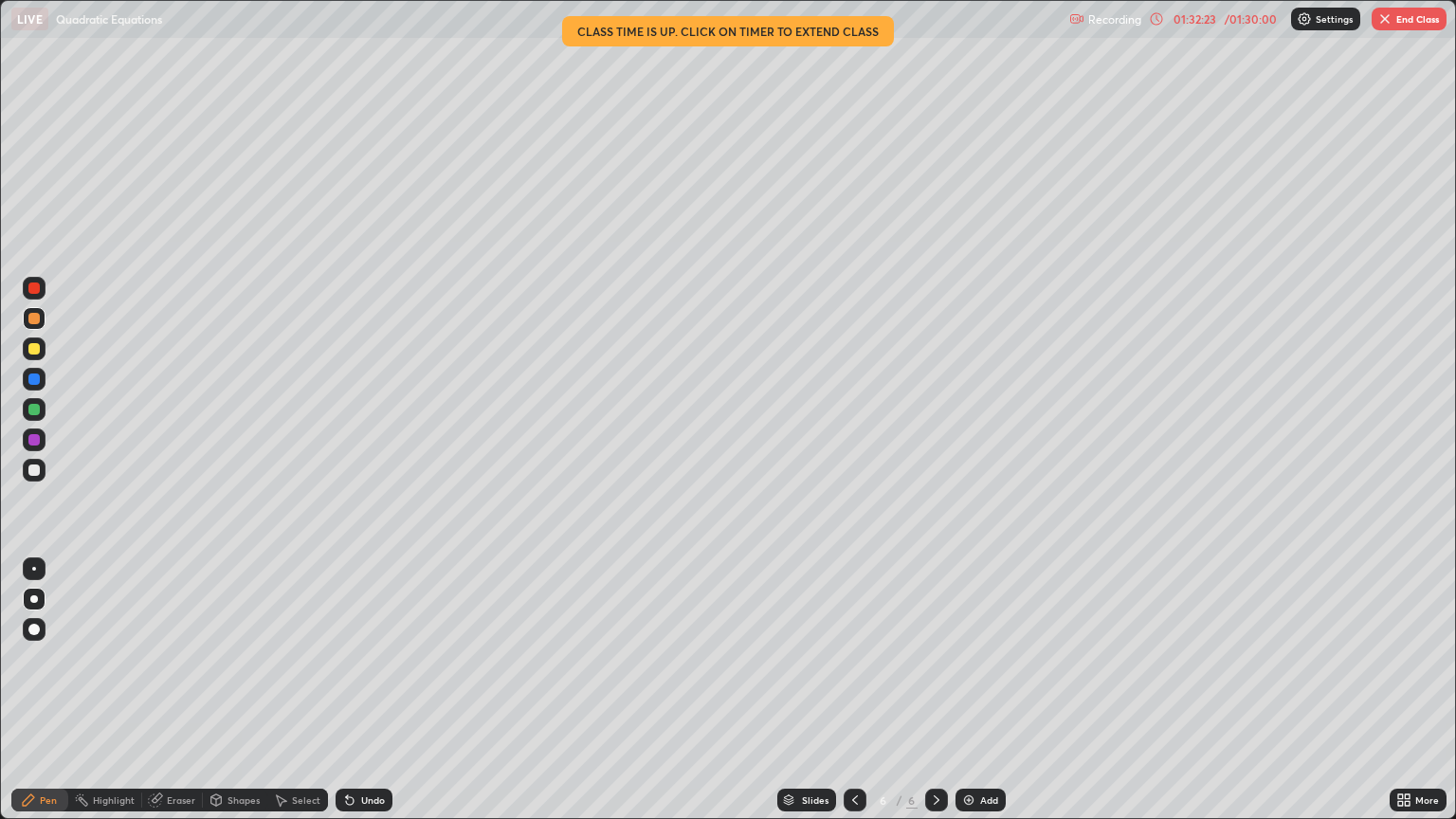 click on "Undo" at bounding box center [364, 800] 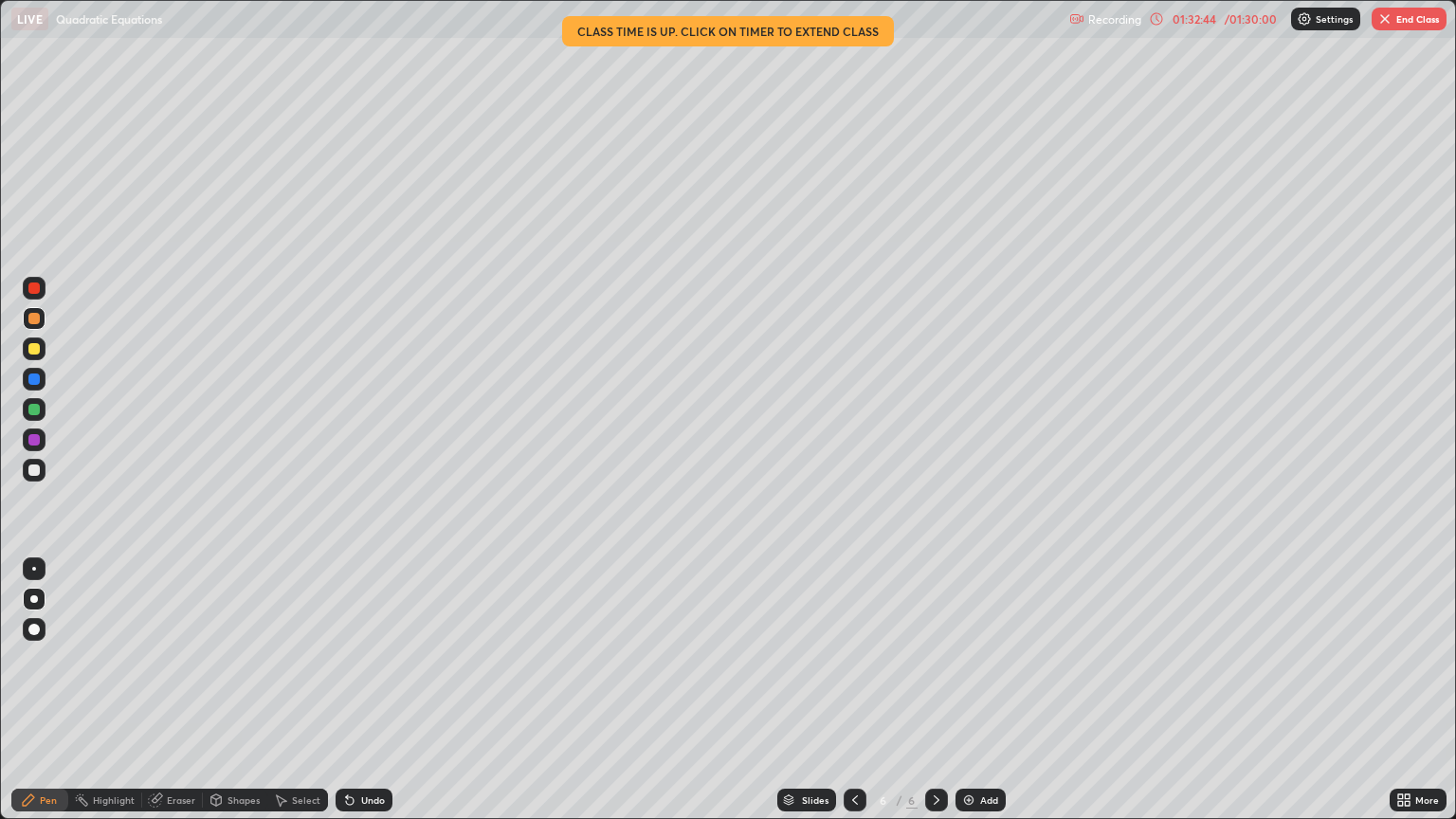 click on "Undo" at bounding box center (373, 800) 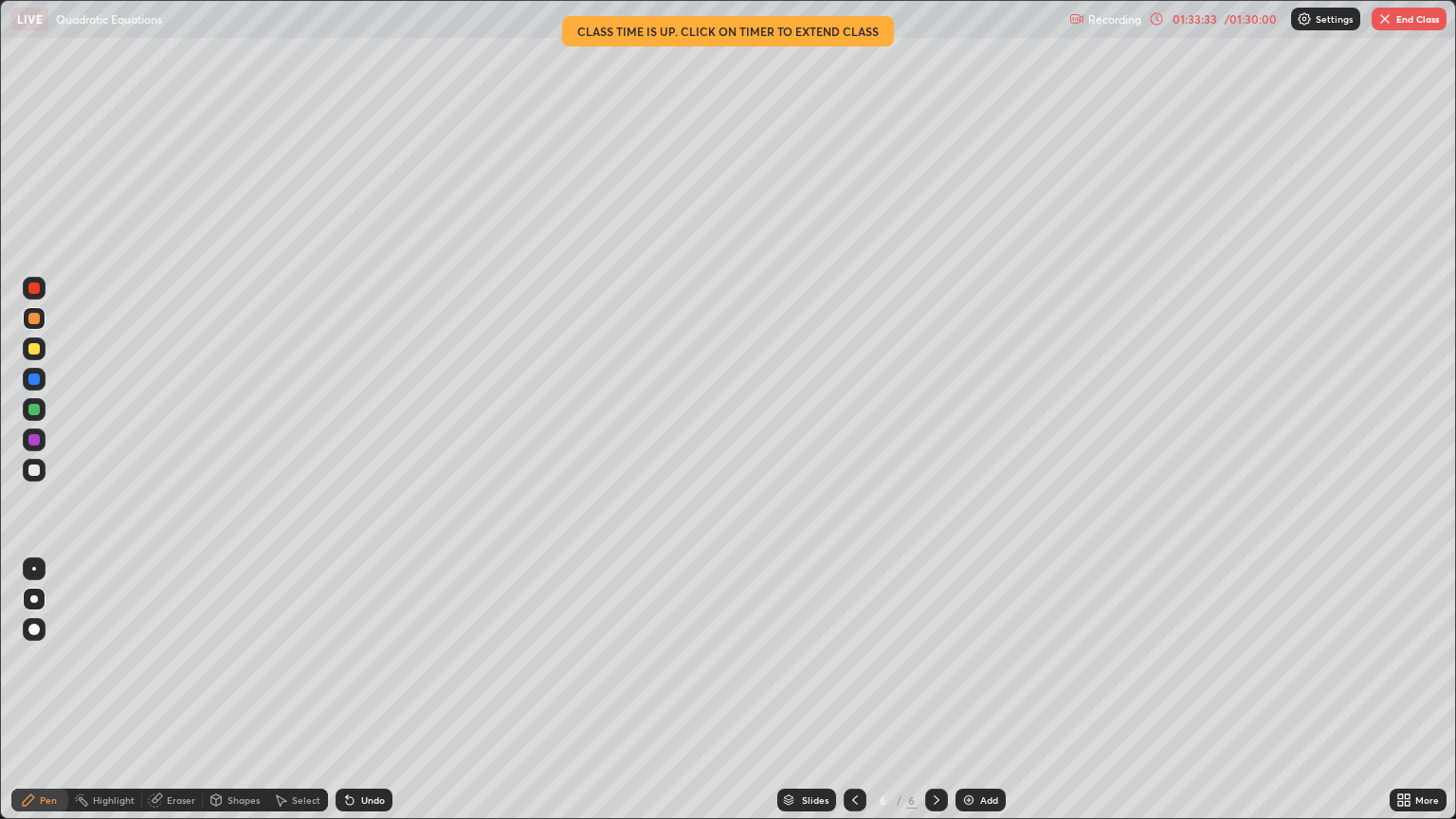 click on "End Class" at bounding box center (1409, 19) 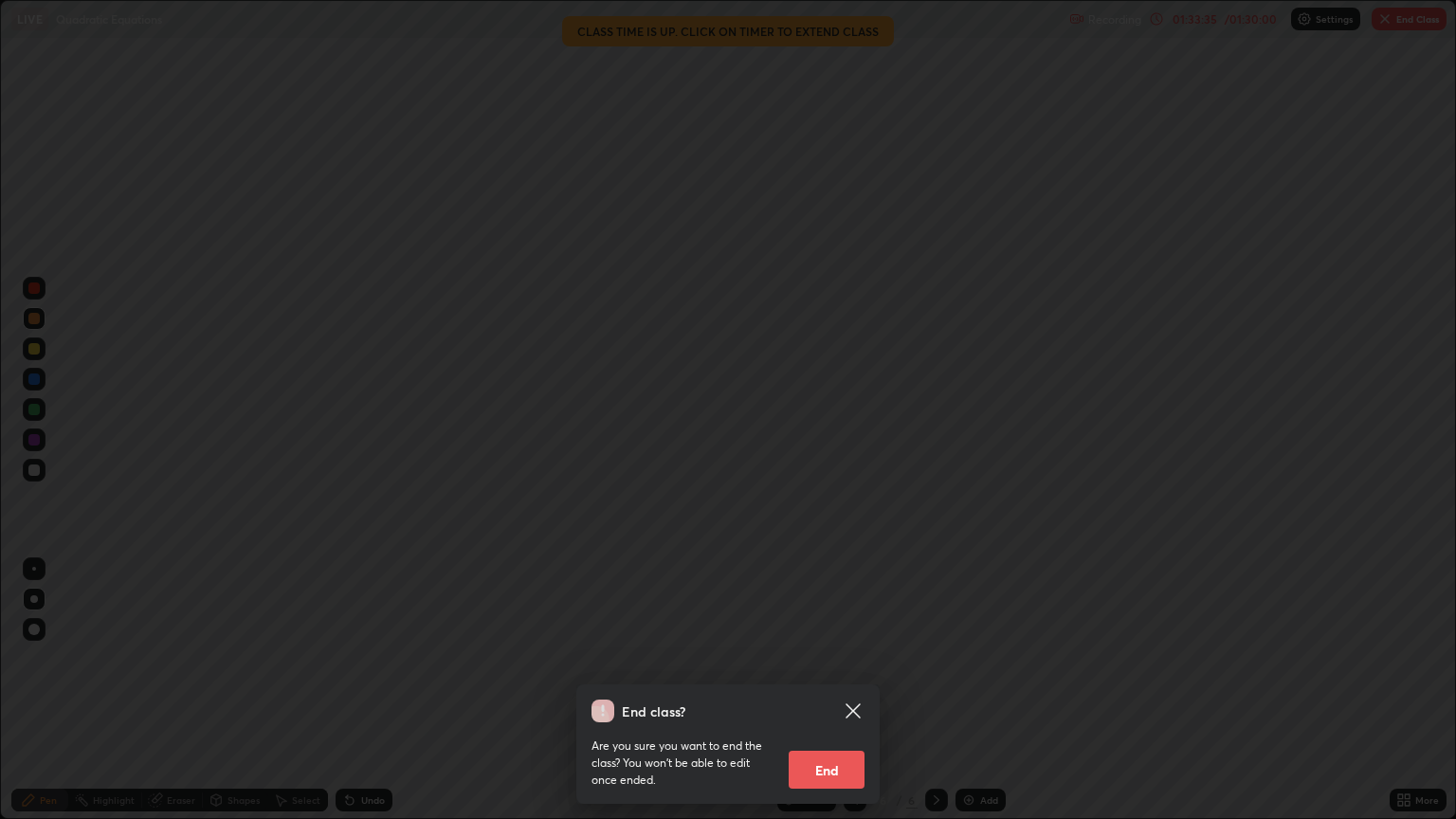 click on "End" at bounding box center (827, 770) 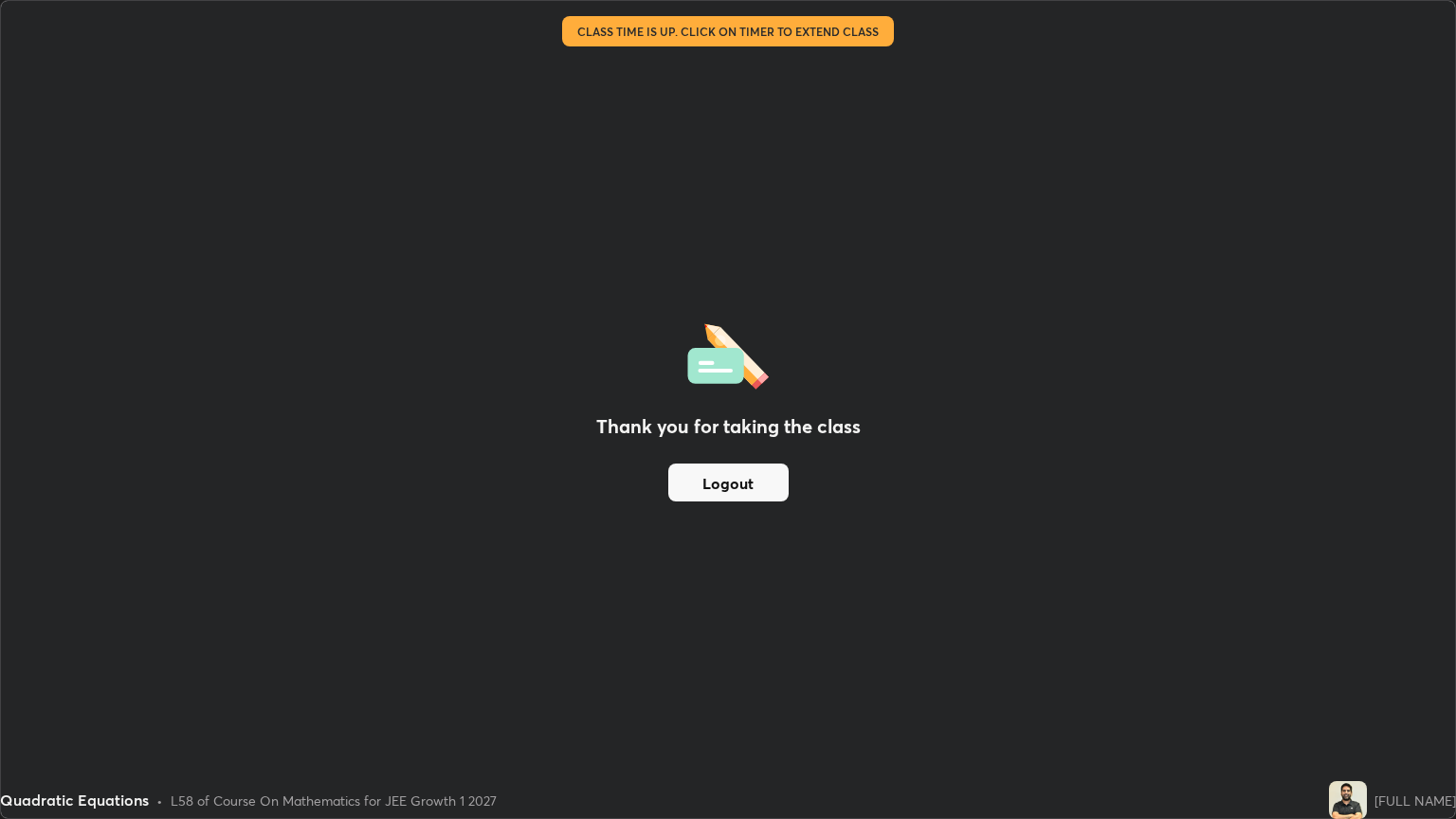 click on "Logout" at bounding box center [728, 482] 